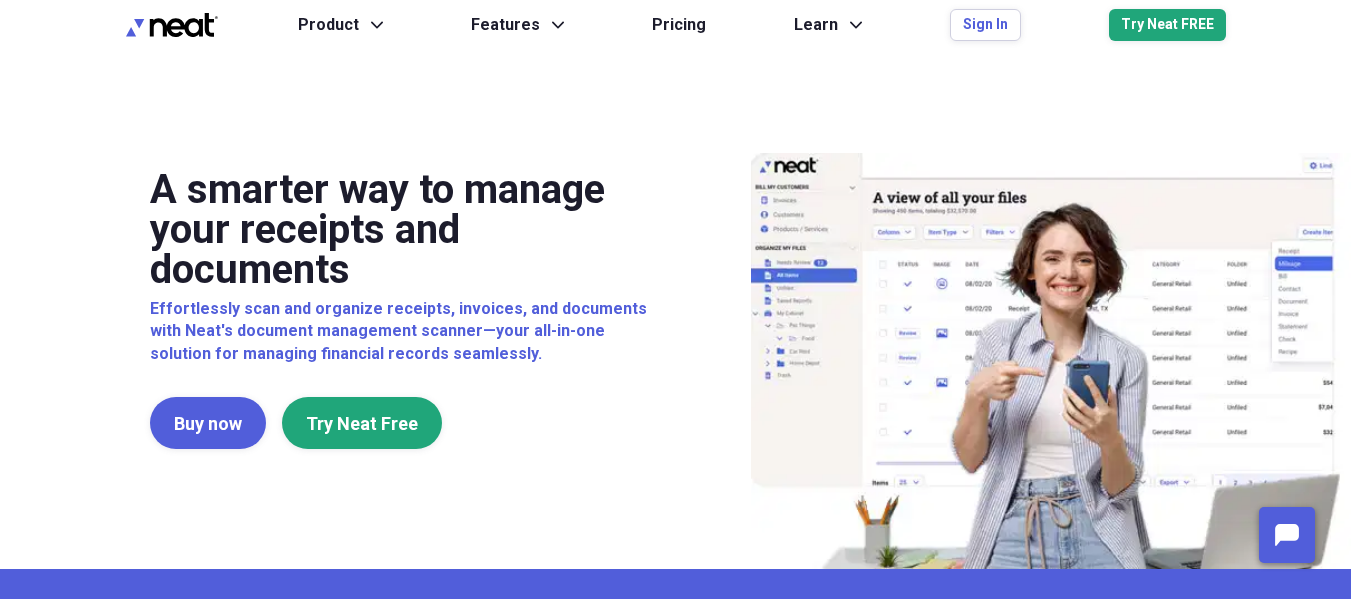scroll, scrollTop: 0, scrollLeft: 0, axis: both 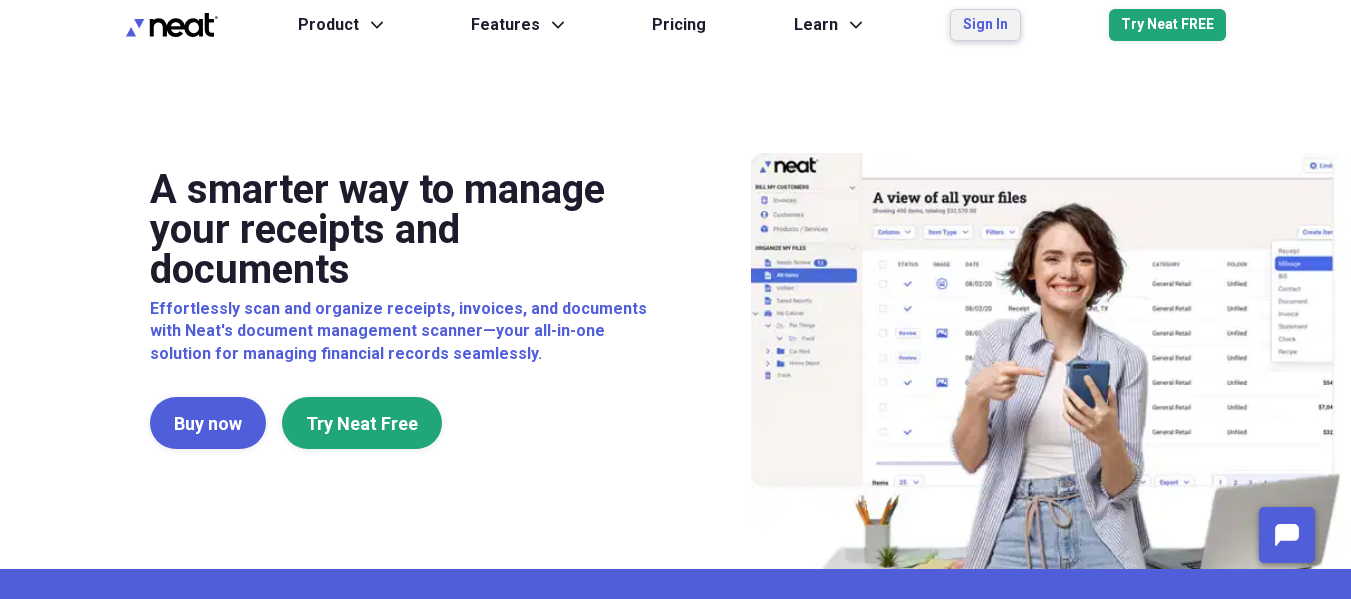 click on "Sign In" at bounding box center [985, 25] 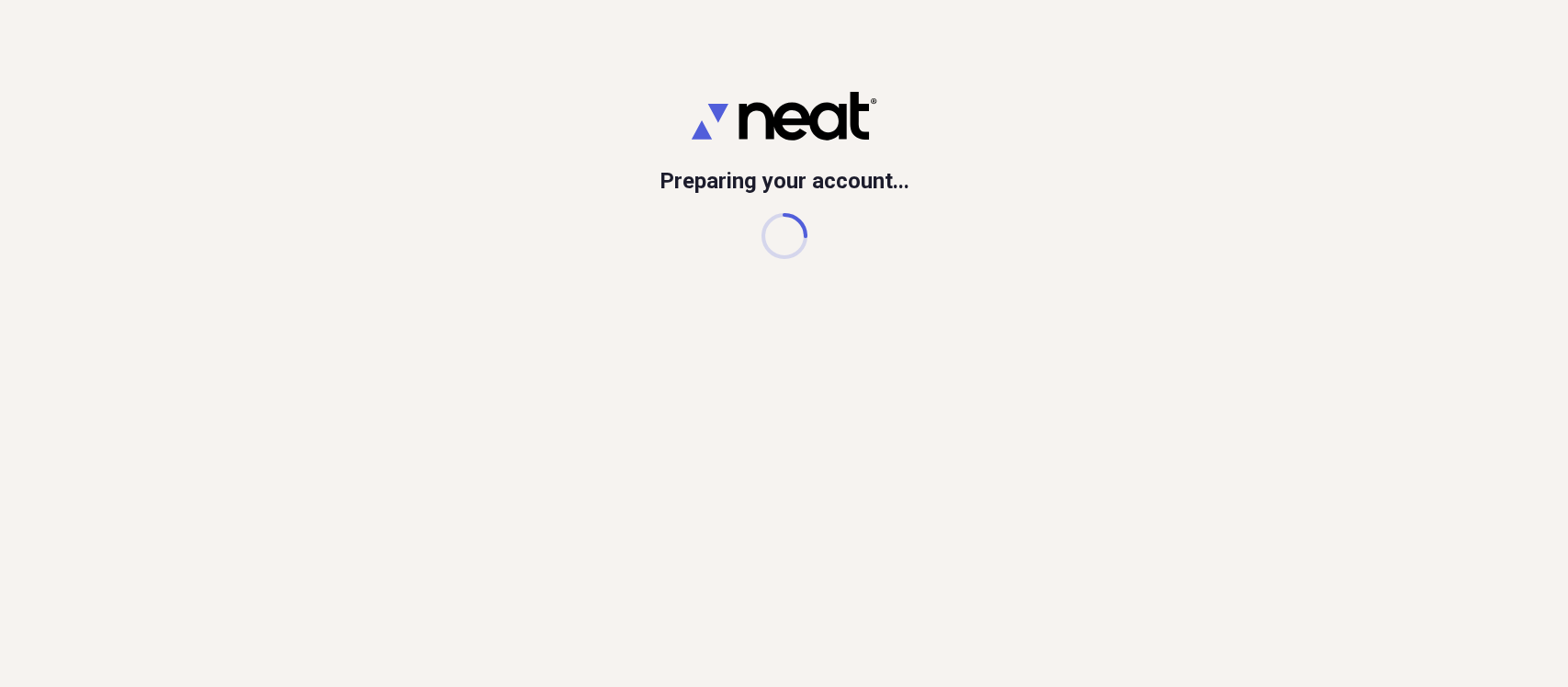 scroll, scrollTop: 0, scrollLeft: 0, axis: both 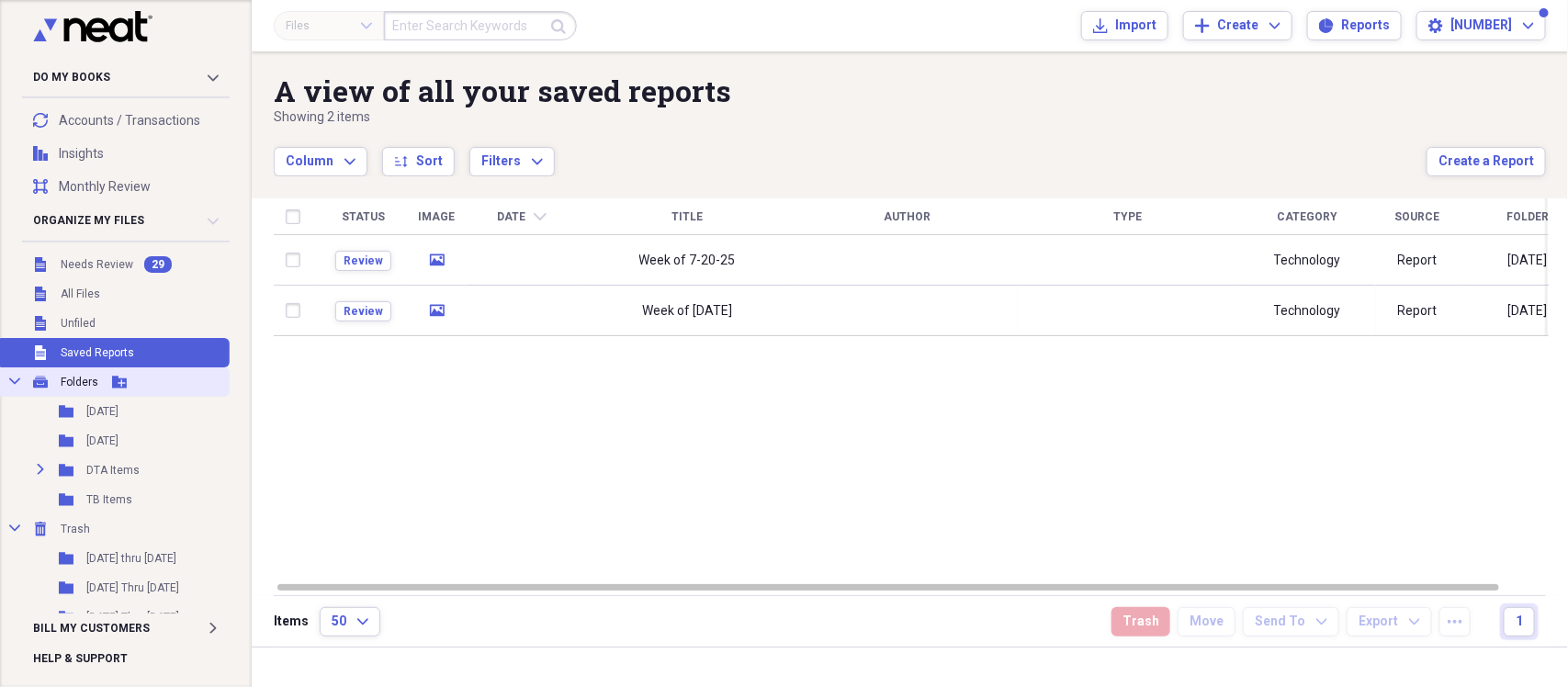 click on "Add Folder" 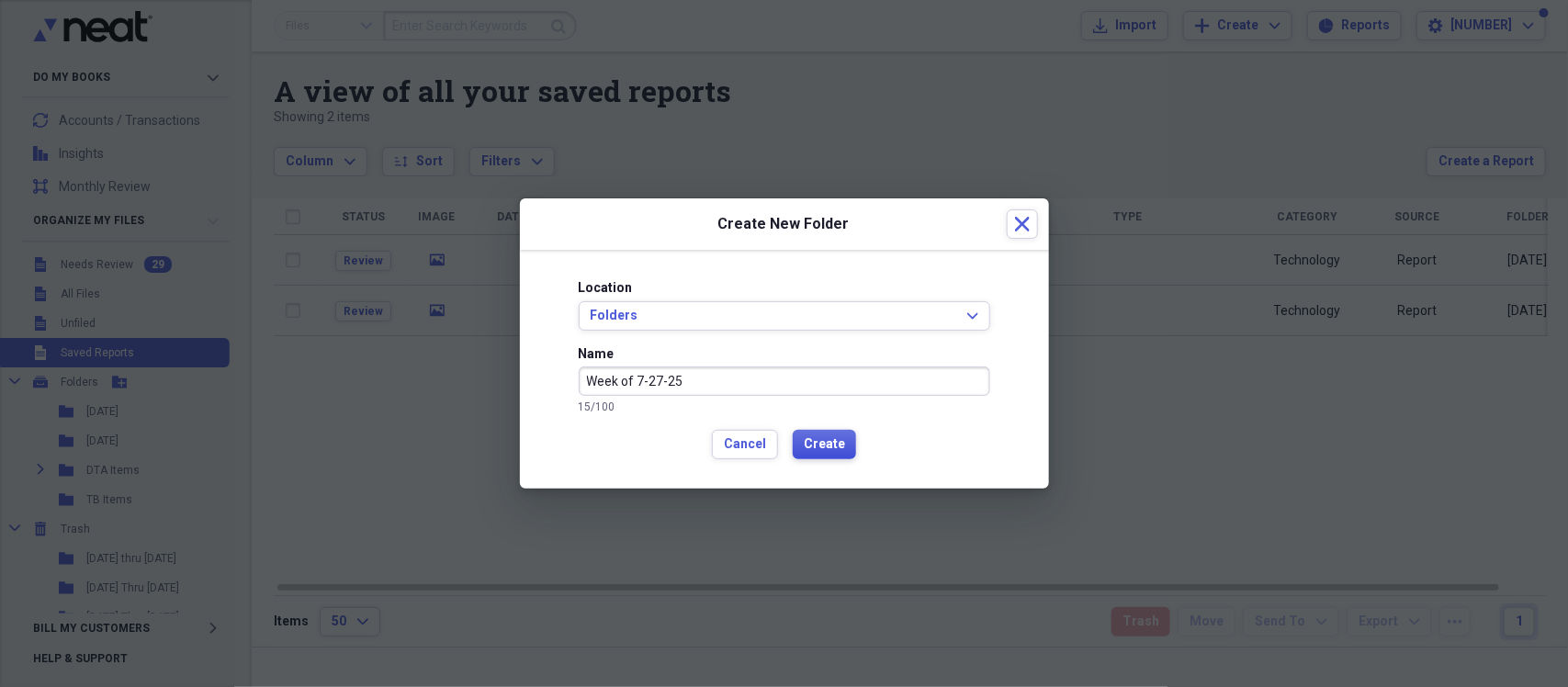 type on "Week of 7-27-25" 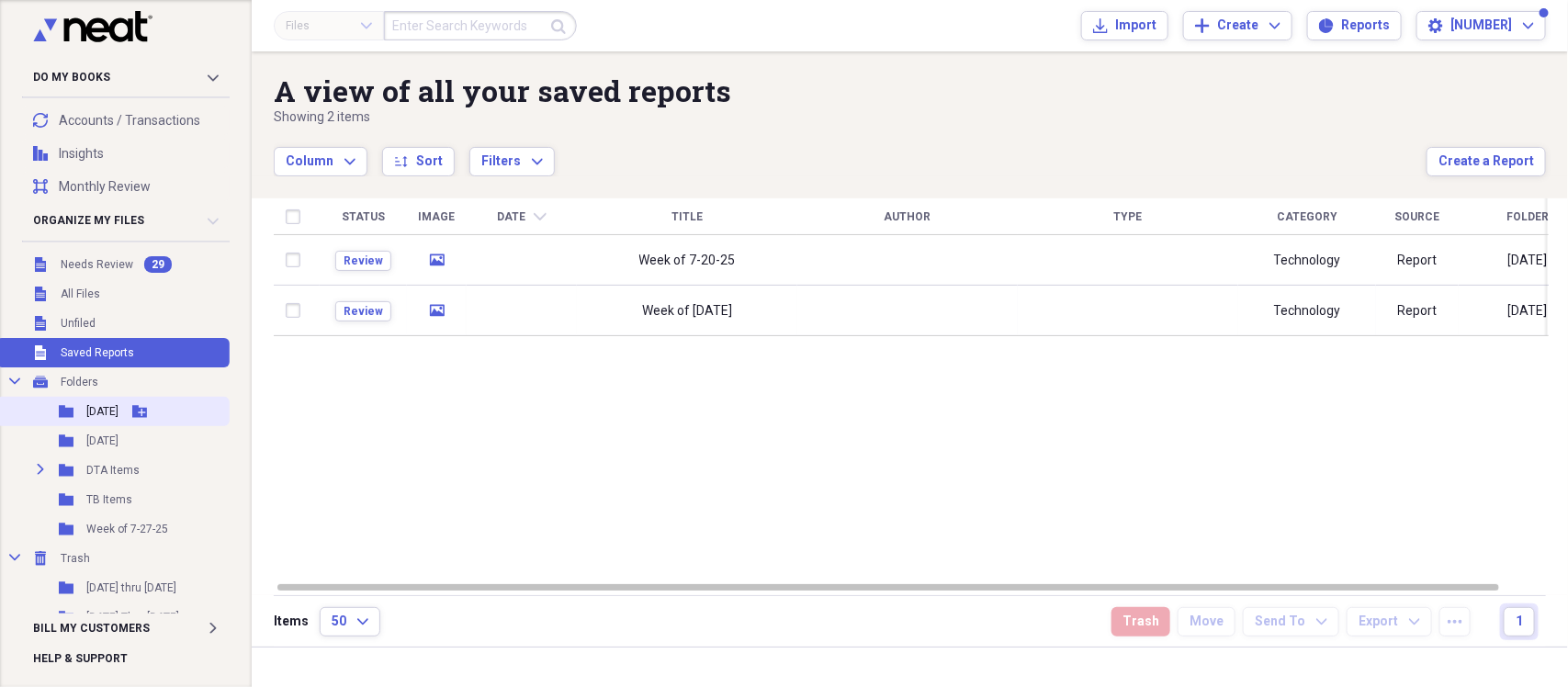 click 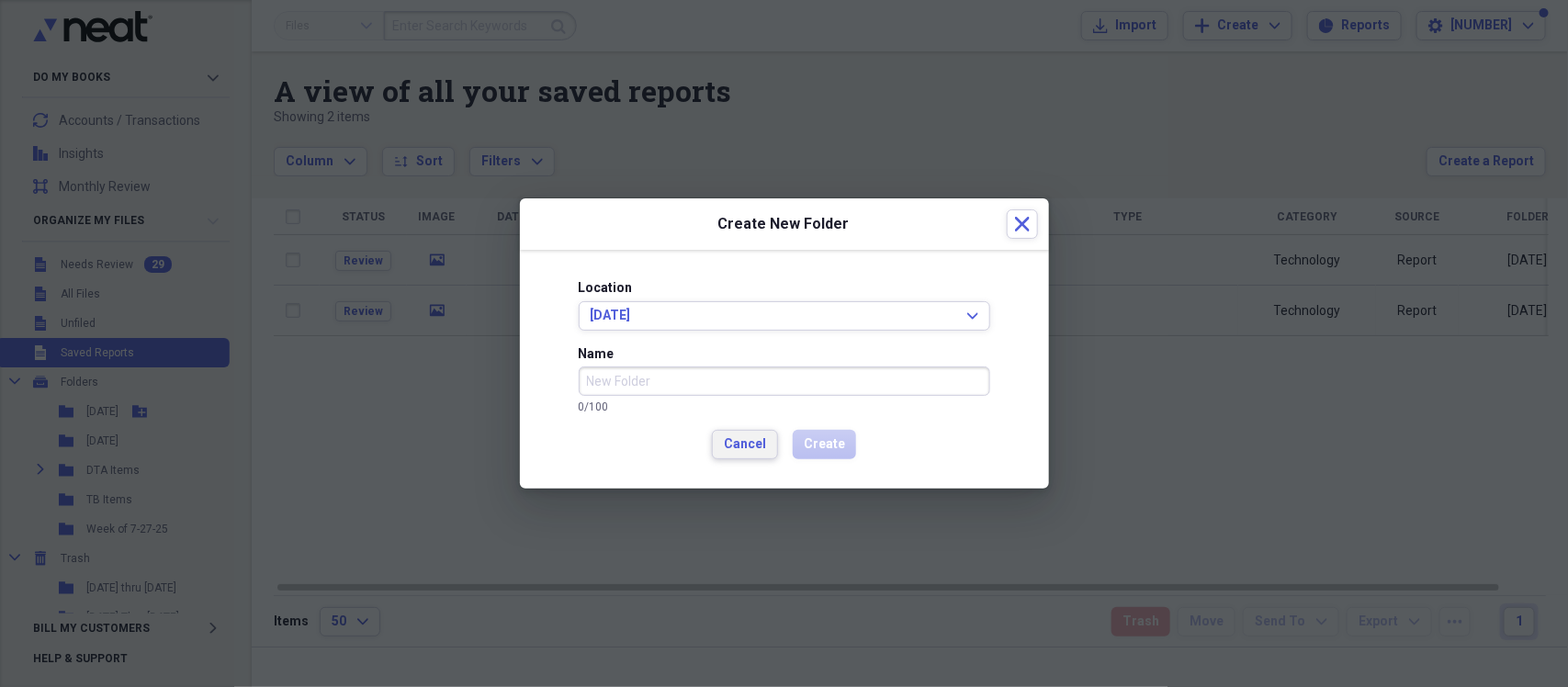 click on "Cancel" at bounding box center [745, 445] 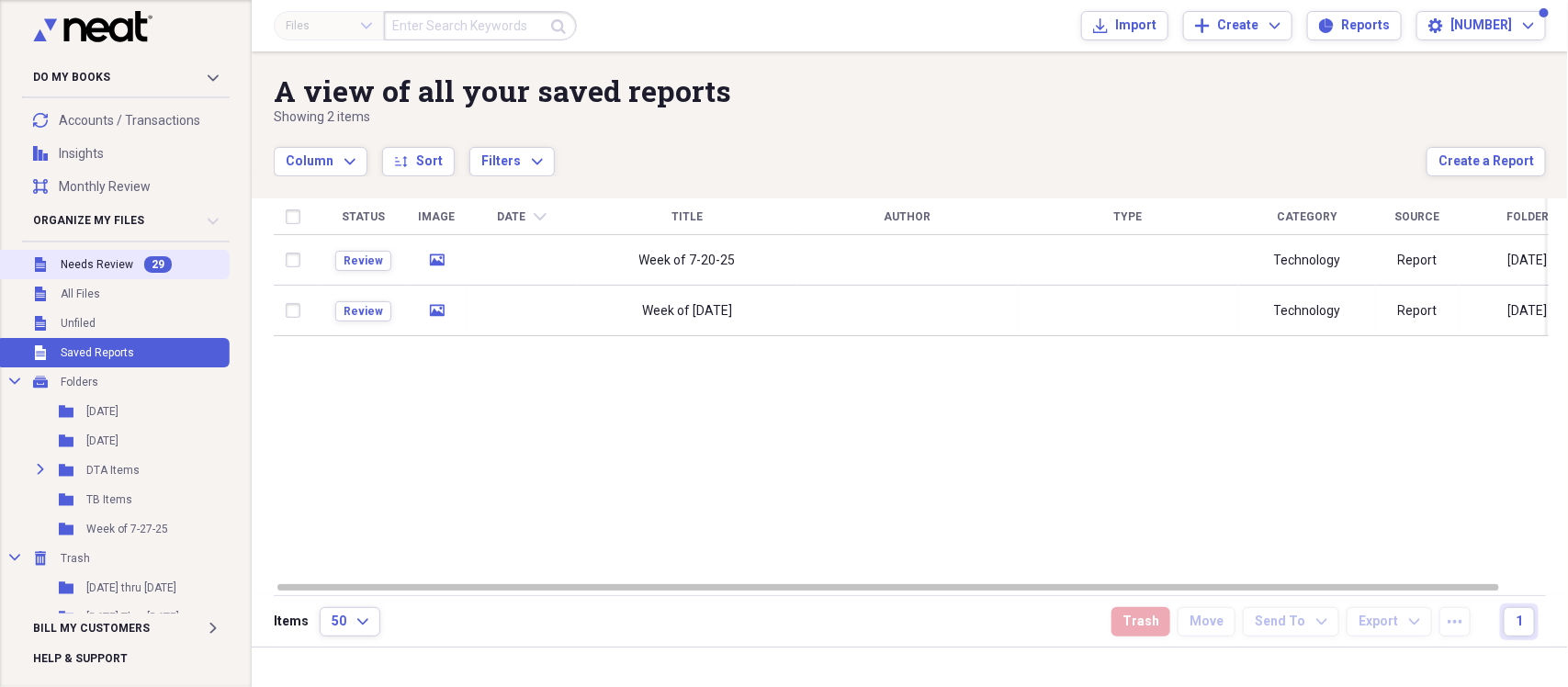 click on "Needs Review" at bounding box center (96, 265) 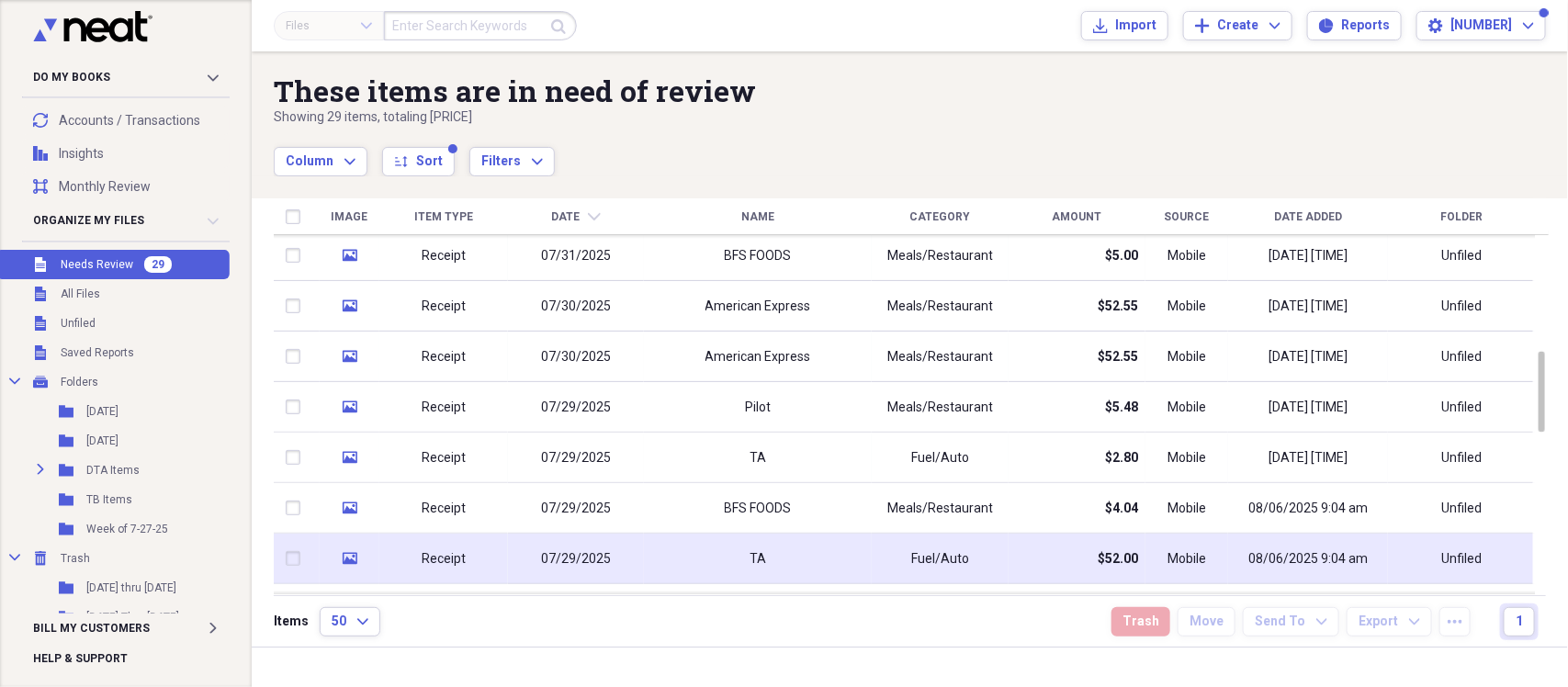 click on "07/29/2025" at bounding box center [576, 559] 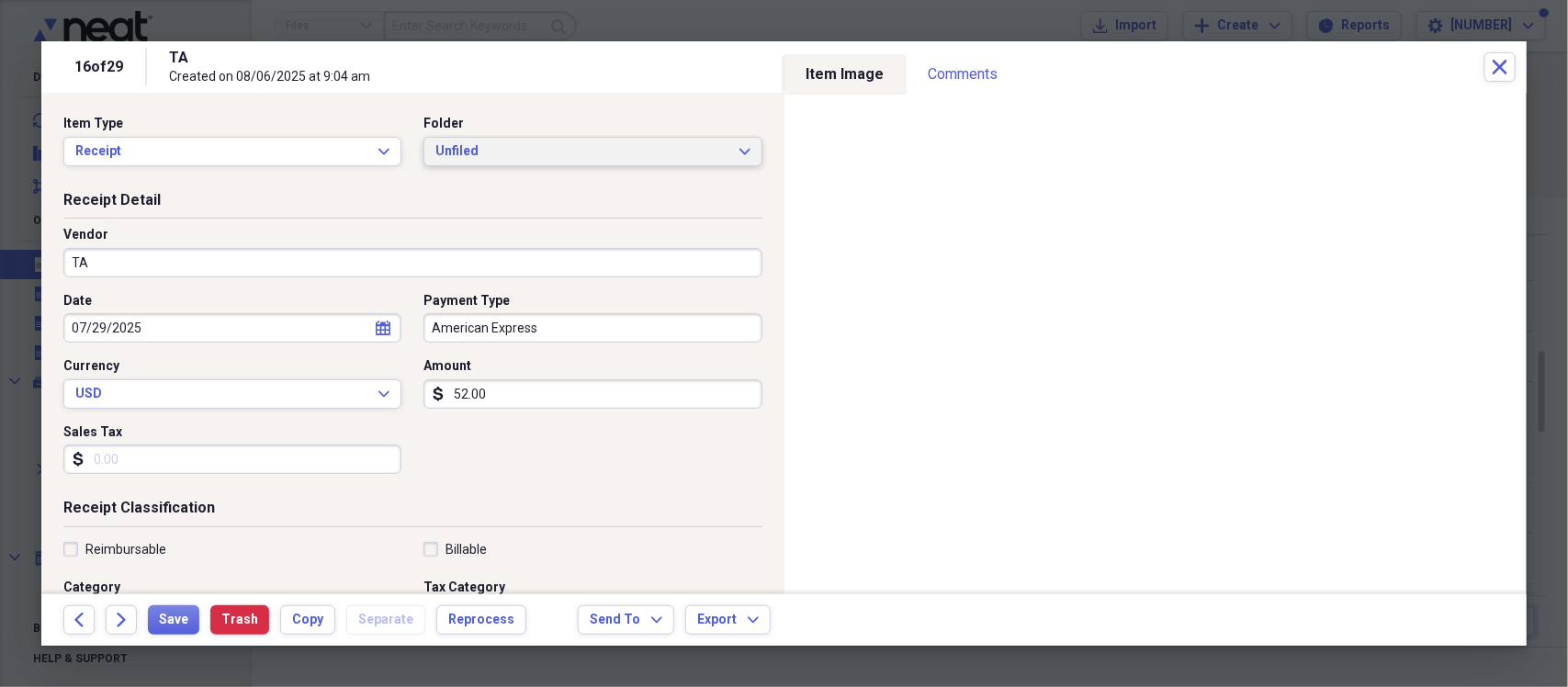 click on "Unfiled" at bounding box center (581, 152) 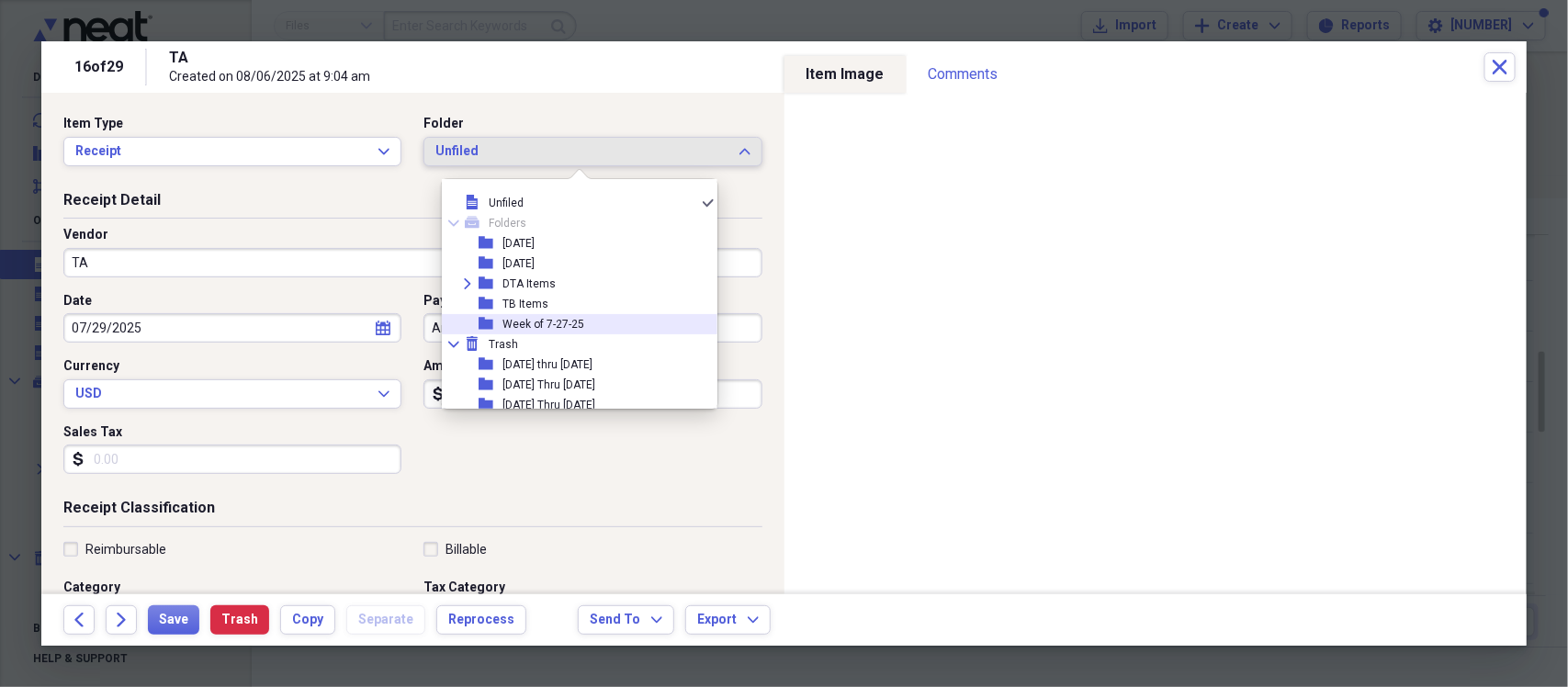 click on "folder Week of [DATE] [NAME]" at bounding box center [572, 324] 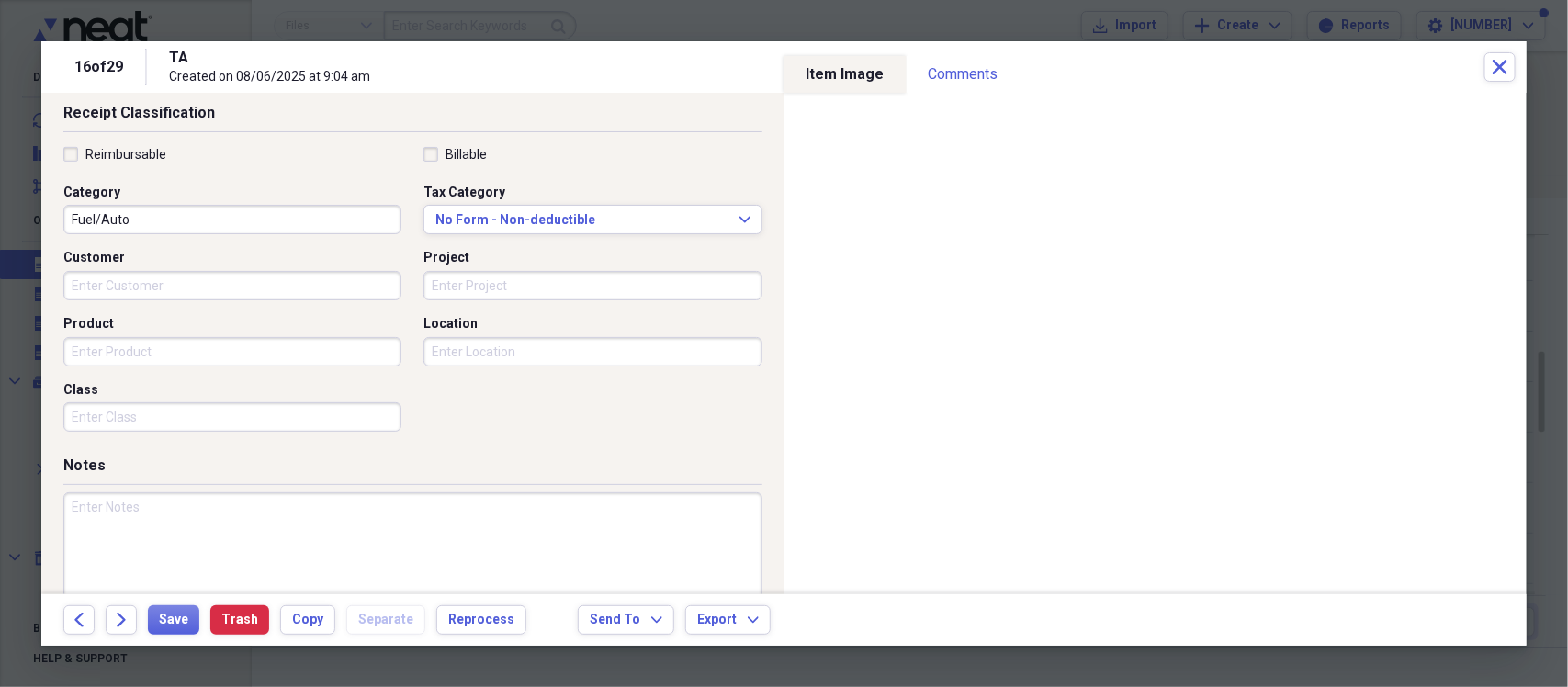 scroll, scrollTop: 436, scrollLeft: 0, axis: vertical 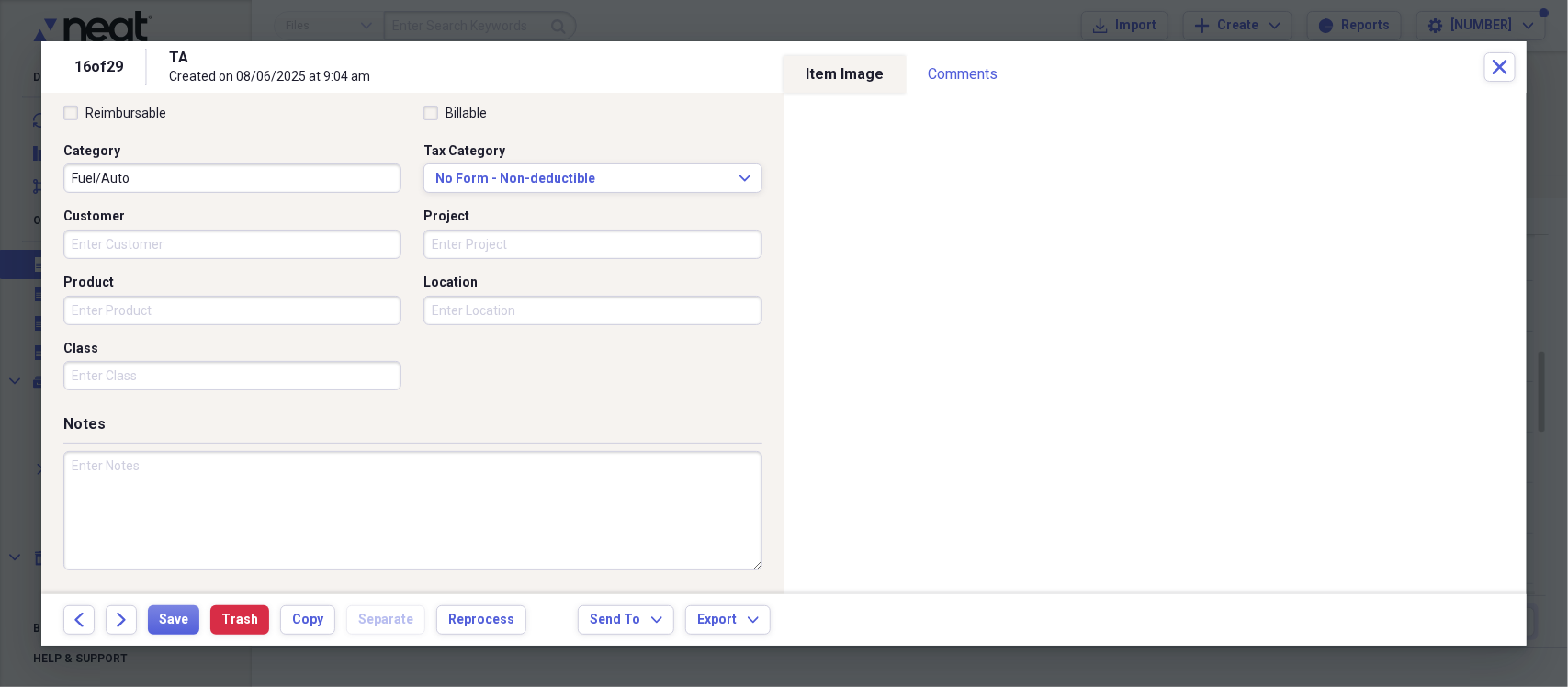 click at bounding box center (412, 511) 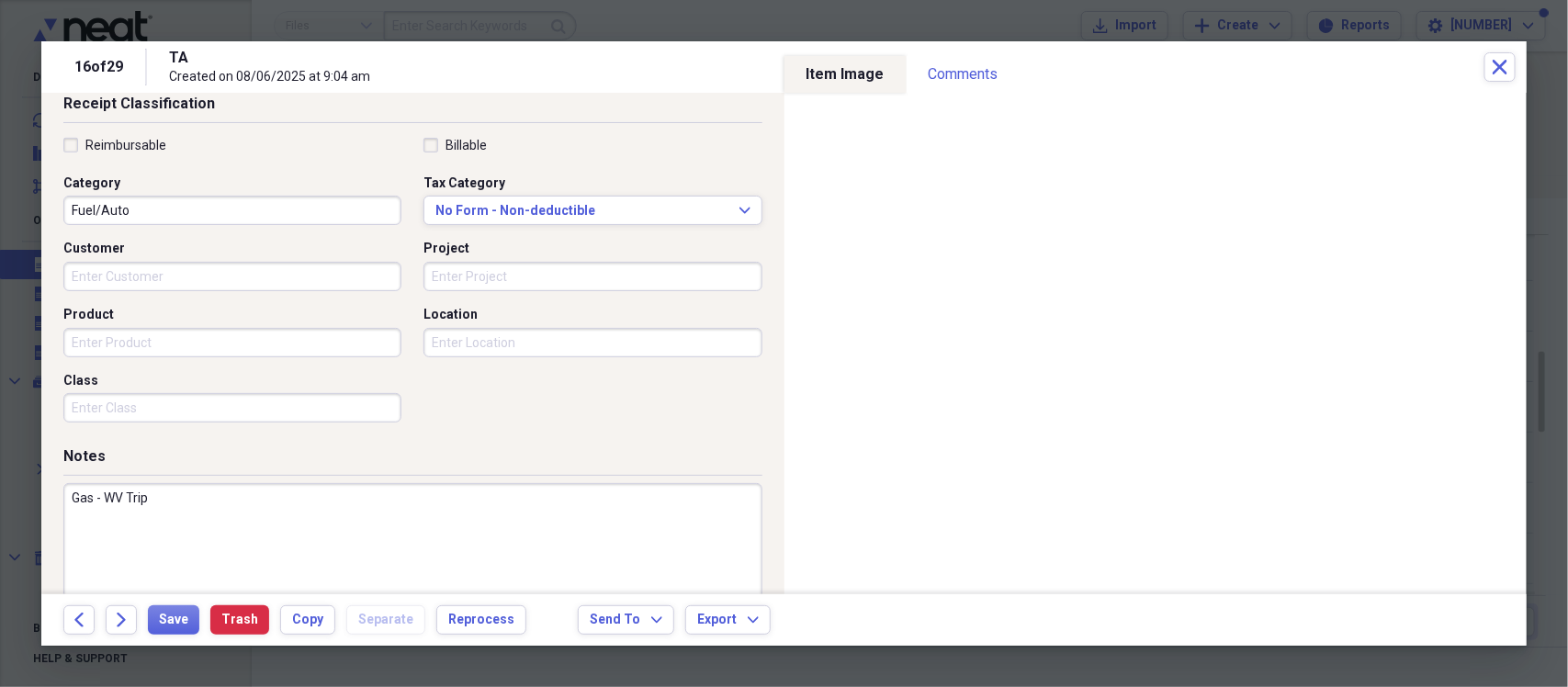 scroll, scrollTop: 436, scrollLeft: 0, axis: vertical 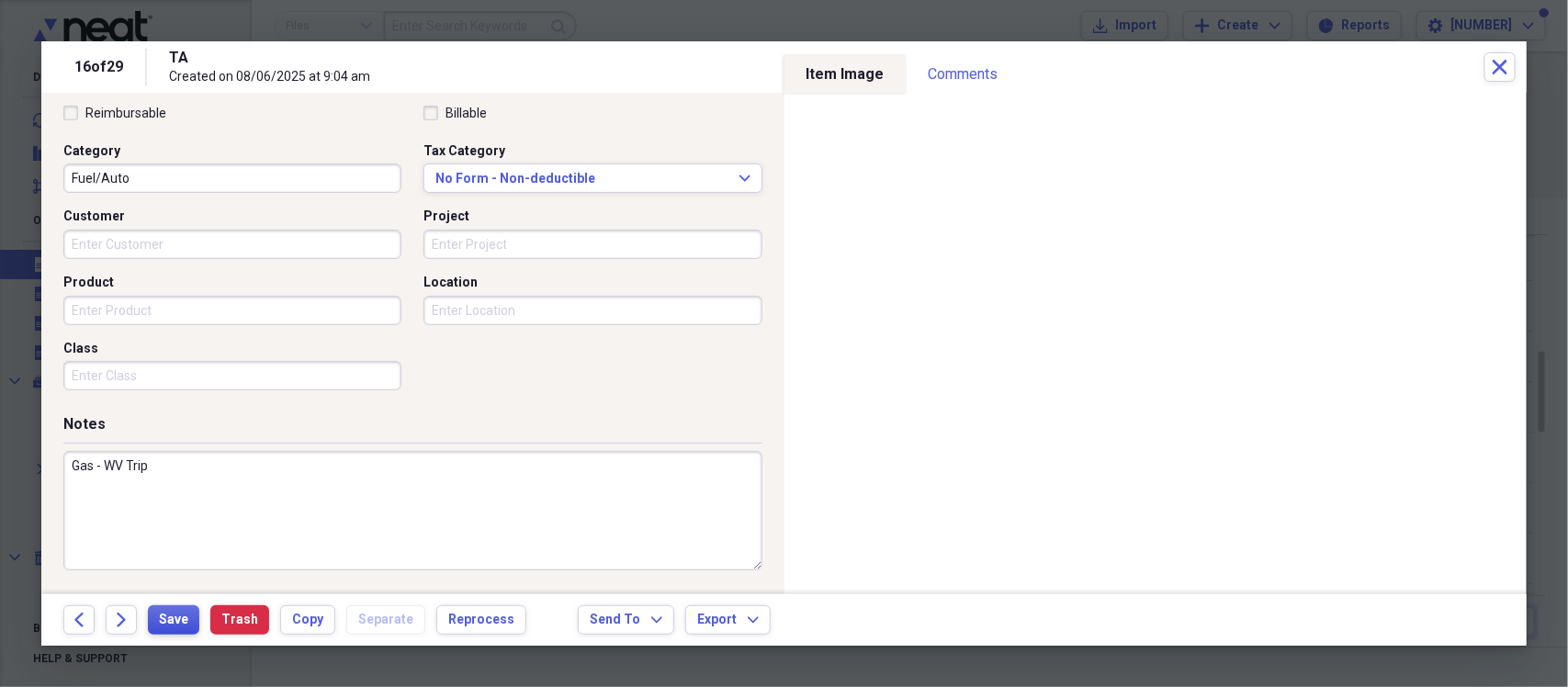 type on "Gas - WV Trip" 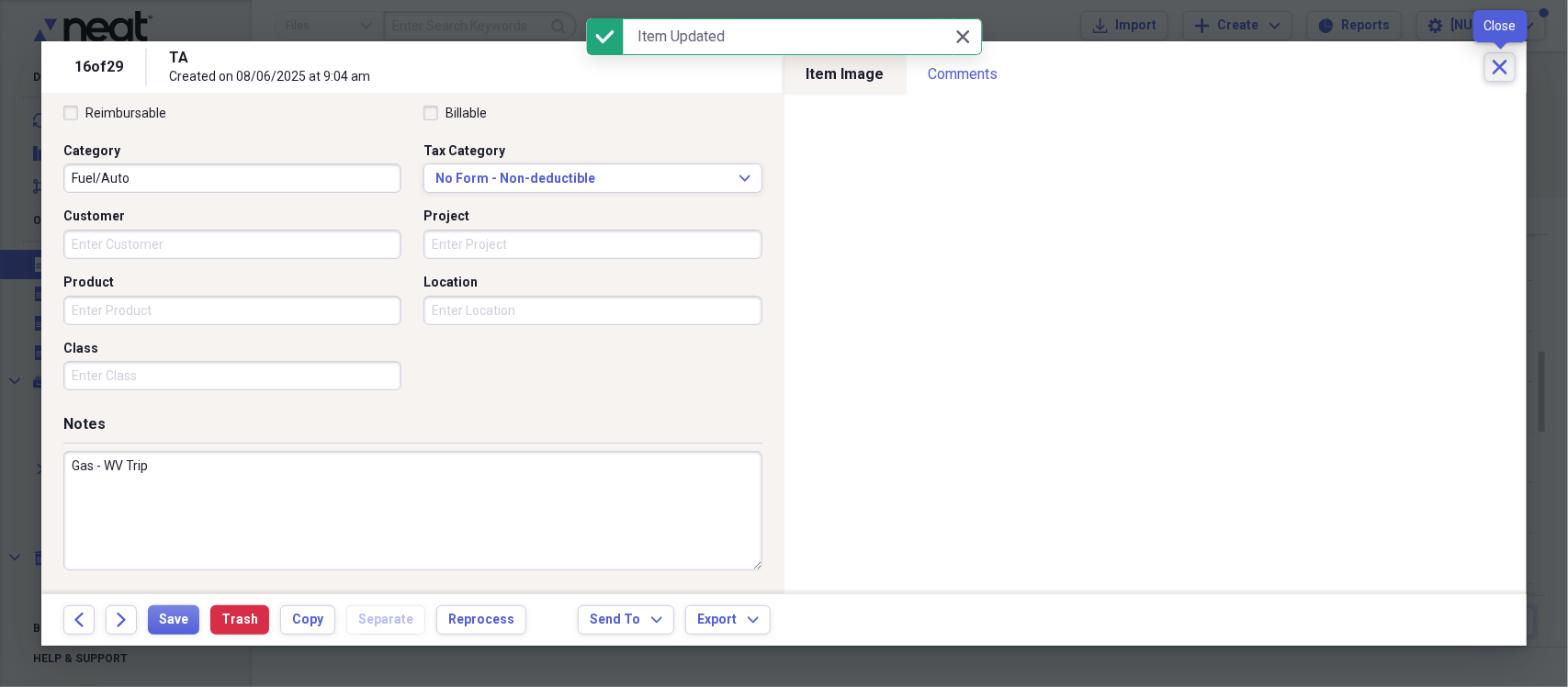 click on "Close" at bounding box center [1500, 67] 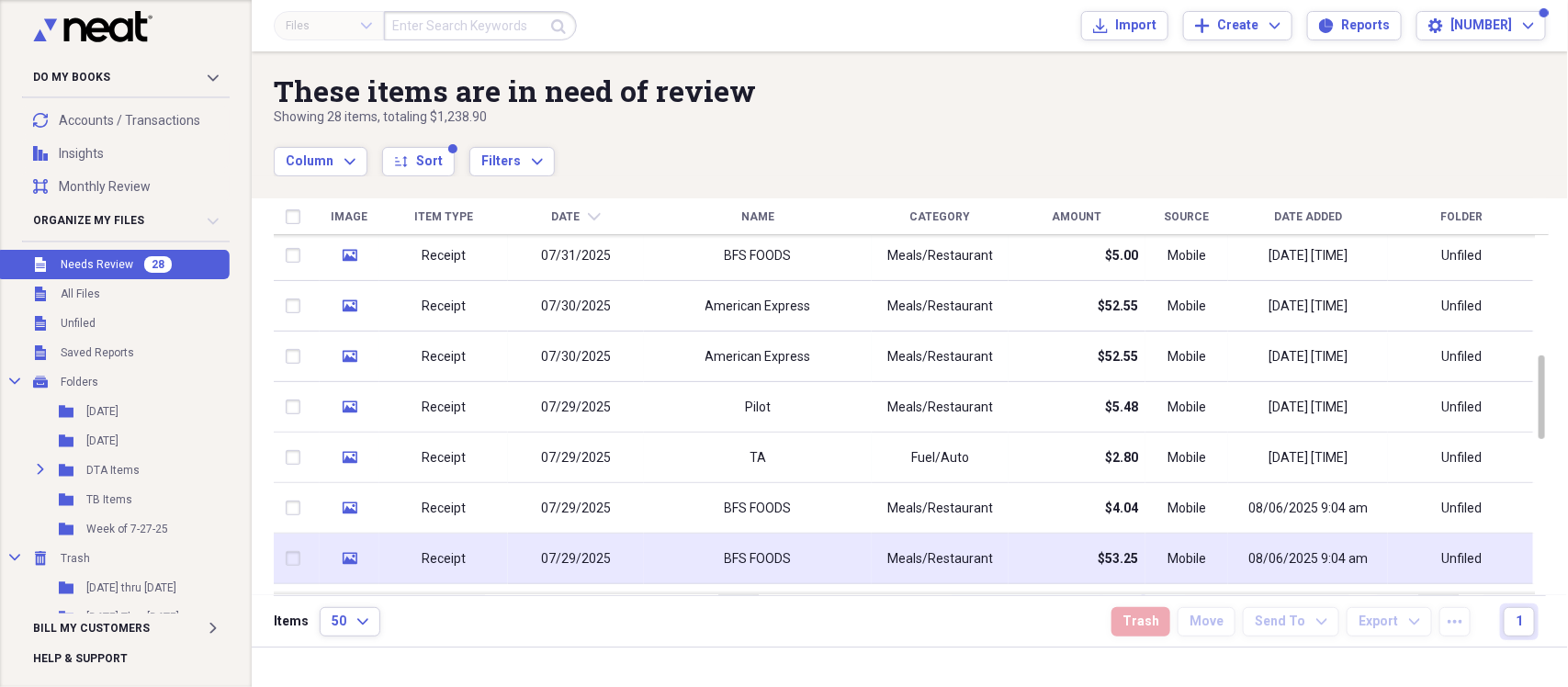 click on "BFS FOODS" at bounding box center [758, 558] 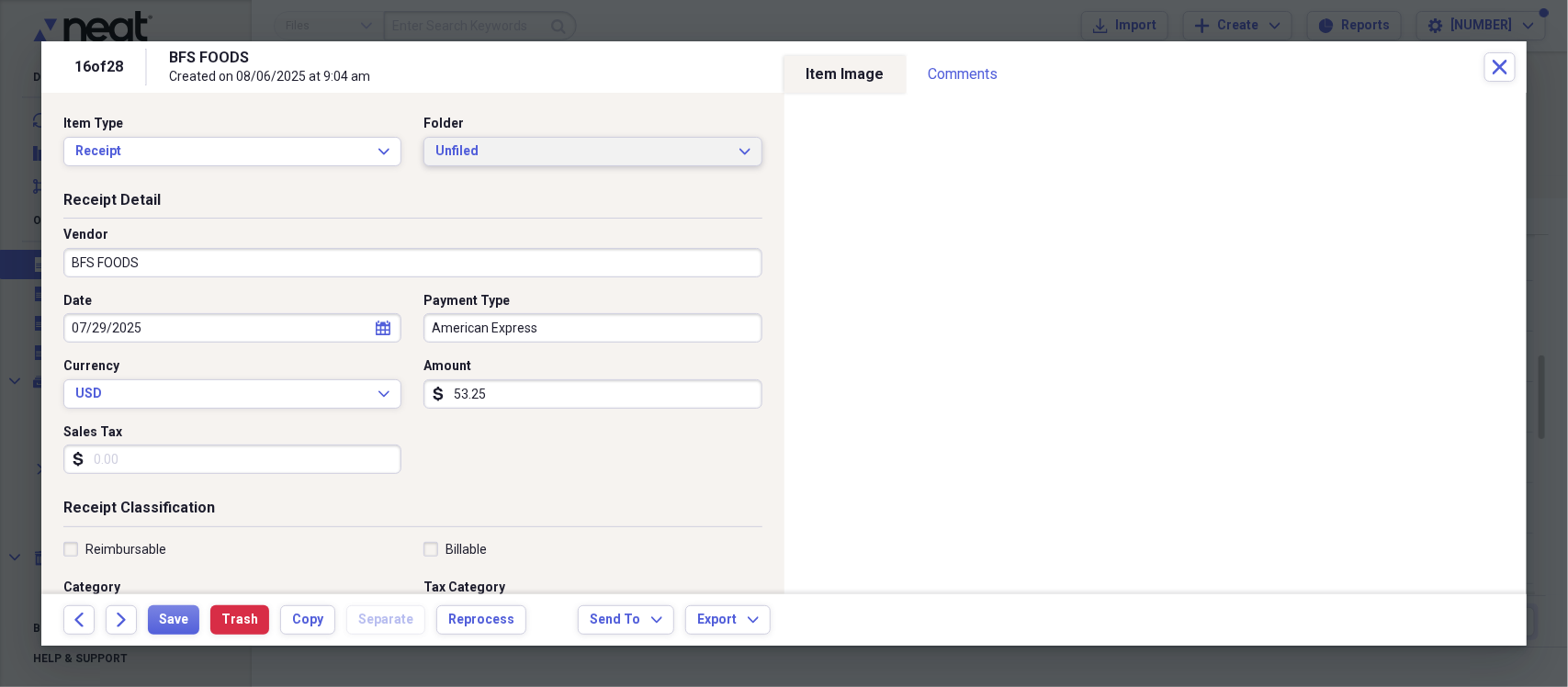 click on "Unfiled" at bounding box center (581, 152) 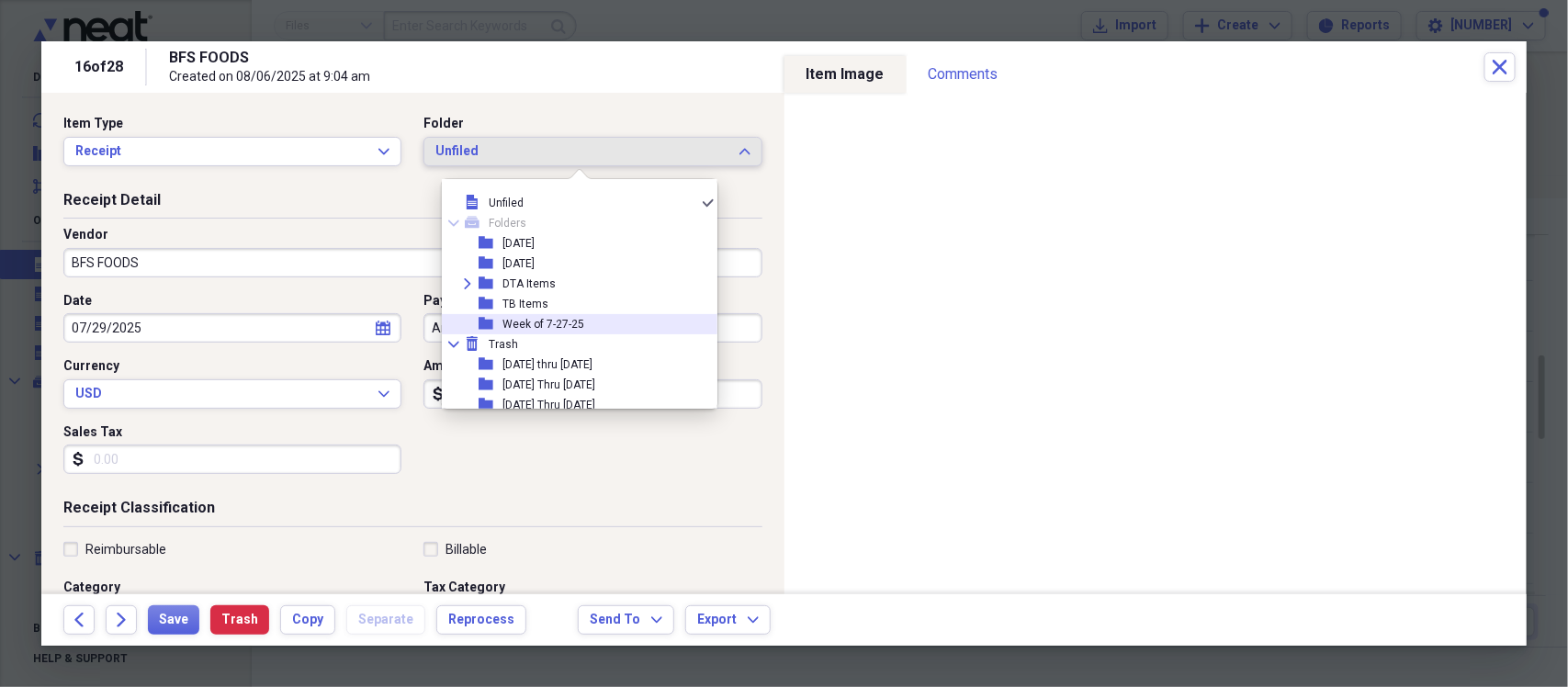 click on "Week of 7-27-25" at bounding box center [543, 324] 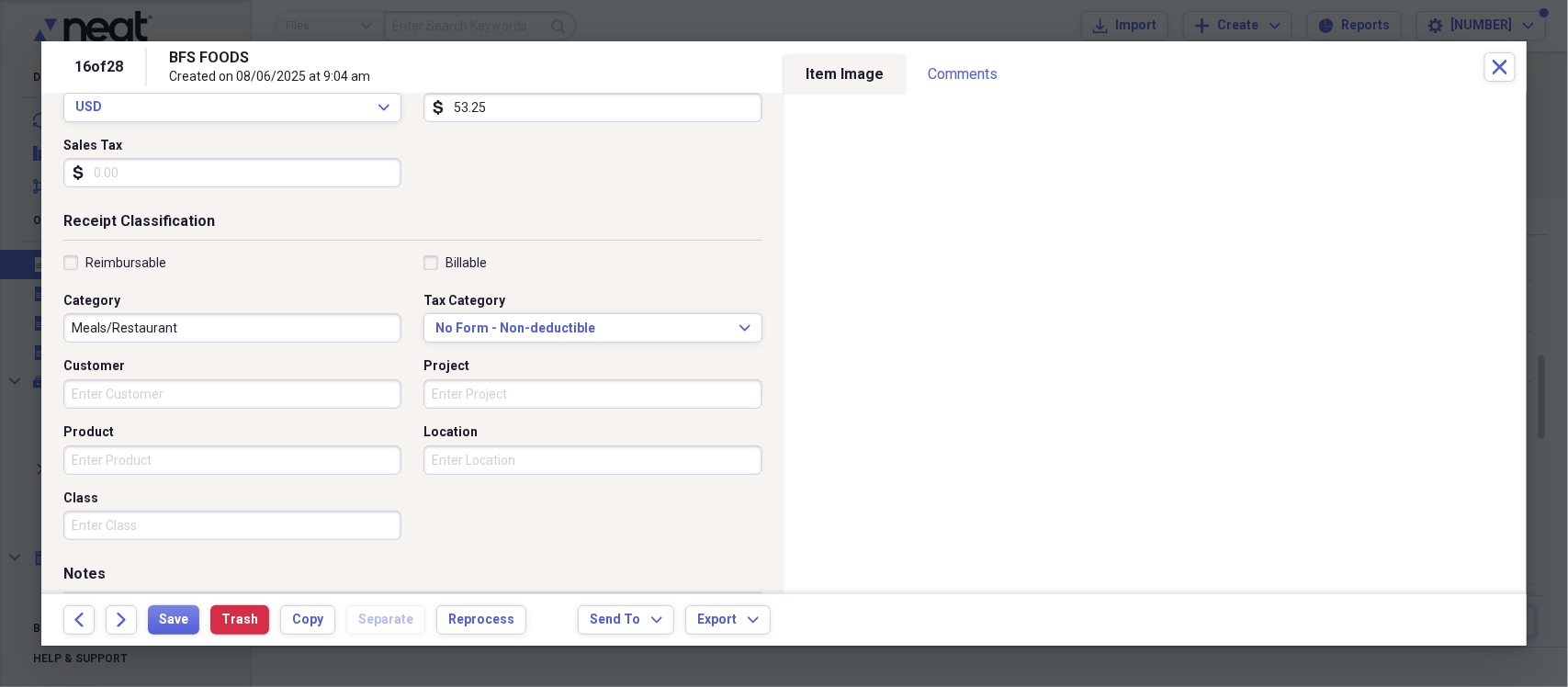 scroll, scrollTop: 344, scrollLeft: 0, axis: vertical 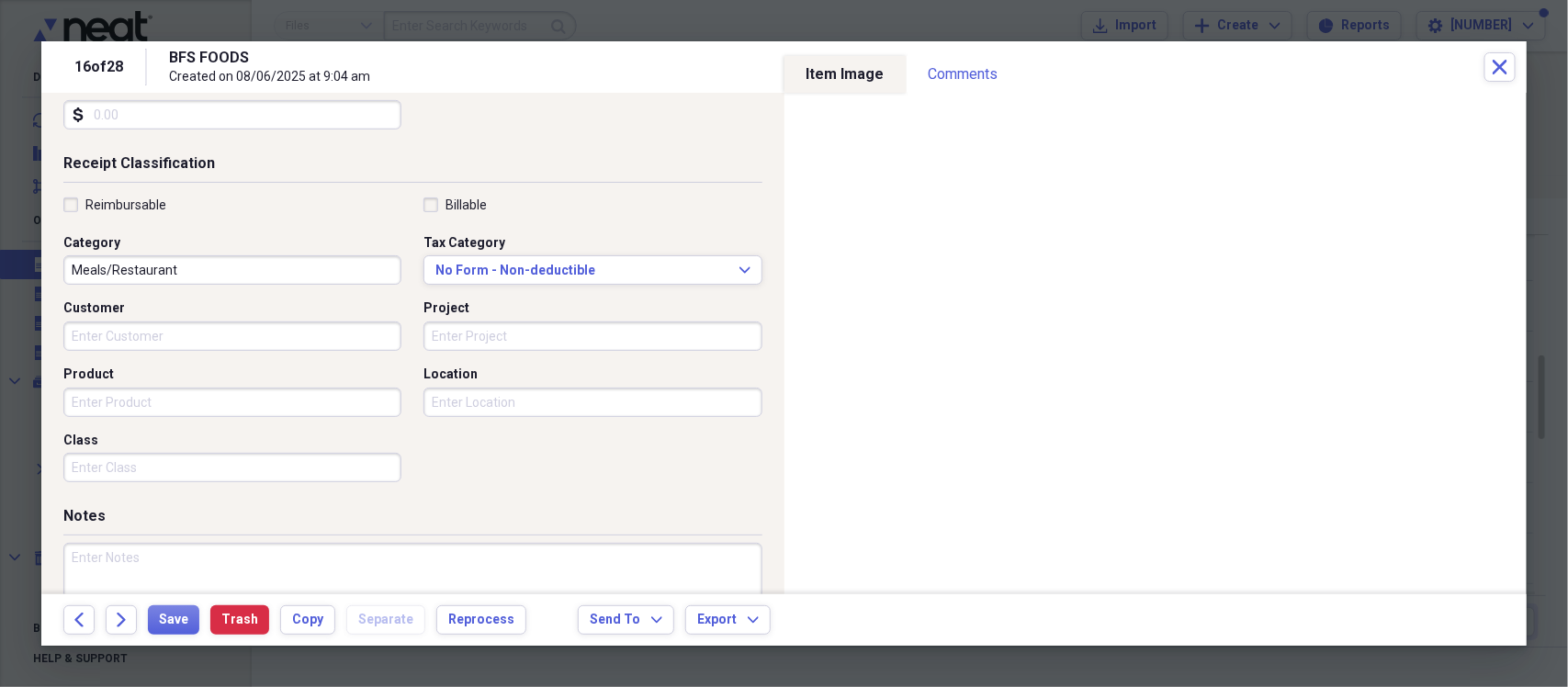 click on "Reimbursable" at bounding box center [115, 205] 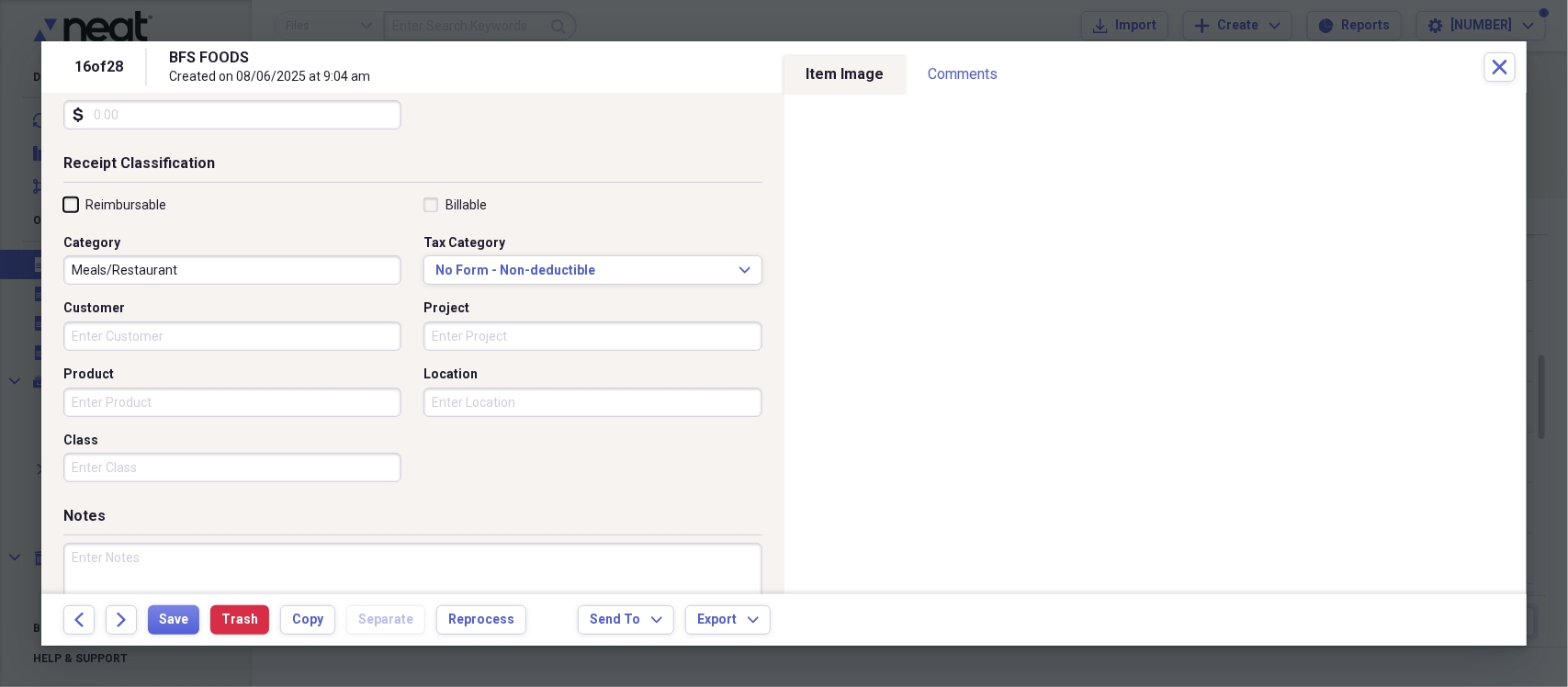 click on "Reimbursable" at bounding box center [63, 204] 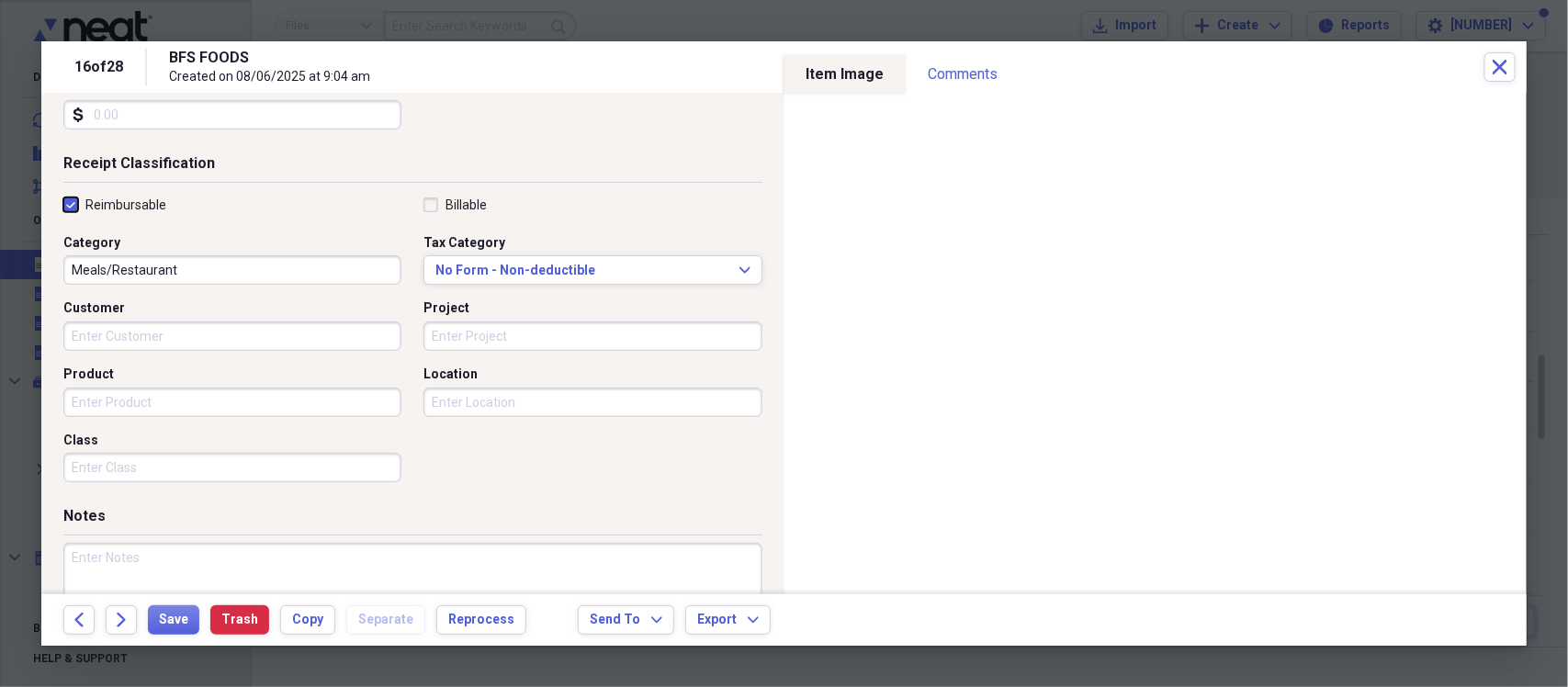 checkbox on "true" 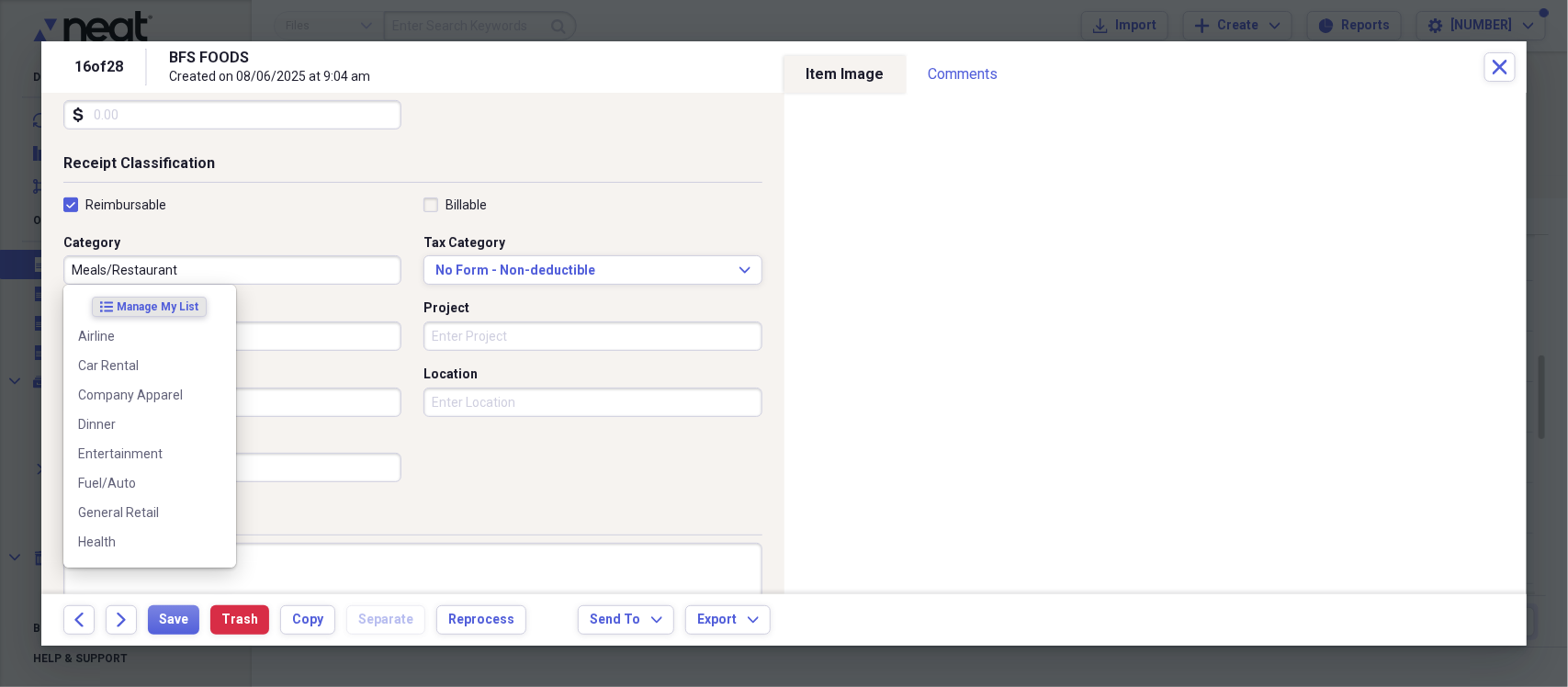 click on "Meals/Restaurant" at bounding box center (232, 270) 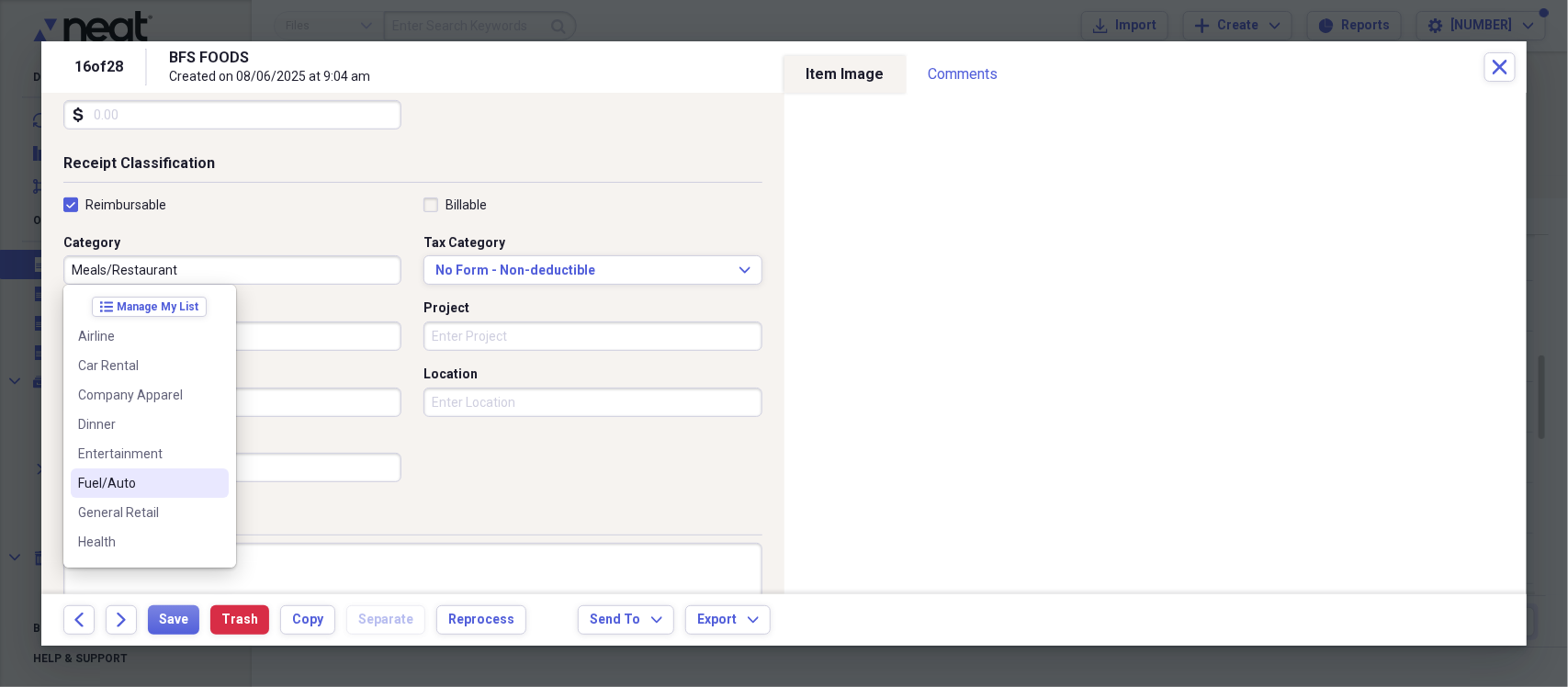 click on "Fuel/Auto" at bounding box center [139, 483] 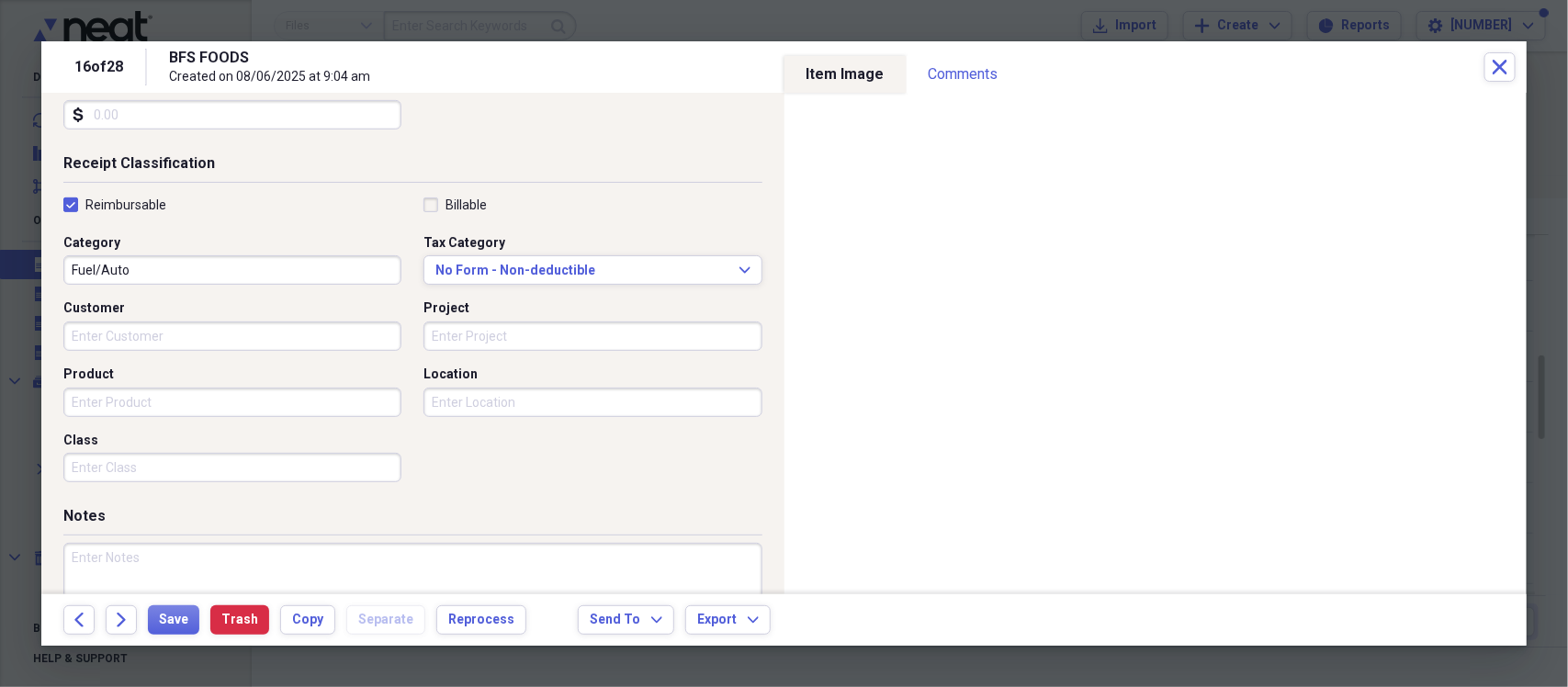 click at bounding box center (412, 603) 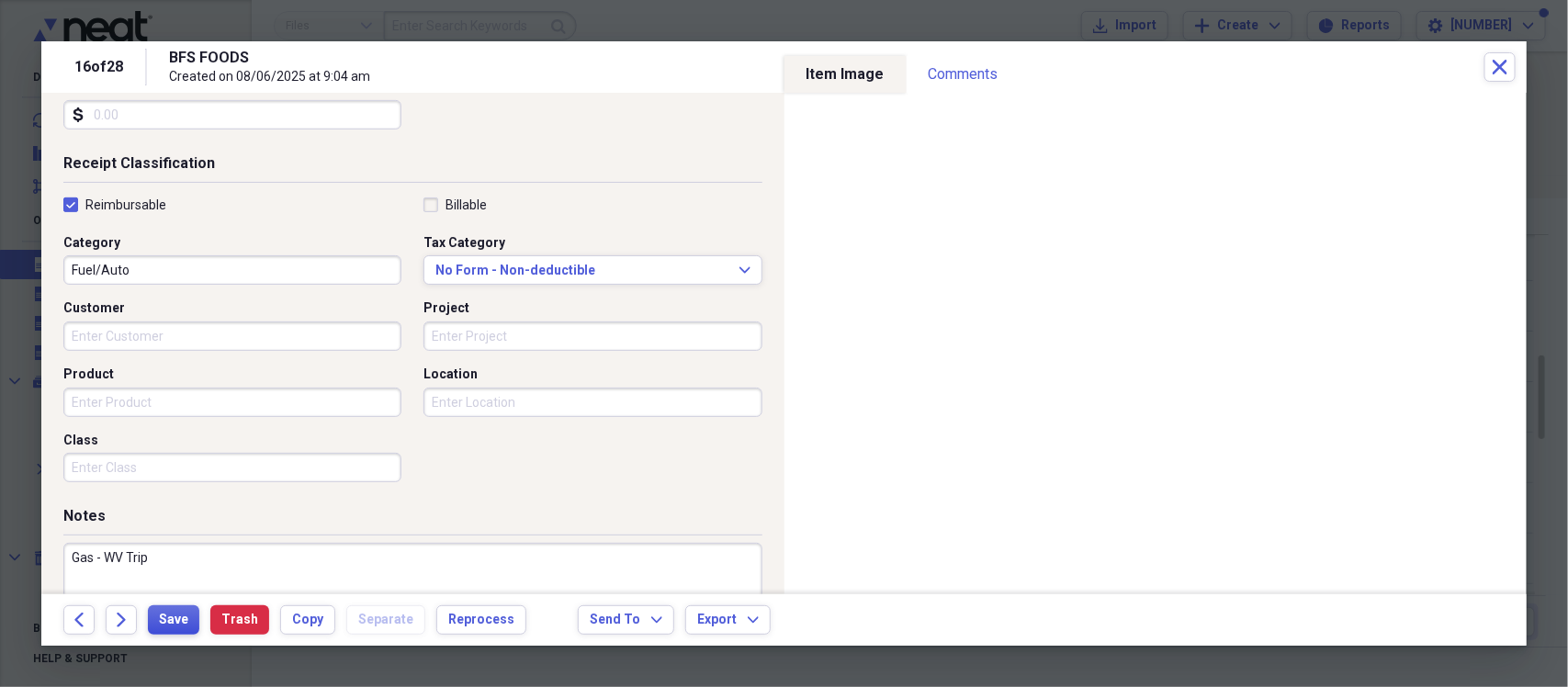 type on "Gas - WV Trip" 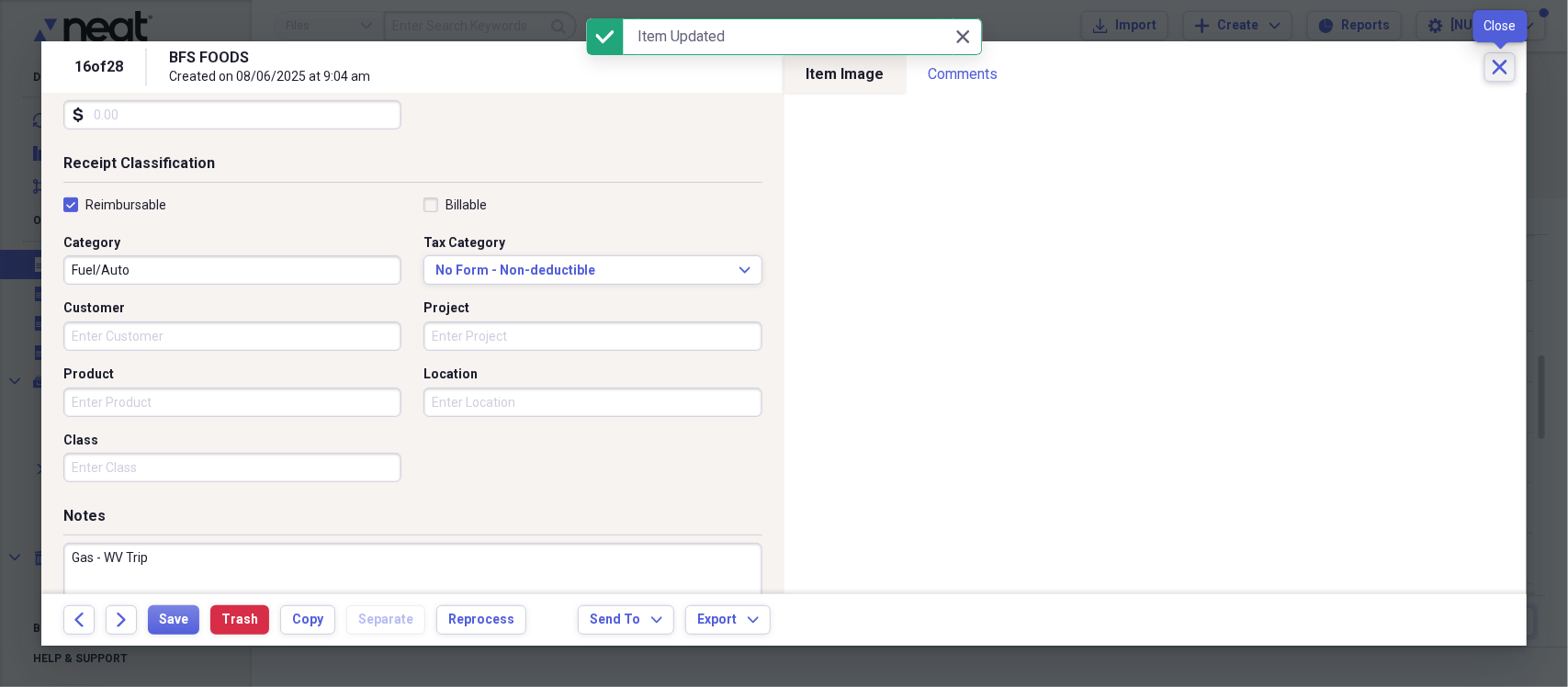 click 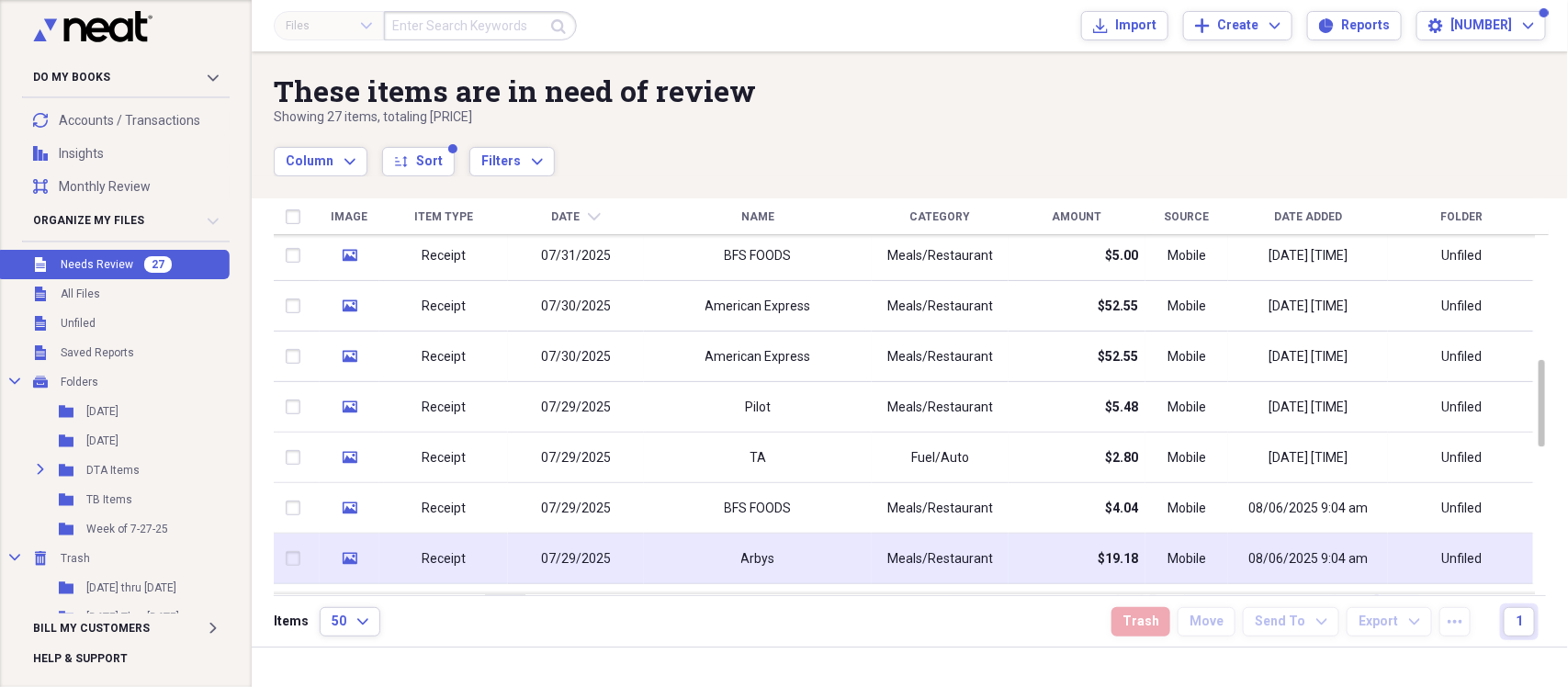 click on "07/29/2025" at bounding box center (576, 559) 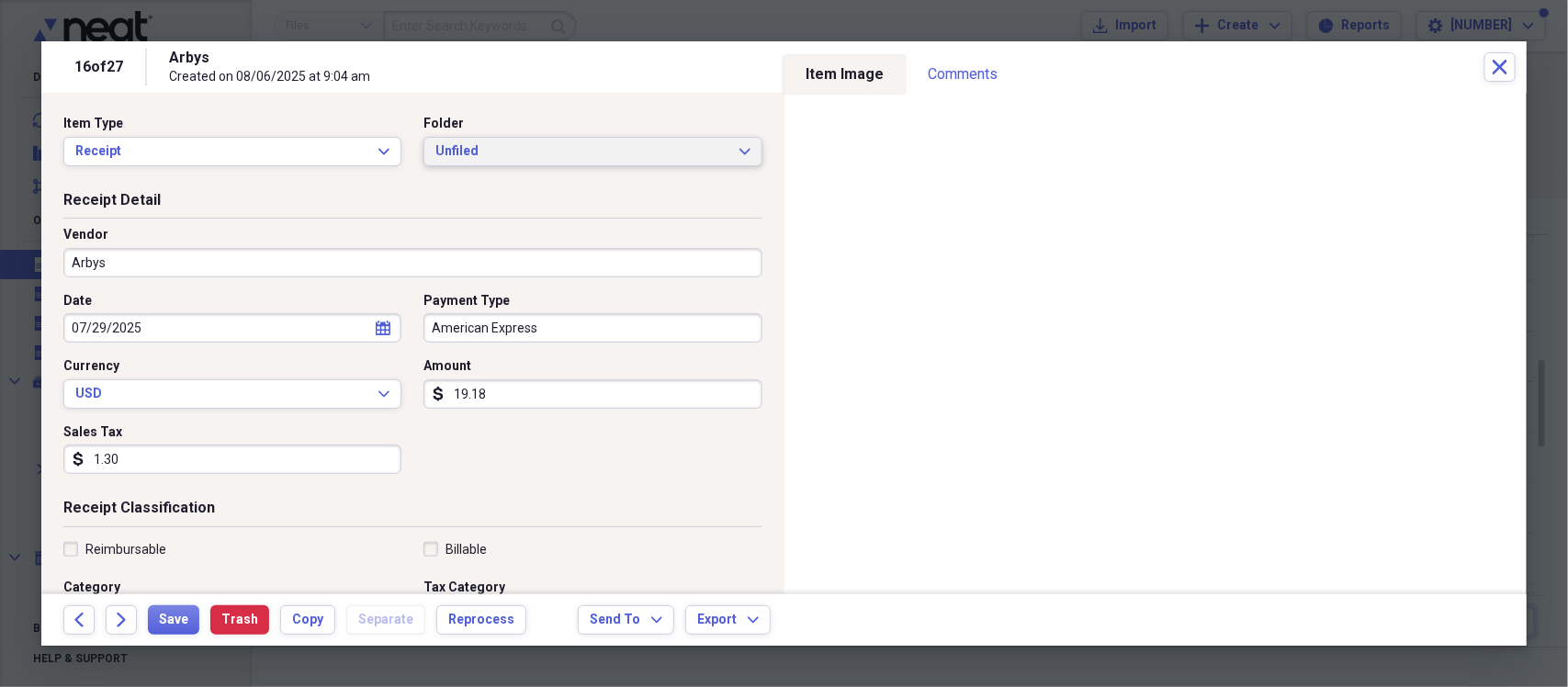 click on "Unfiled" at bounding box center (581, 152) 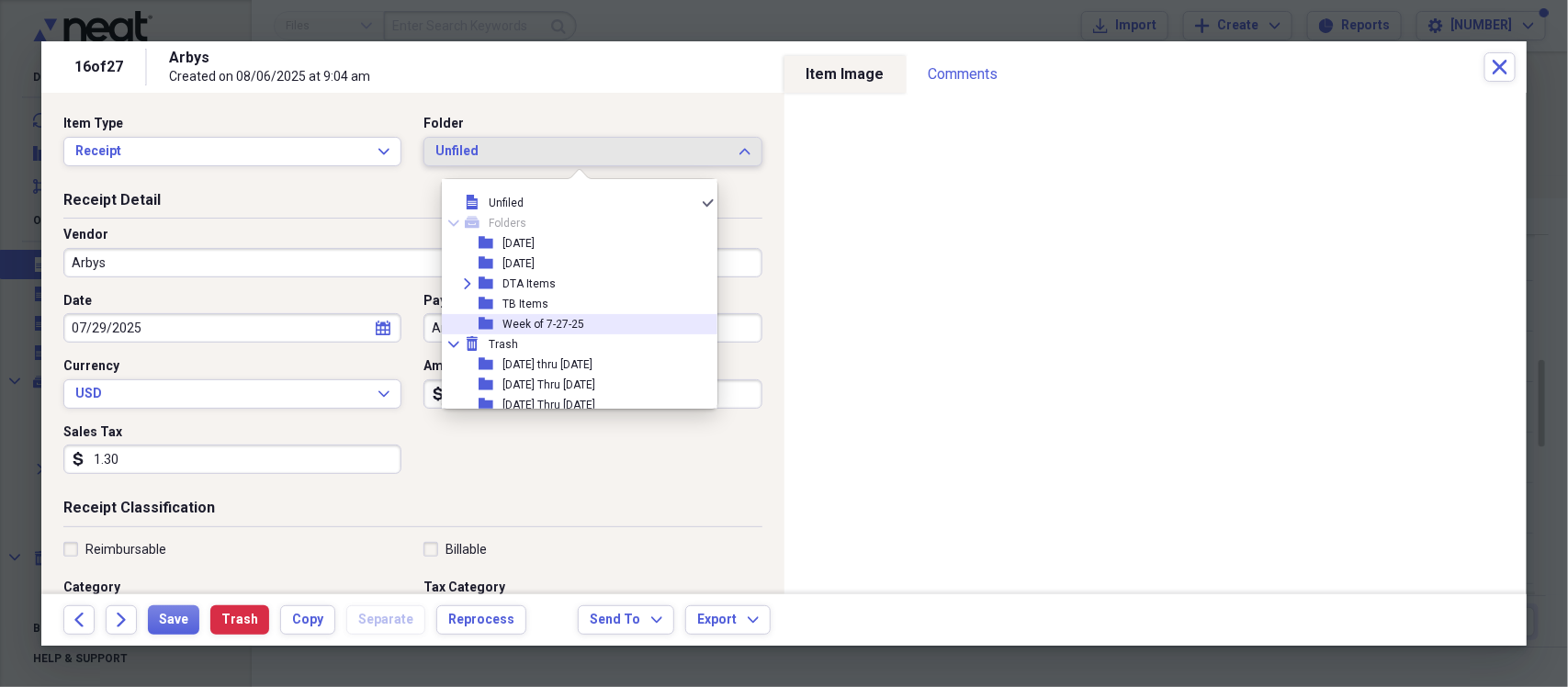 click on "Week of 7-27-25" at bounding box center [543, 324] 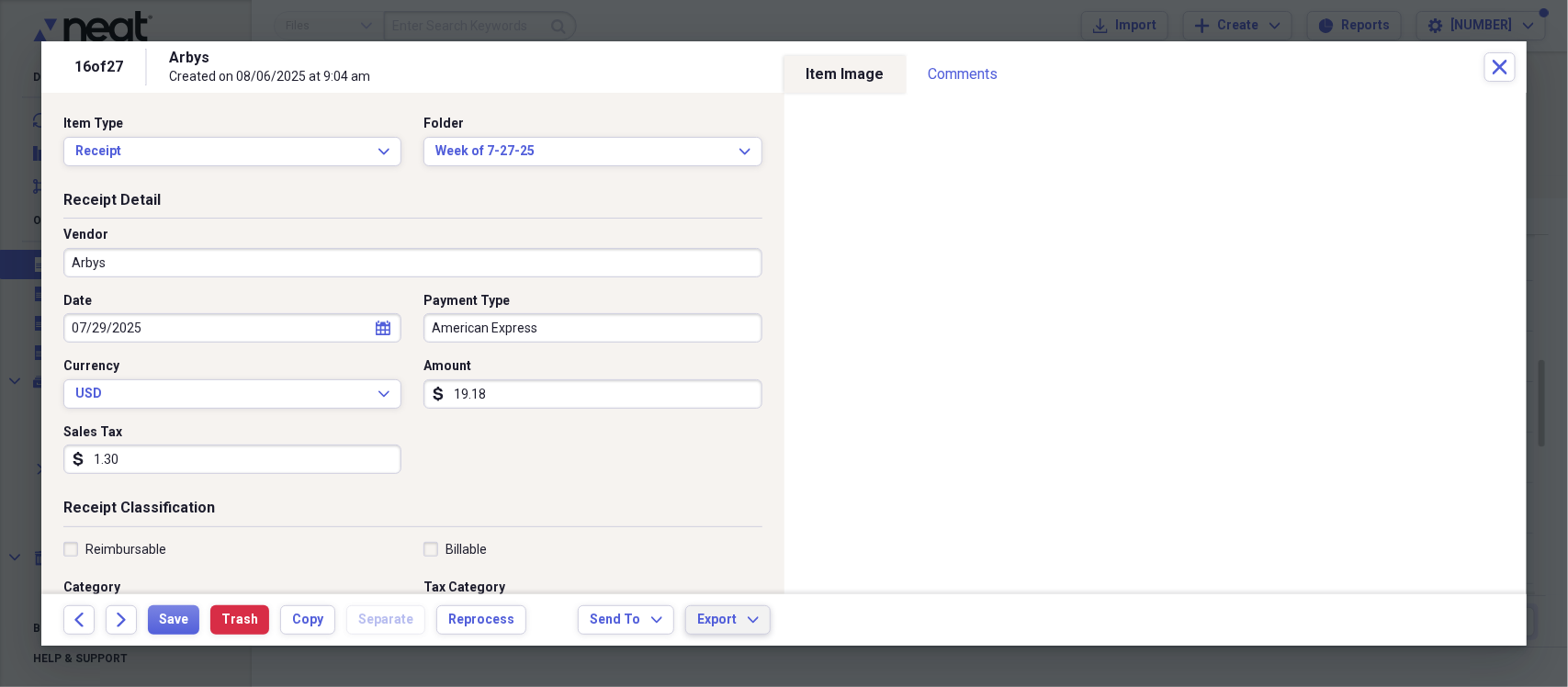 click on "Folder [DATE] Add Folder Folder [DATE] Add Folder Expand Folder DTA Items Add Folder Folder TB Items Add Folder Folder Week of [DATE] Add Folder Collapse Trash Trash Folder [DATE] thru [DATE] Folder [DATE] thru [DATE] Folder [DATE] Thru [DATE] Folder 2023 Folder 2023 Folder [DATE] Thru [DATE] Folder [DATE] Thru [DATE] Folder [DATE] & [DATE] Folder [DATE] & [DATE] Folder [DATE] & Week of [DATE] Folder [DATE] Thru [DATE] Folder [DATE] thru [DATE] Folder [DATE] Thru [DATE] Folder [DATE] Thru [DATE] Folder [DATE] Thru [DATE] Folder Maddie Bonds Folder TB Items Folder Week of [DATE] Folder Week of [DATE] Folder Week of [DATE] Folder Week of [DATE] Expand Folder Week of [DATE] Rev 1 Folder Week of [DATE] Folder Week of [DATE] Folder Week of [DATE] 1" at bounding box center (784, 344) 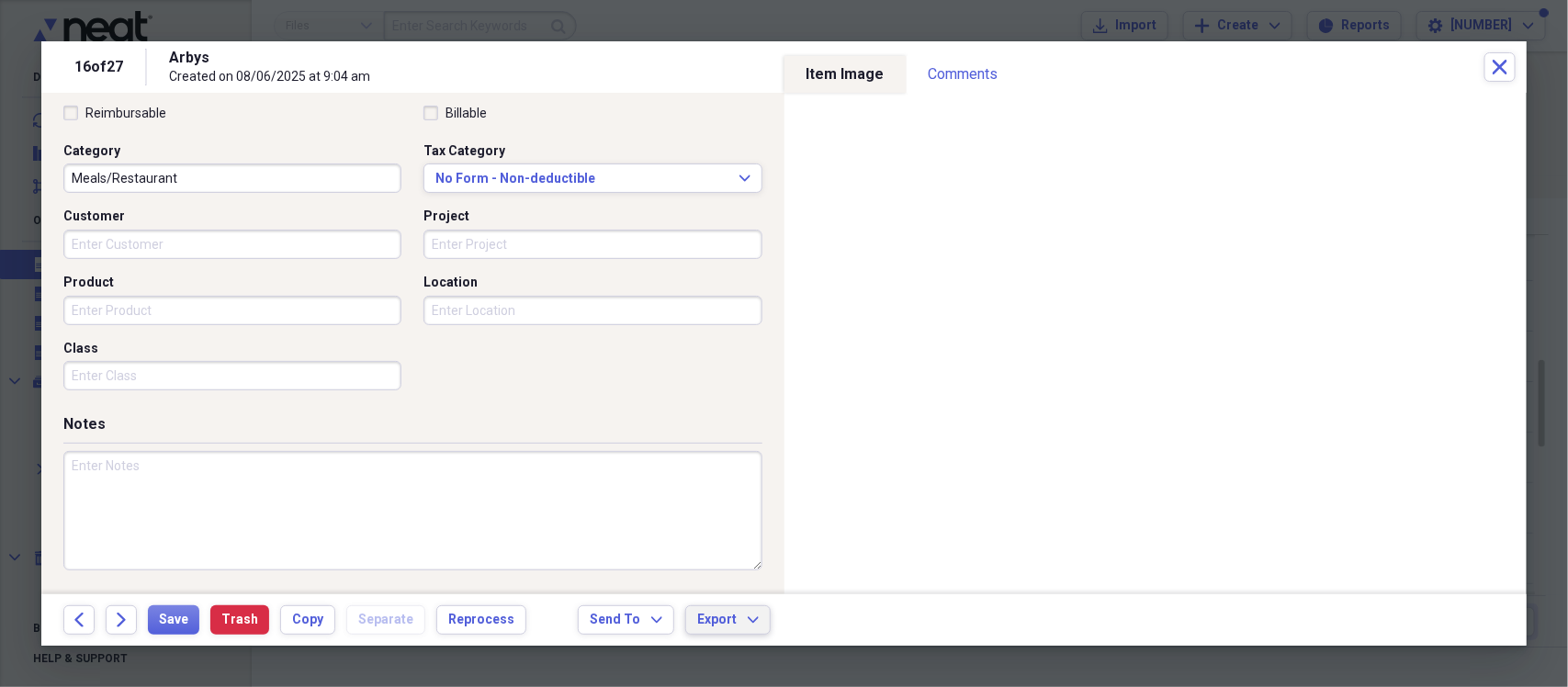 scroll, scrollTop: 321, scrollLeft: 0, axis: vertical 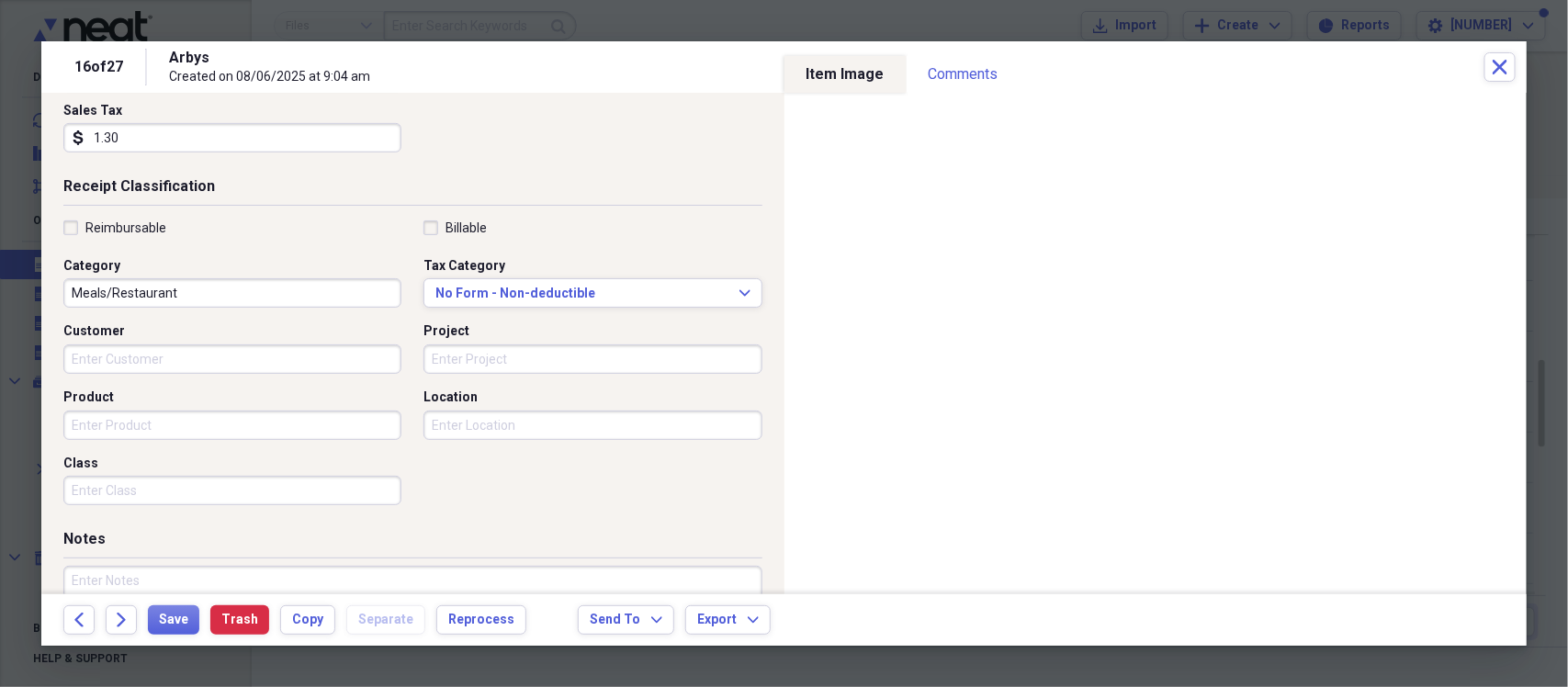 click on "Reimbursable" at bounding box center (115, 228) 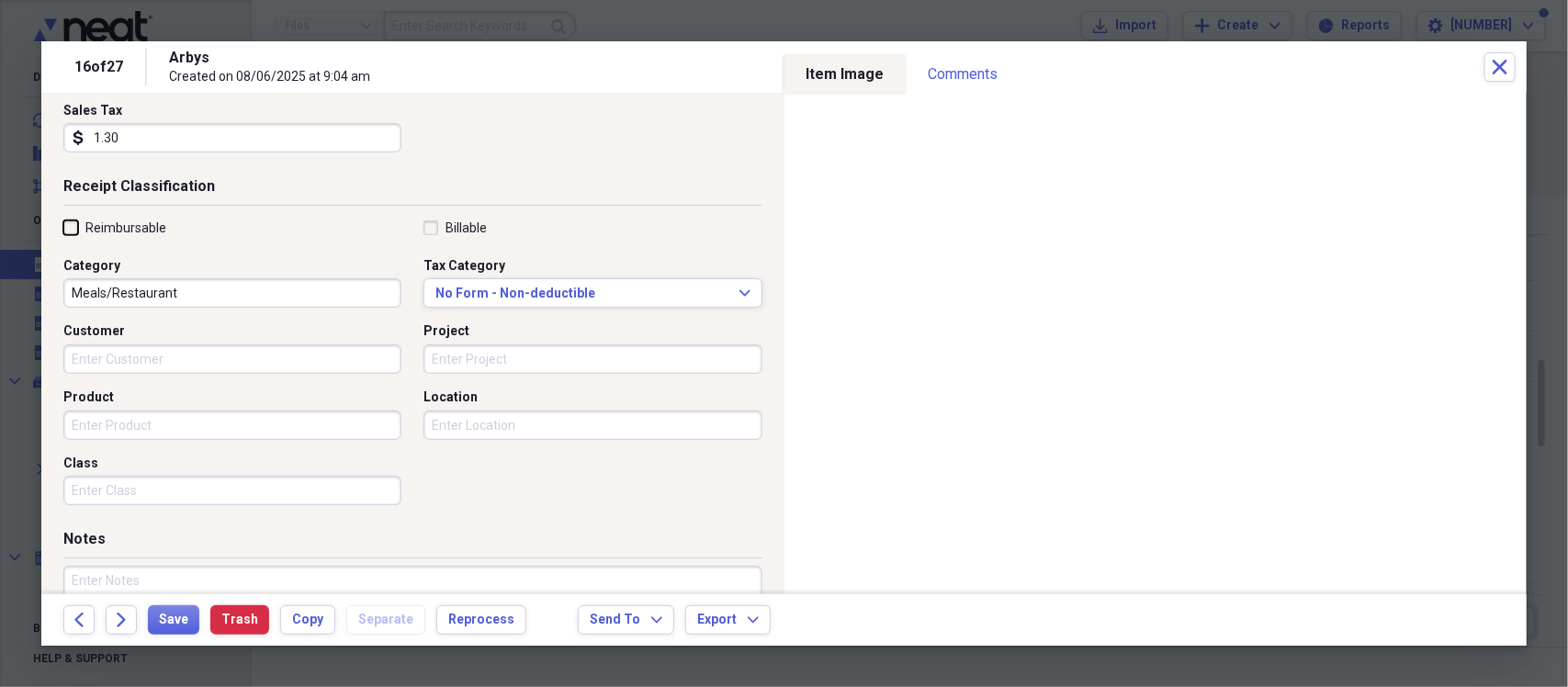 click on "Reimbursable" at bounding box center [63, 227] 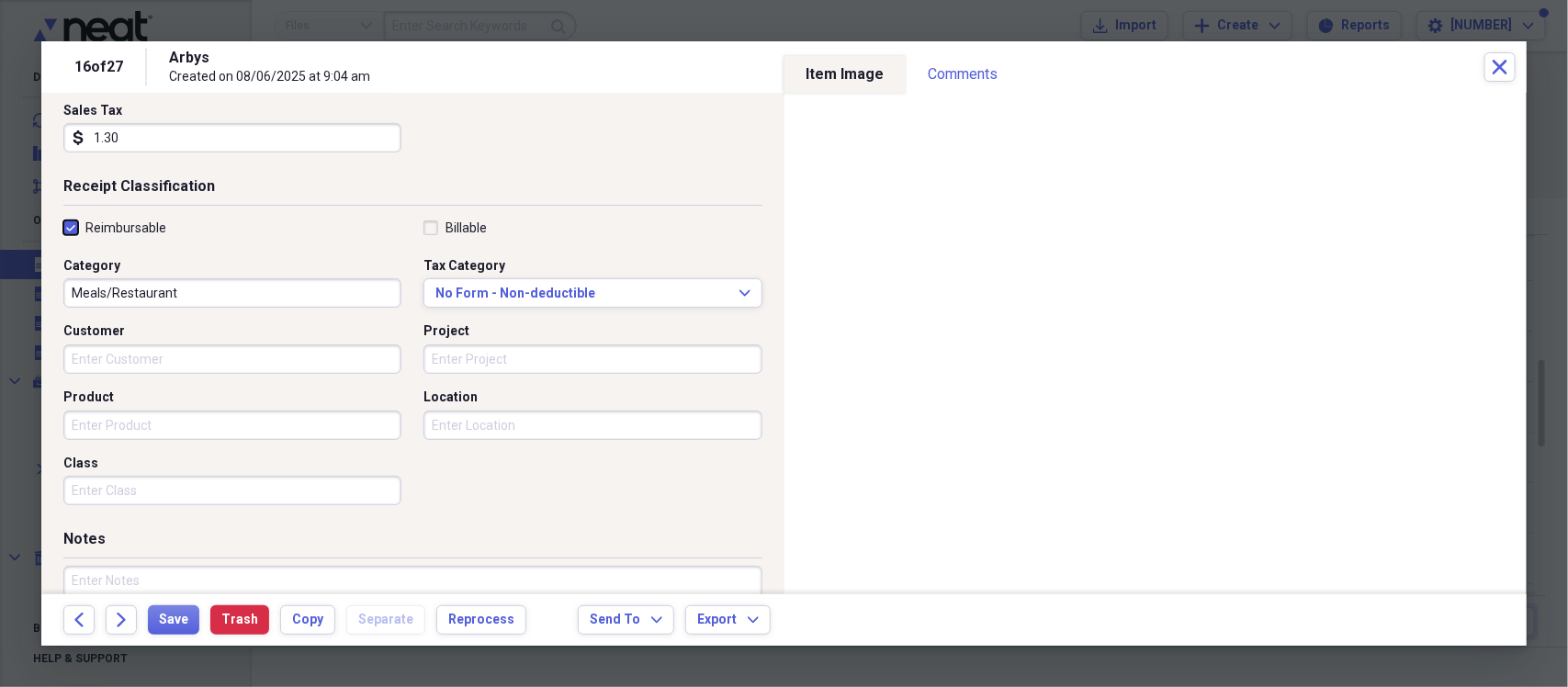 checkbox on "true" 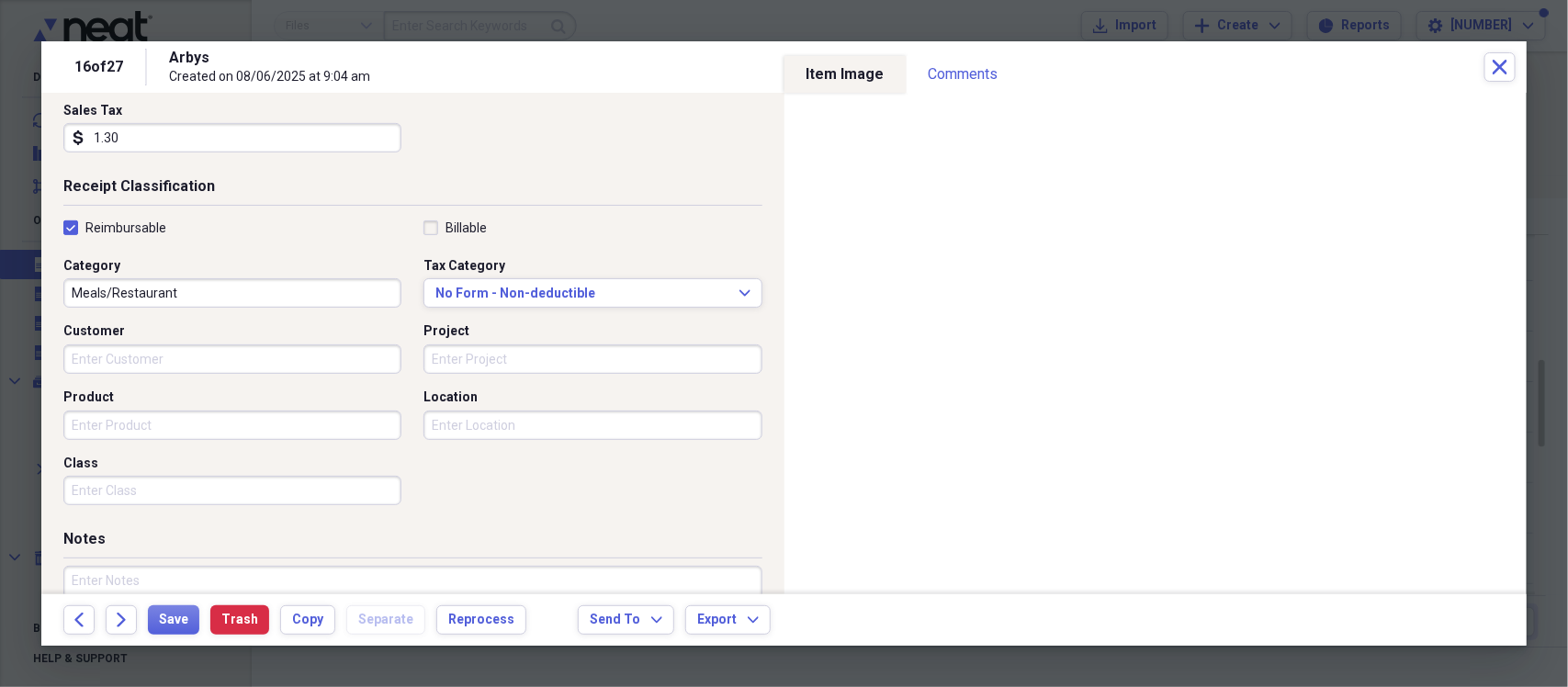 click at bounding box center (412, 625) 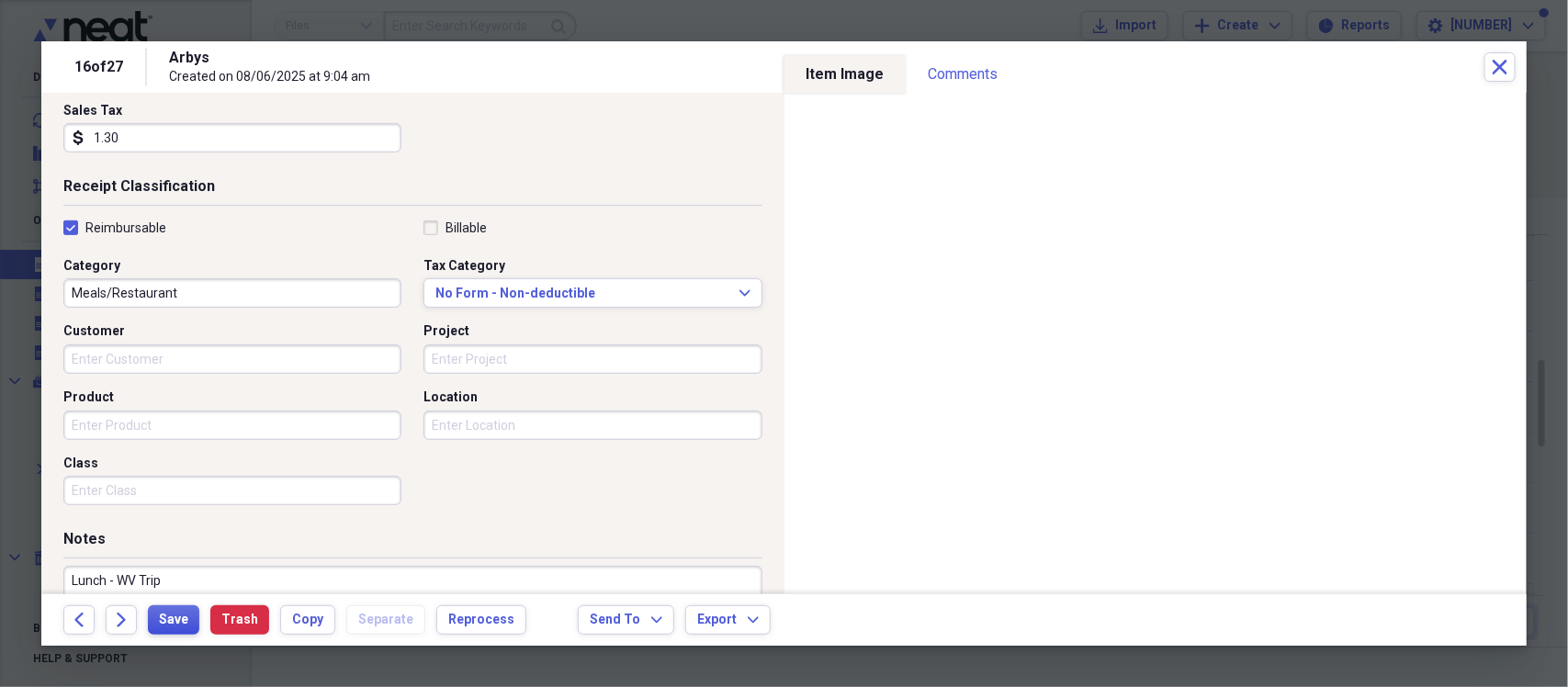 type on "Lunch - WV Trip" 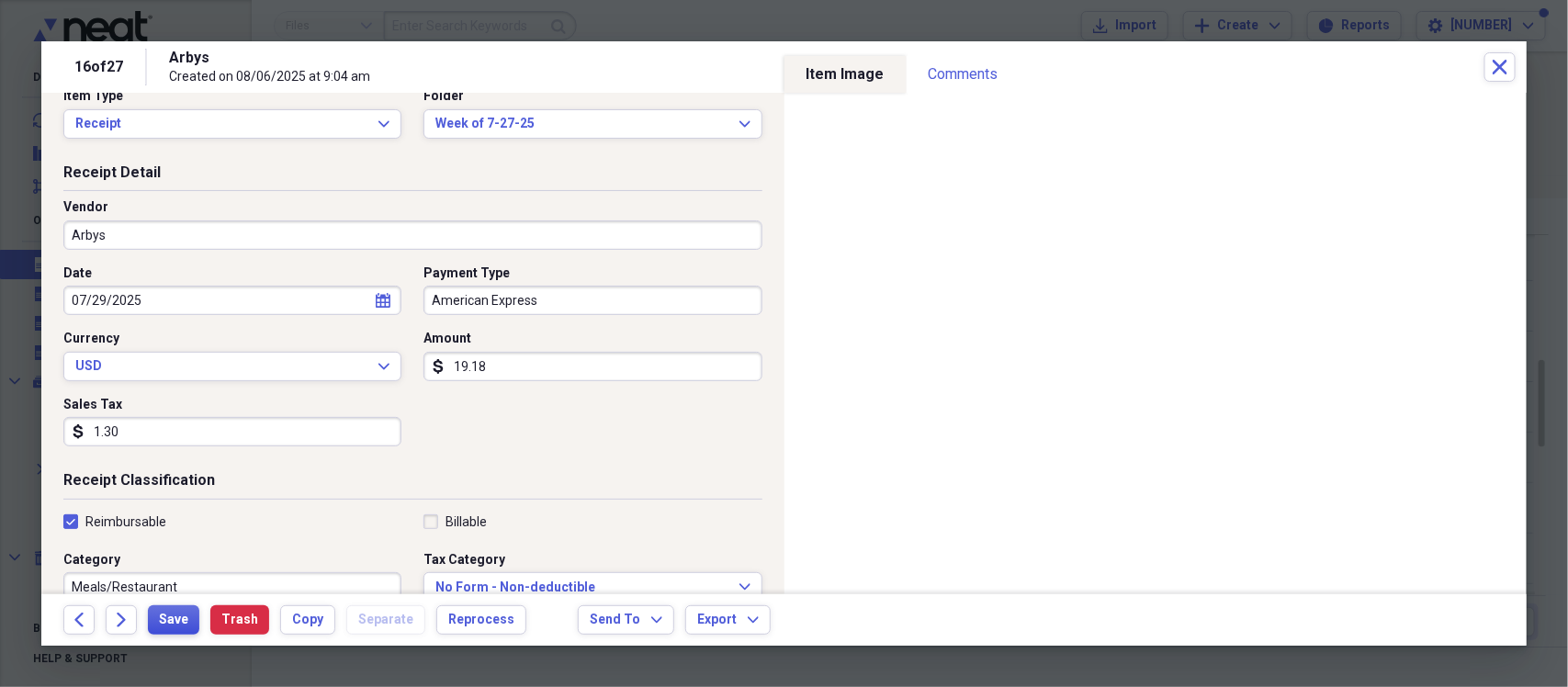 scroll, scrollTop: 0, scrollLeft: 0, axis: both 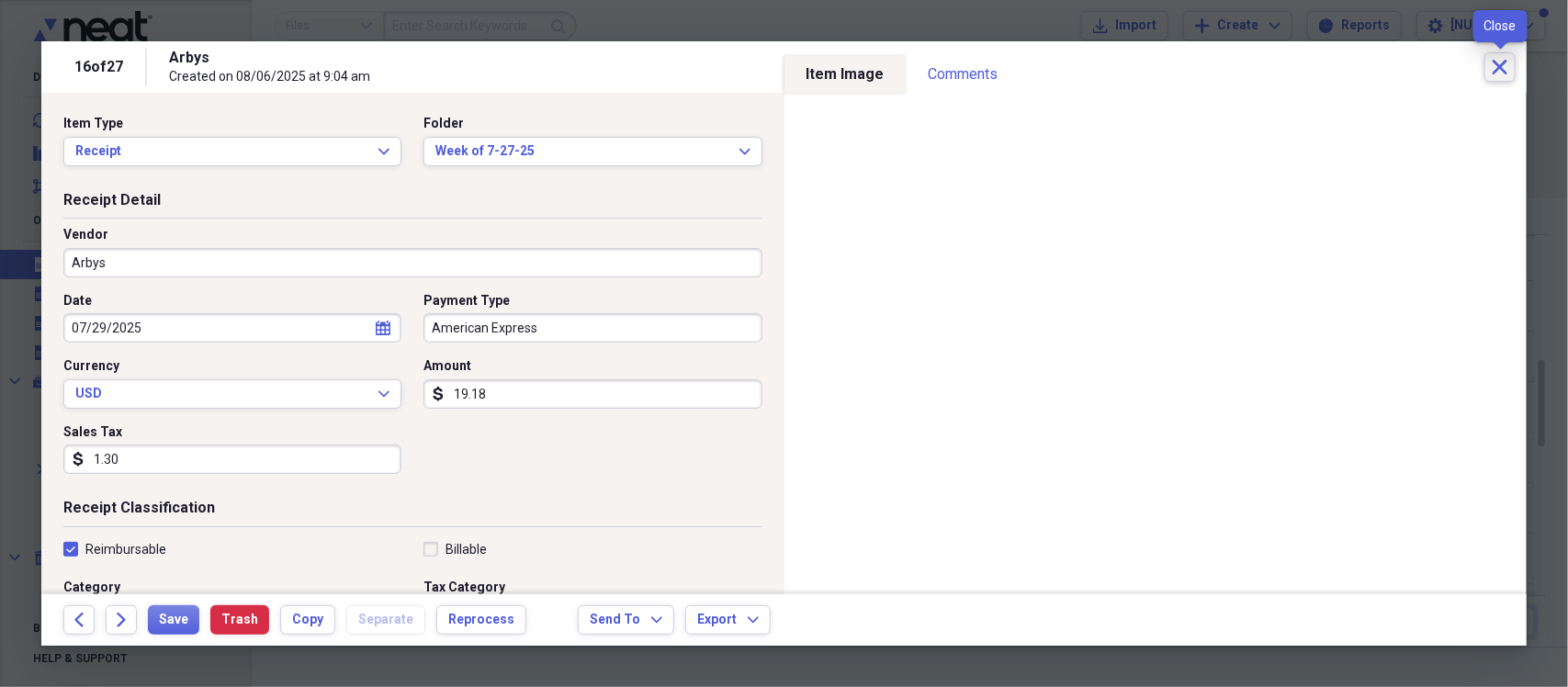 click on "Close" 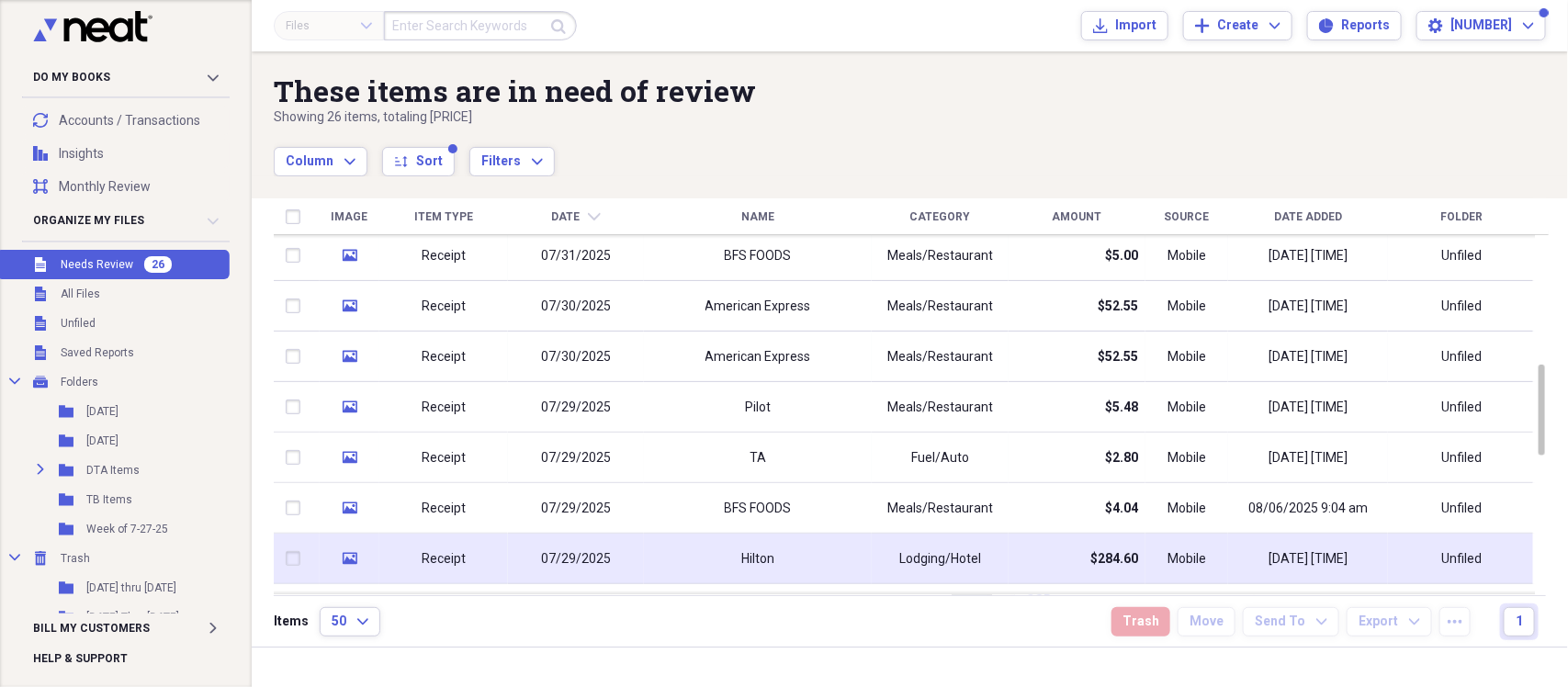 click on "Hilton" at bounding box center (758, 559) 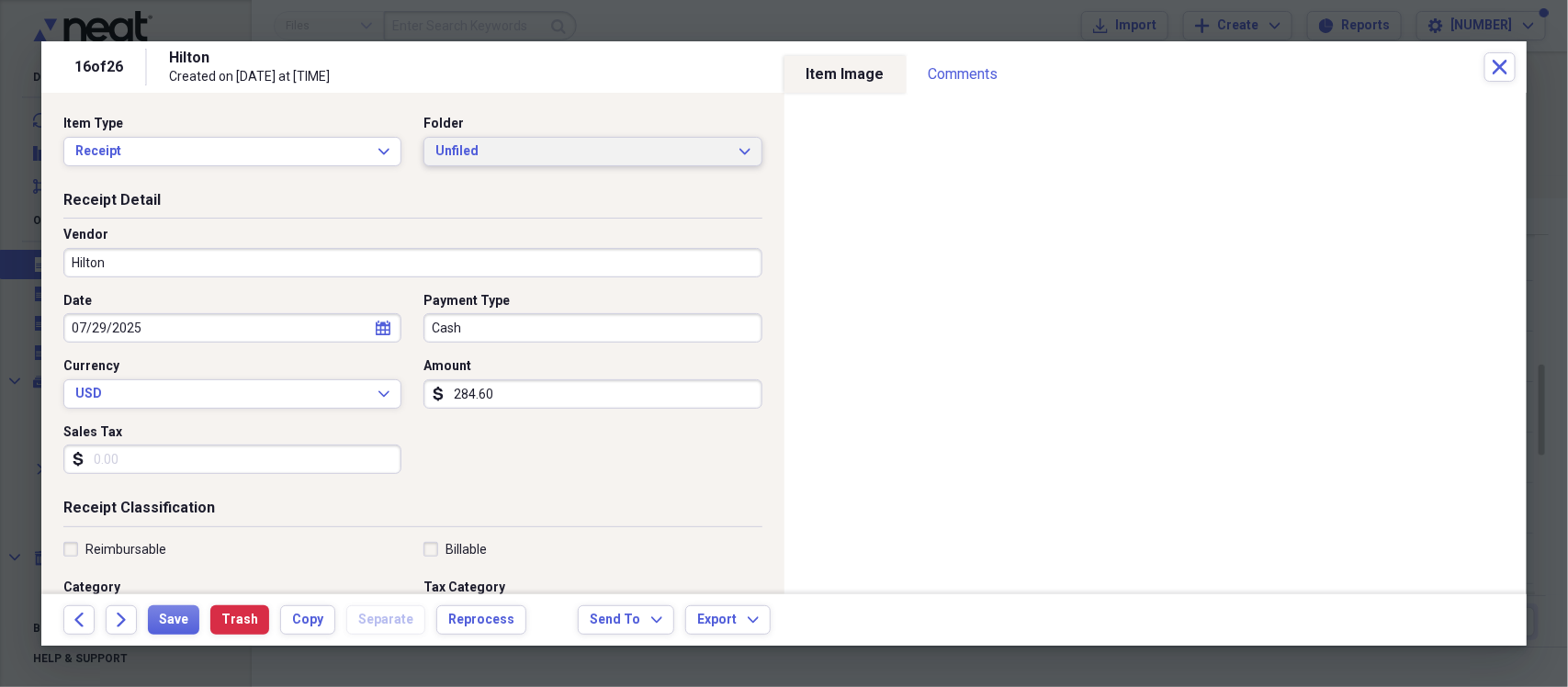 click on "Unfiled" at bounding box center [581, 152] 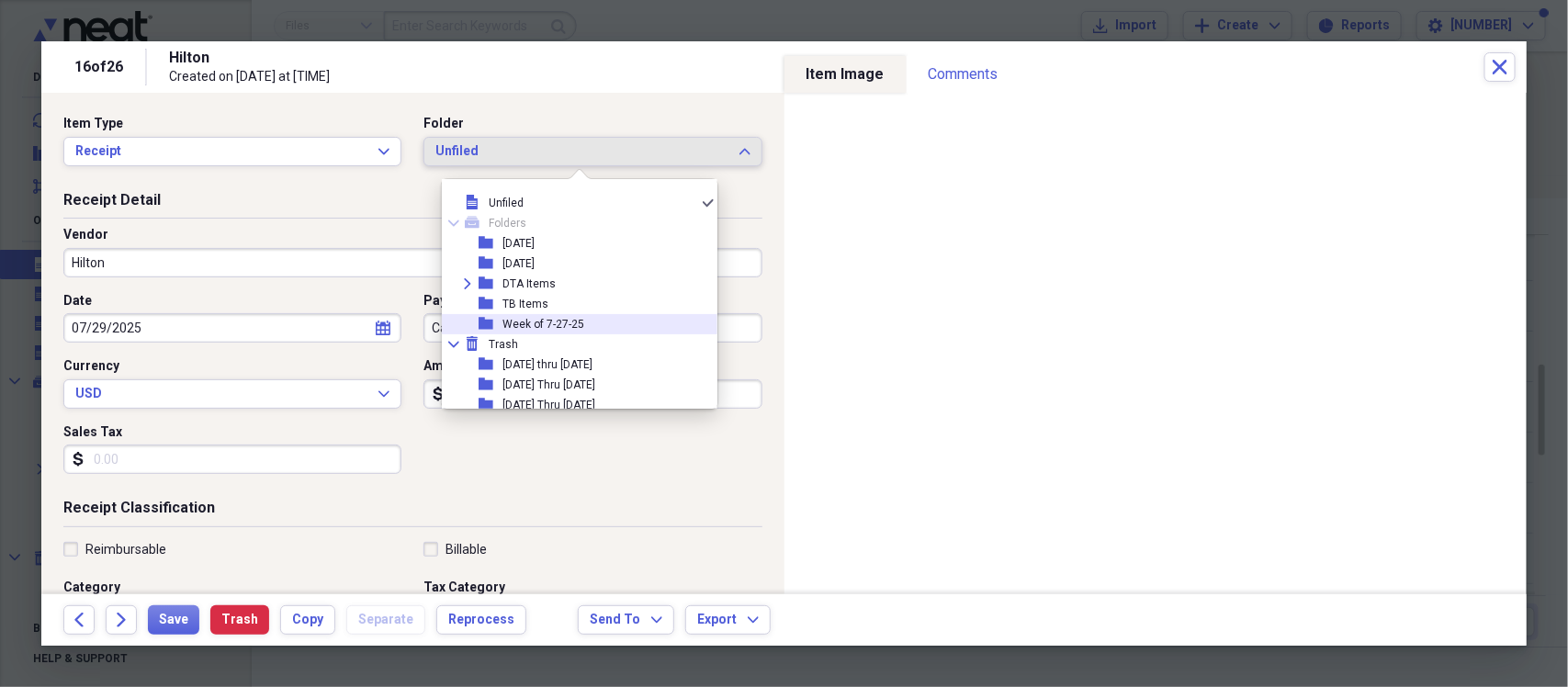 click on "Week of 7-27-25" at bounding box center (543, 324) 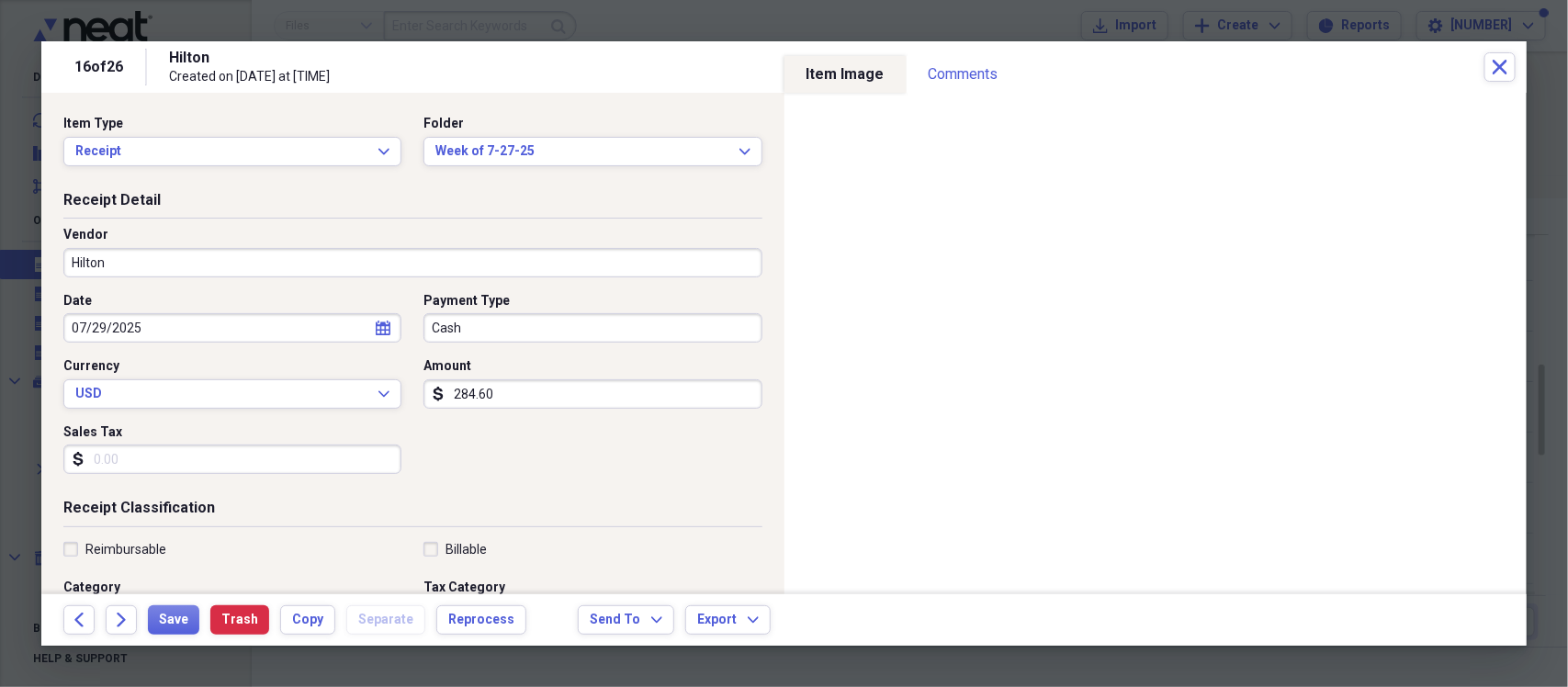 click on "284.60" at bounding box center [592, 394] 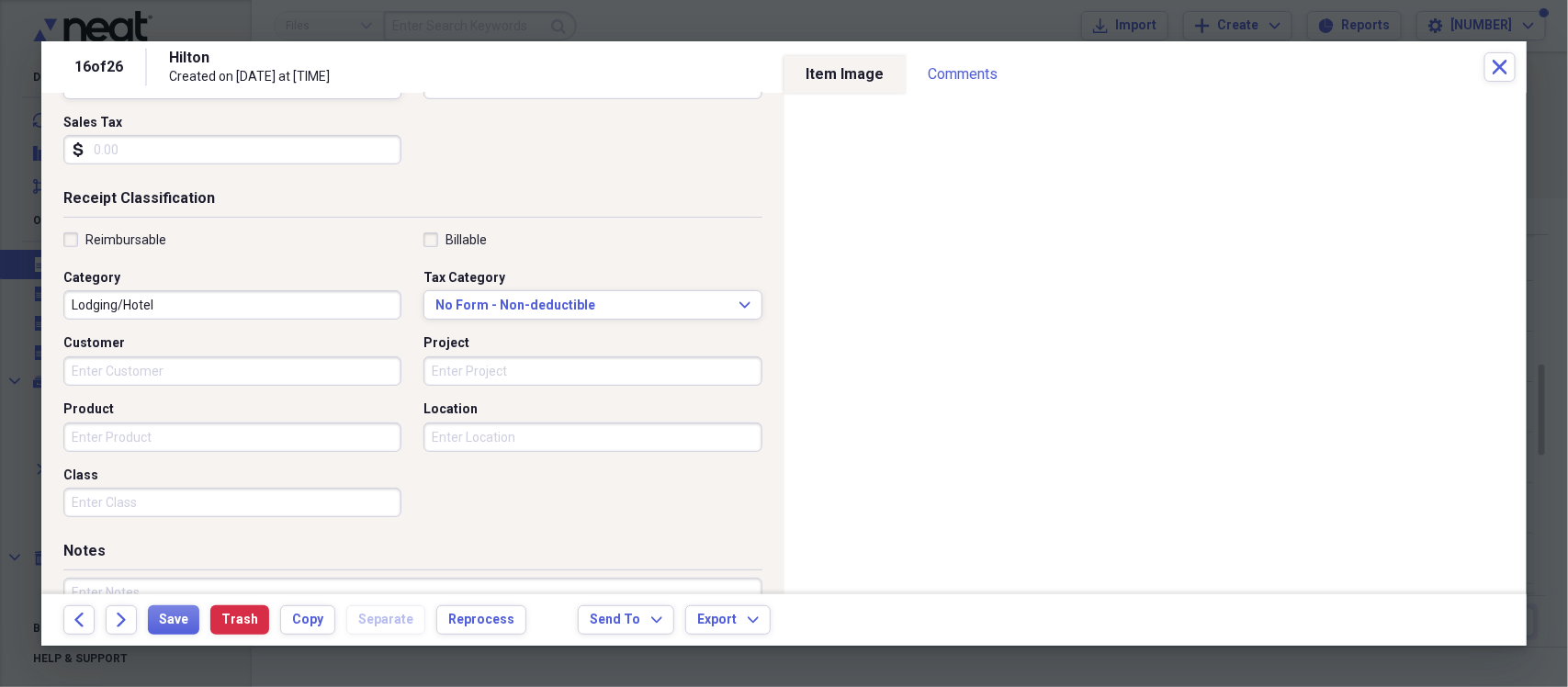 scroll, scrollTop: 344, scrollLeft: 0, axis: vertical 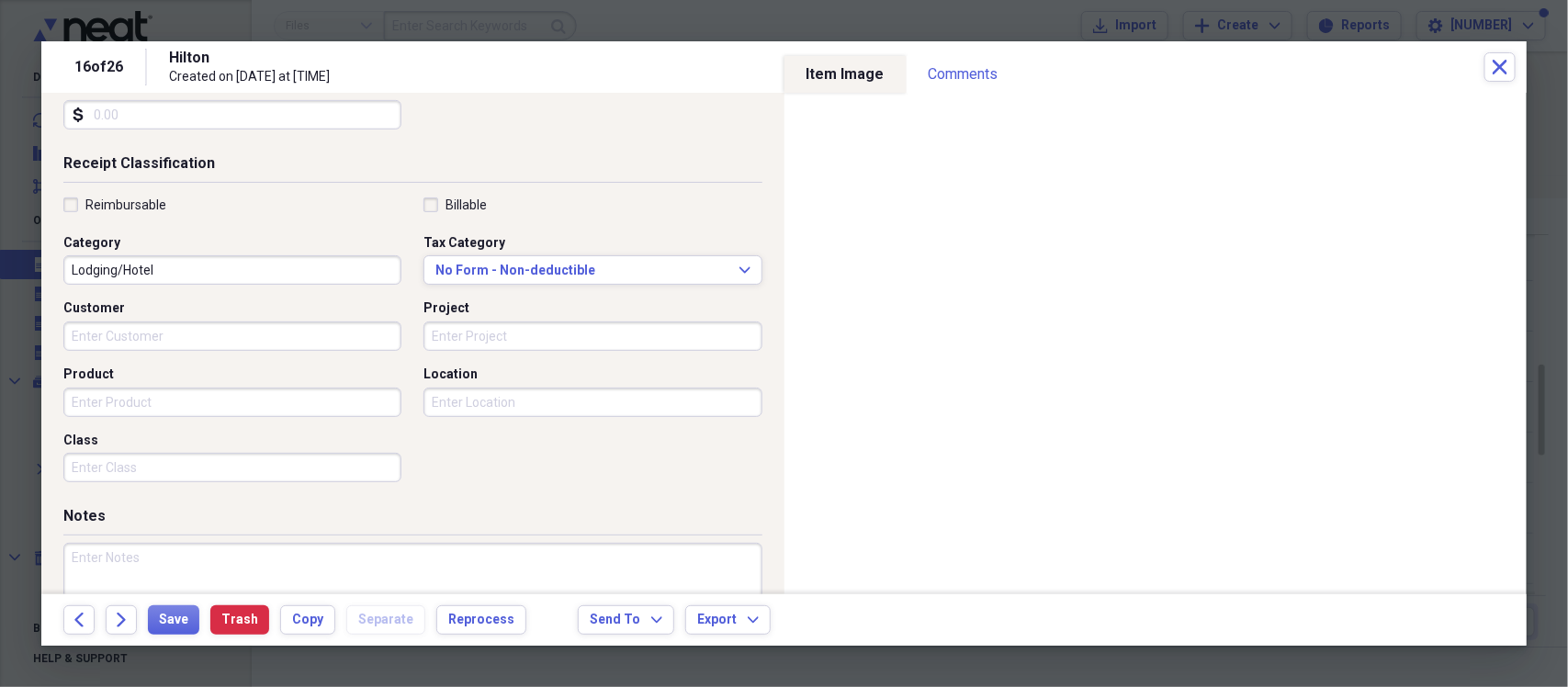 type on "270.12" 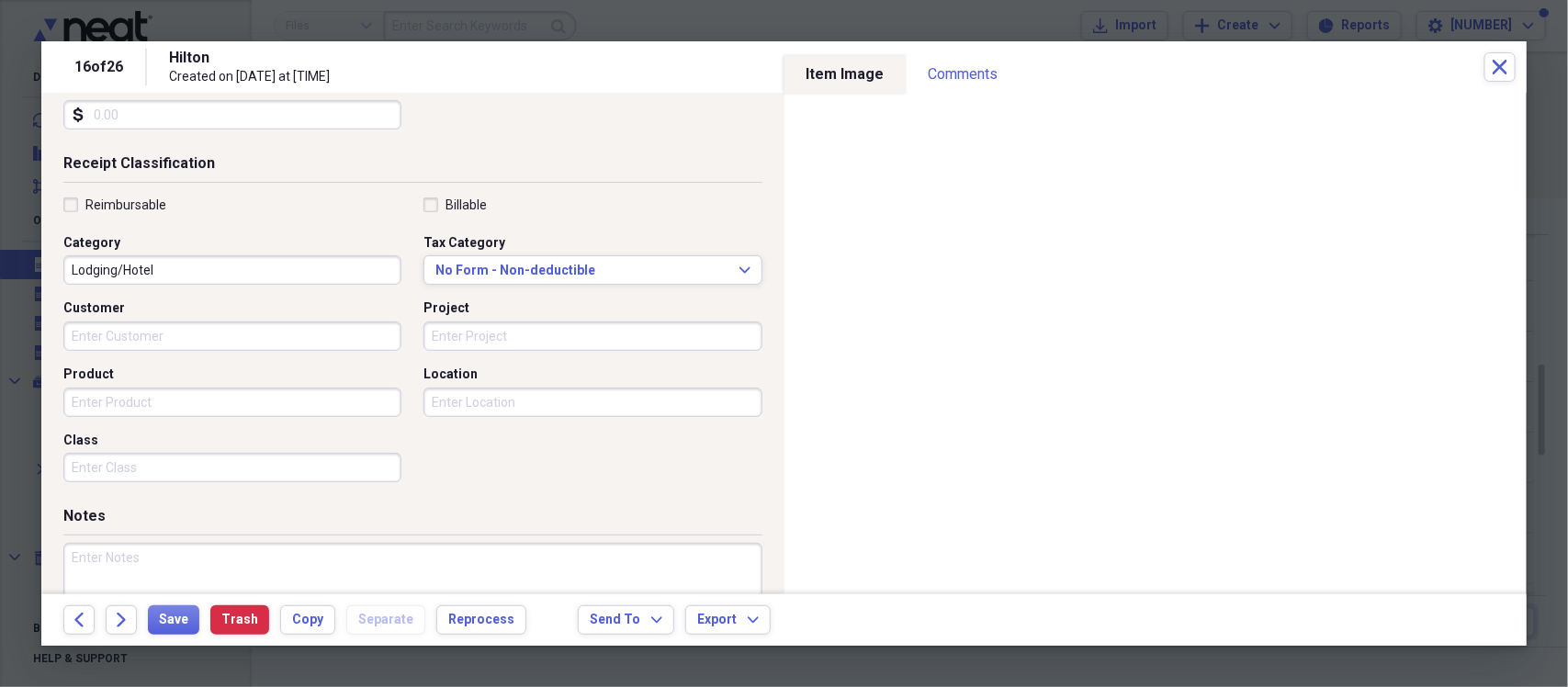 click on "Reimbursable" at bounding box center [115, 205] 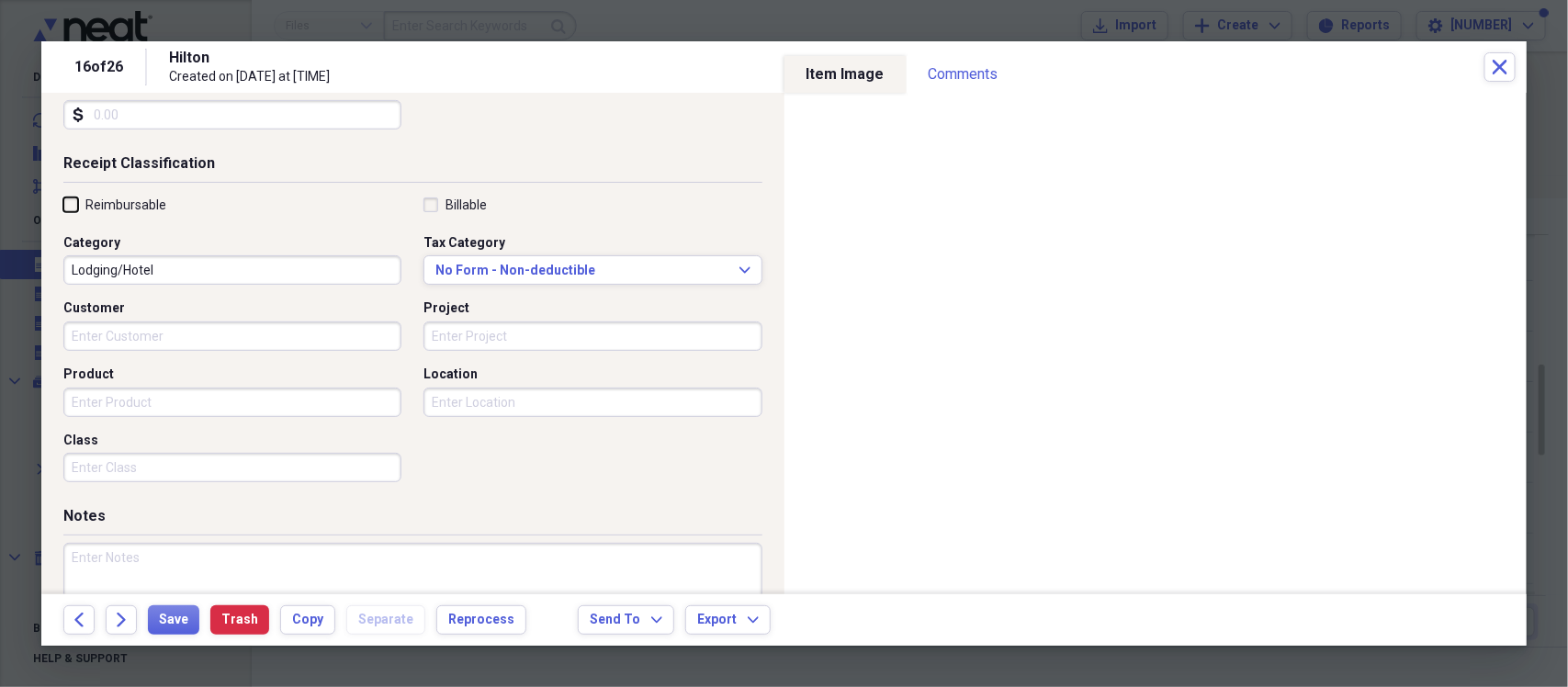 click on "Reimbursable" at bounding box center [63, 204] 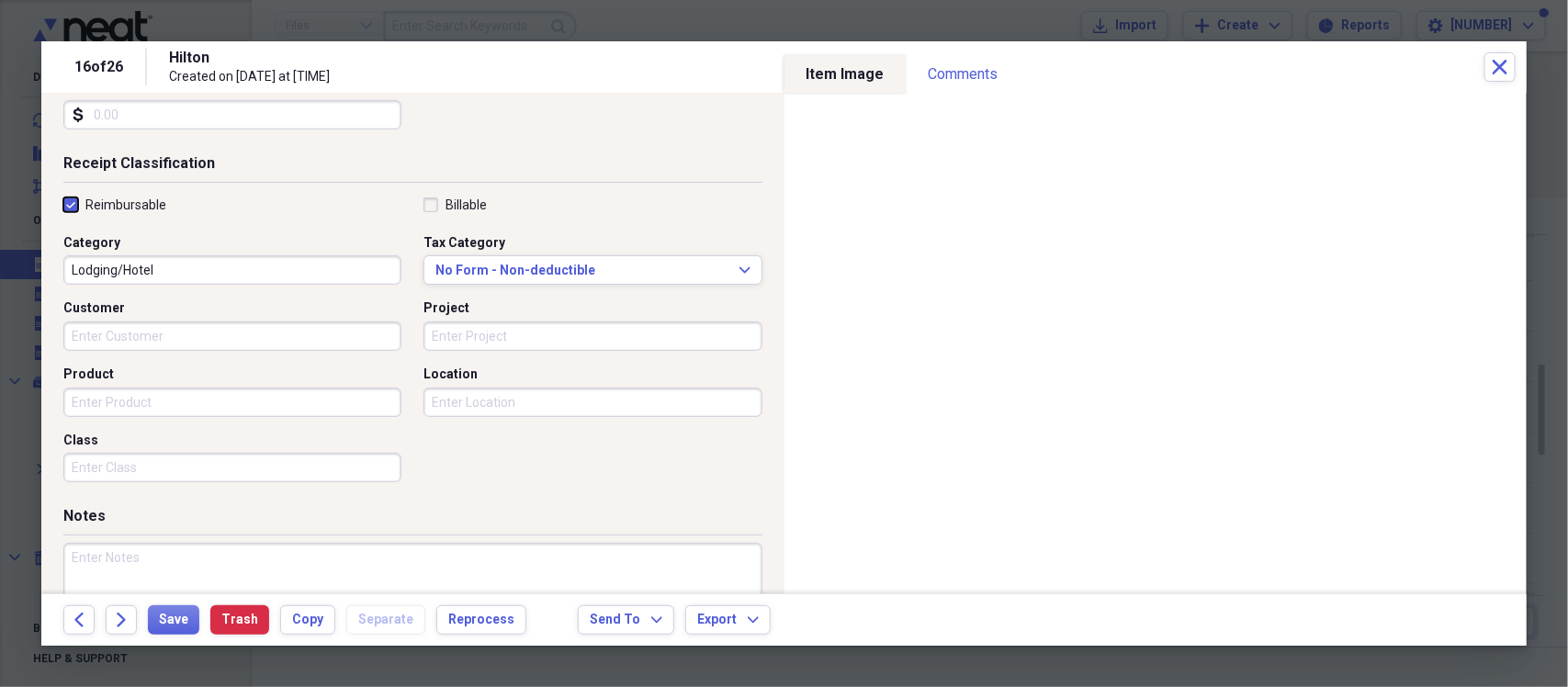 checkbox on "true" 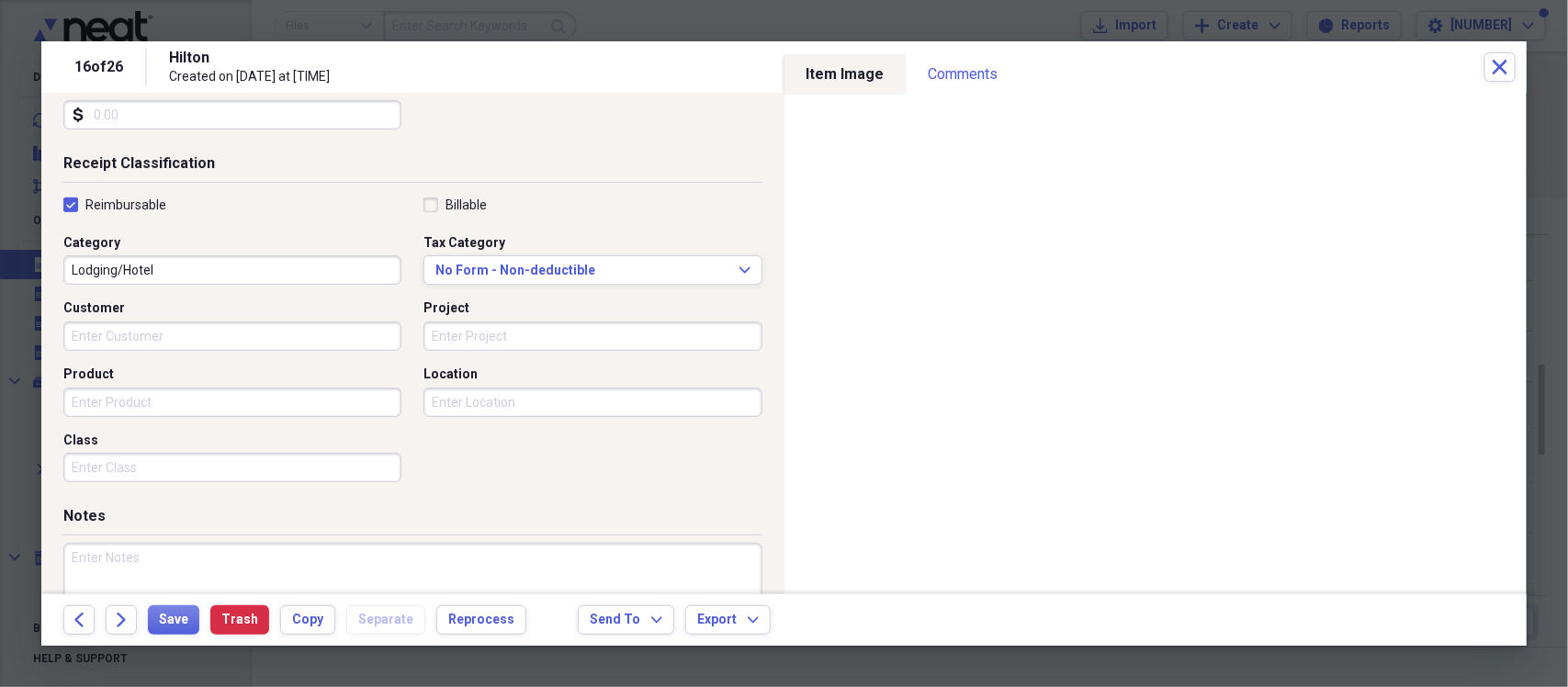 click at bounding box center (412, 603) 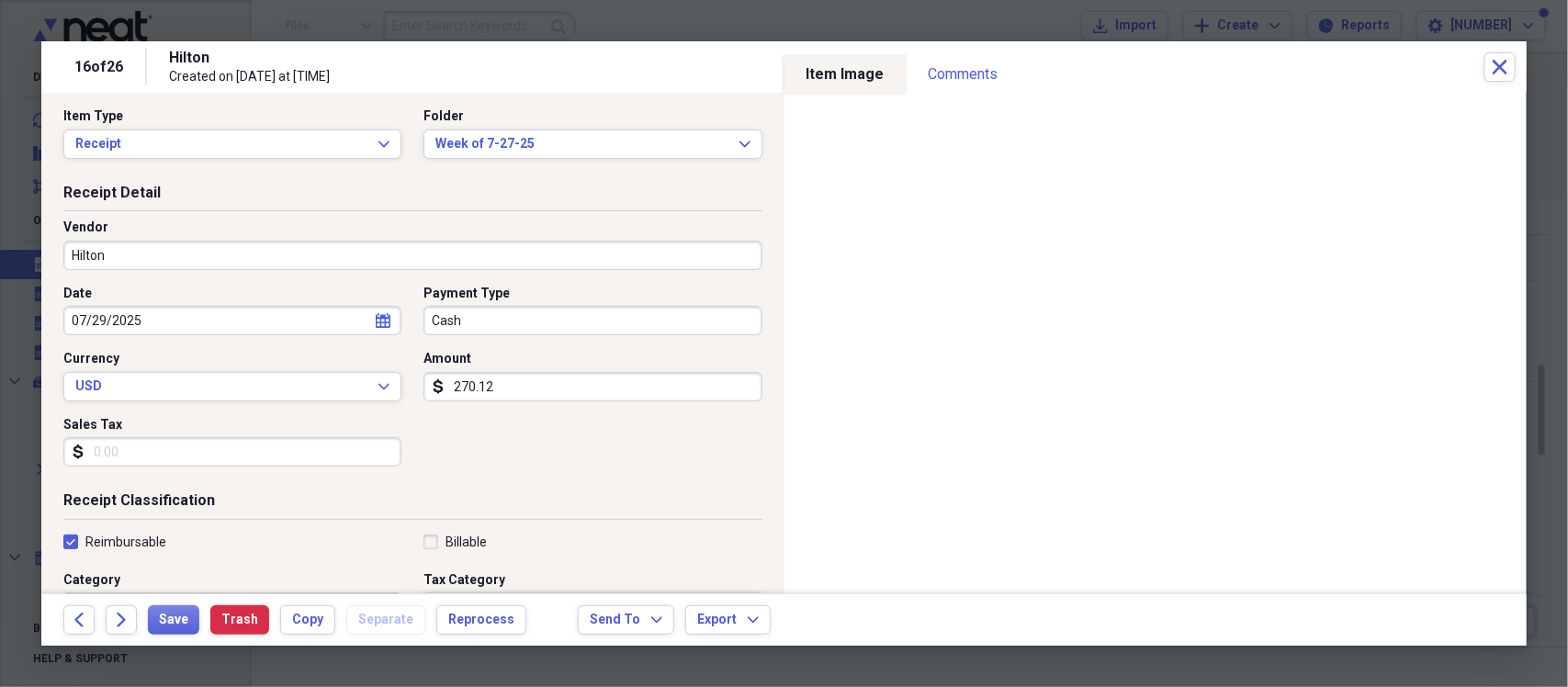 scroll, scrollTop: 0, scrollLeft: 0, axis: both 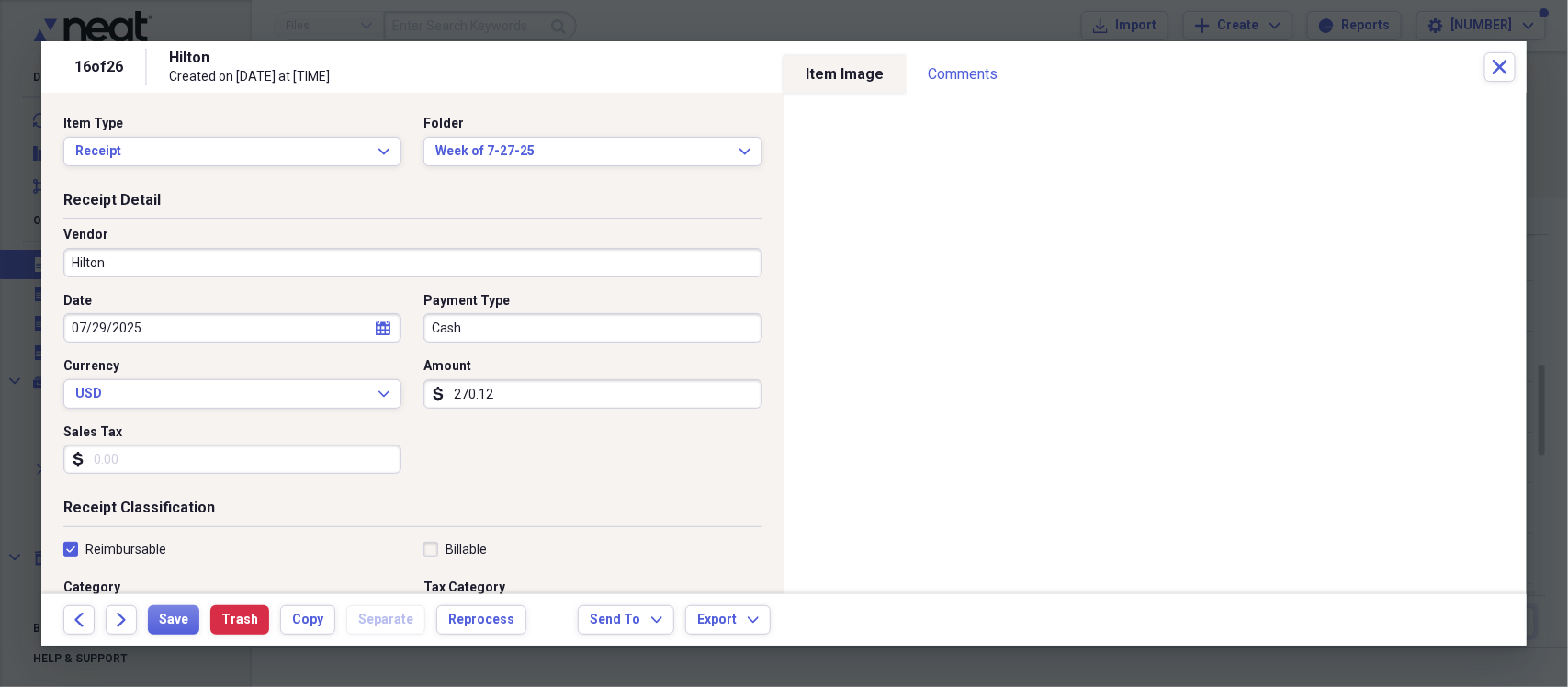 type on "[NAME] - [DATE] & [DATE] - [NAME]" 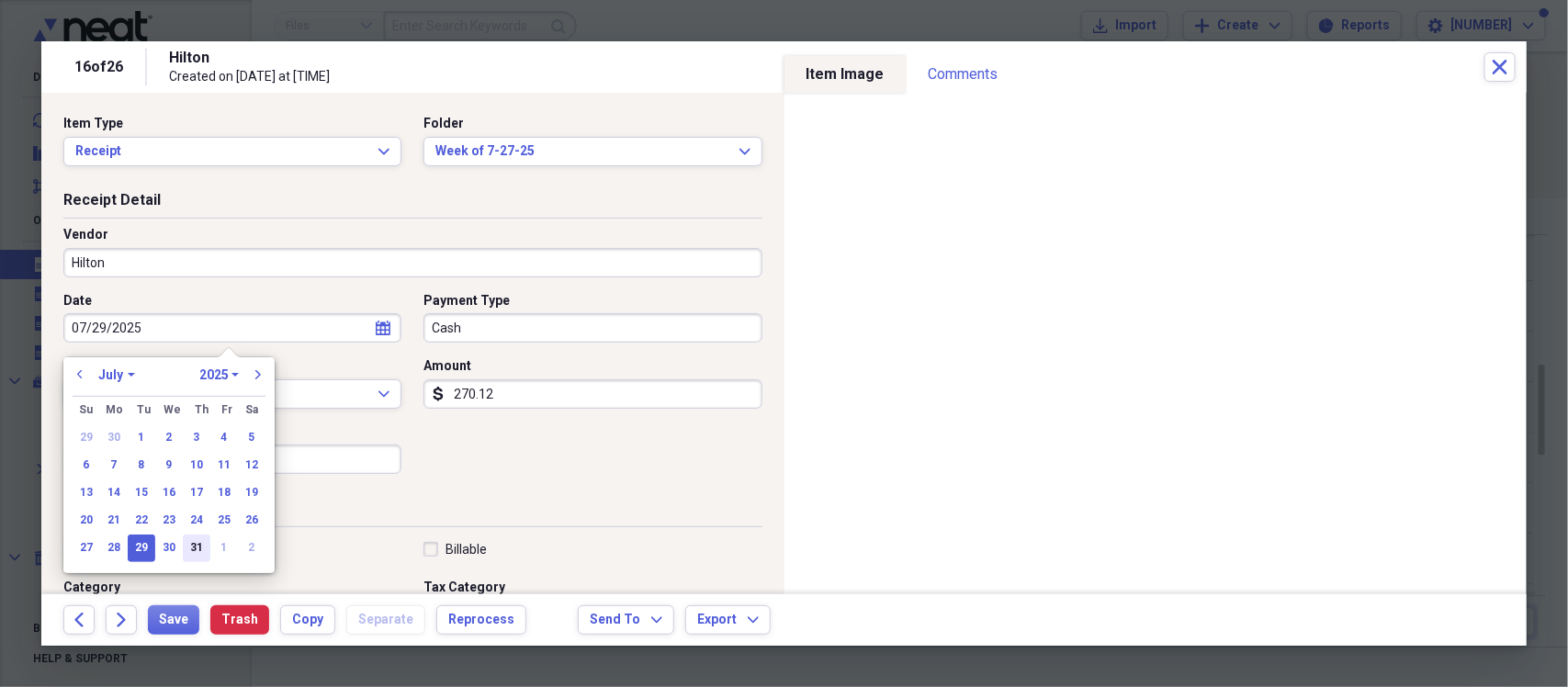 click on "31" at bounding box center [197, 548] 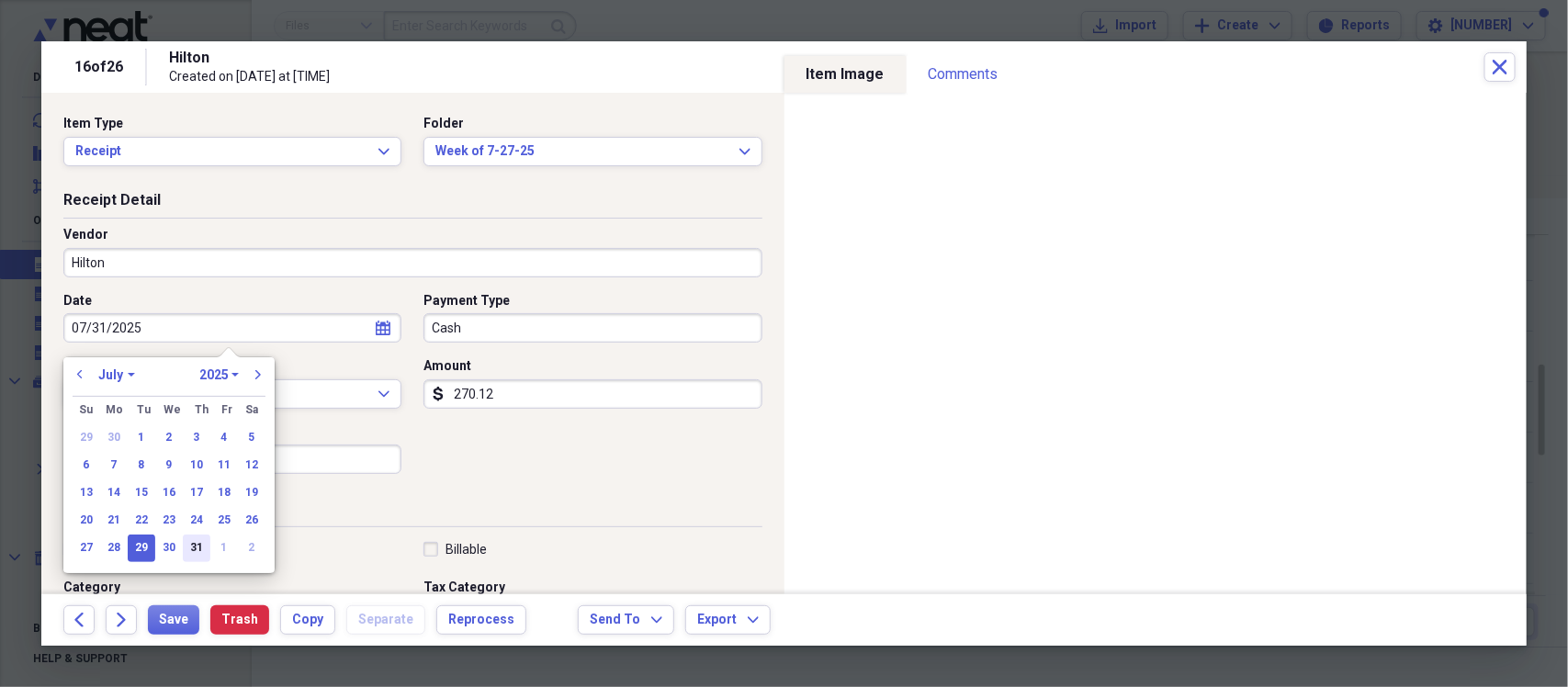 type on "07/31/2025" 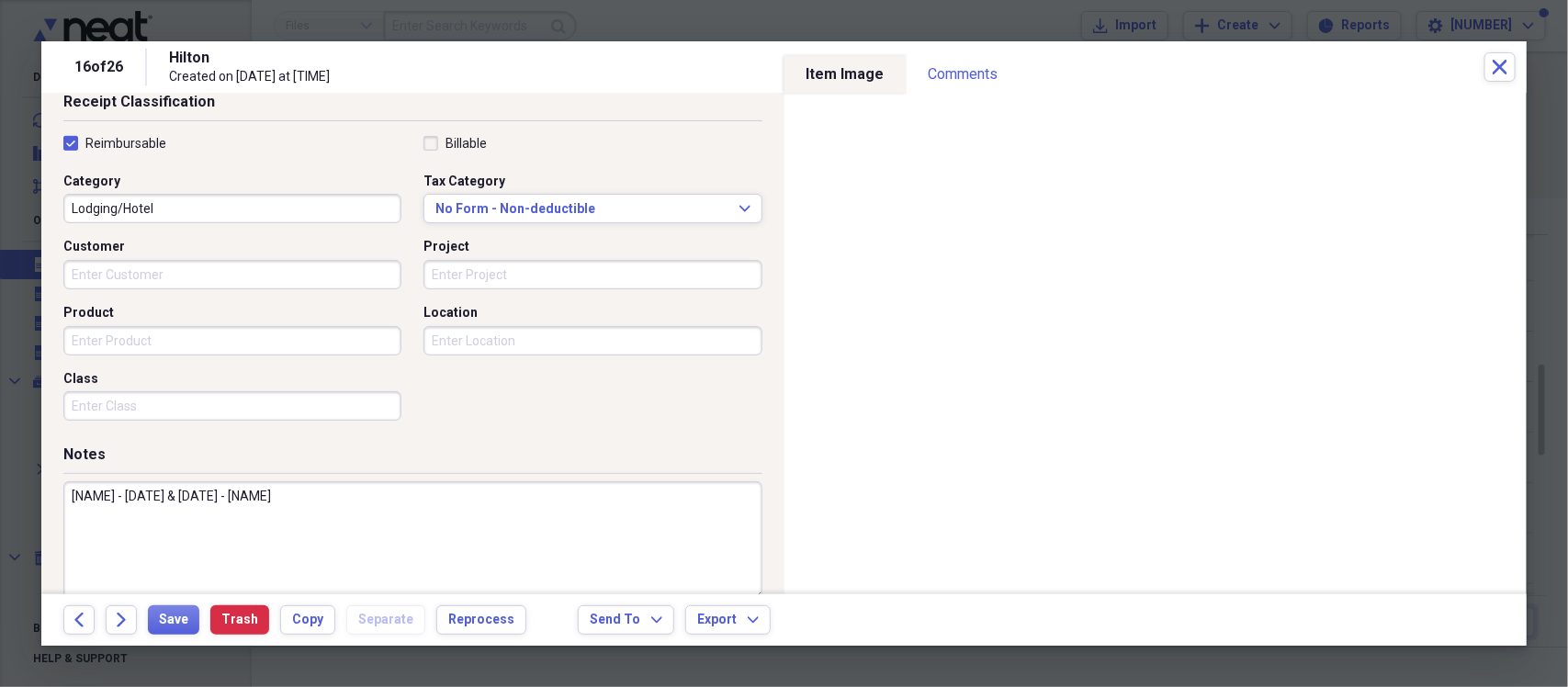 scroll, scrollTop: 436, scrollLeft: 0, axis: vertical 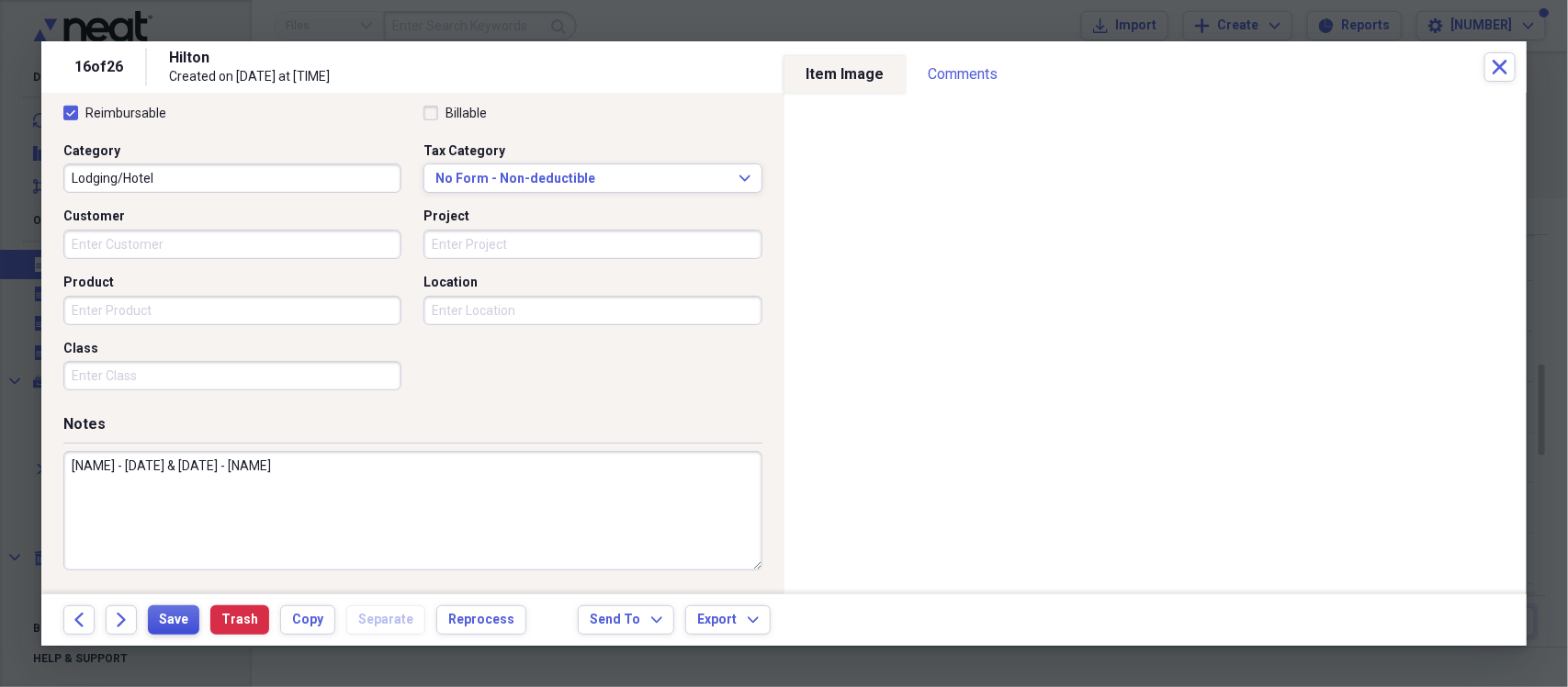 click on "Save" at bounding box center [174, 620] 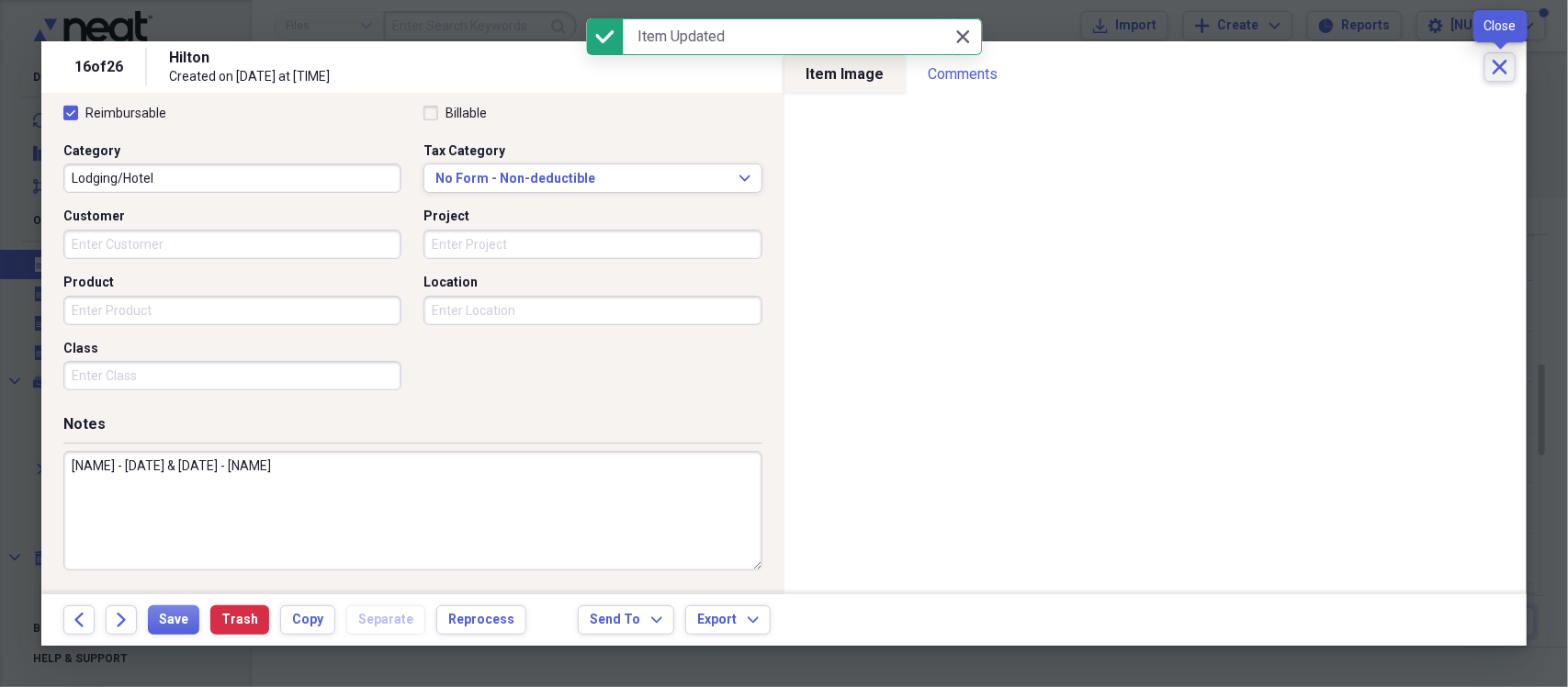 click on "Close" 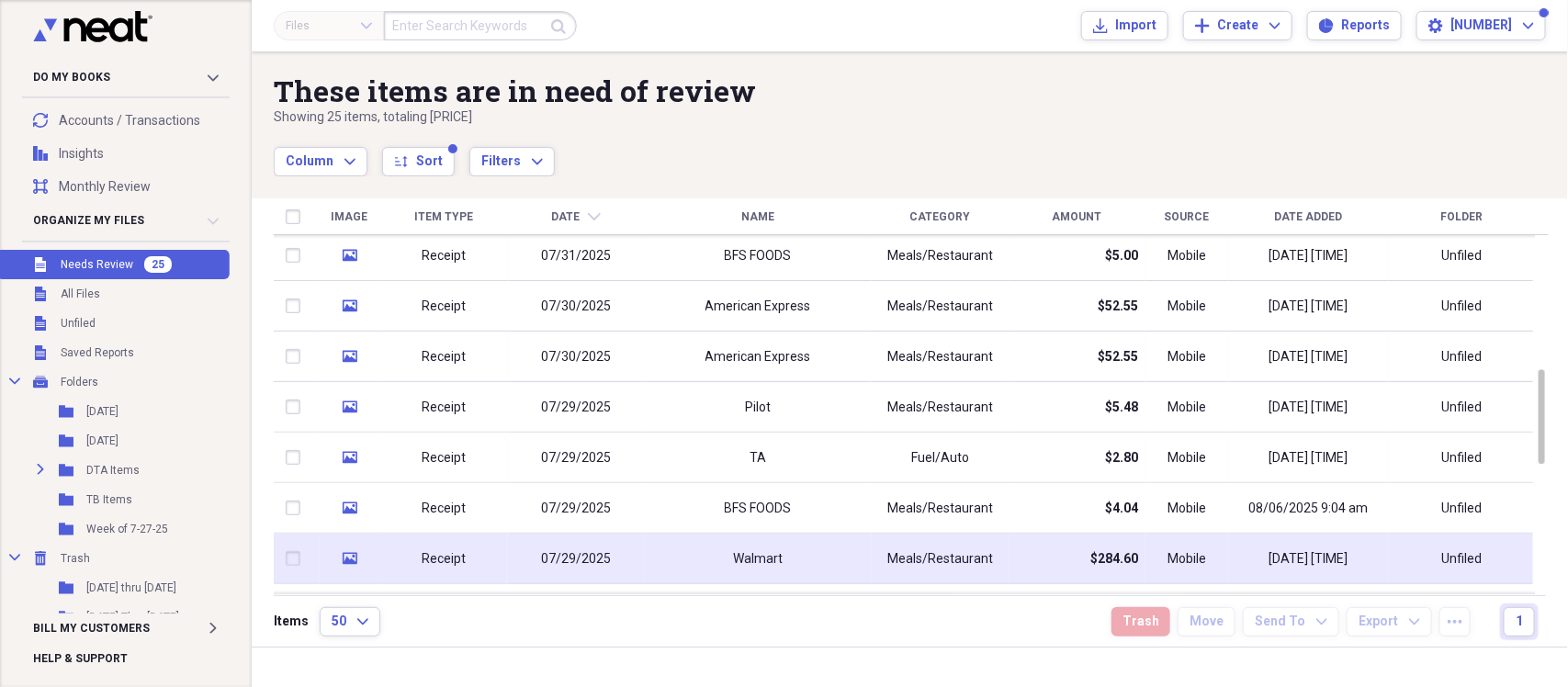 click on "Walmart" at bounding box center (758, 558) 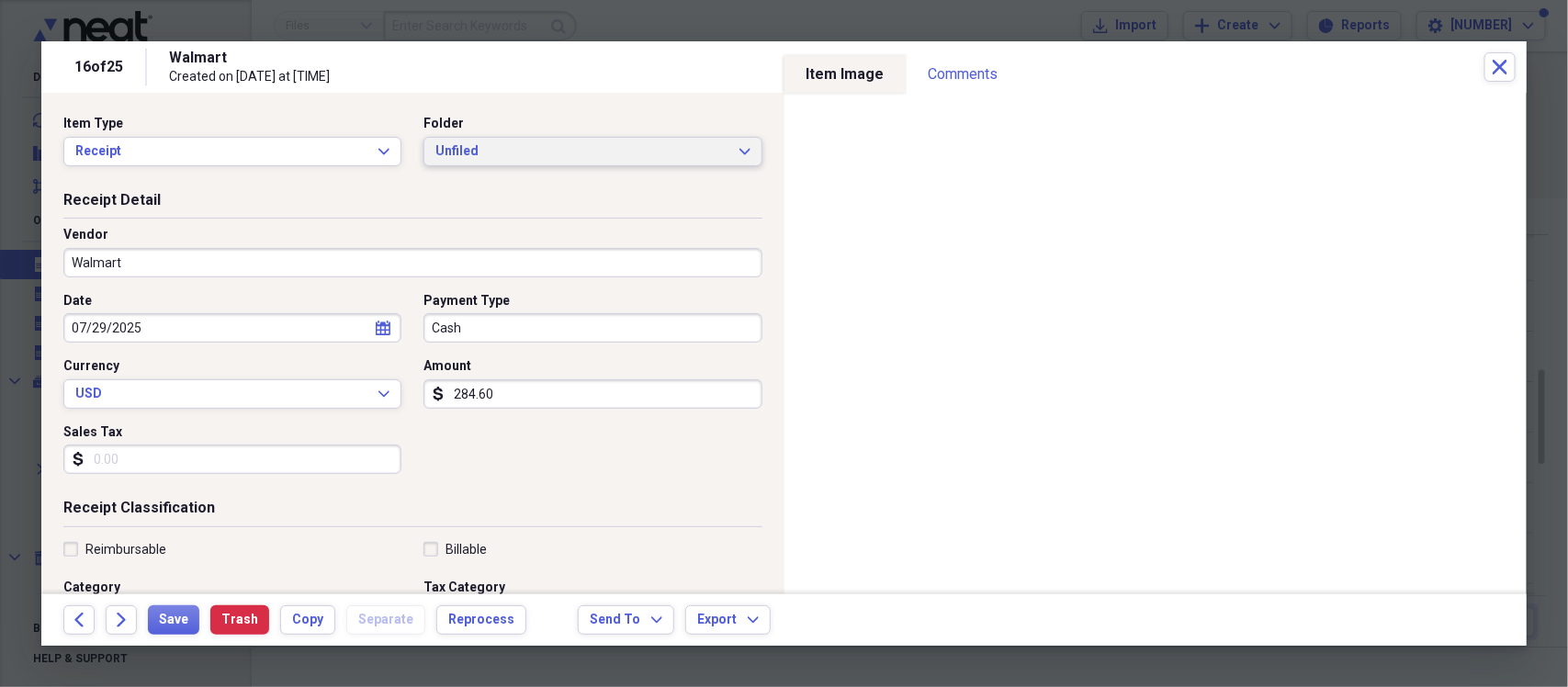 click on "Unfiled" at bounding box center (581, 152) 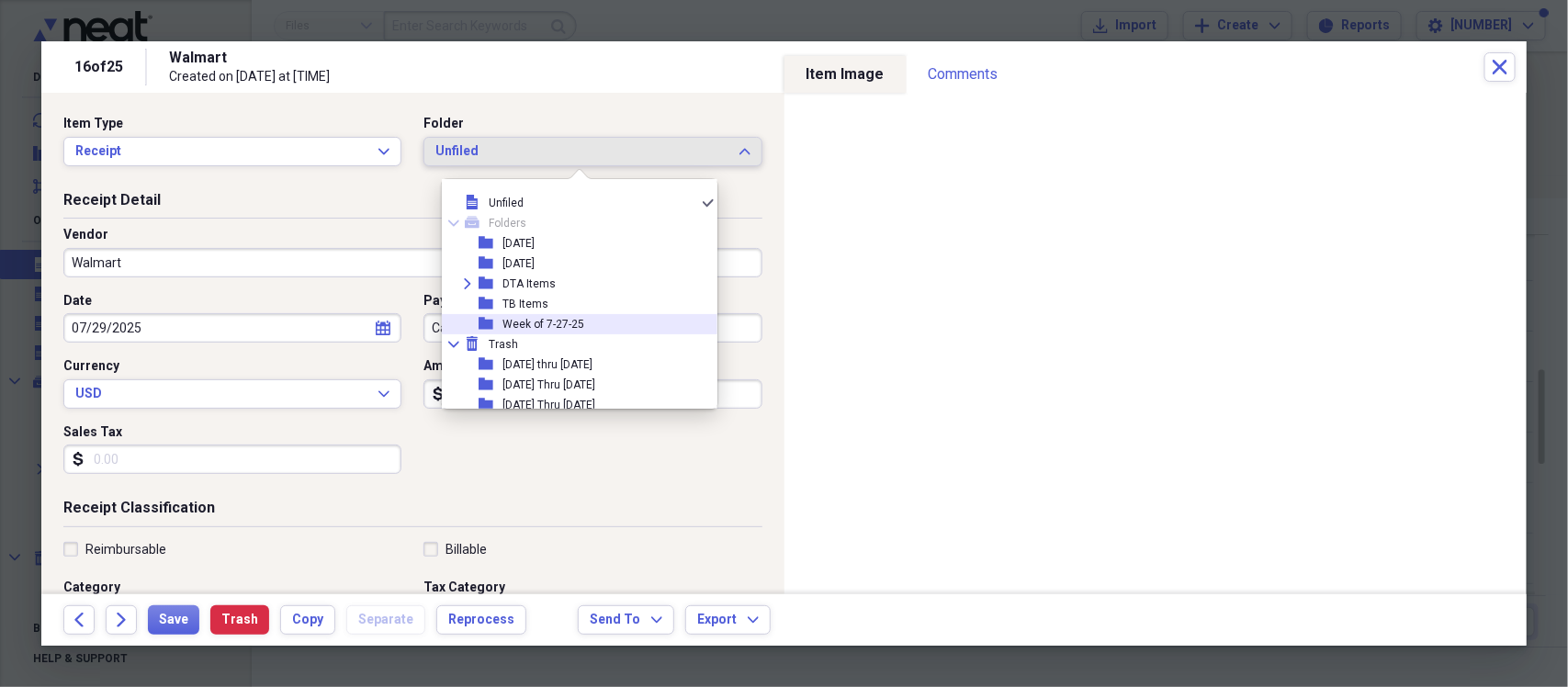click on "Week of 7-27-25" at bounding box center [543, 324] 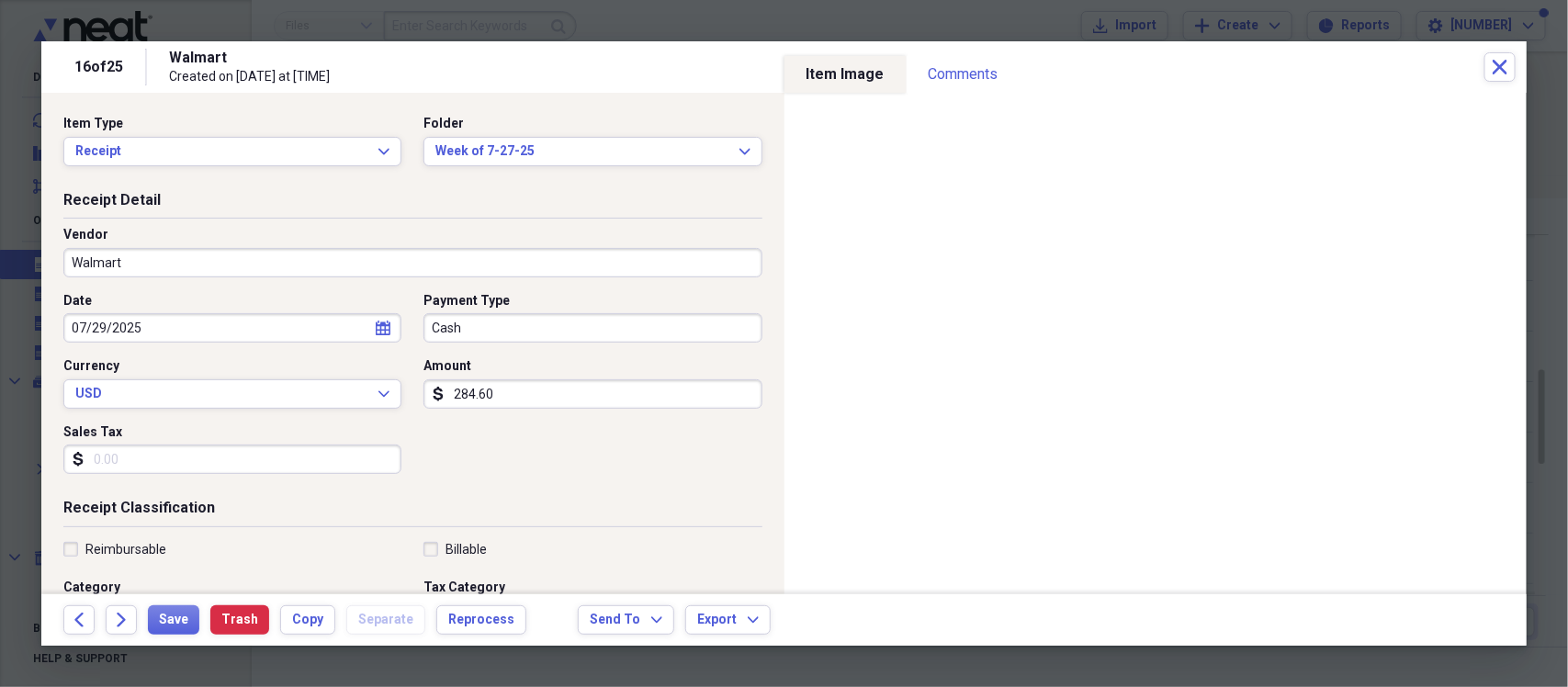 click on "Cash" at bounding box center (592, 328) 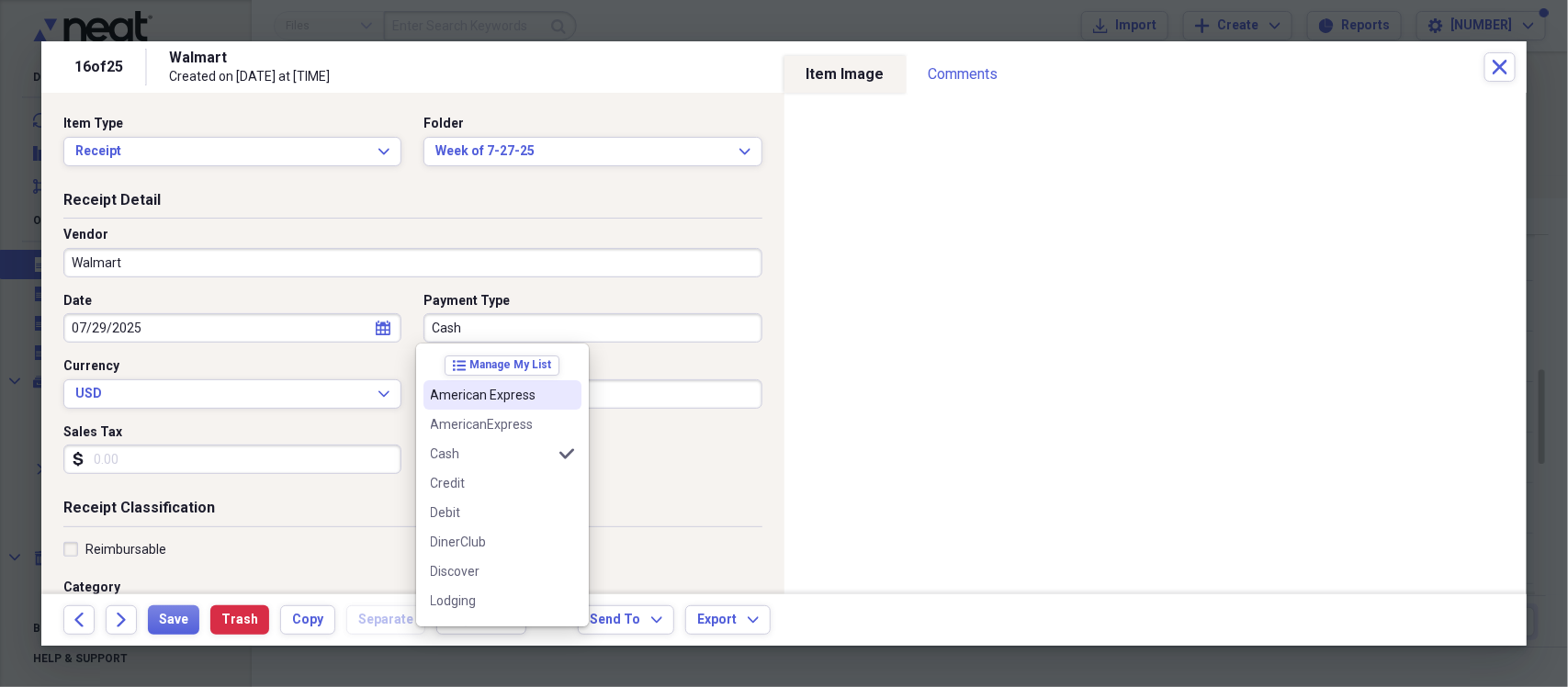 click on "American Express" at bounding box center [491, 395] 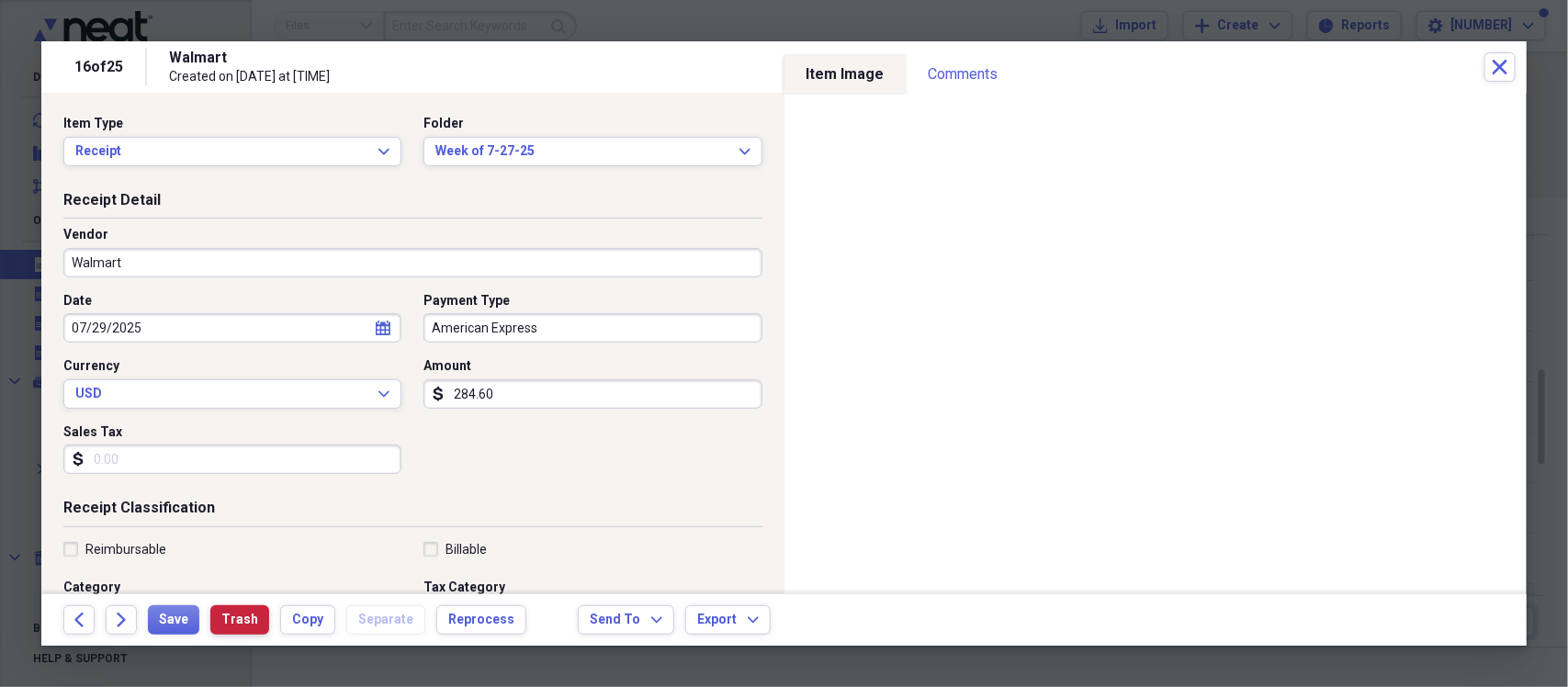 click on "Trash" at bounding box center [240, 620] 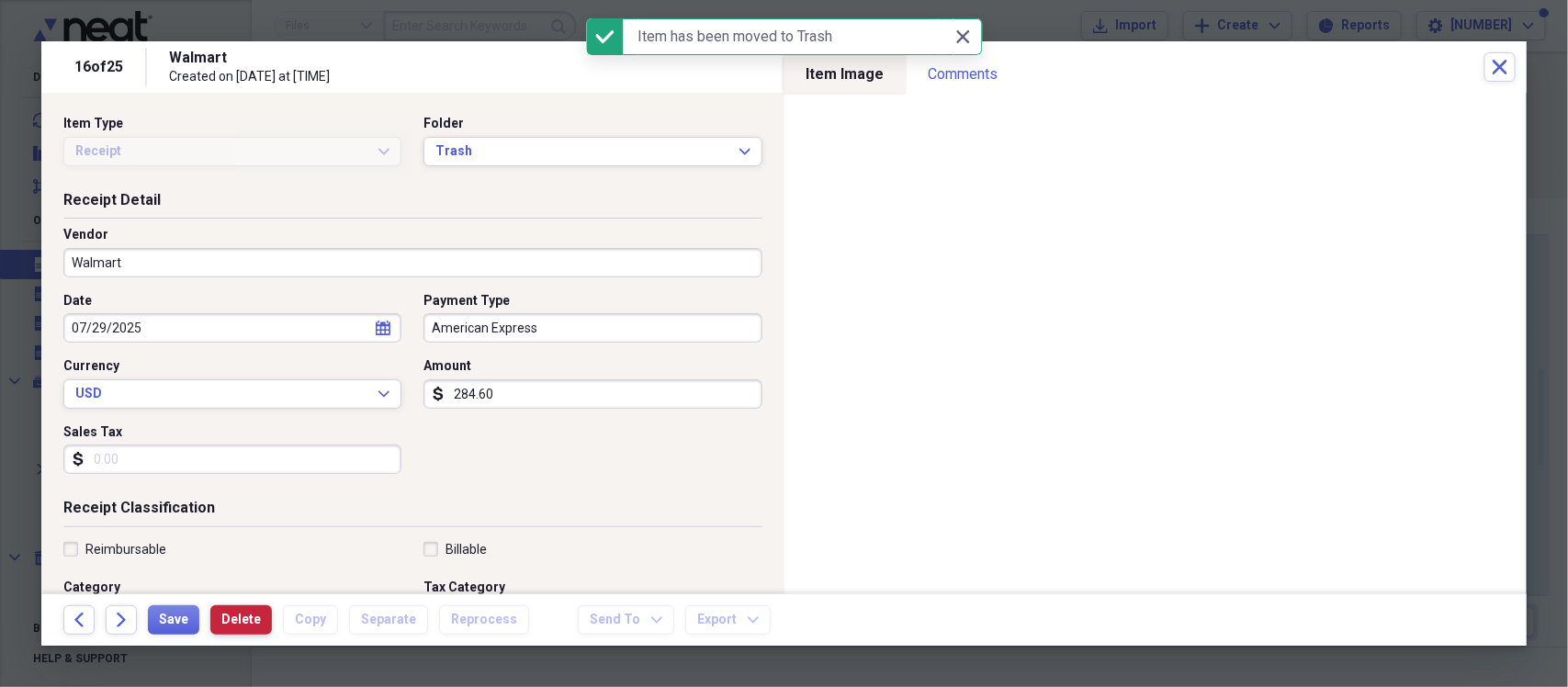 type on "Cash" 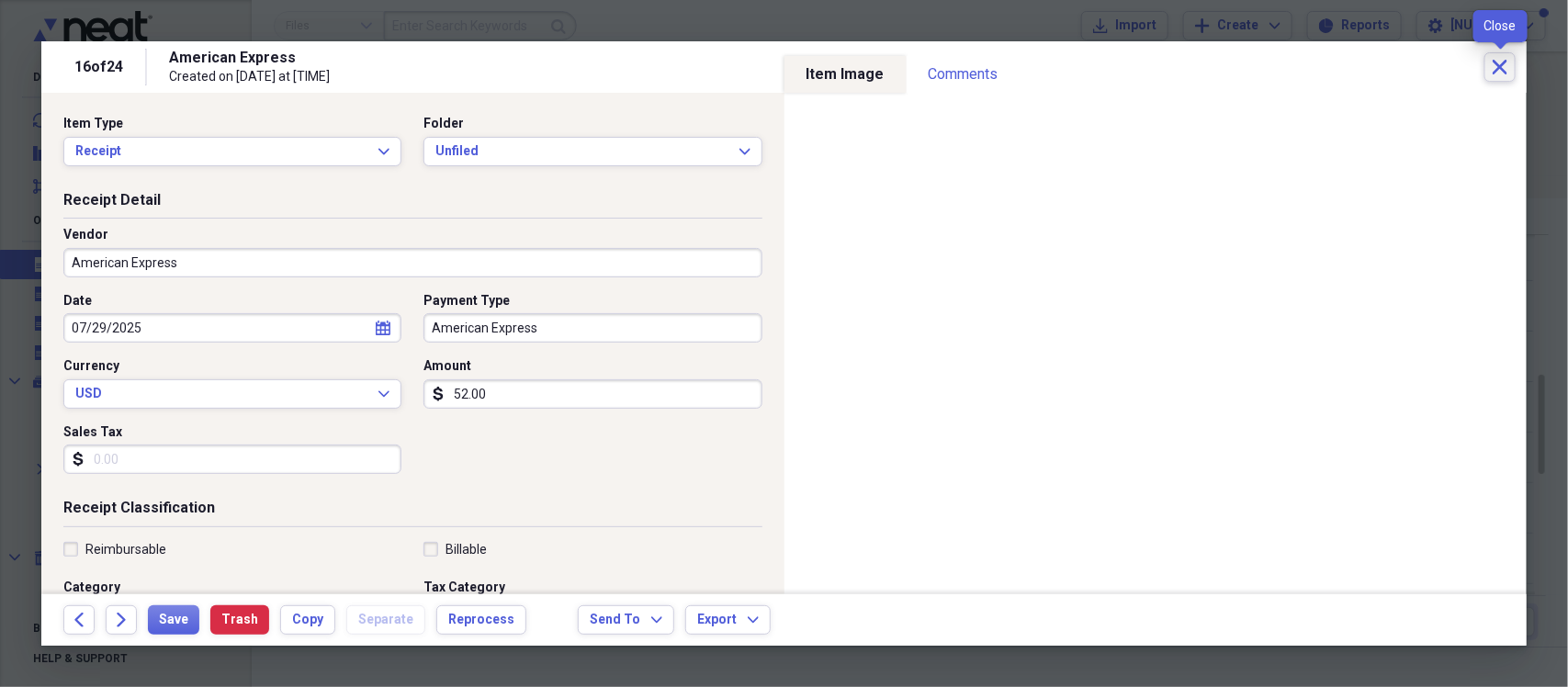 click 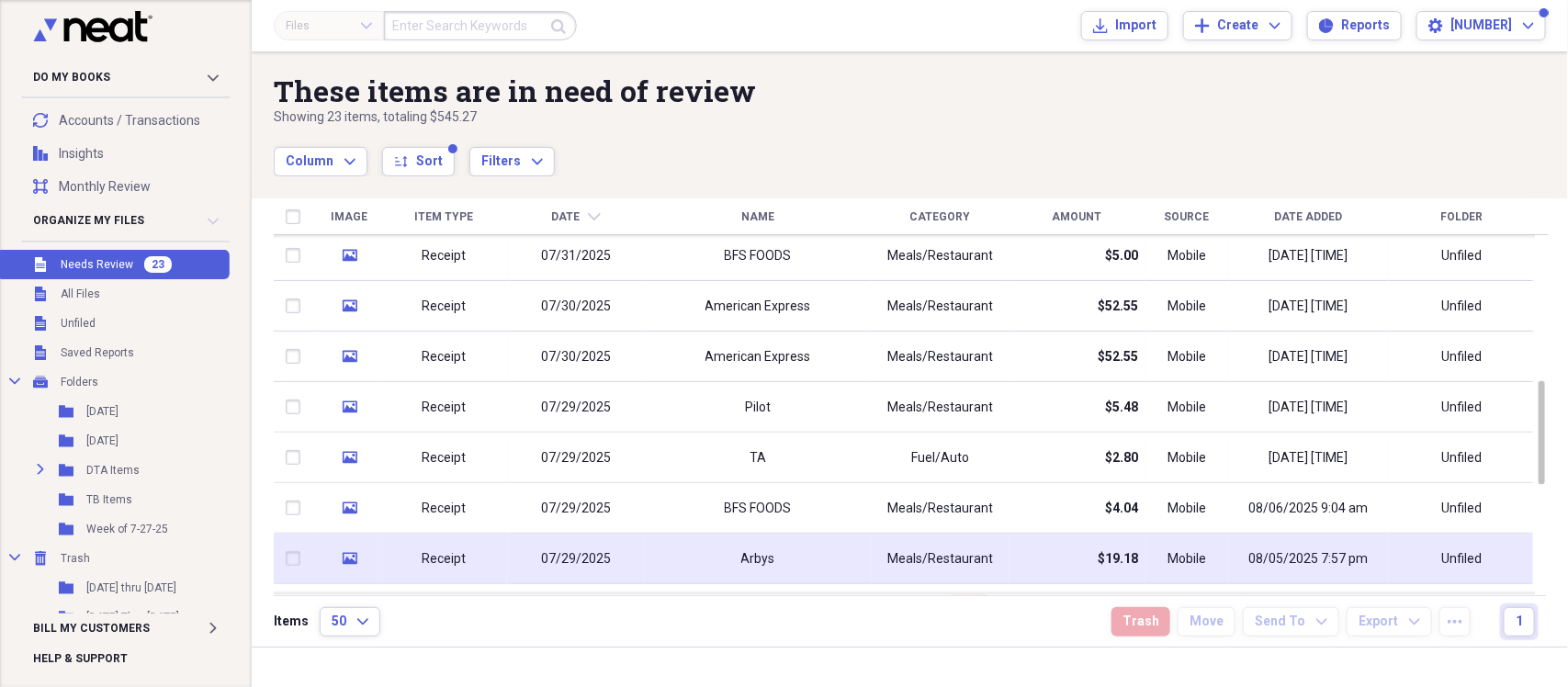 click on "Arbys" at bounding box center [758, 558] 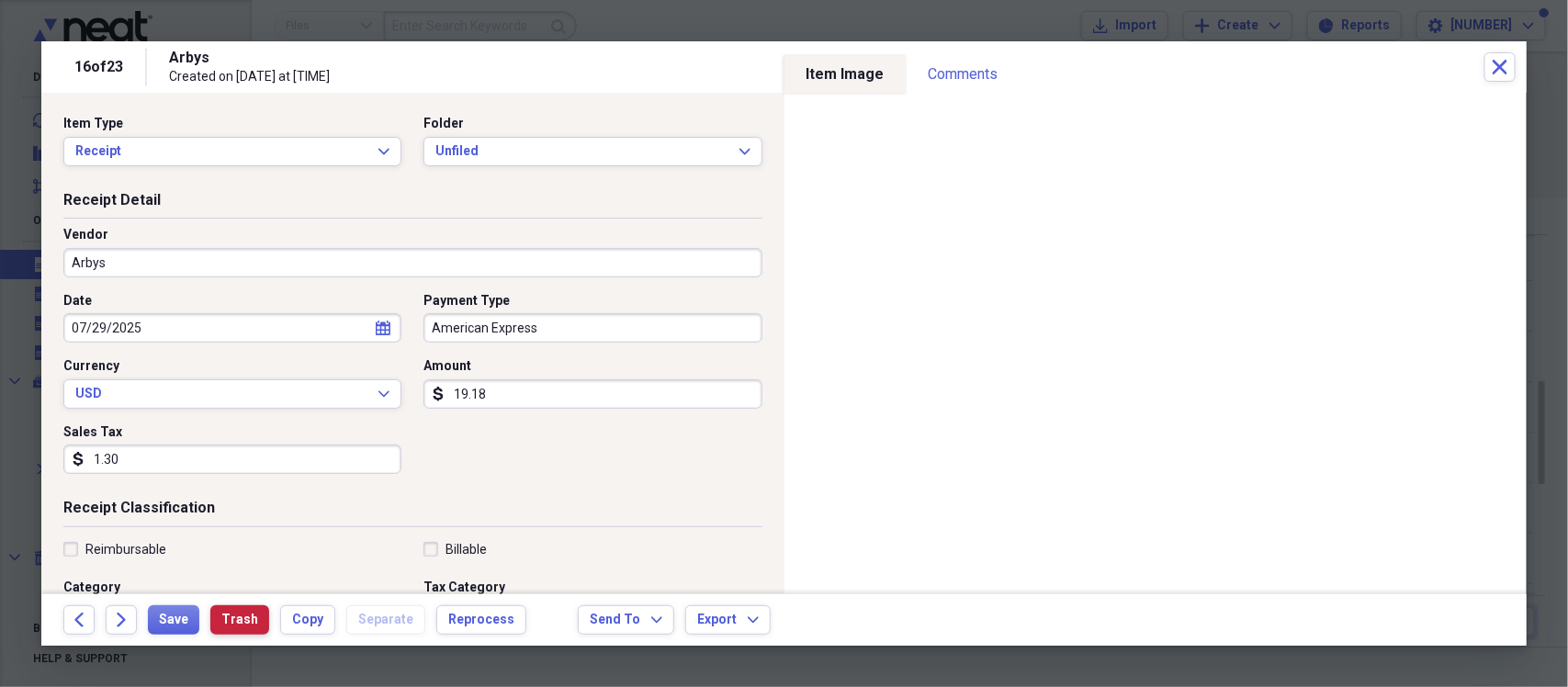 click on "Trash" at bounding box center [240, 620] 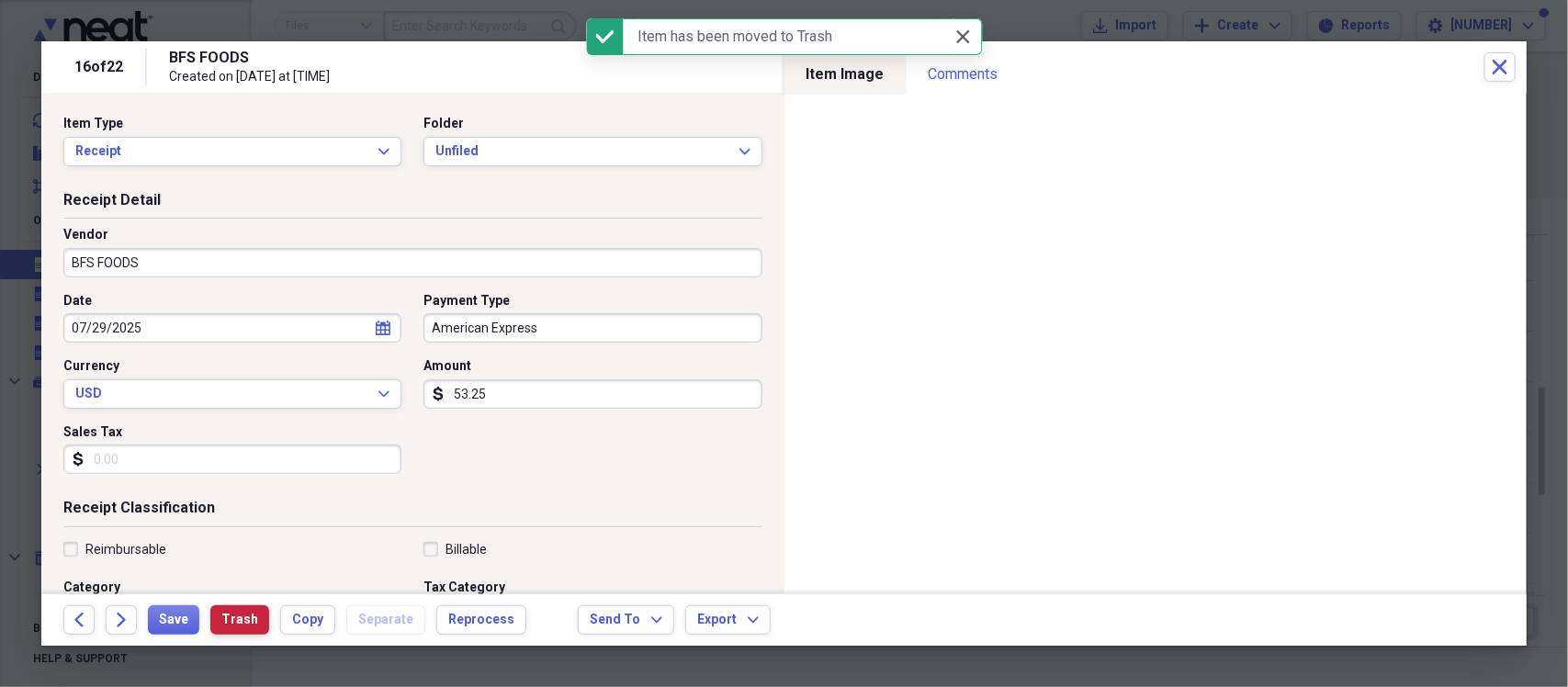 click on "Trash" at bounding box center (240, 620) 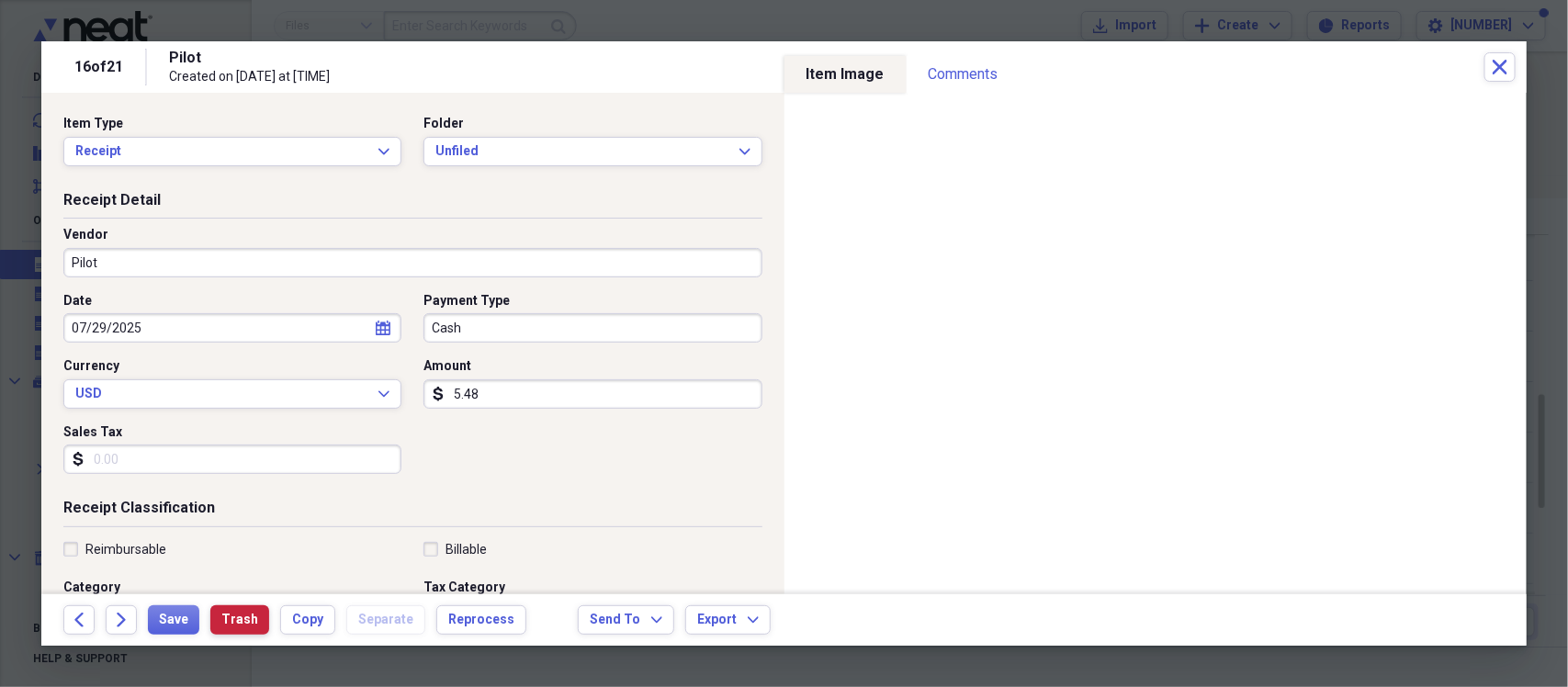 click on "Trash" at bounding box center (240, 620) 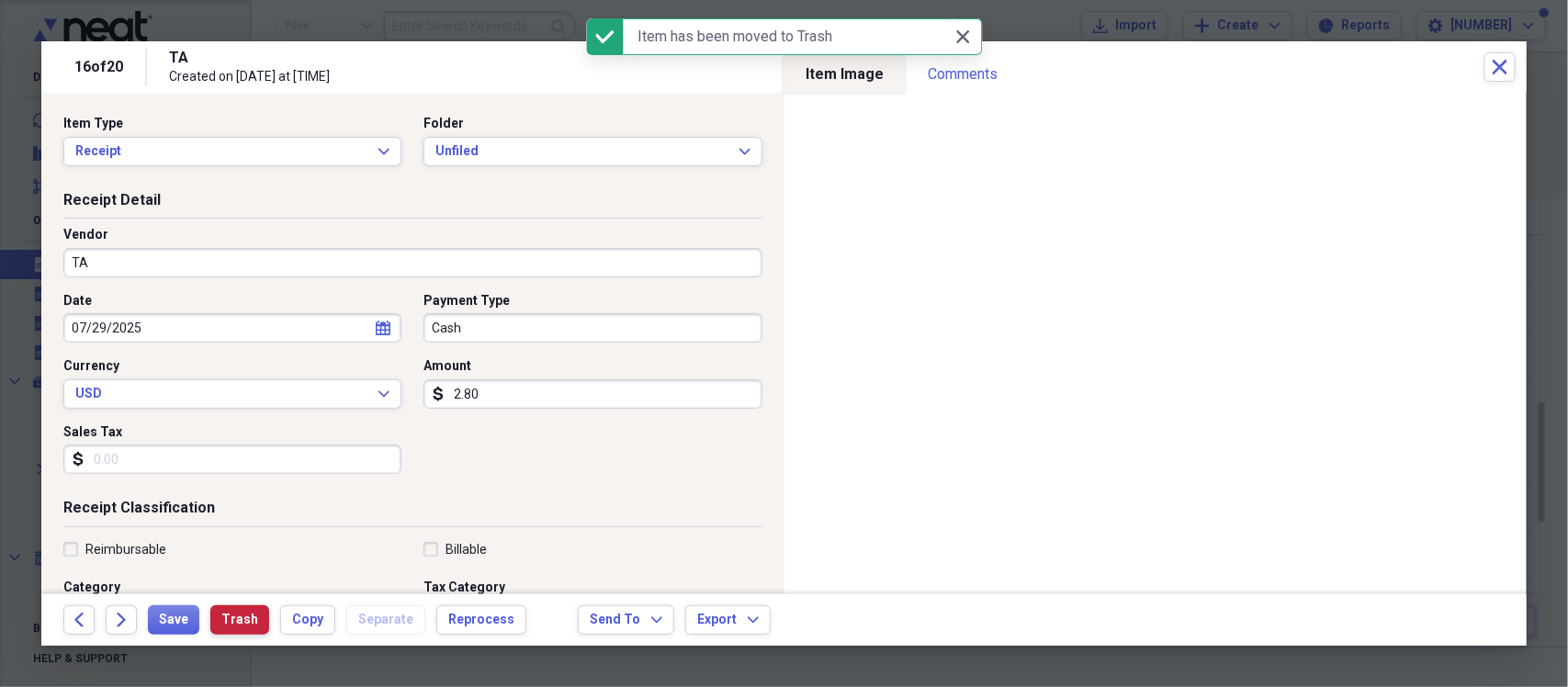click on "Trash" at bounding box center [240, 620] 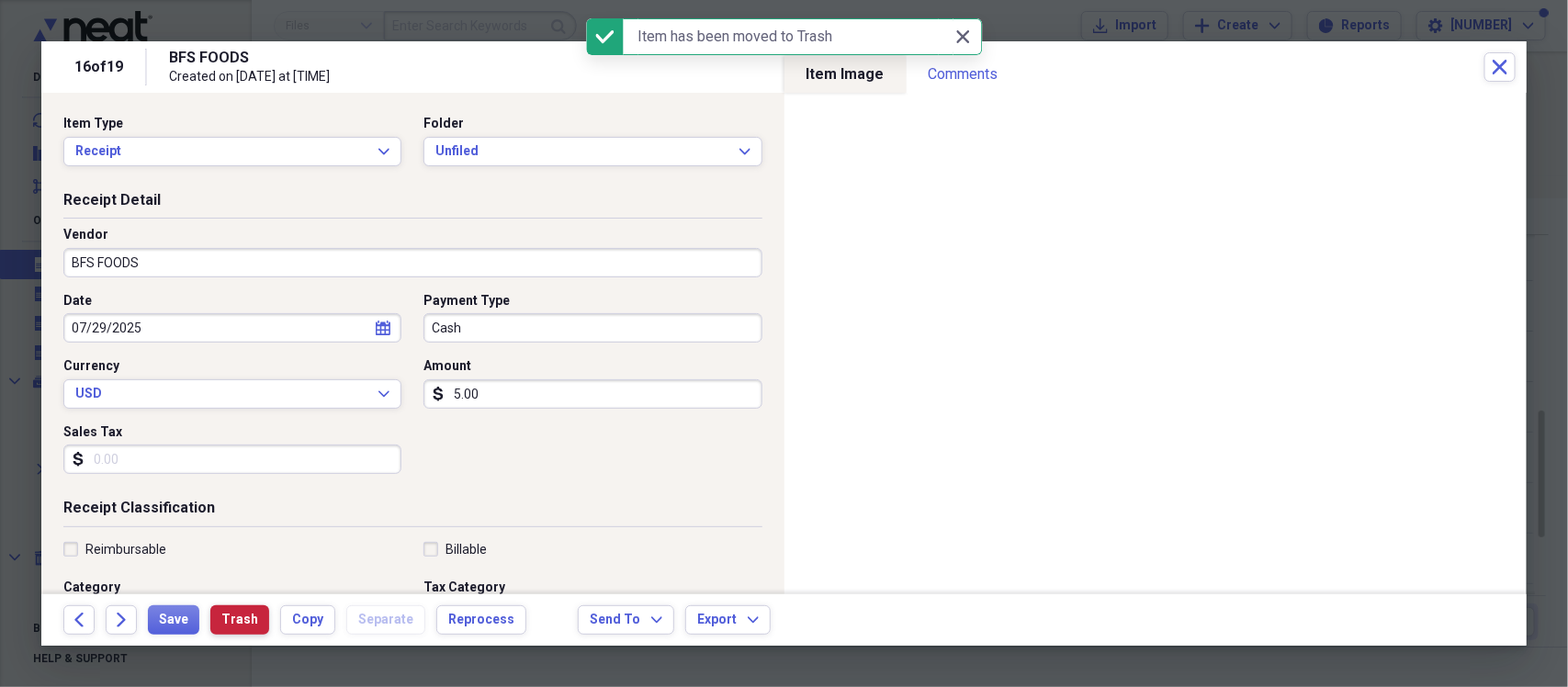click on "Trash" at bounding box center (240, 620) 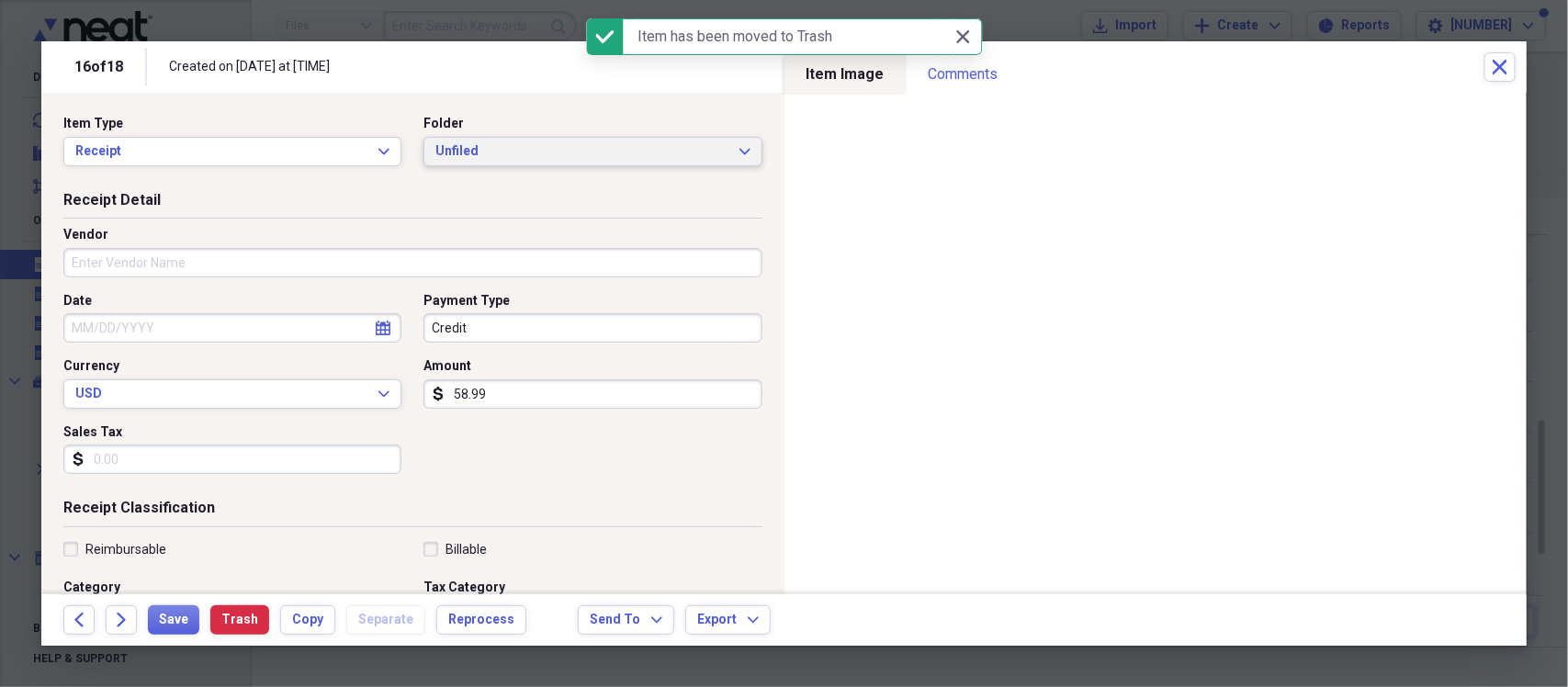 click on "Unfiled" at bounding box center (581, 152) 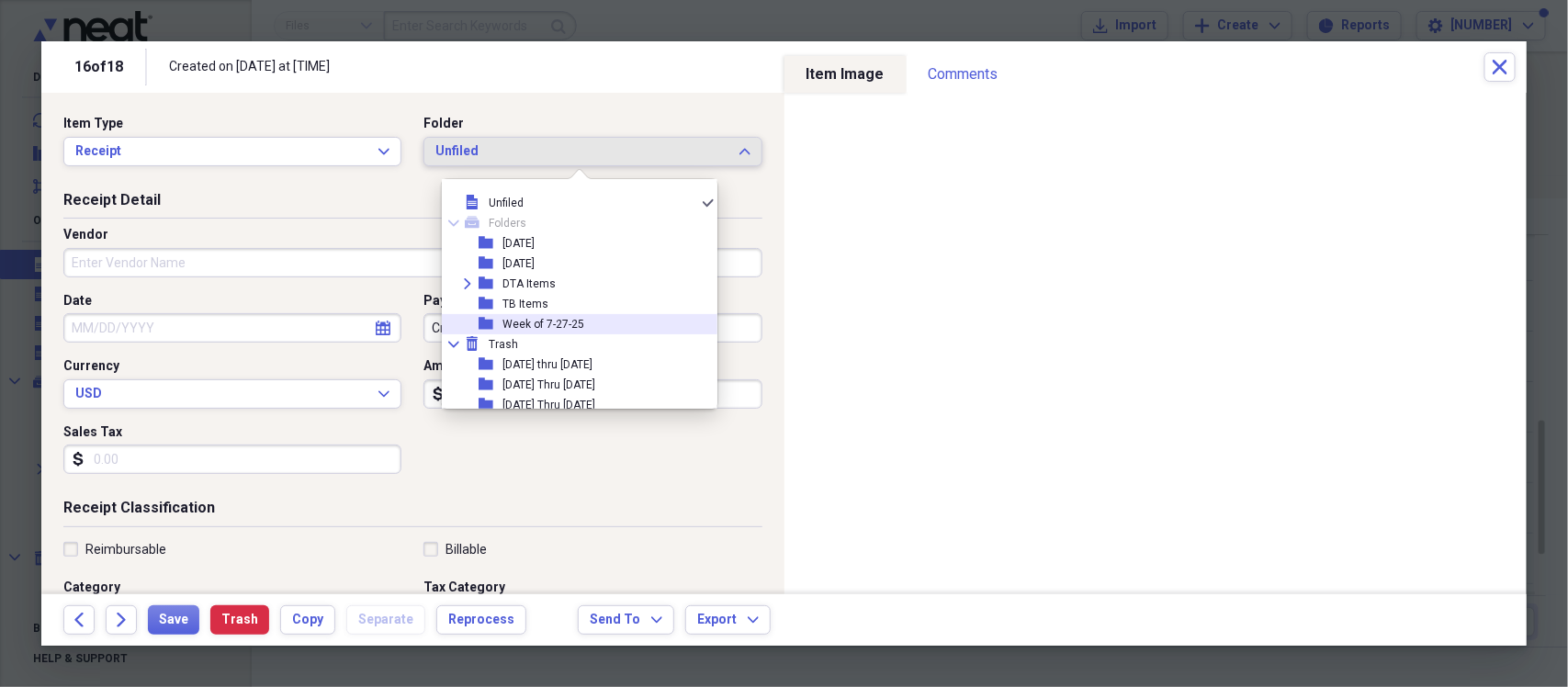 click on "Week of 7-27-25" at bounding box center [543, 324] 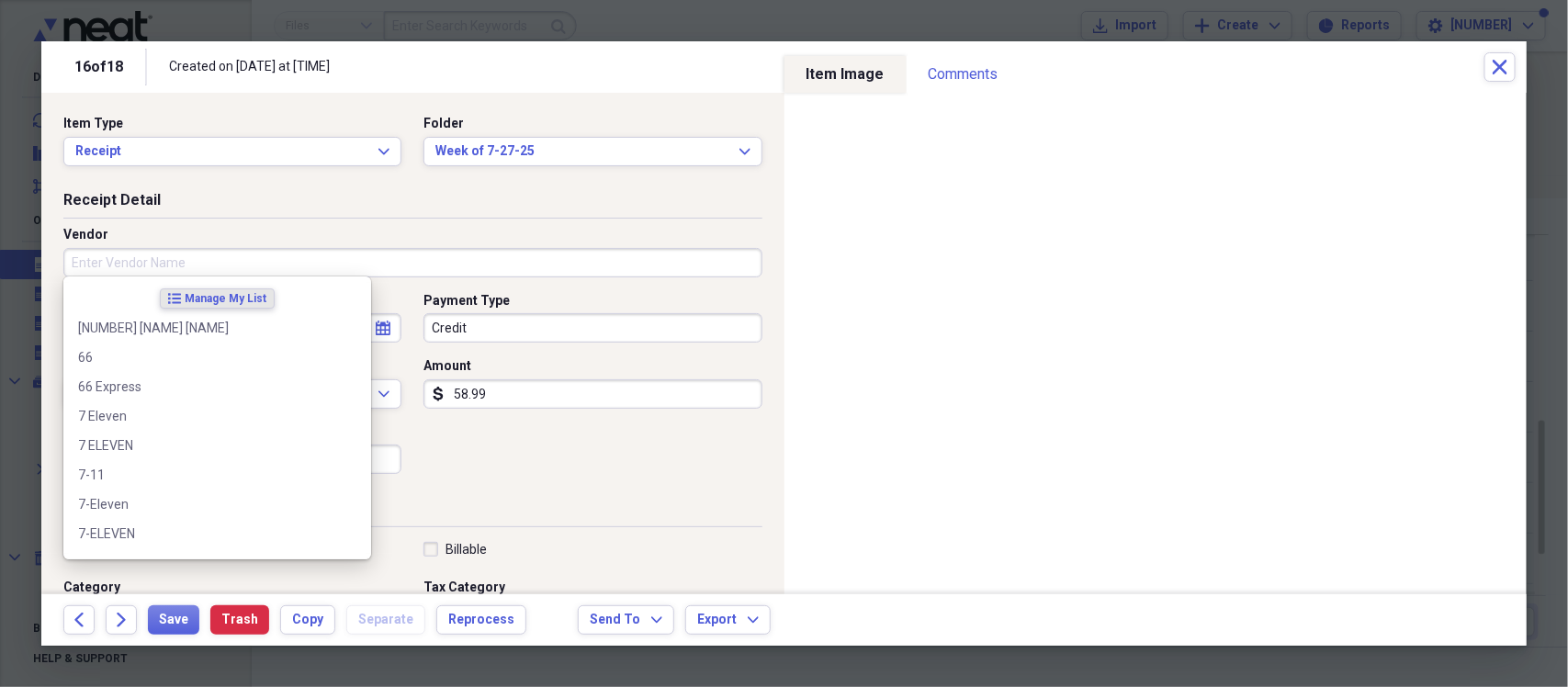 click on "Vendor" at bounding box center (412, 263) 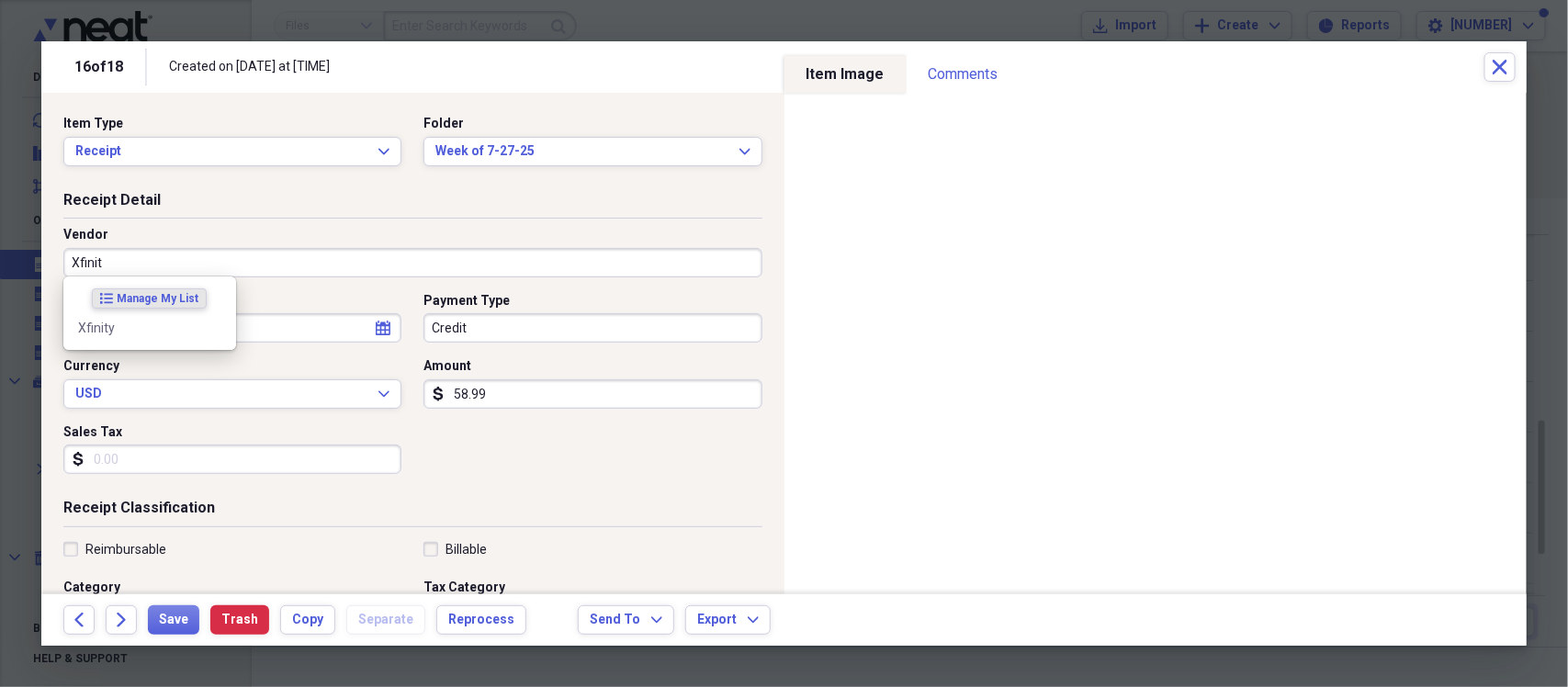 type on "Xfinity" 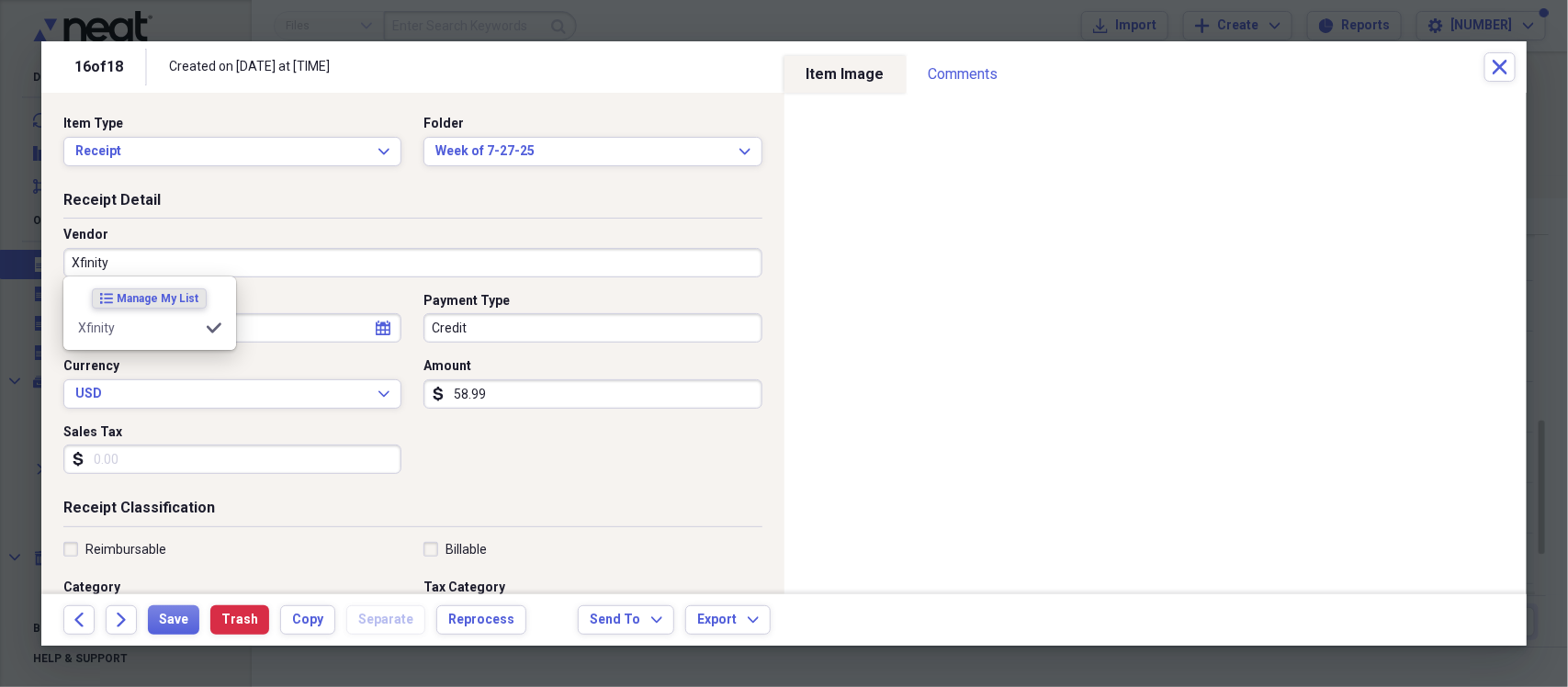 type on "Internet" 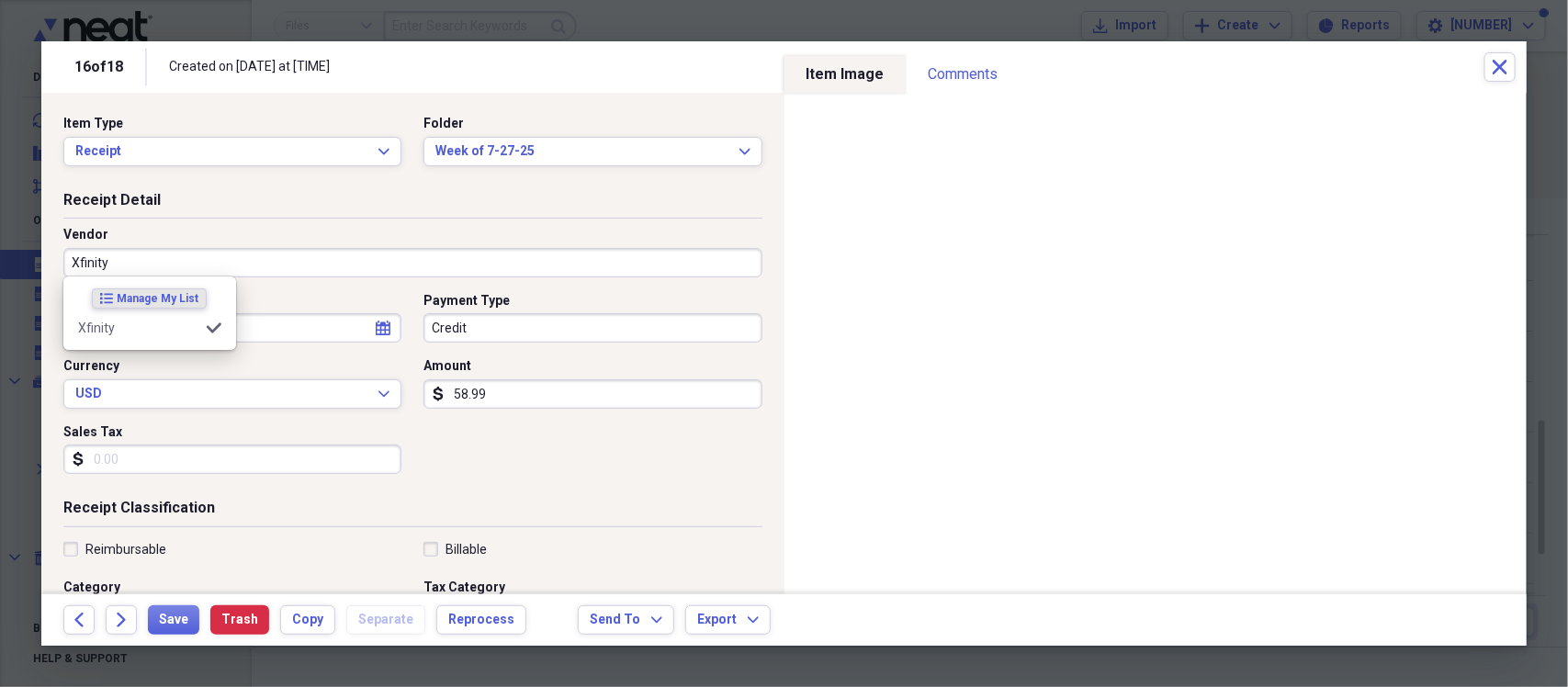 type on "Xfinity" 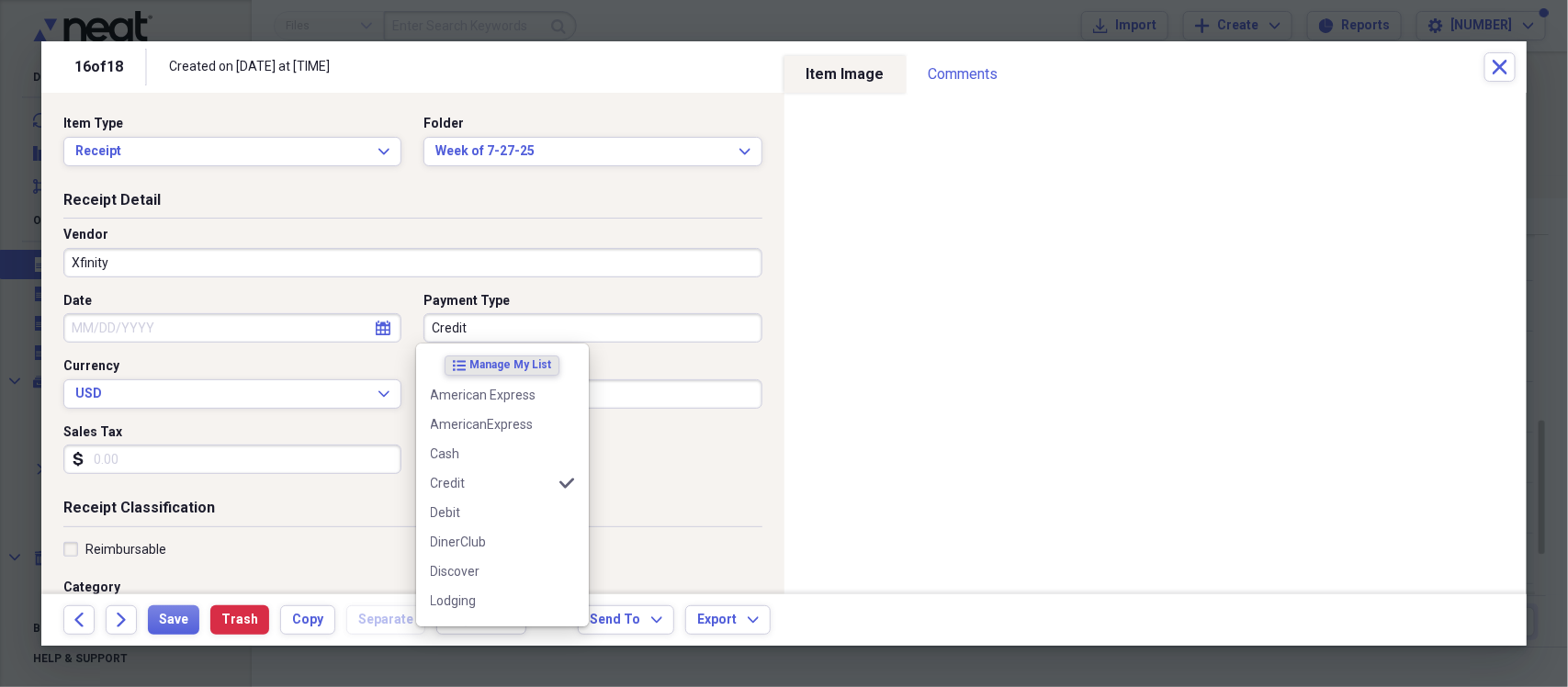 click on "Credit" at bounding box center [592, 328] 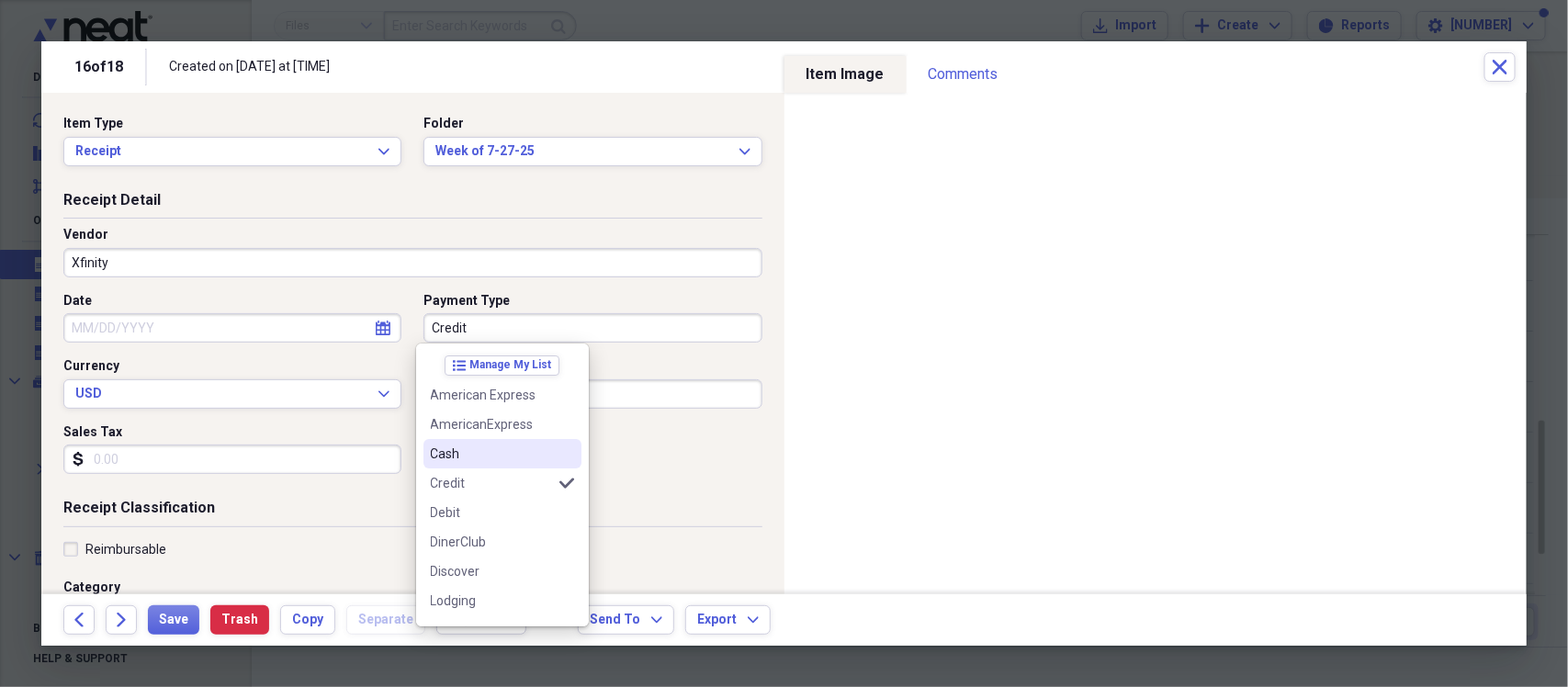 click on "Cash" at bounding box center [491, 454] 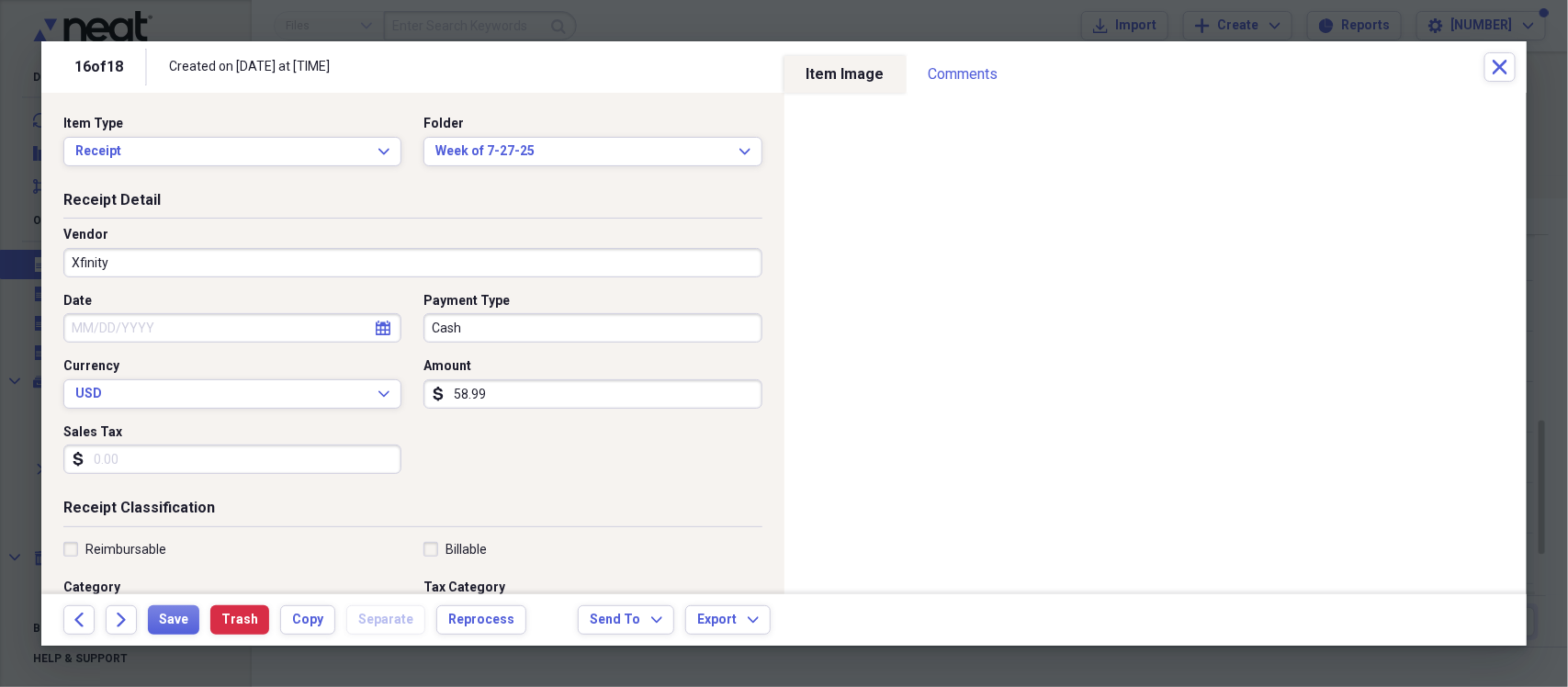 click 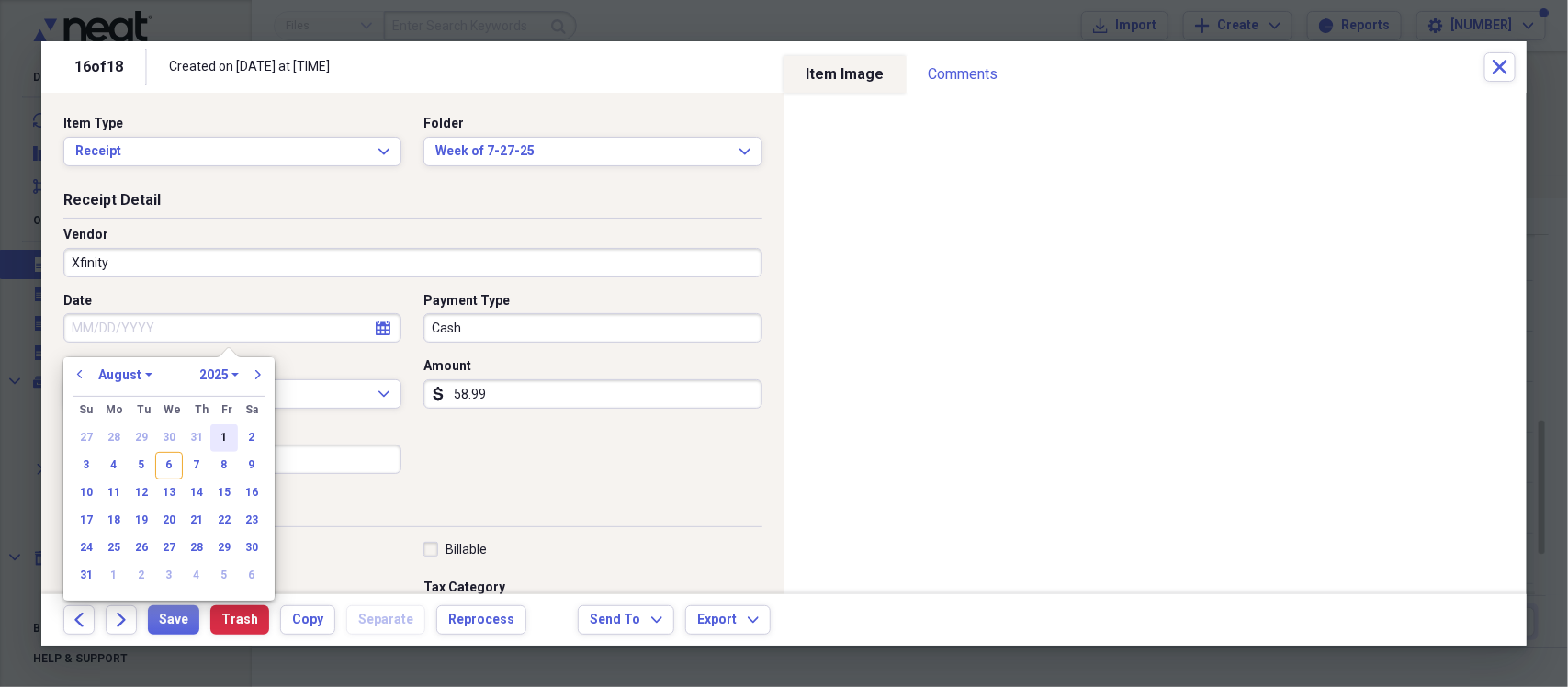 click on "1" at bounding box center (224, 438) 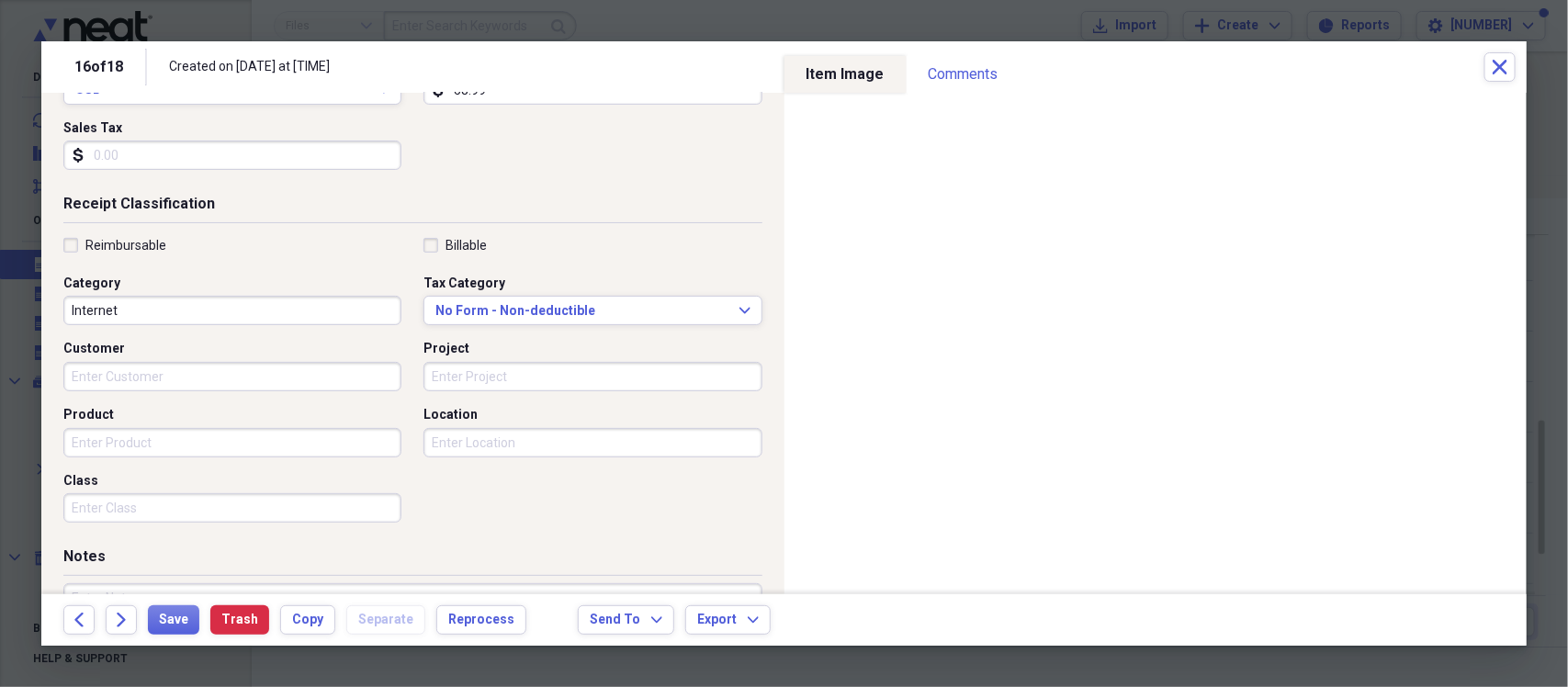 scroll, scrollTop: 344, scrollLeft: 0, axis: vertical 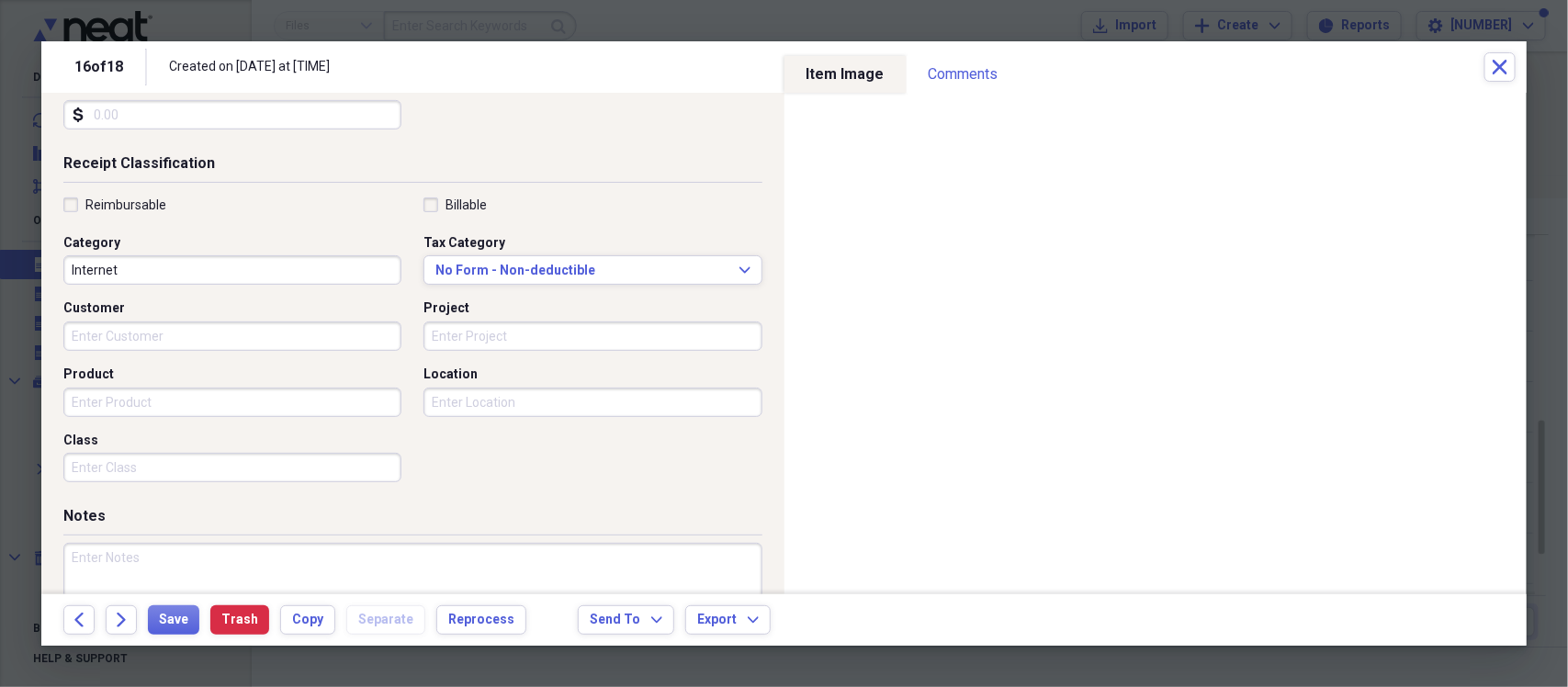 click on "Reimbursable" at bounding box center [232, 205] 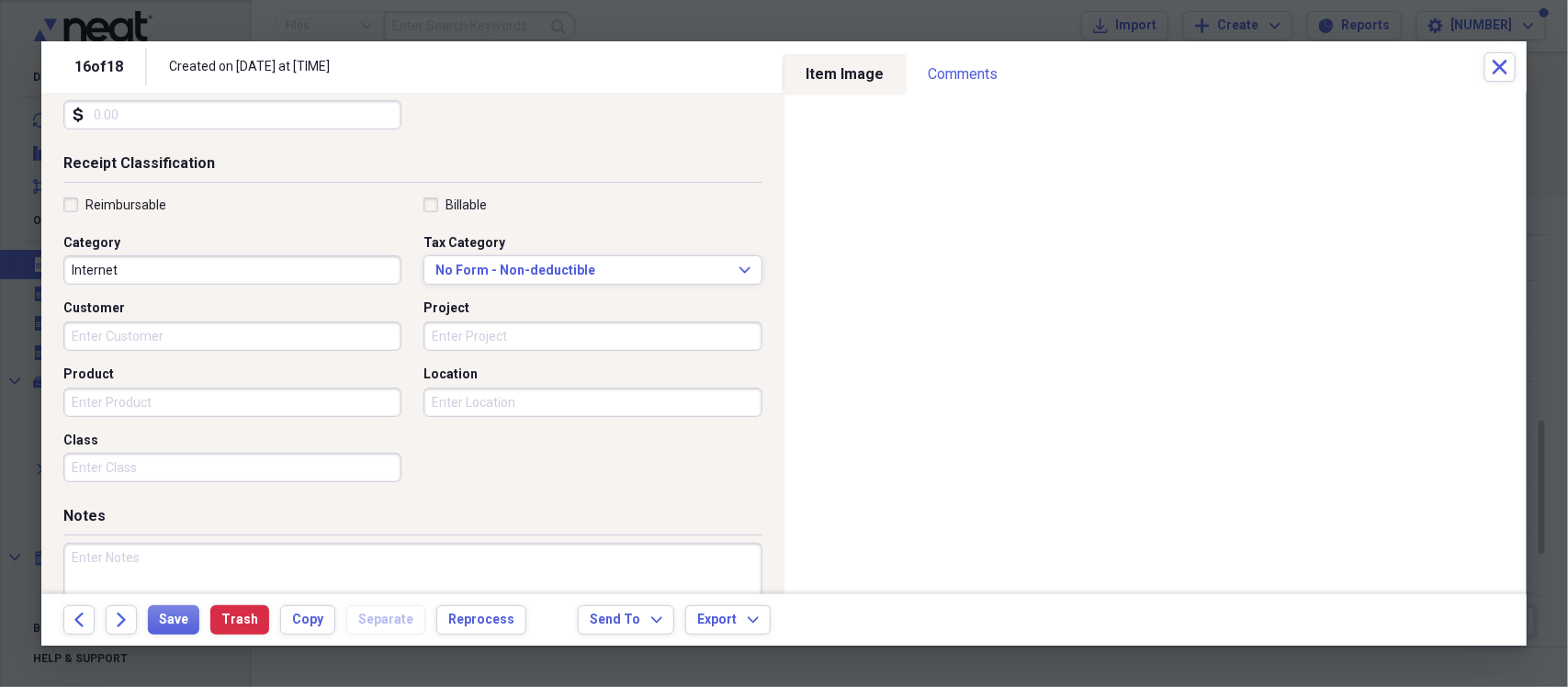 click on "Reimbursable" at bounding box center (115, 205) 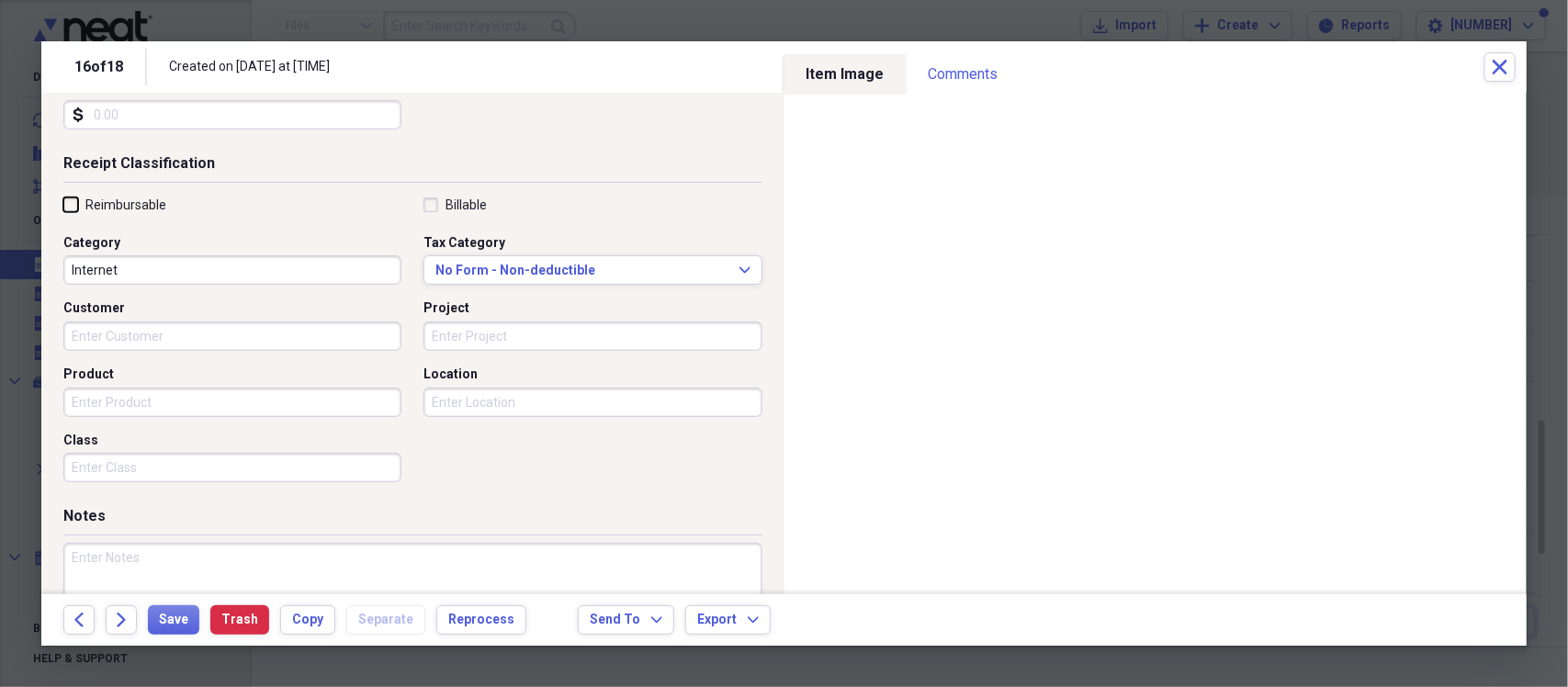 click on "Reimbursable" at bounding box center [63, 204] 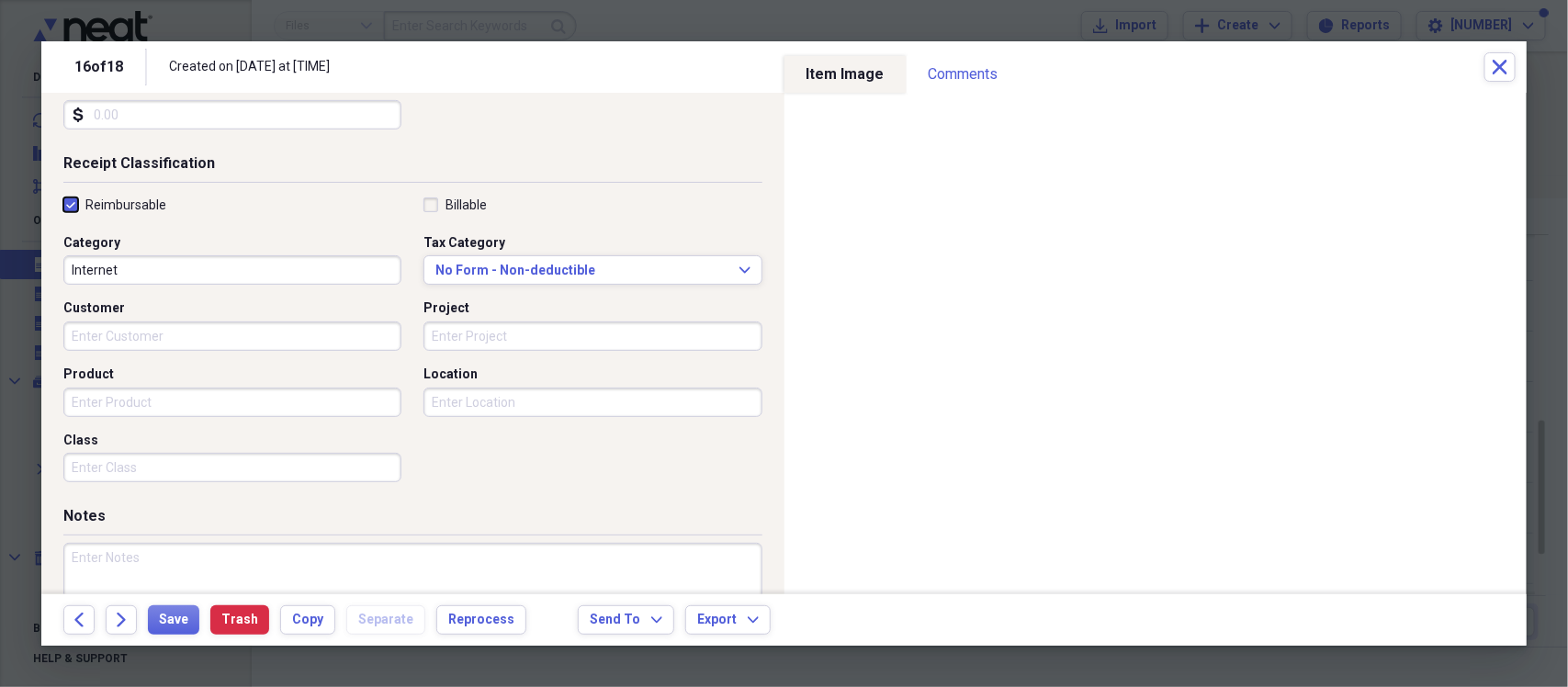 checkbox on "true" 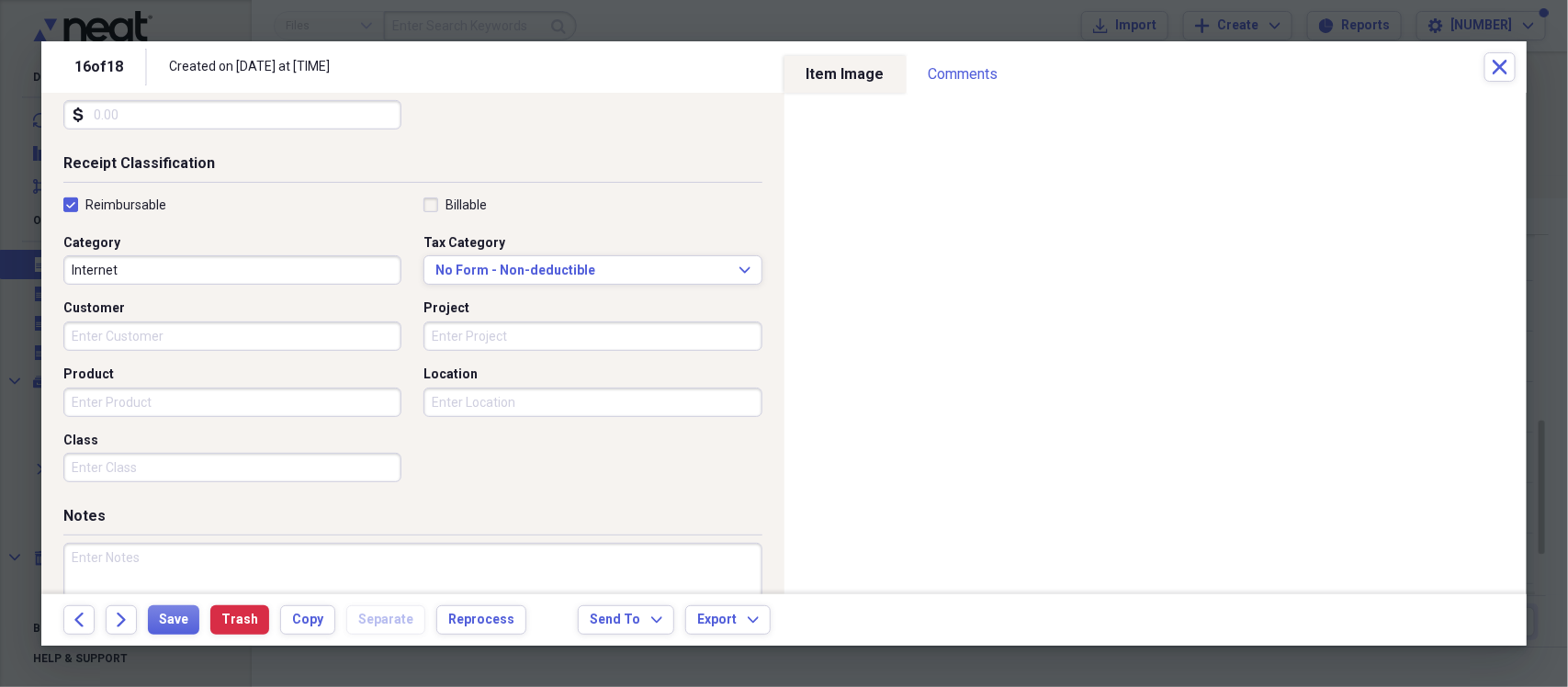 click at bounding box center (412, 603) 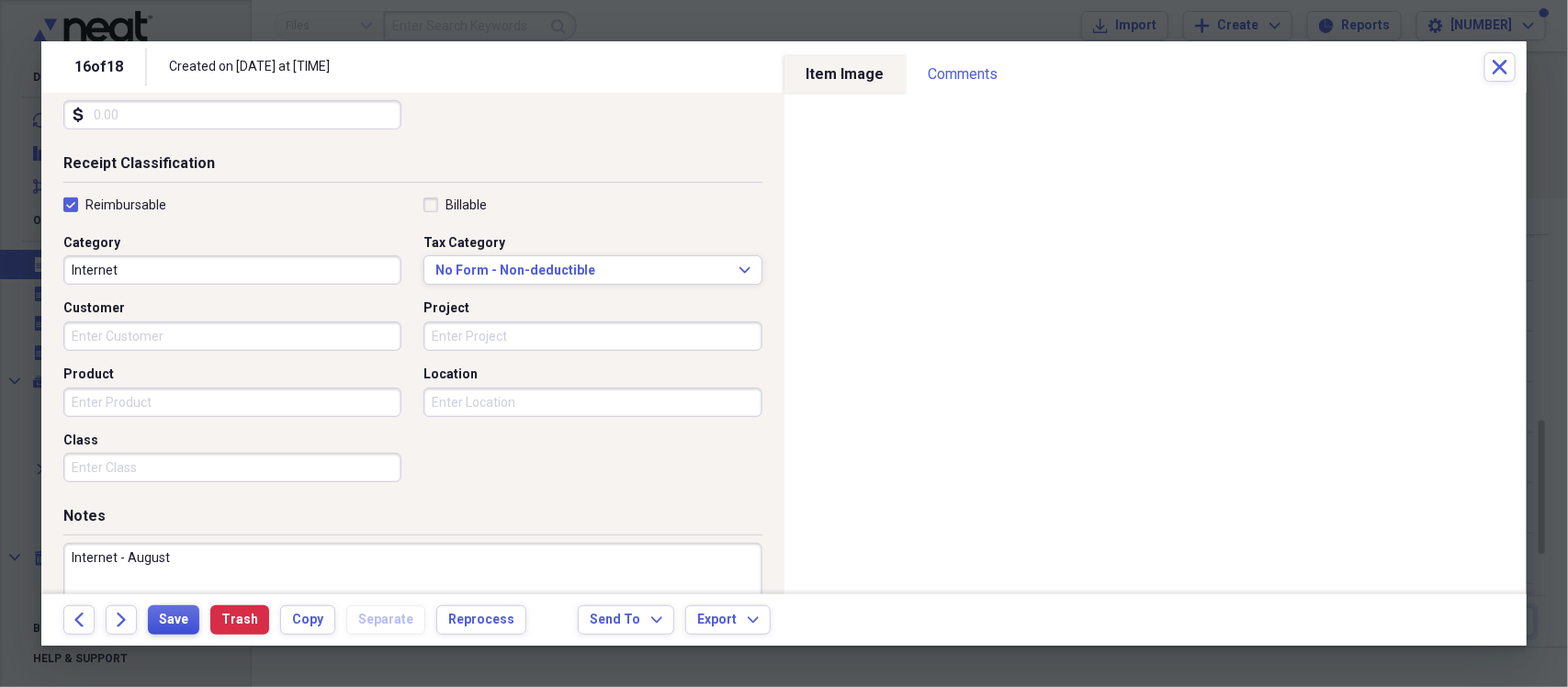 type on "Internet - August" 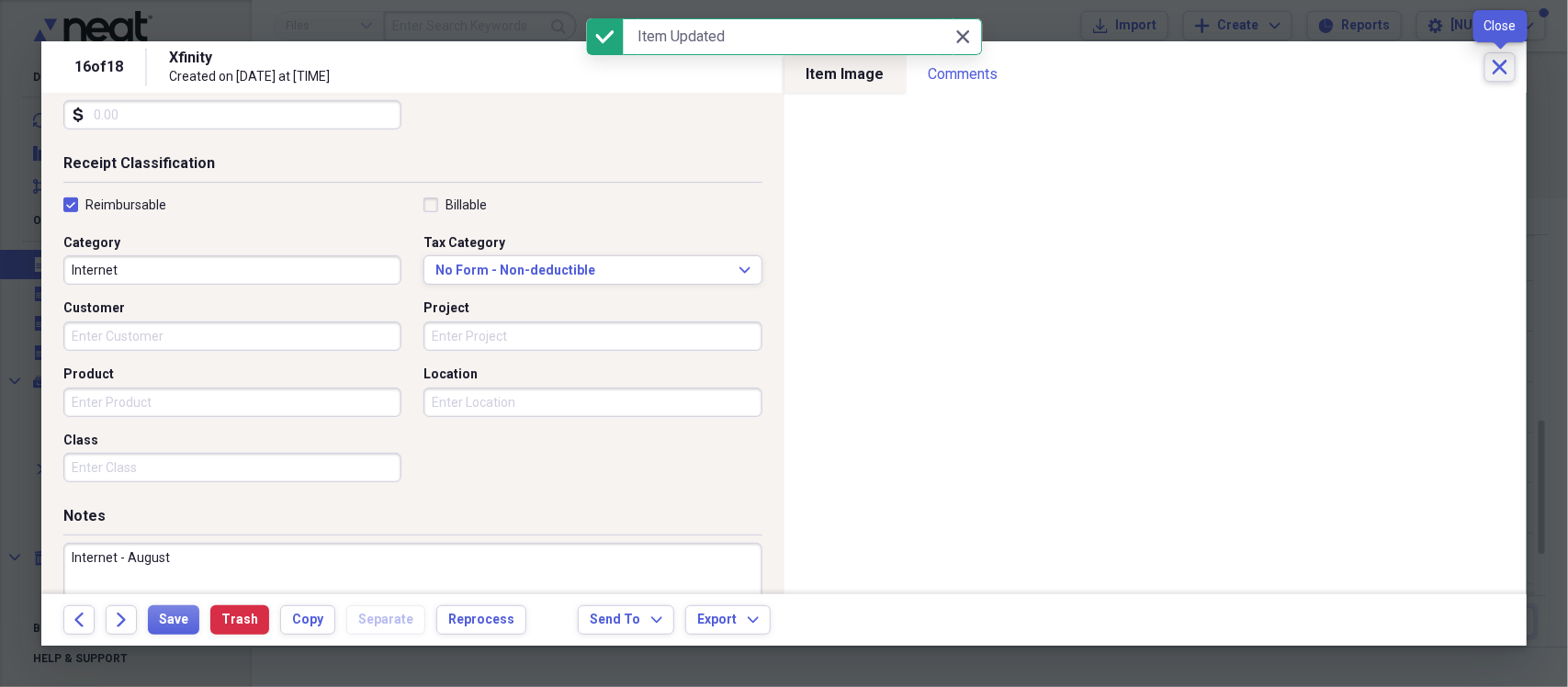 click on "Close" 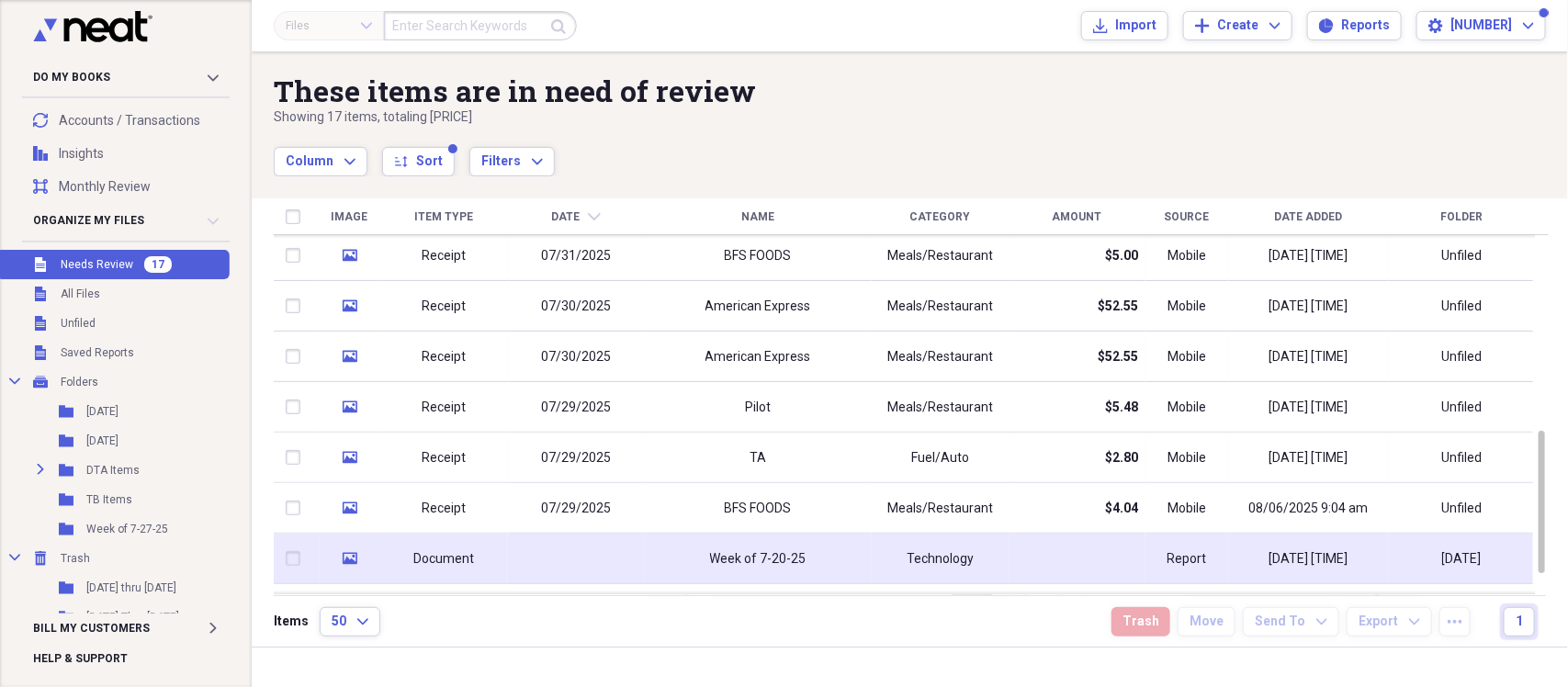 click at bounding box center (576, 558) 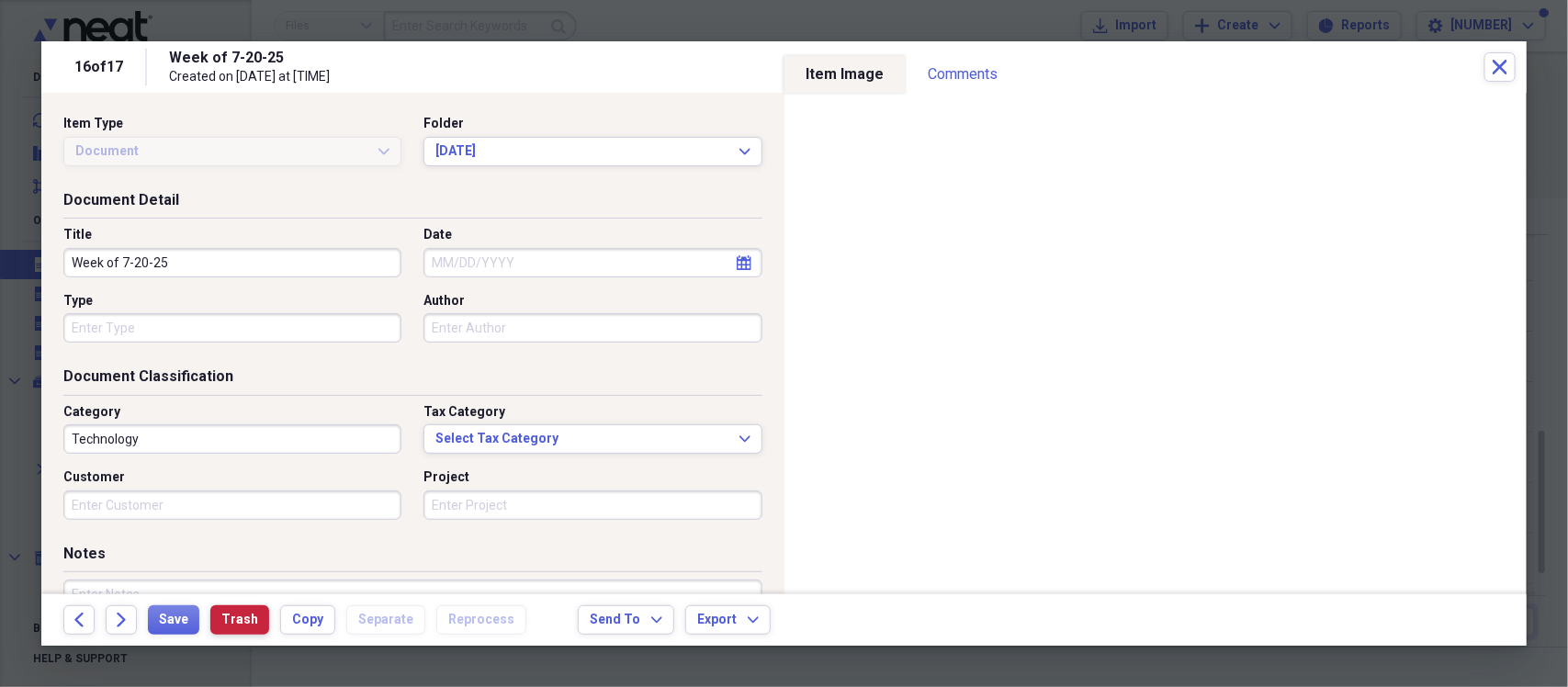 click on "Trash" at bounding box center (240, 620) 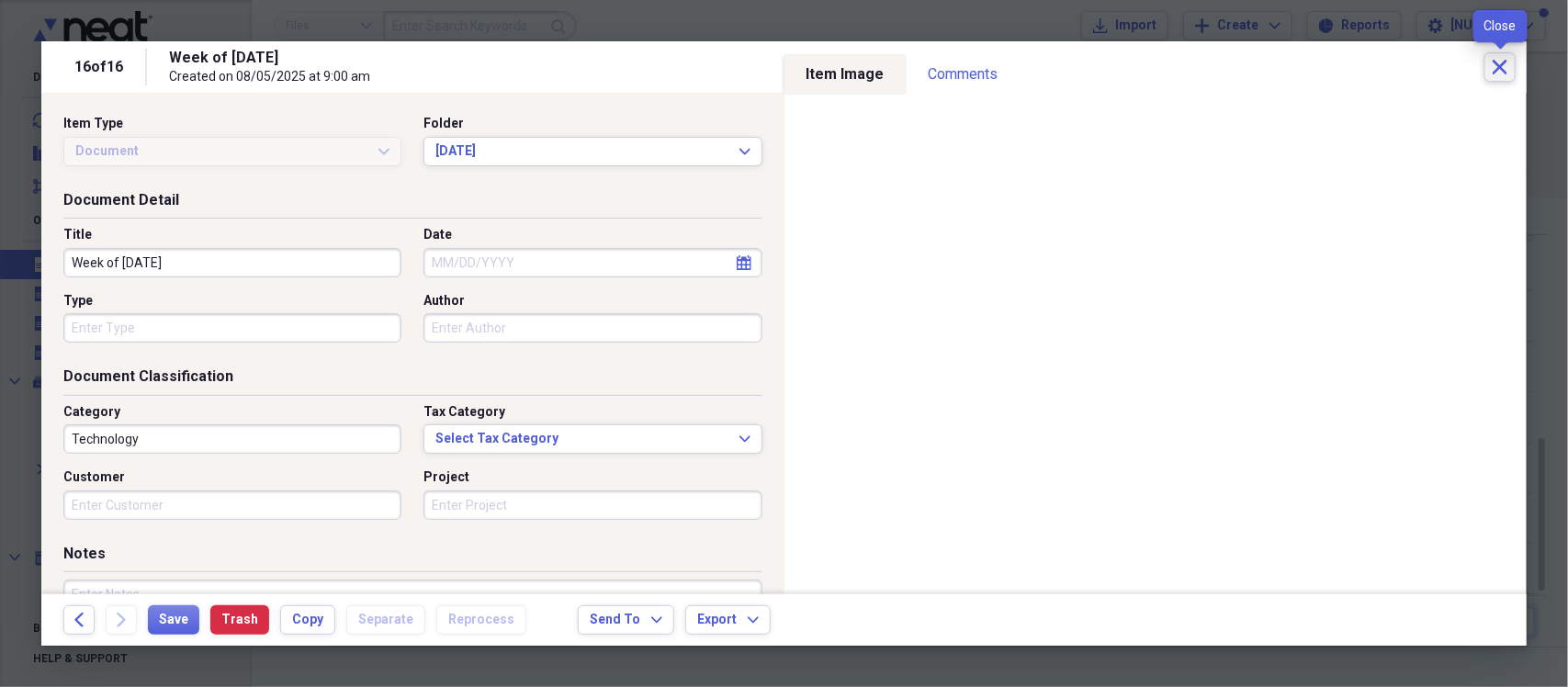 click on "Close" at bounding box center [1500, 67] 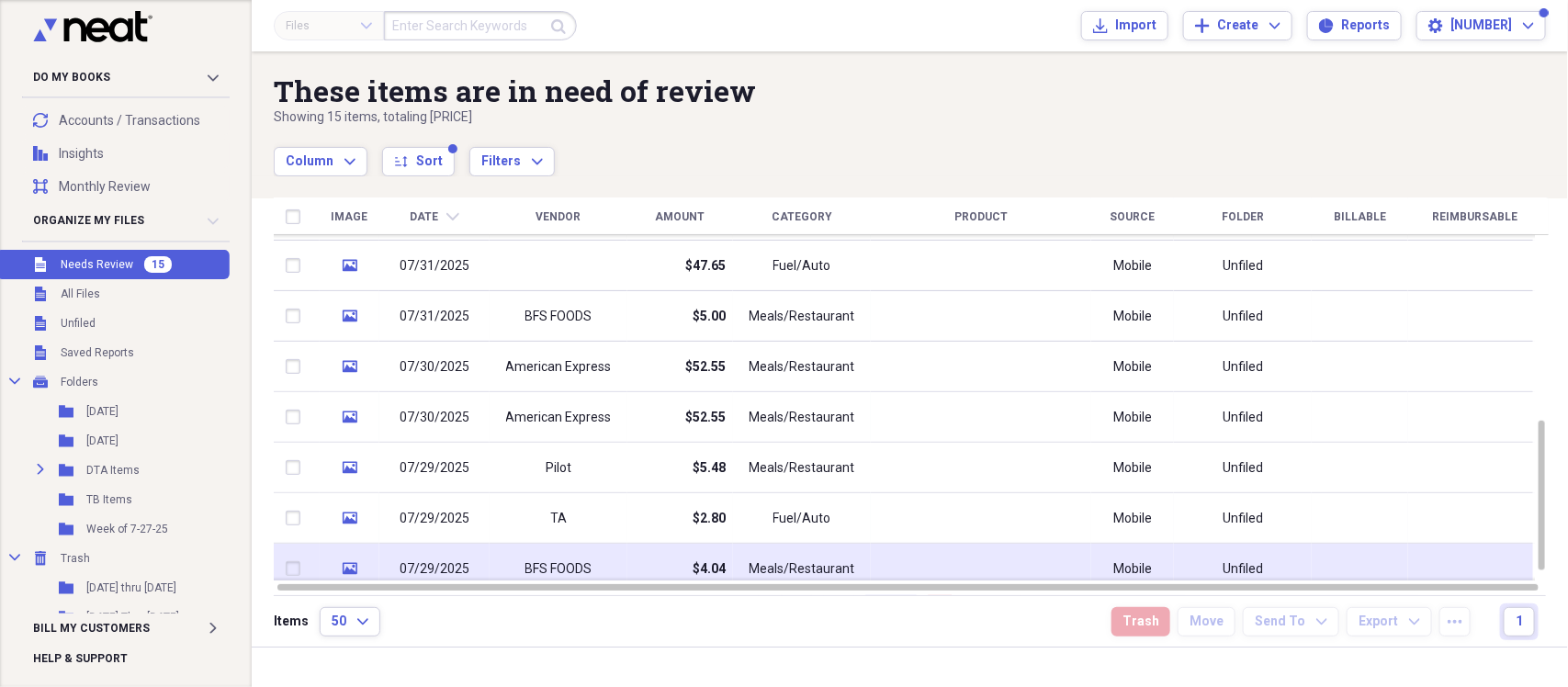 click on "$4.04" at bounding box center [680, 569] 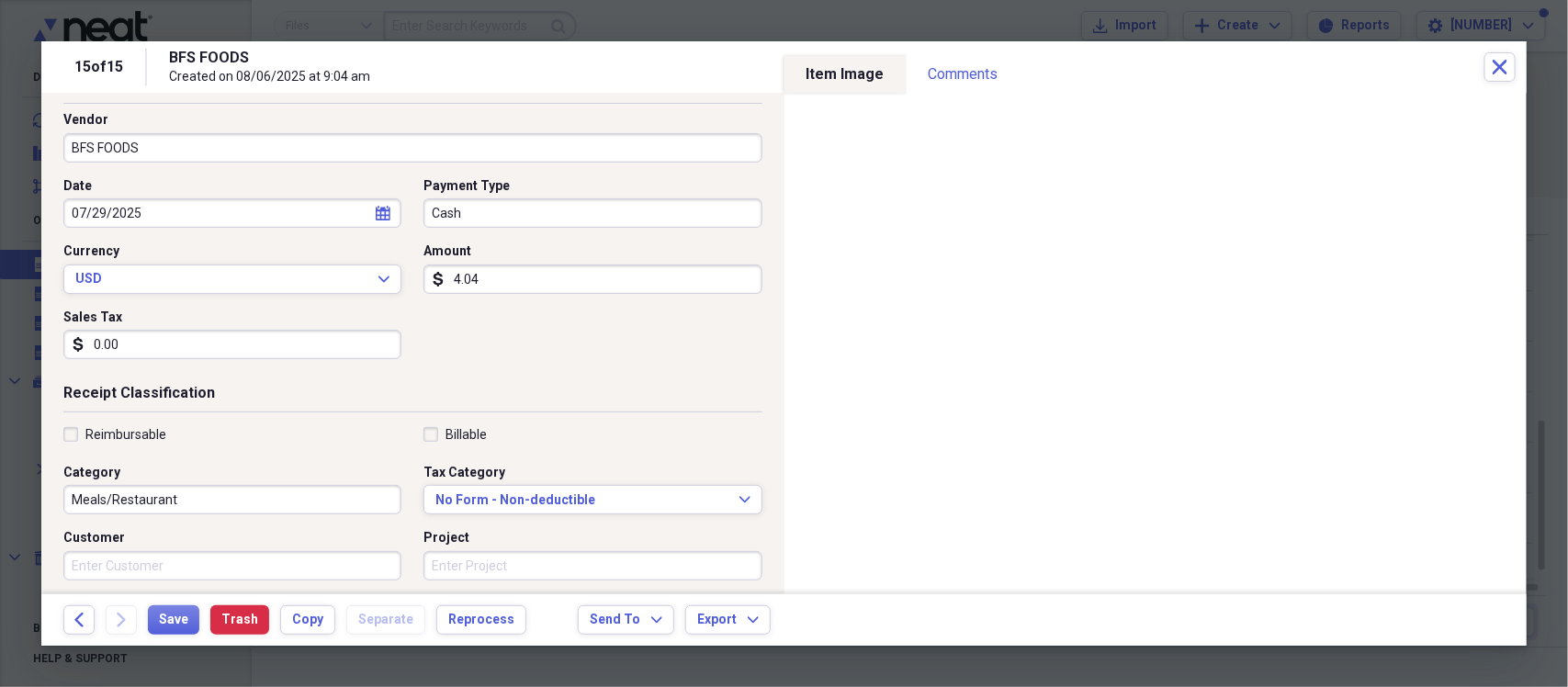 scroll, scrollTop: 0, scrollLeft: 0, axis: both 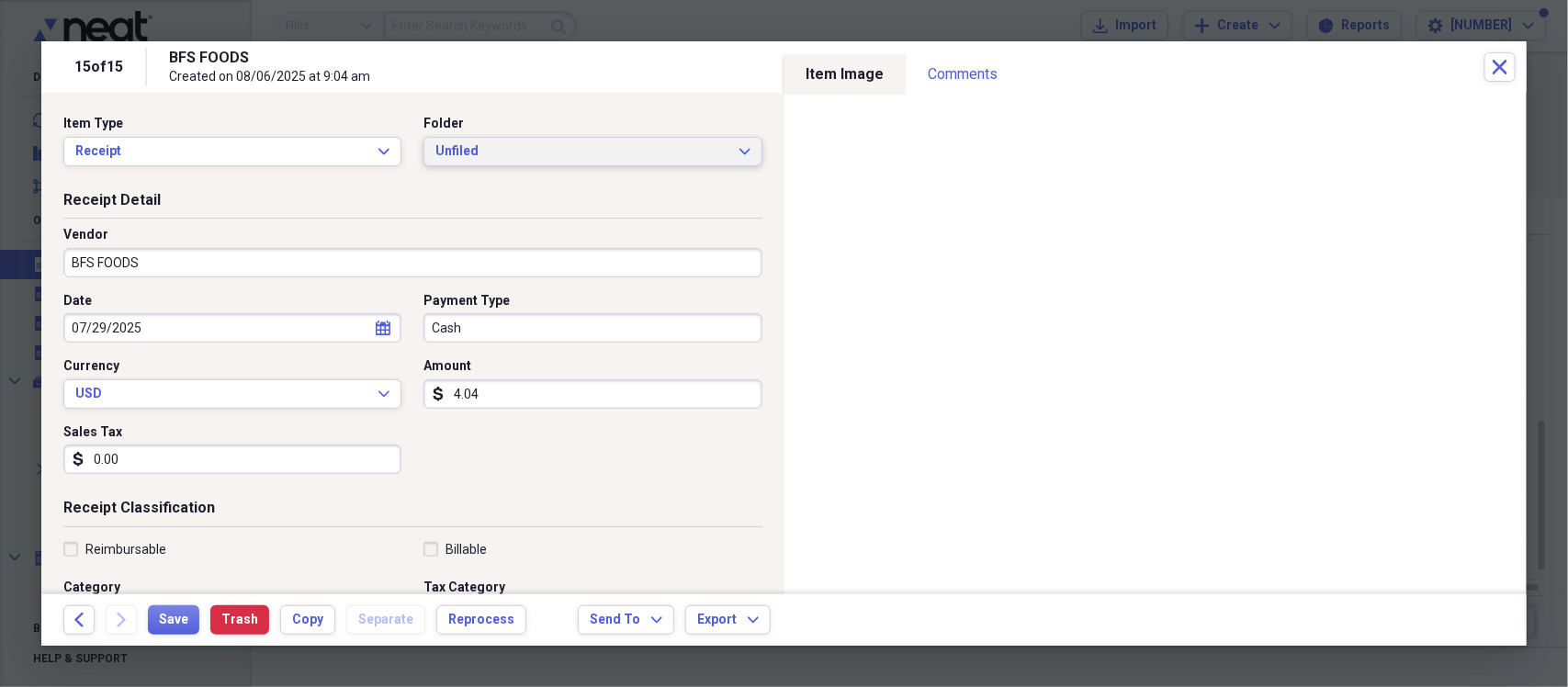 click on "Unfiled" at bounding box center [581, 152] 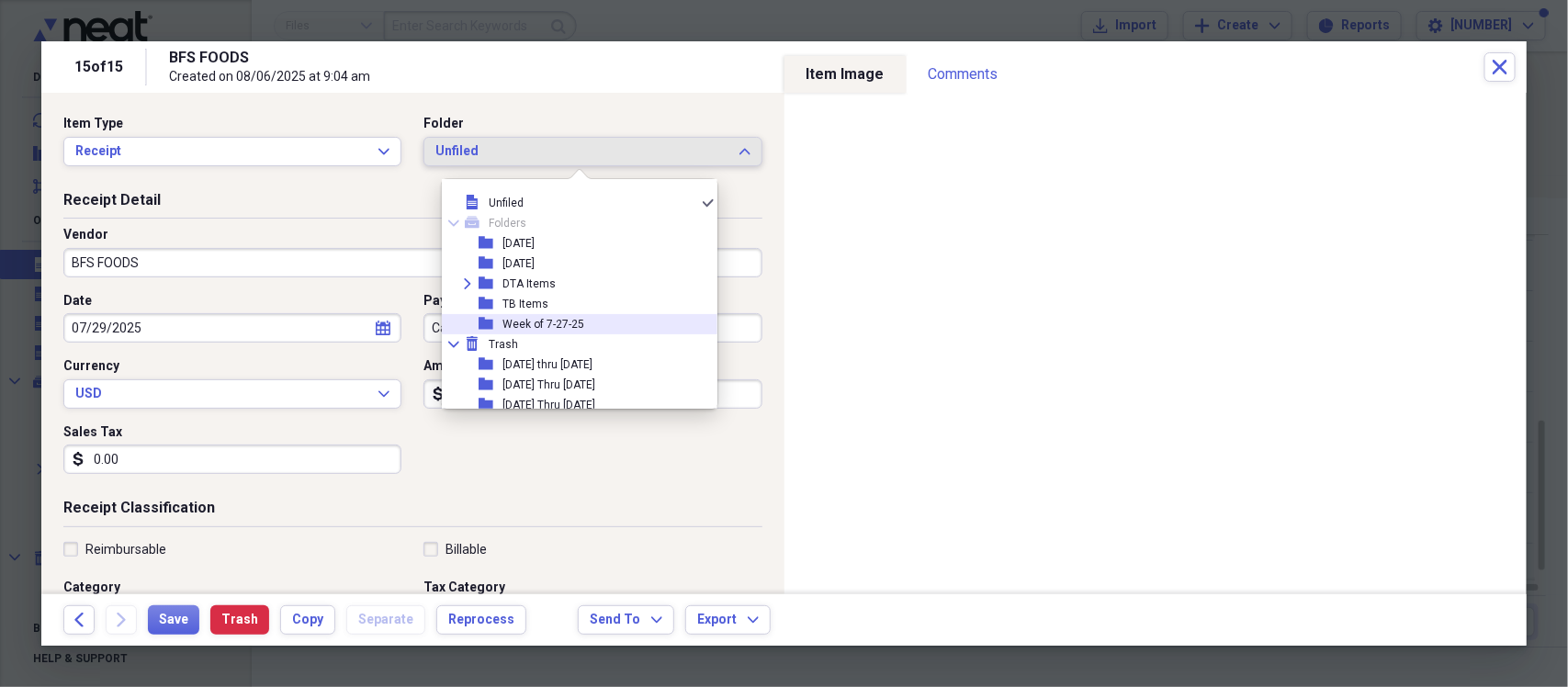 click on "Week of 7-27-25" at bounding box center (543, 324) 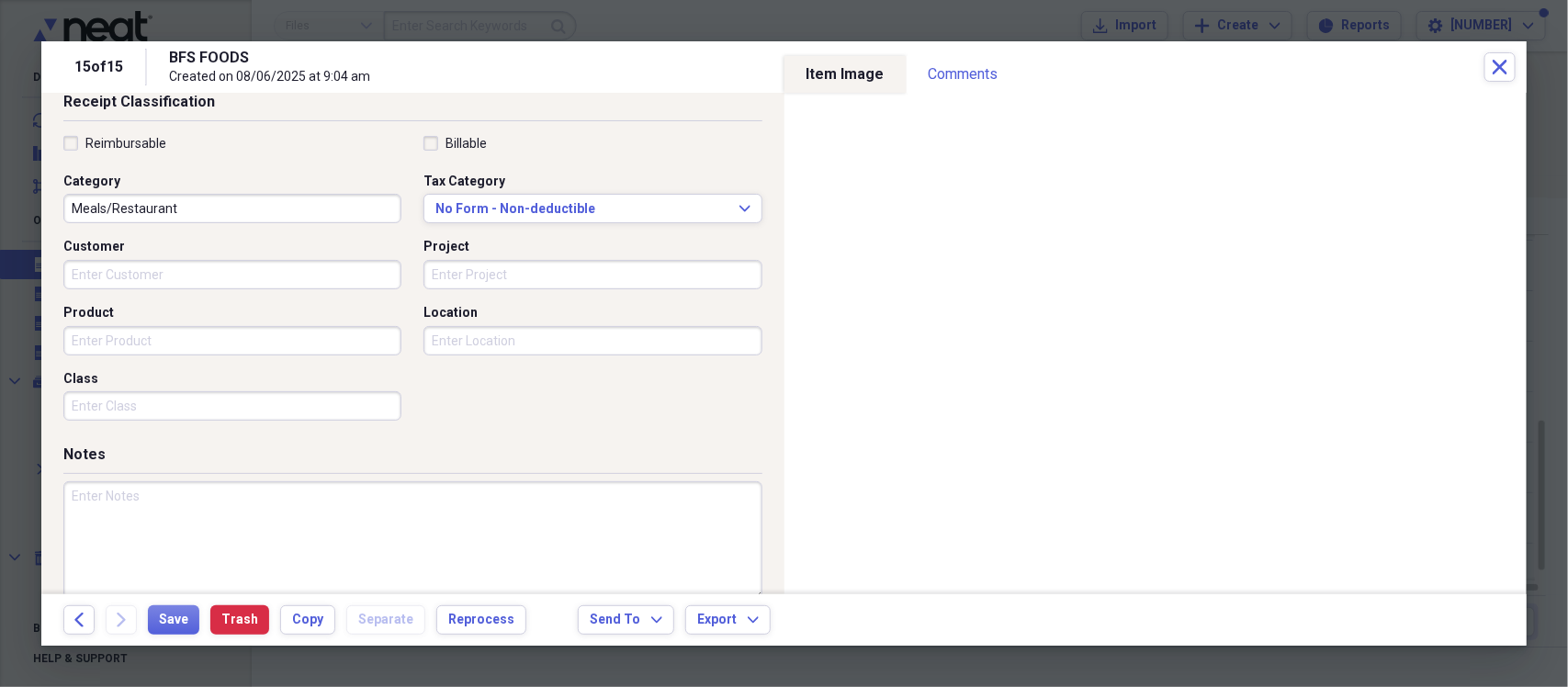 scroll, scrollTop: 436, scrollLeft: 0, axis: vertical 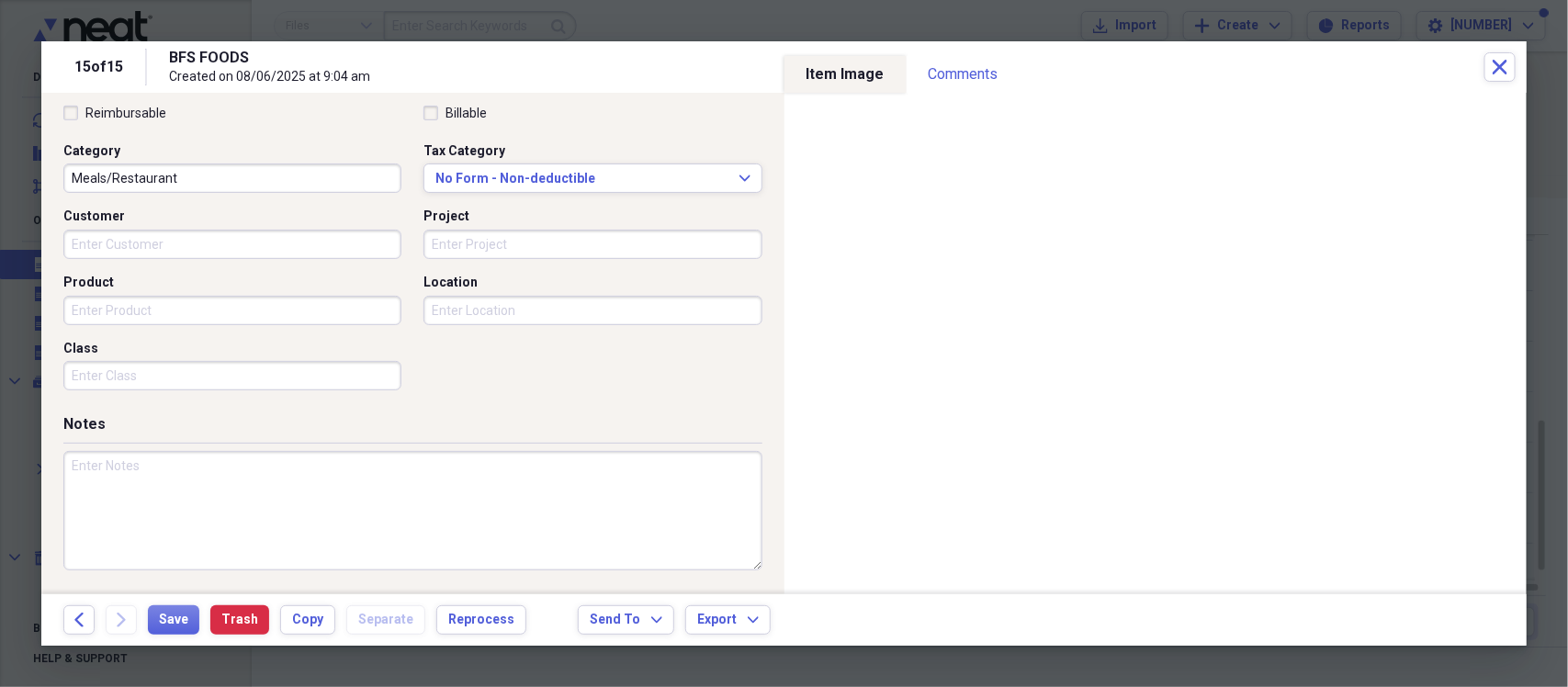 click on "Reimbursable" at bounding box center [115, 113] 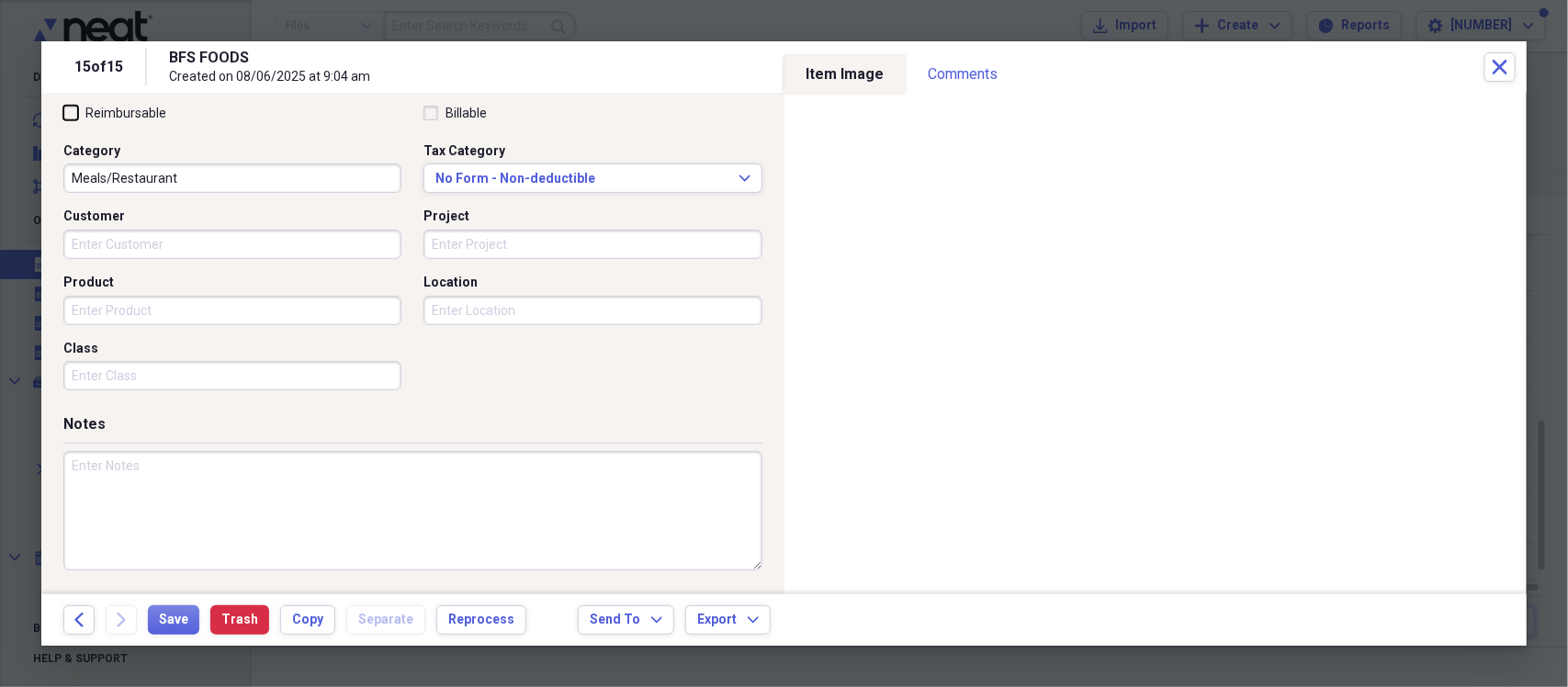 click on "Reimbursable" at bounding box center [63, 112] 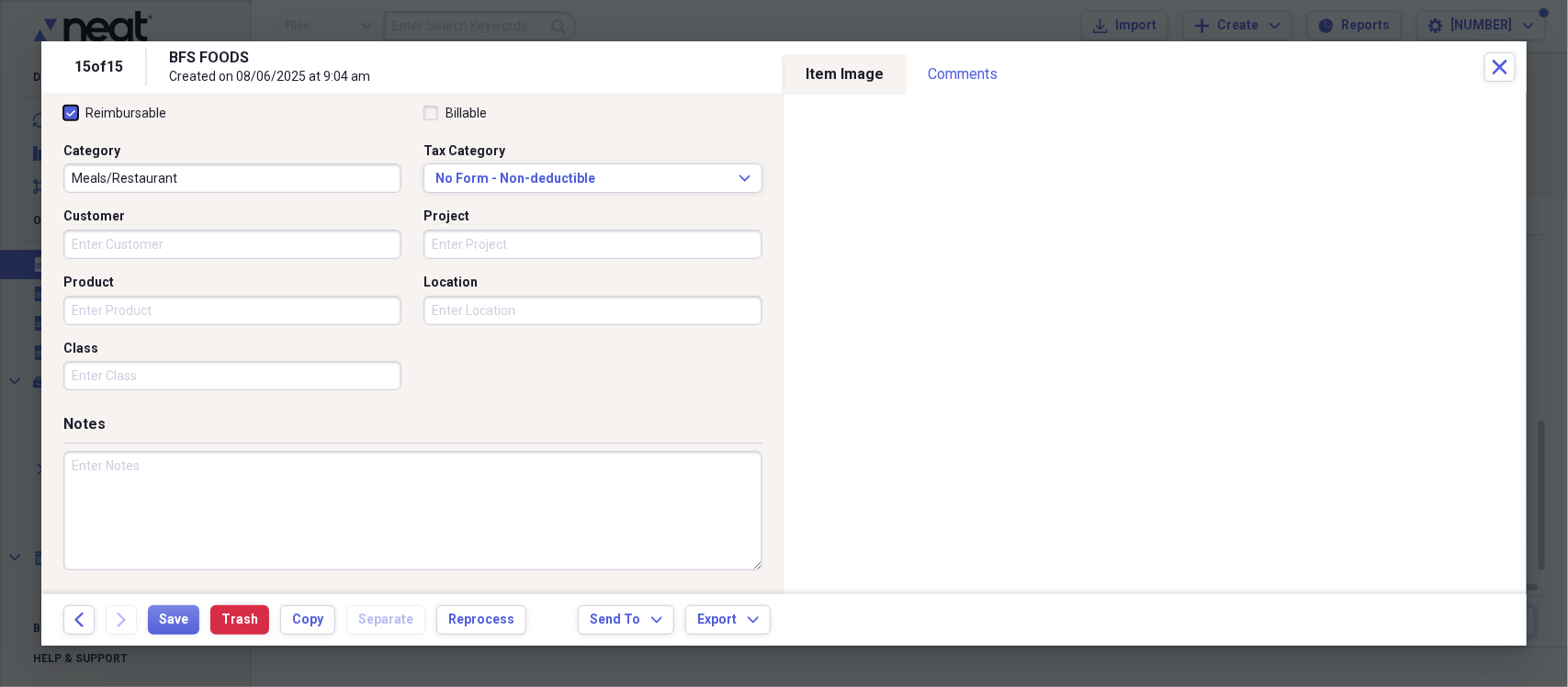 checkbox on "true" 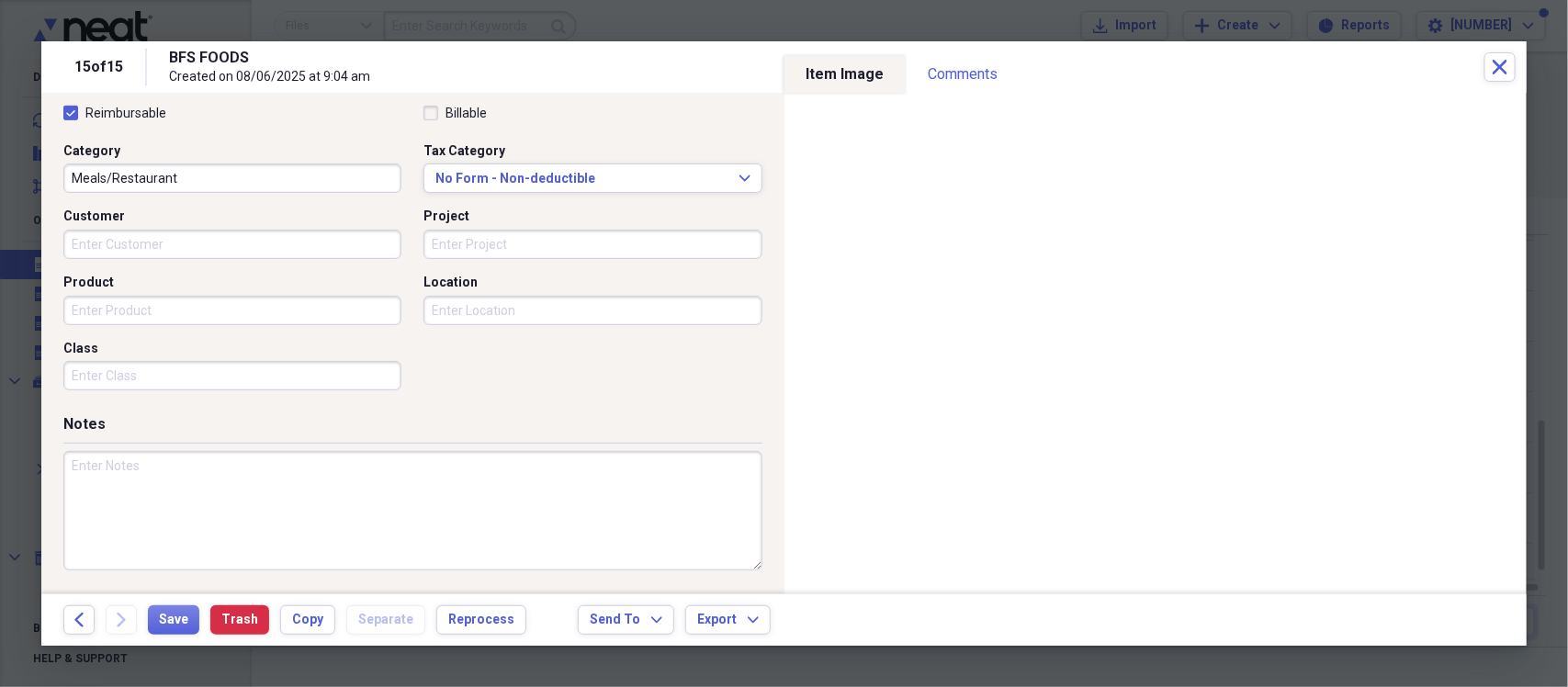 click at bounding box center (412, 511) 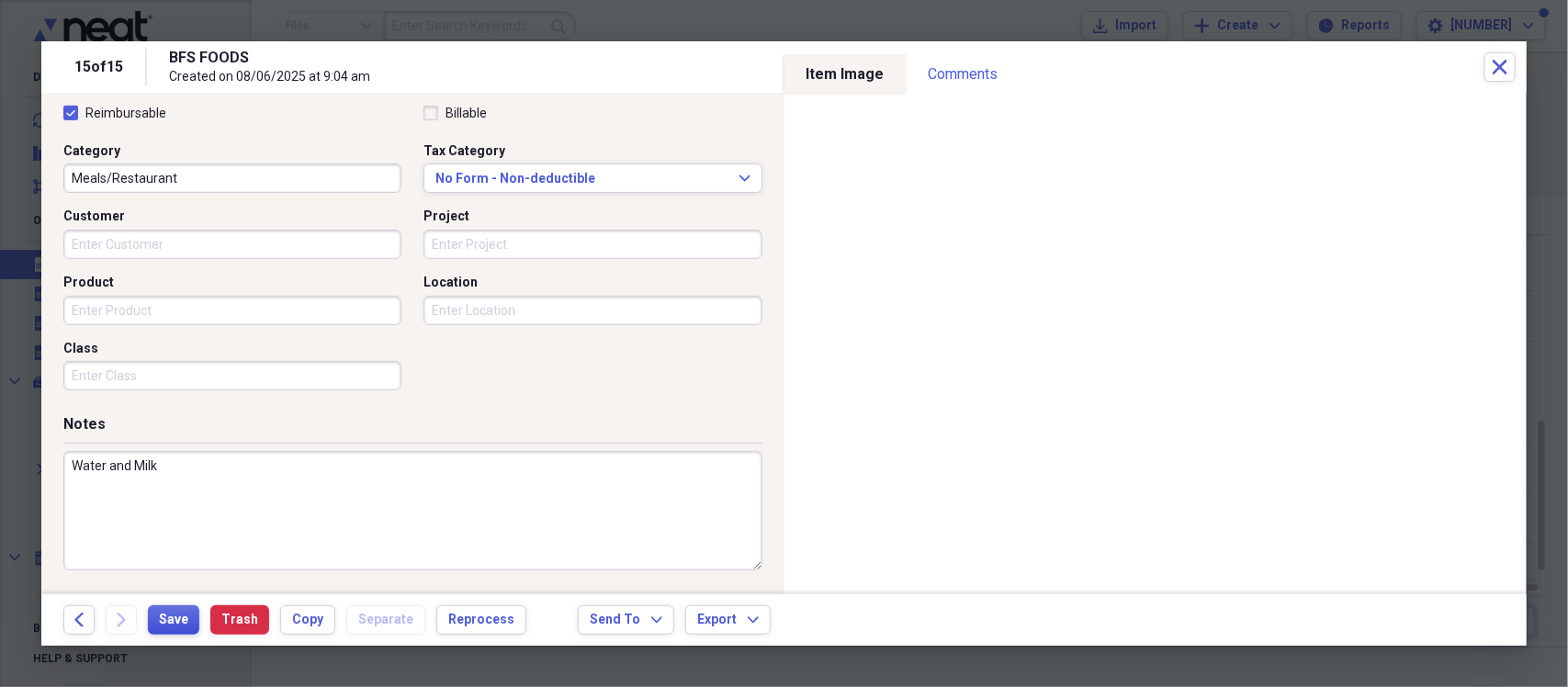 type on "Water and Milk" 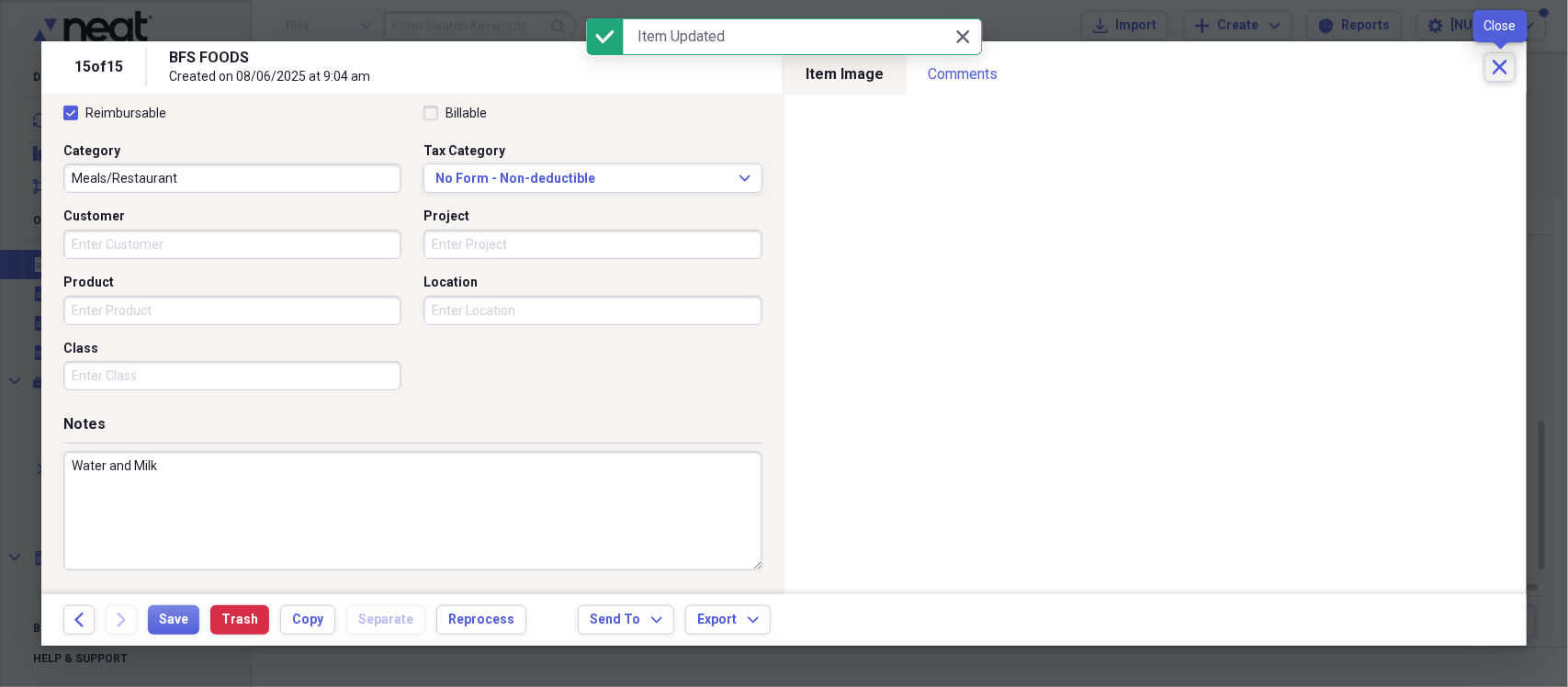 click on "Close" 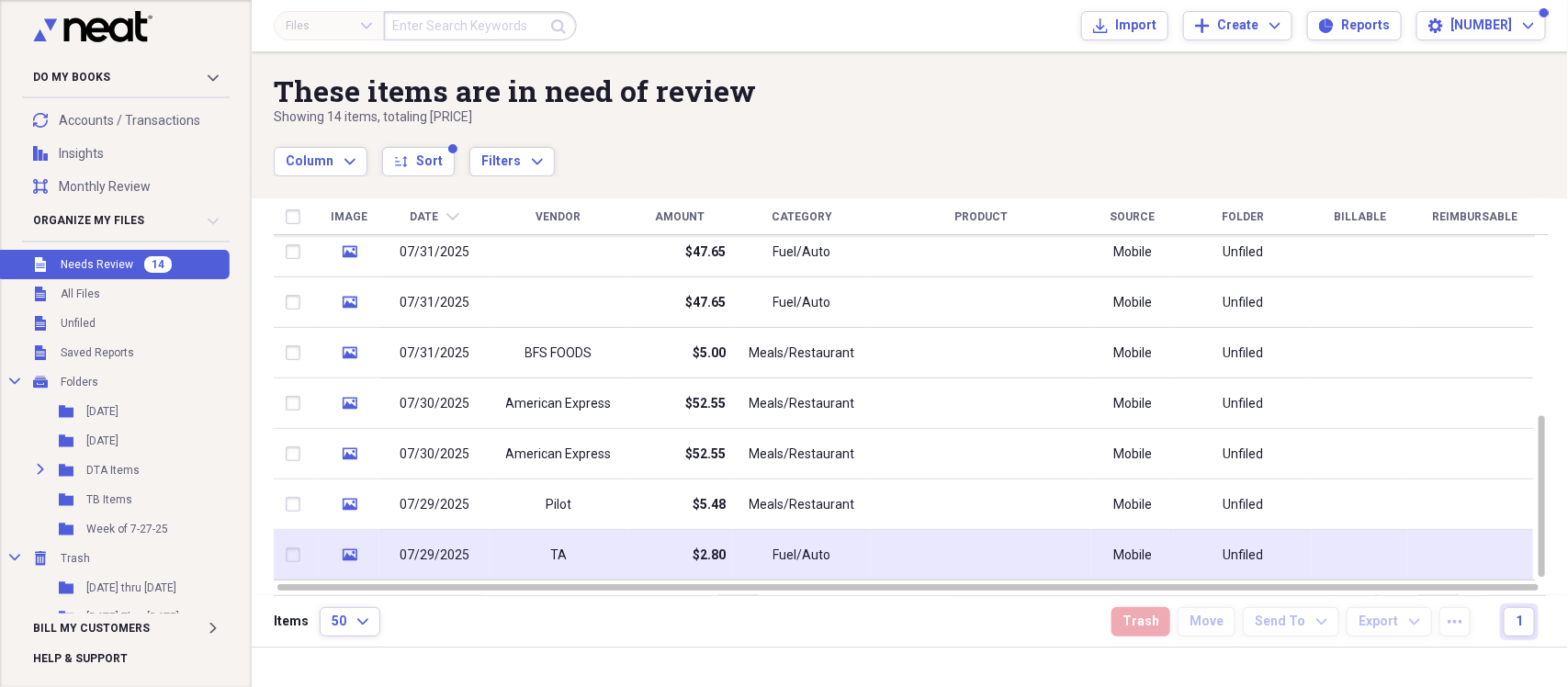 click on "TA" at bounding box center [558, 555] 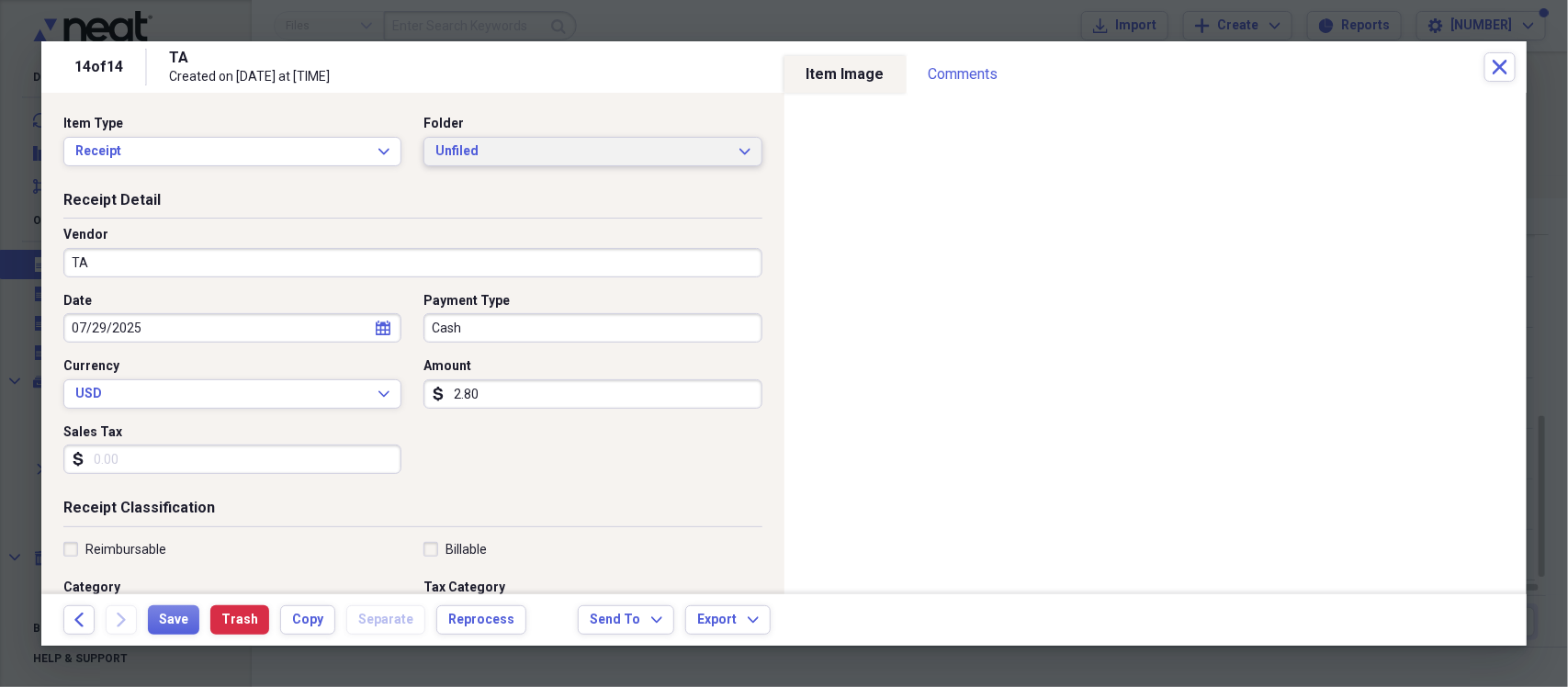 click on "Unfiled" at bounding box center [581, 152] 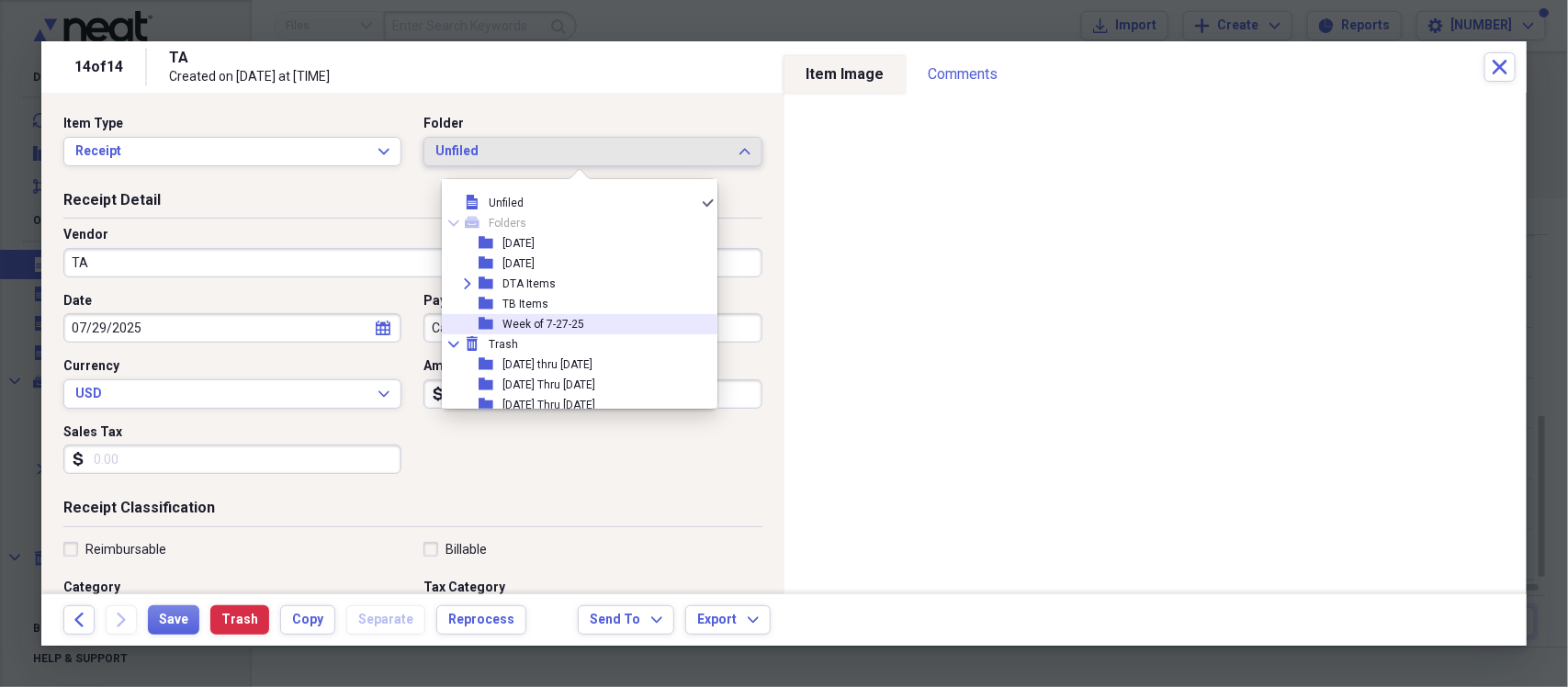 click on "Week of 7-27-25" at bounding box center [543, 324] 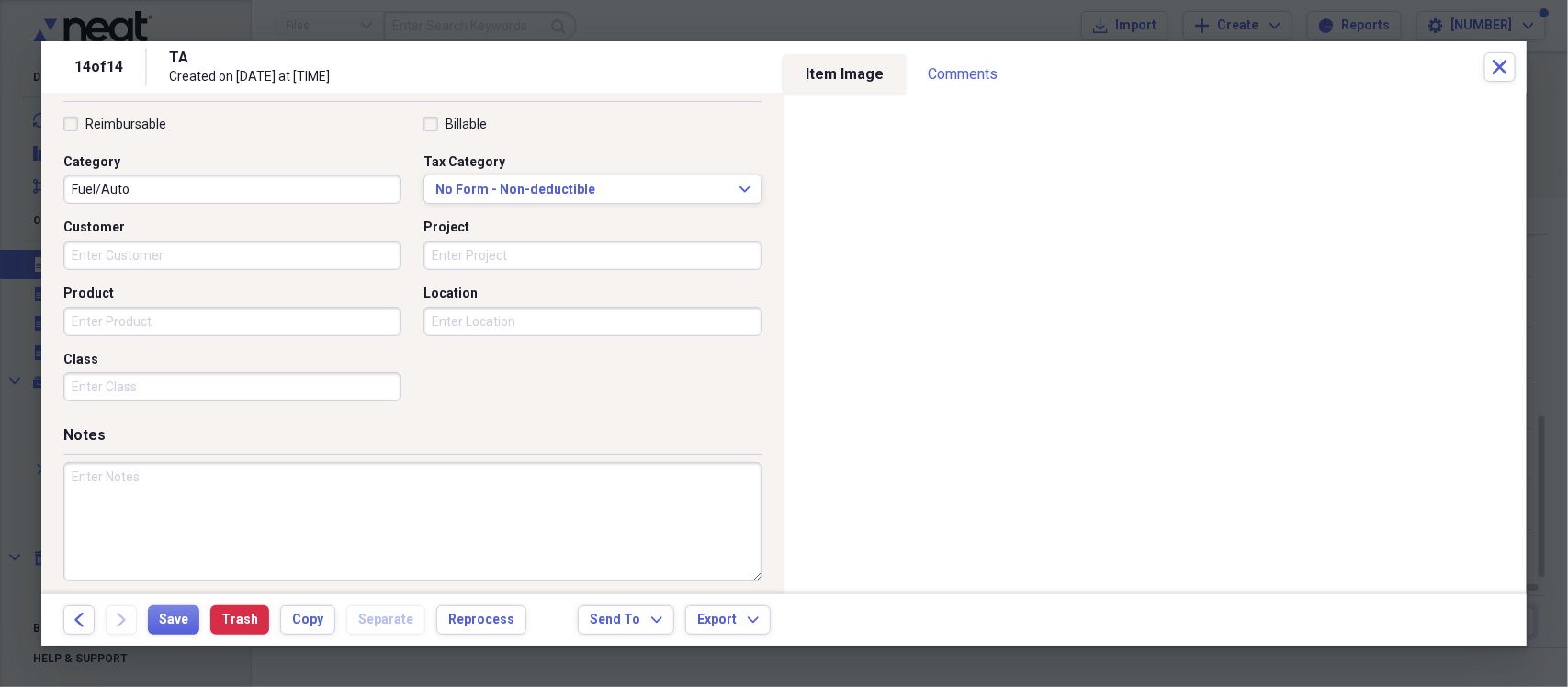 scroll, scrollTop: 436, scrollLeft: 0, axis: vertical 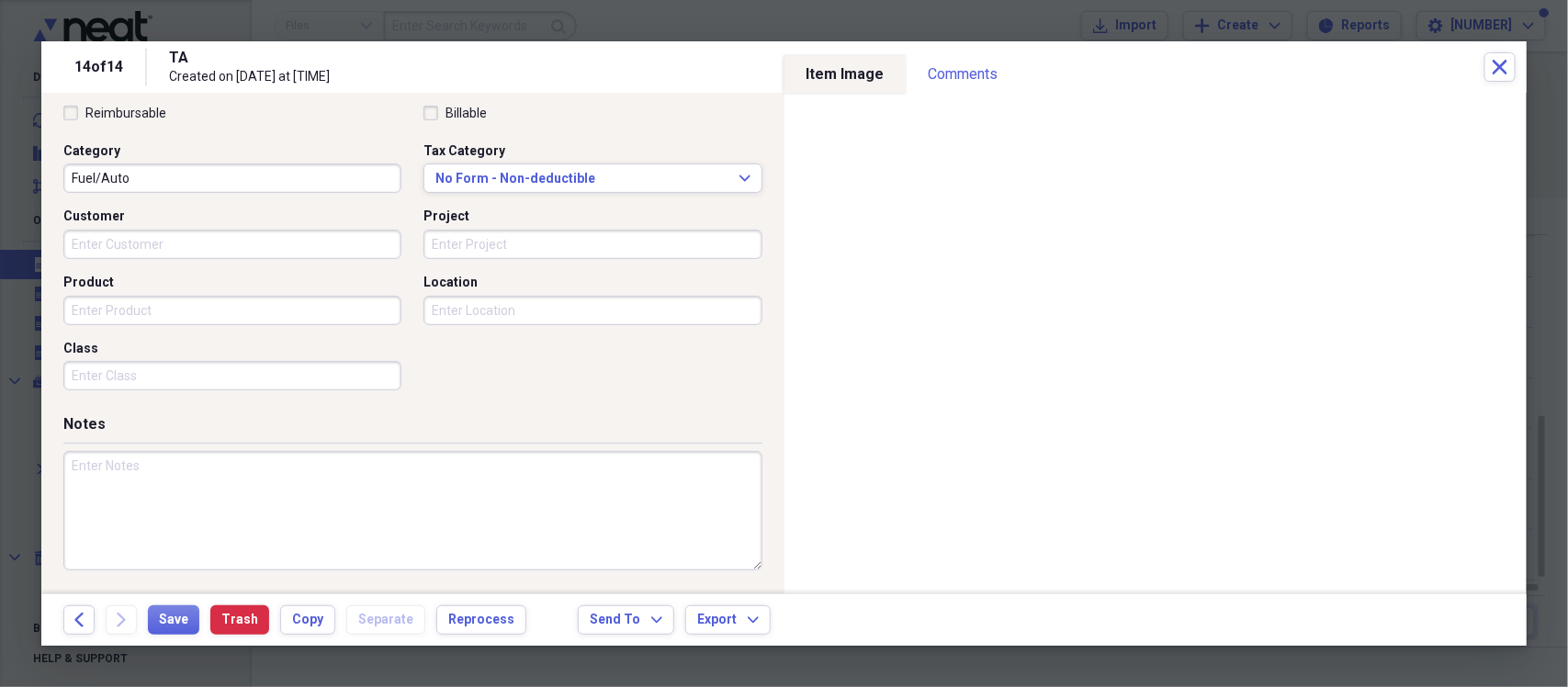 click on "Reimbursable" at bounding box center [115, 113] 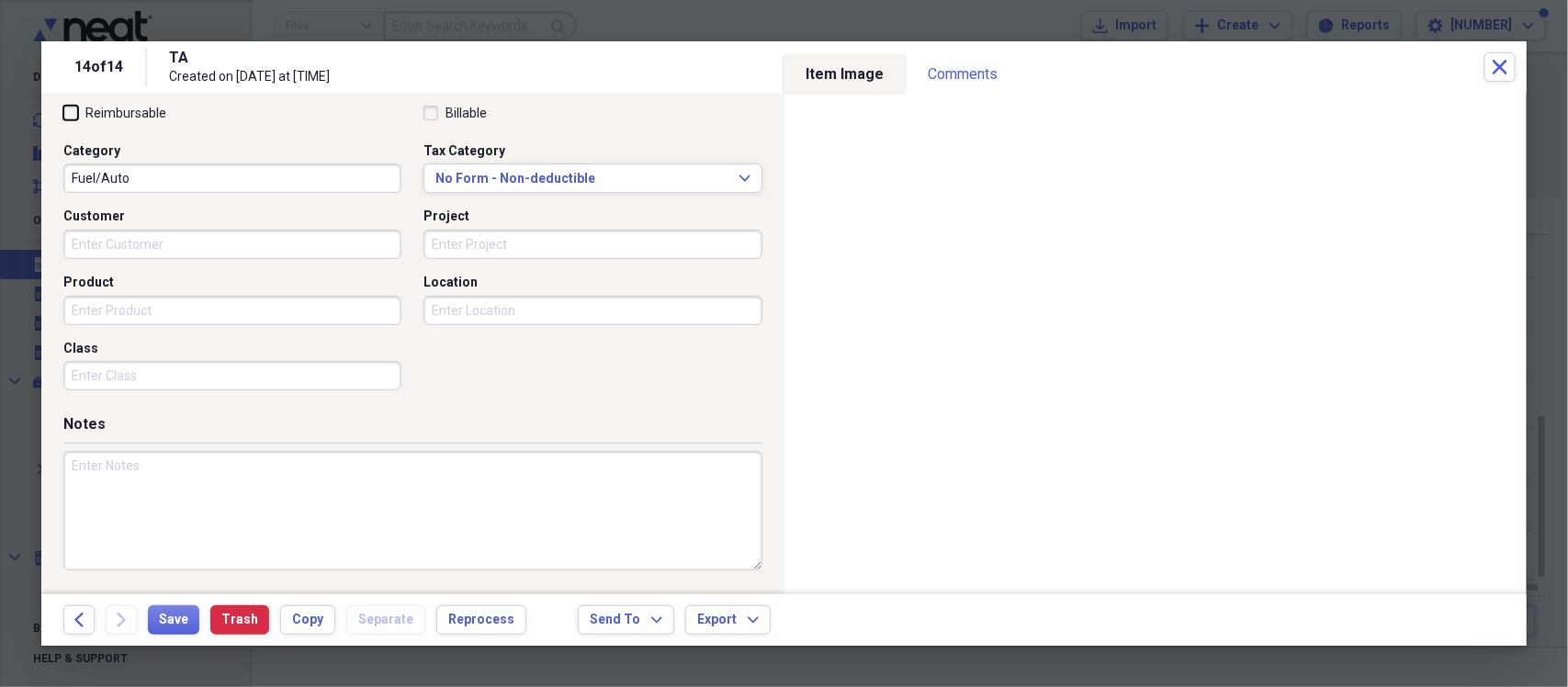 click on "Reimbursable" at bounding box center (63, 112) 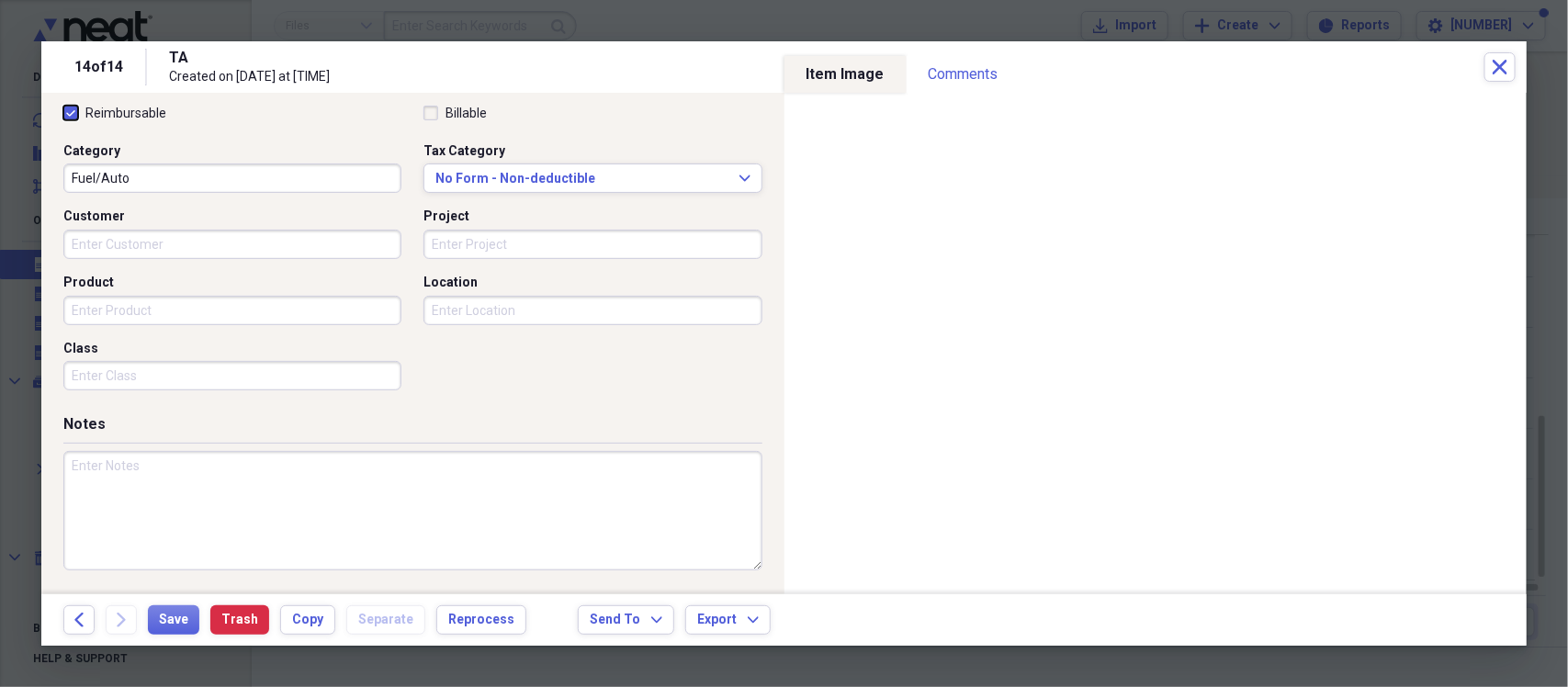 checkbox on "true" 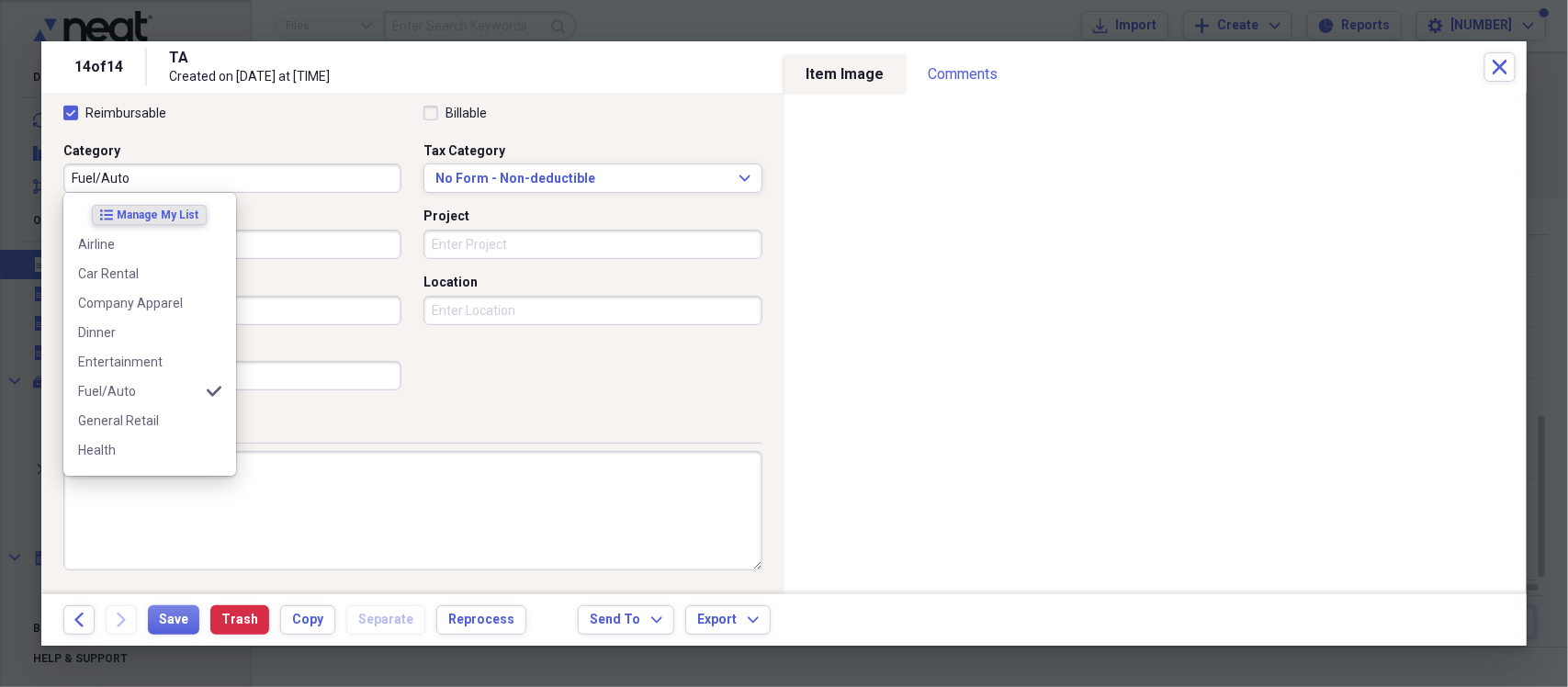 click on "Fuel/Auto" at bounding box center [232, 178] 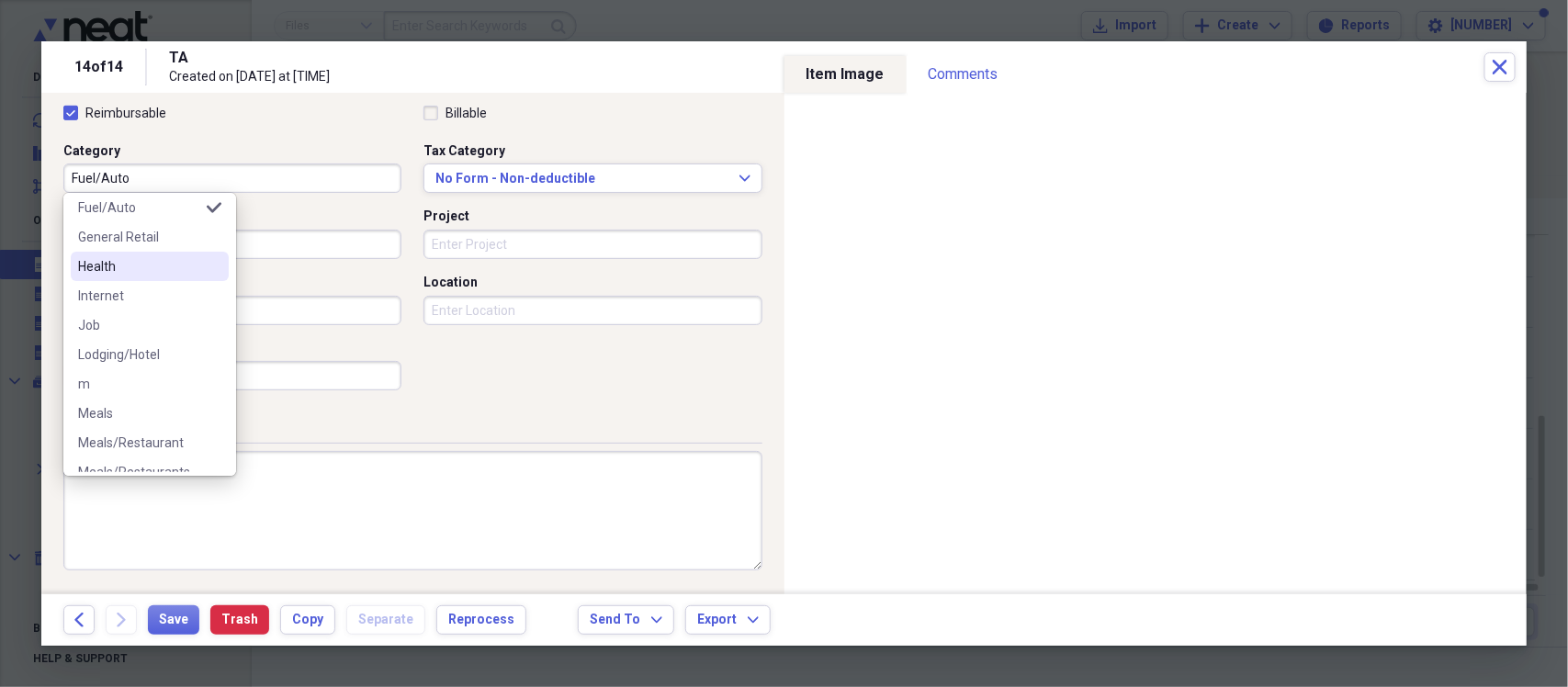 scroll, scrollTop: 230, scrollLeft: 0, axis: vertical 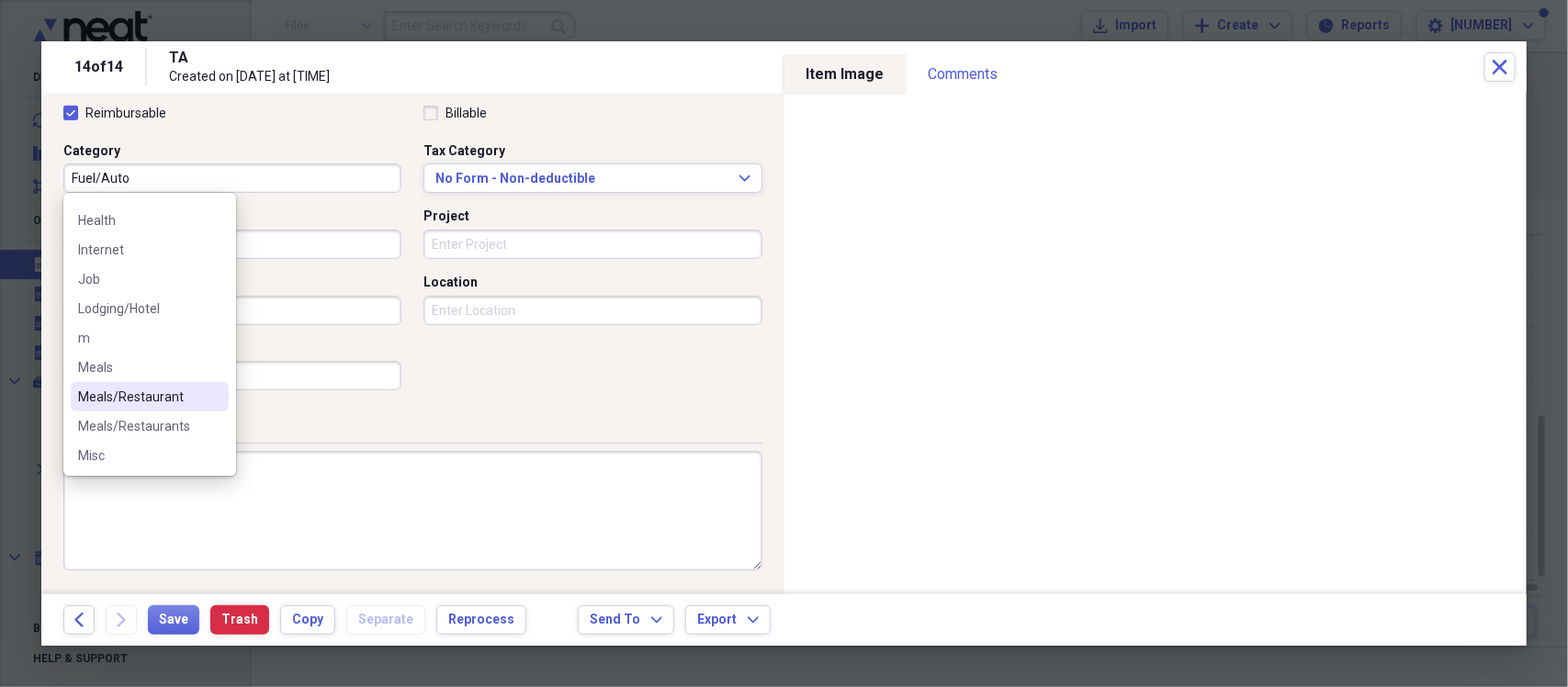 click on "Meals/Restaurant" at bounding box center [139, 397] 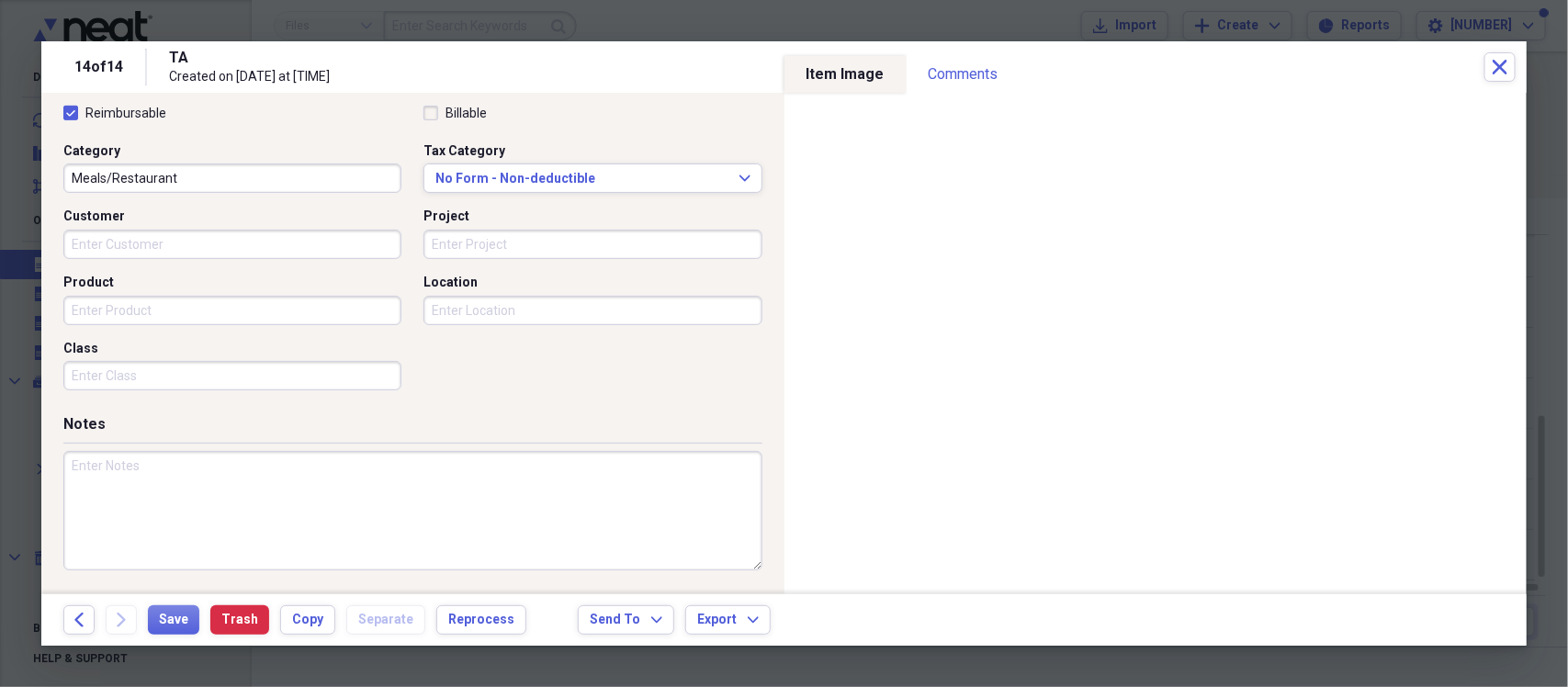click at bounding box center (412, 511) 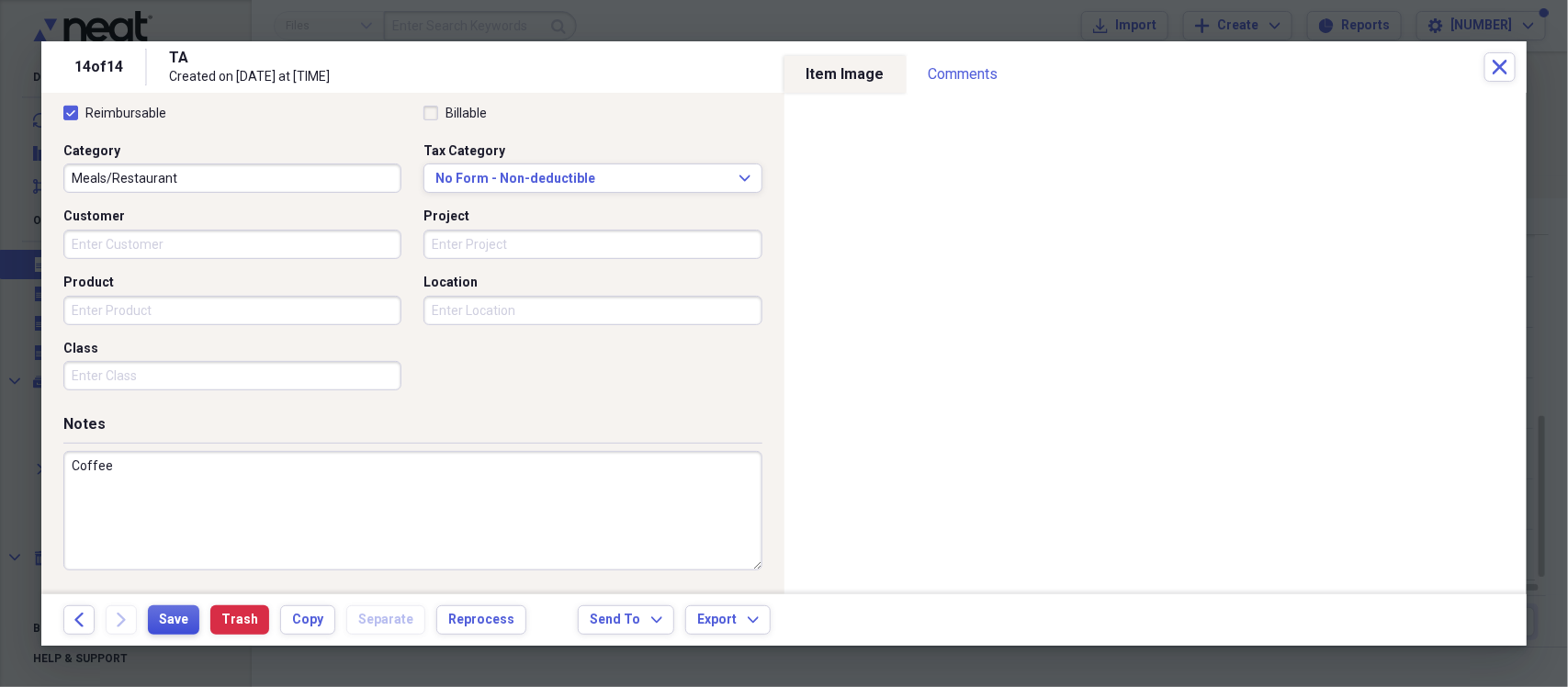 type on "Coffee" 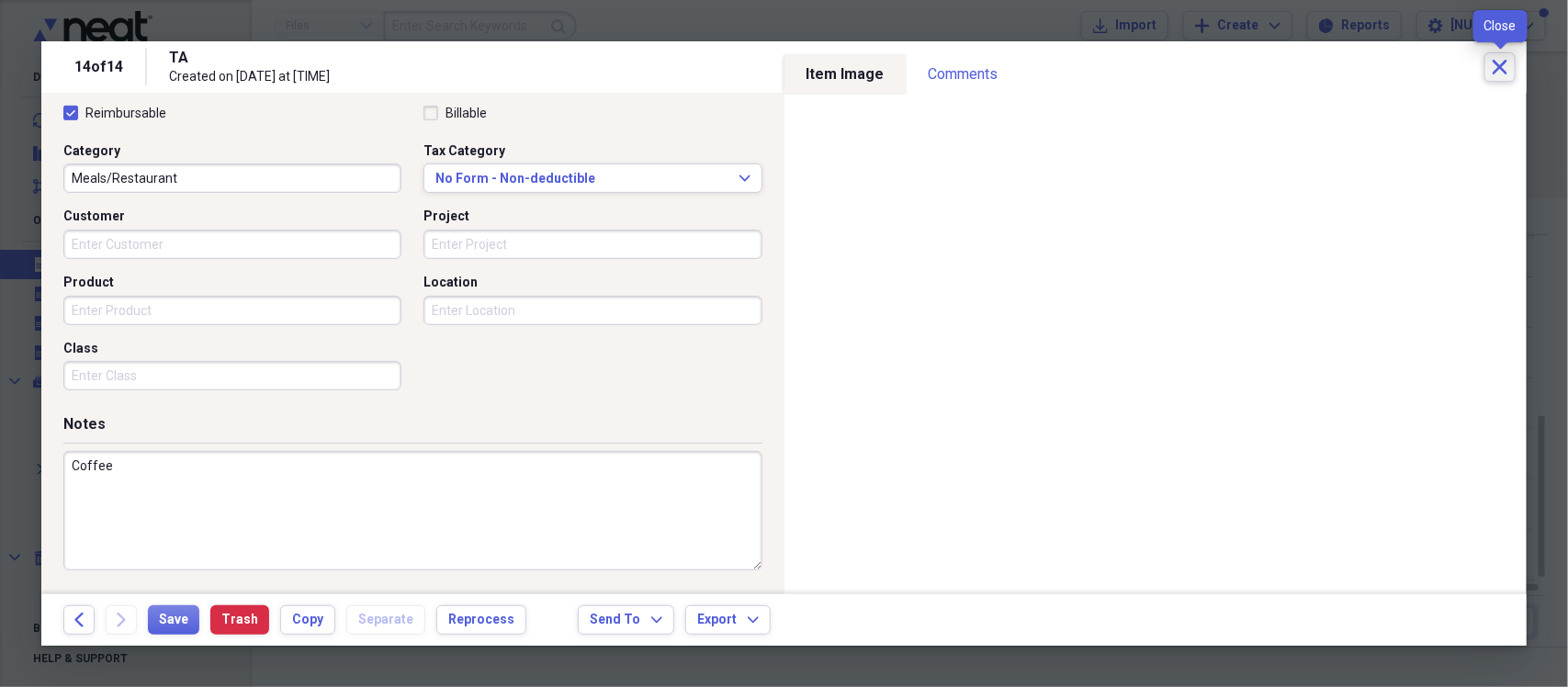 click on "Close" at bounding box center [1500, 67] 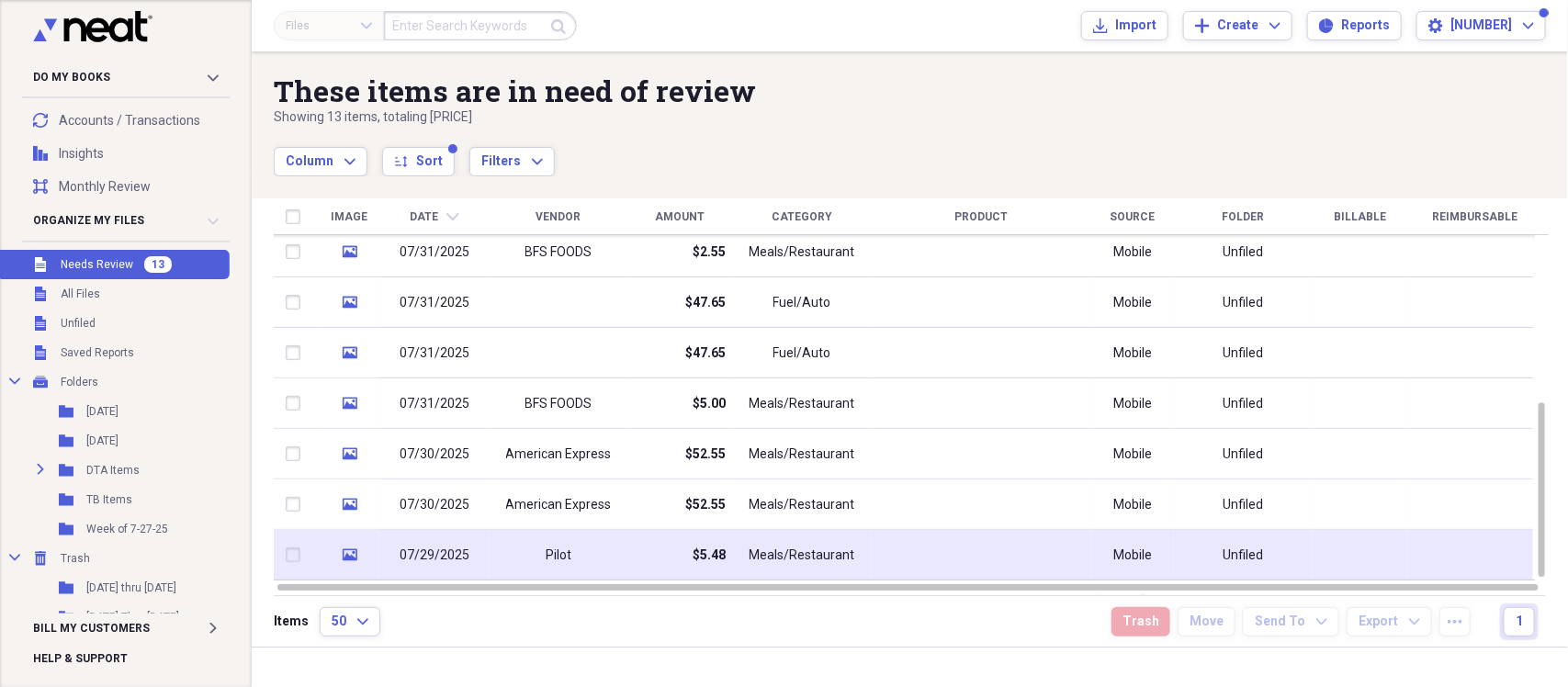 click on "$5.48" at bounding box center (680, 555) 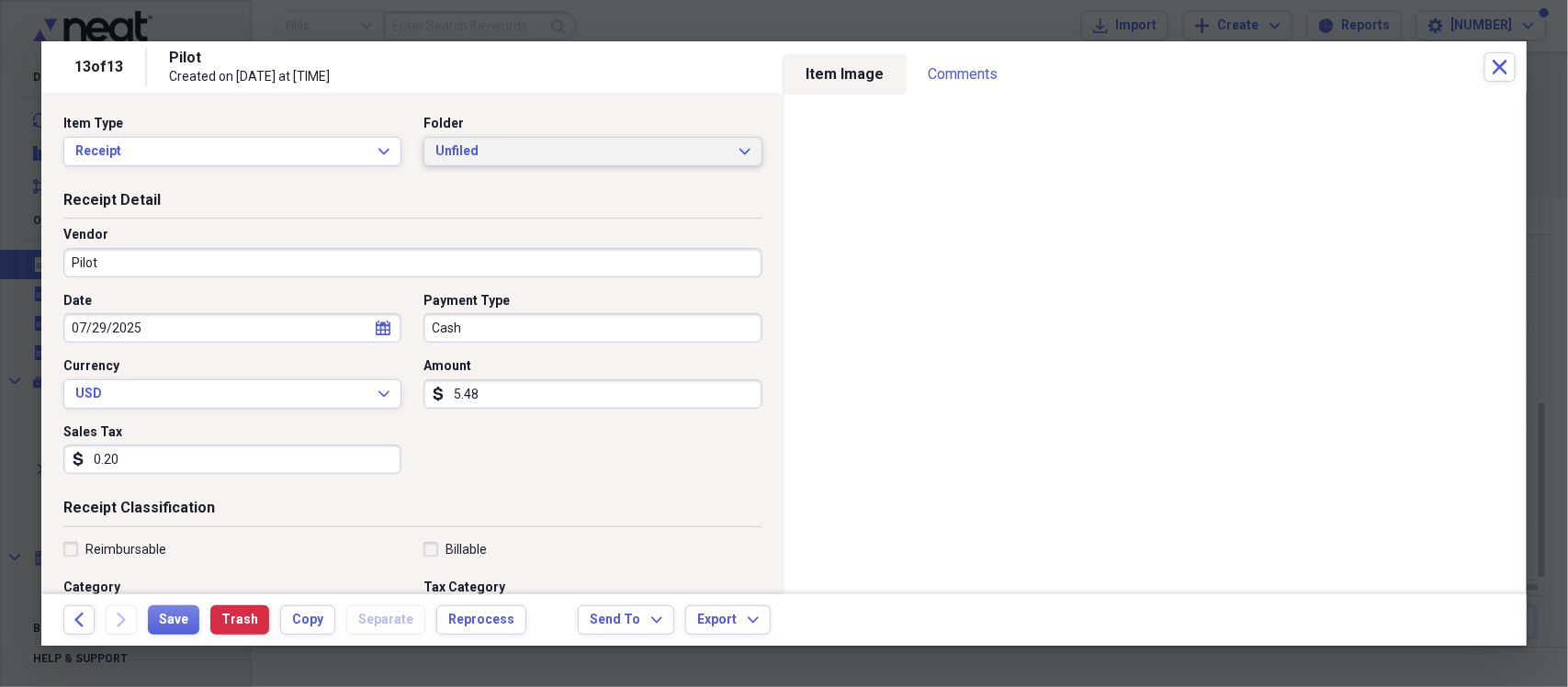 click on "Unfiled" at bounding box center (581, 152) 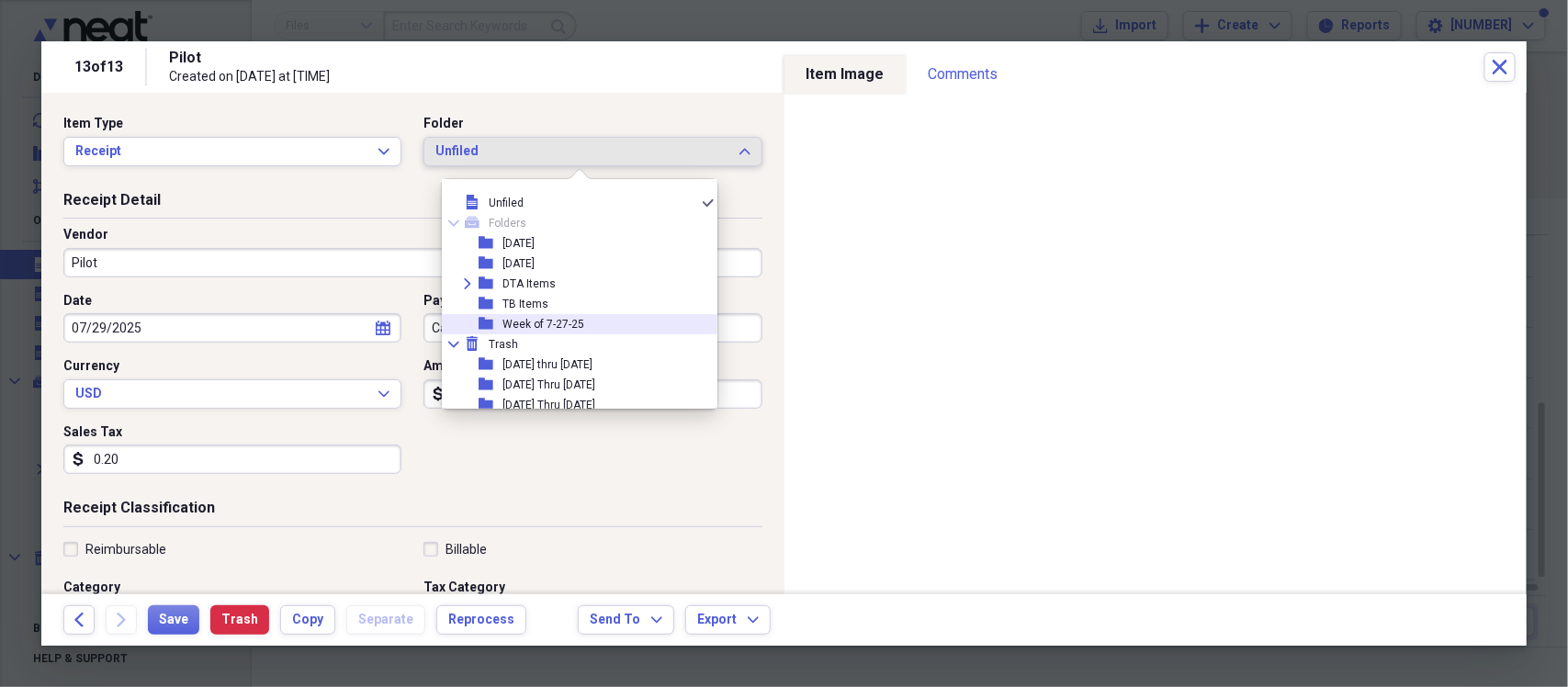 click on "Week of 7-27-25" at bounding box center [543, 324] 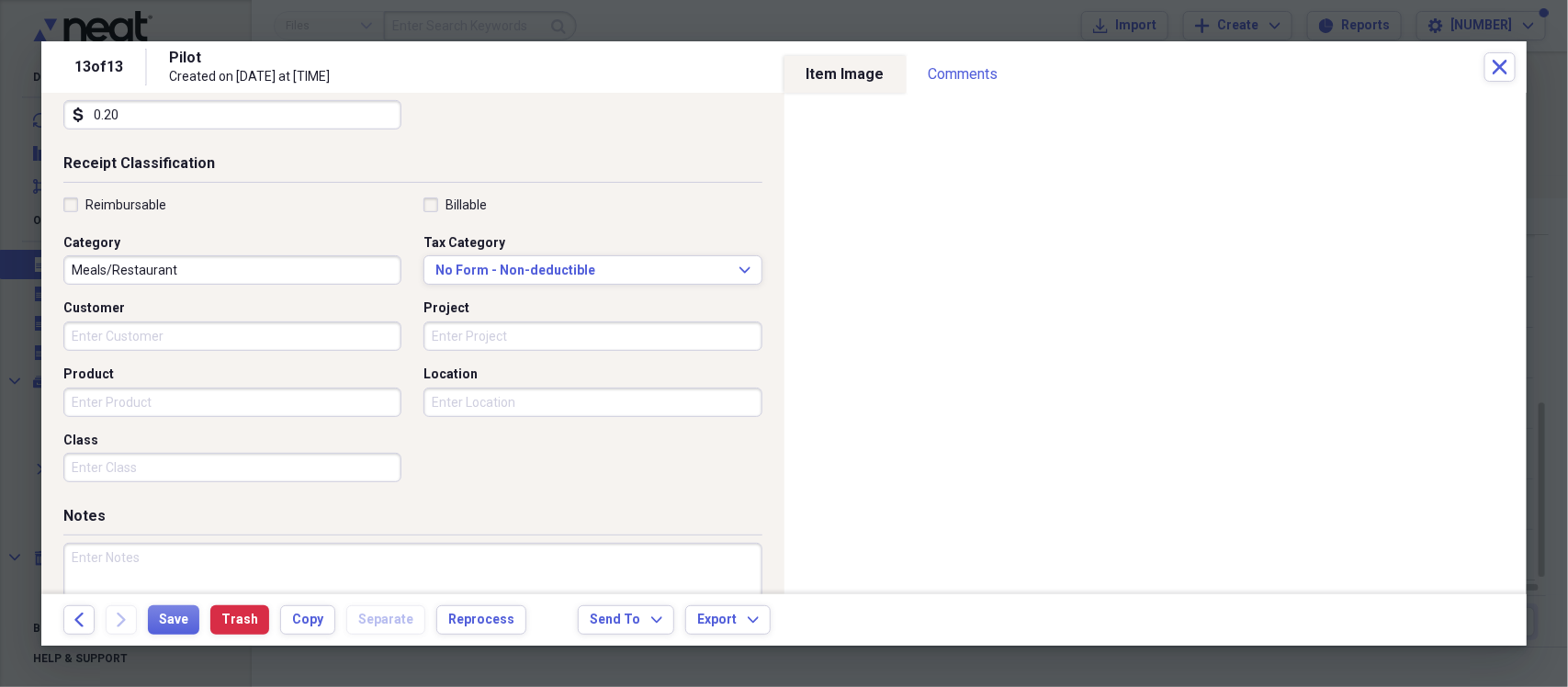 scroll, scrollTop: 436, scrollLeft: 0, axis: vertical 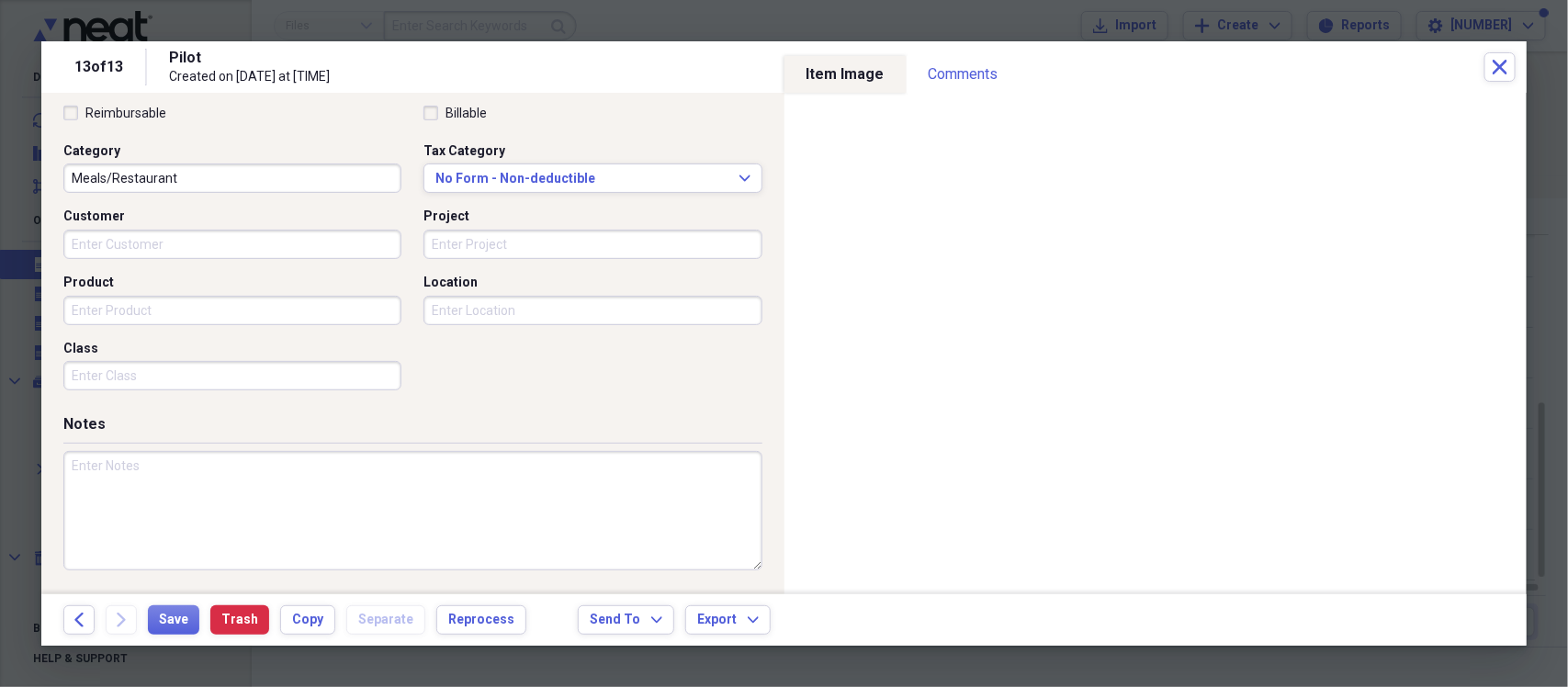 click on "Reimbursable" at bounding box center [115, 113] 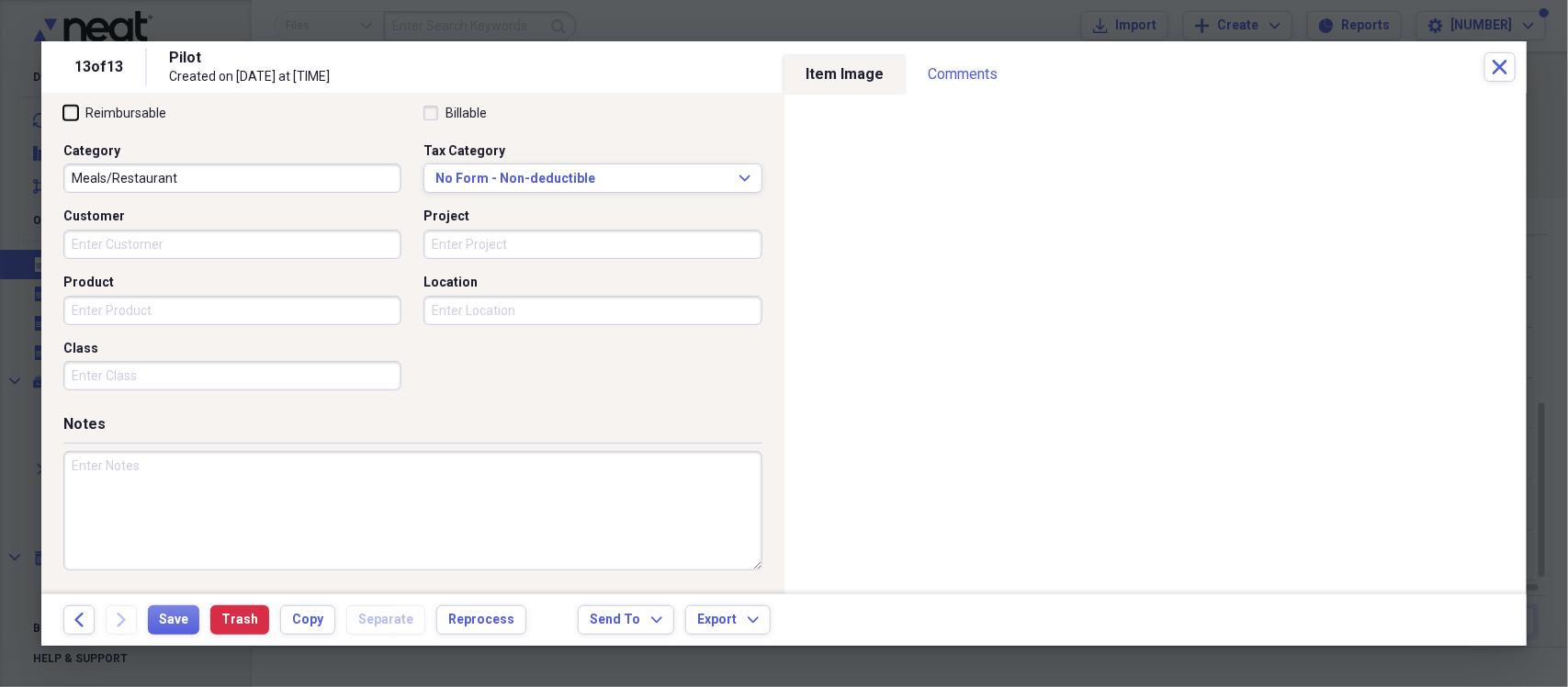 click on "Reimbursable" at bounding box center (63, 112) 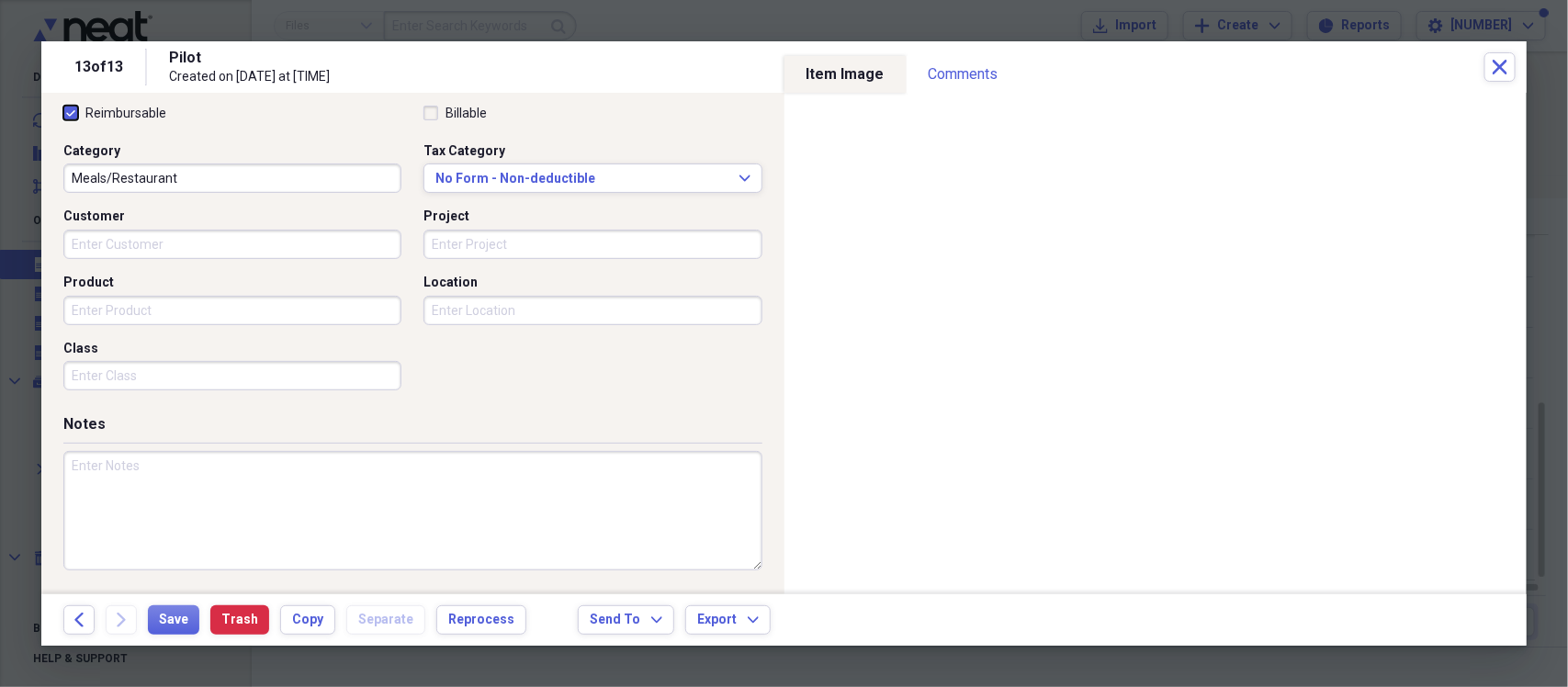 checkbox on "true" 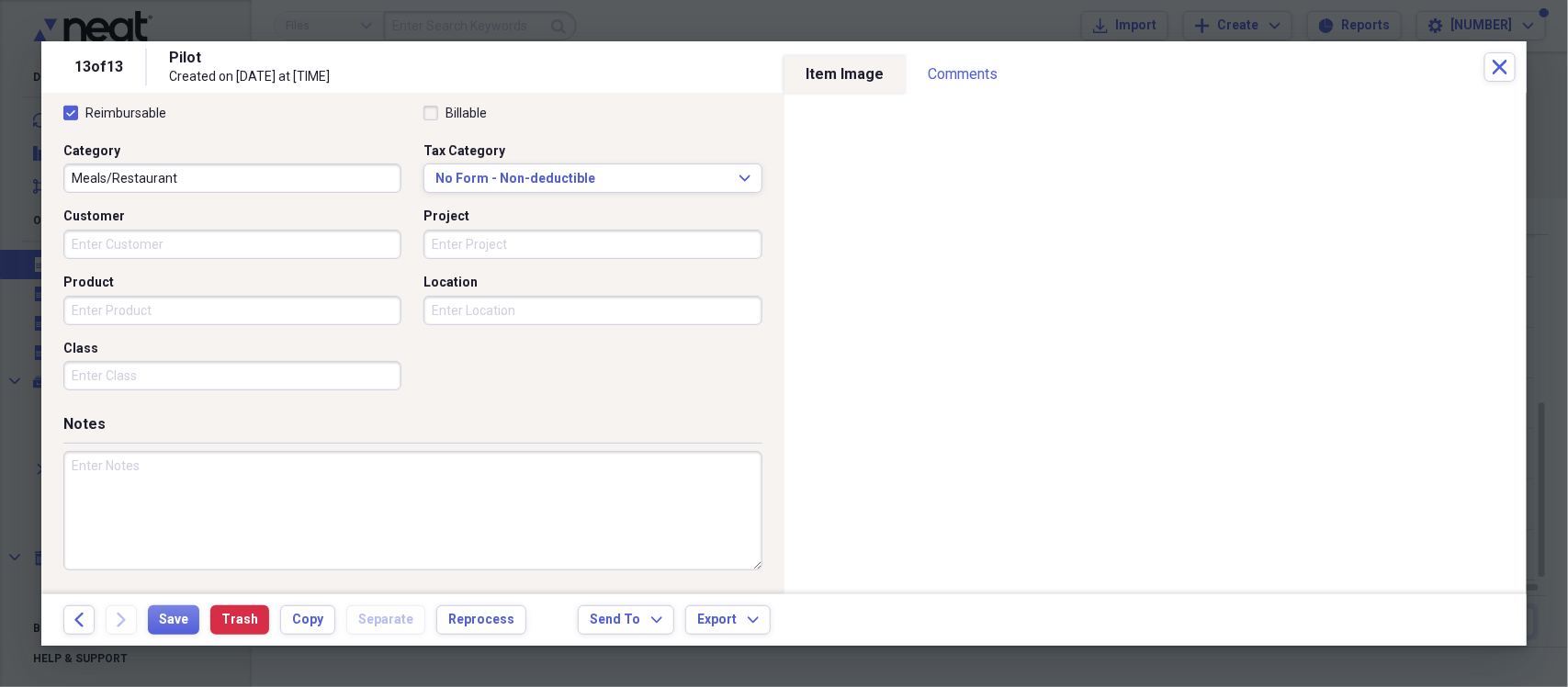 click at bounding box center [412, 511] 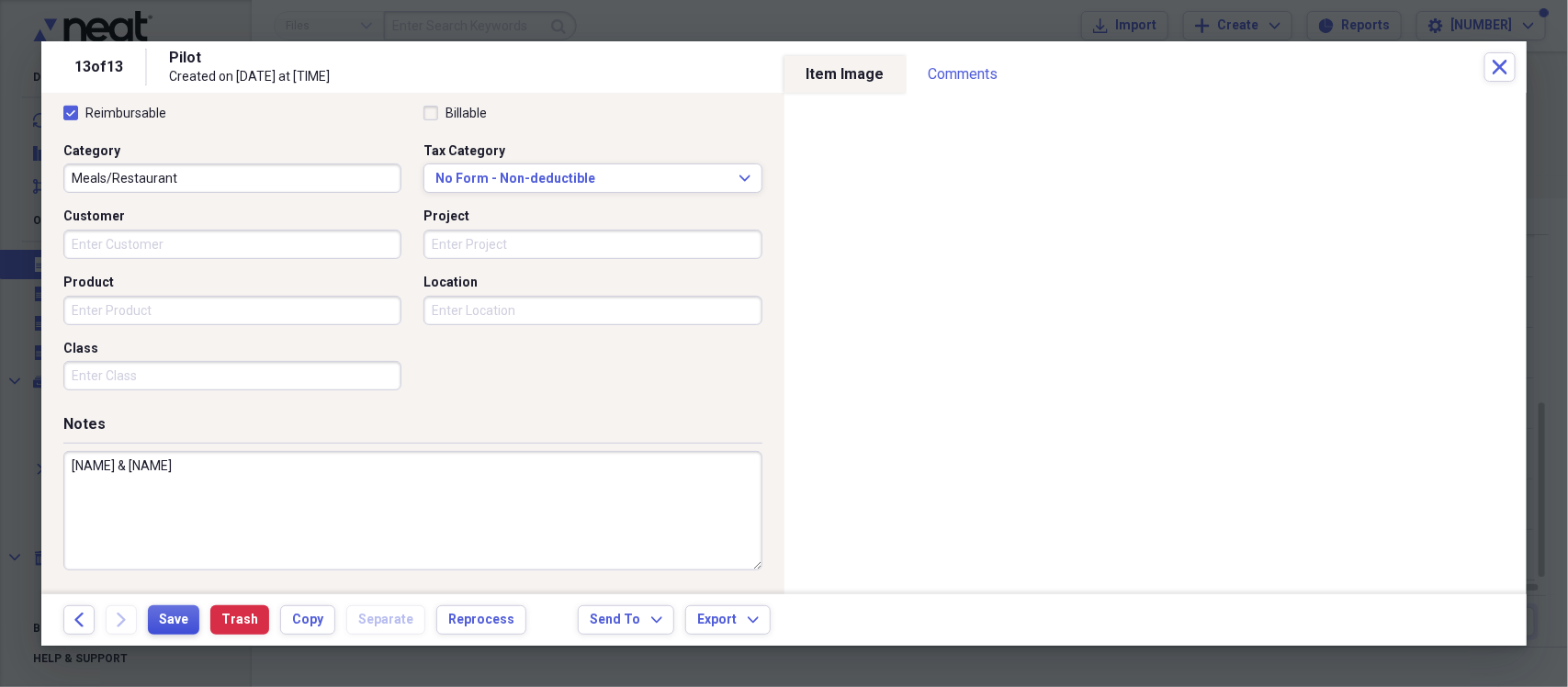 type on "[NAME] & [NAME]" 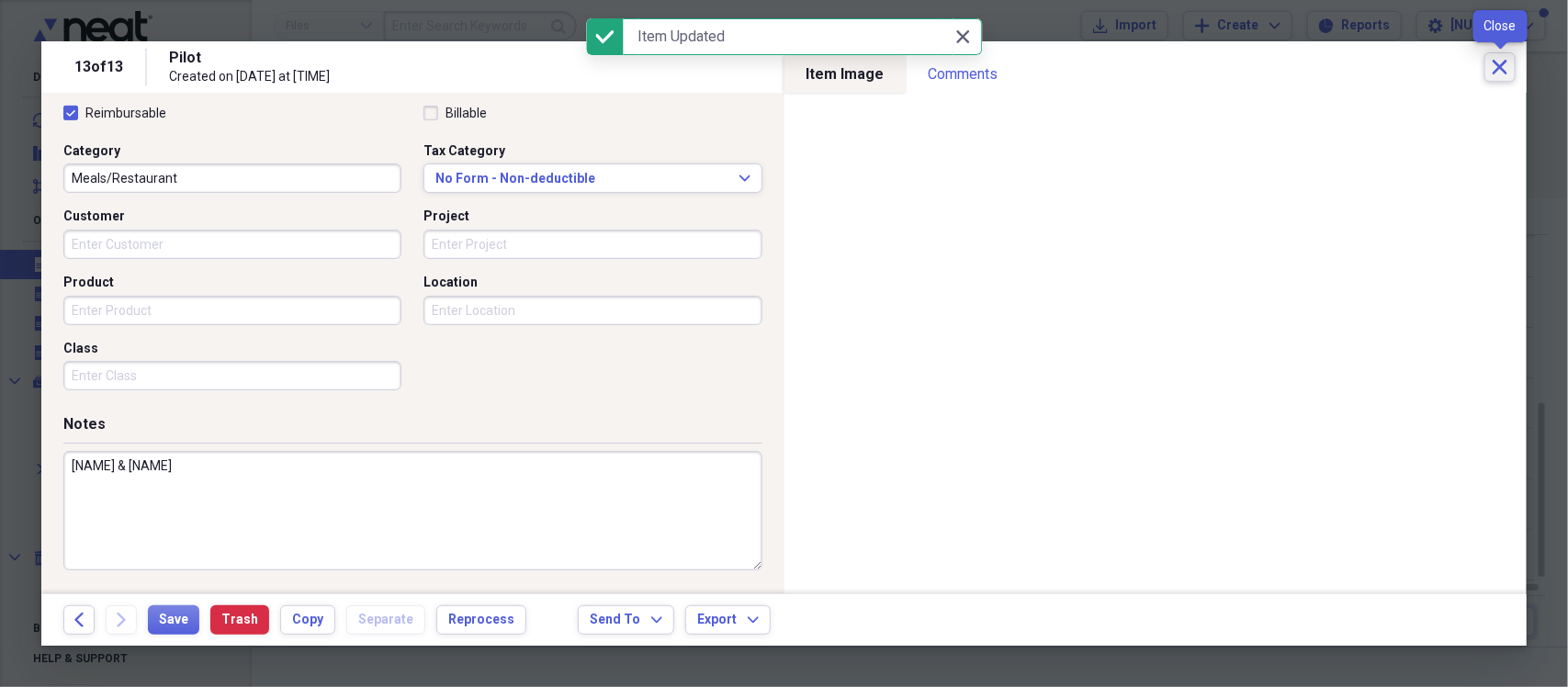 click on "Close" at bounding box center [1500, 67] 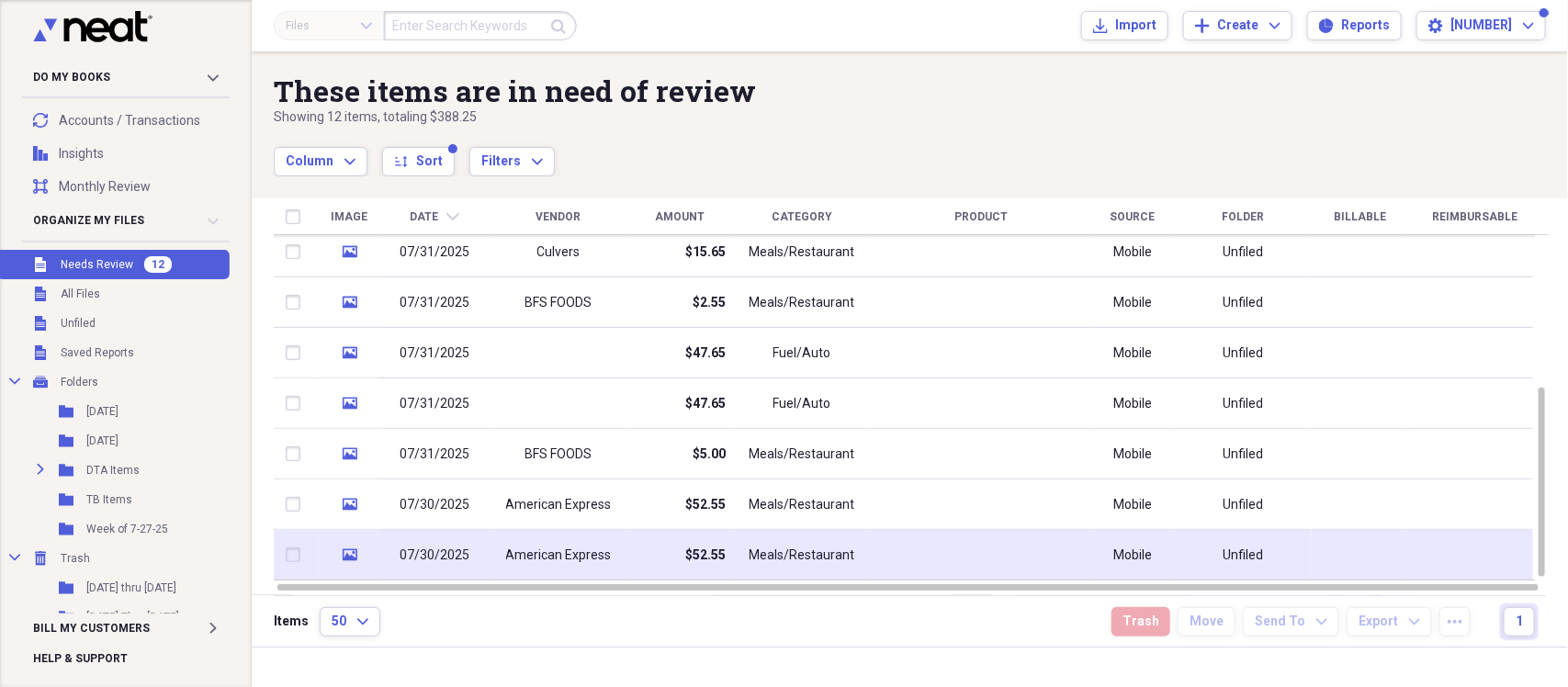 click on "$52.55" at bounding box center [680, 555] 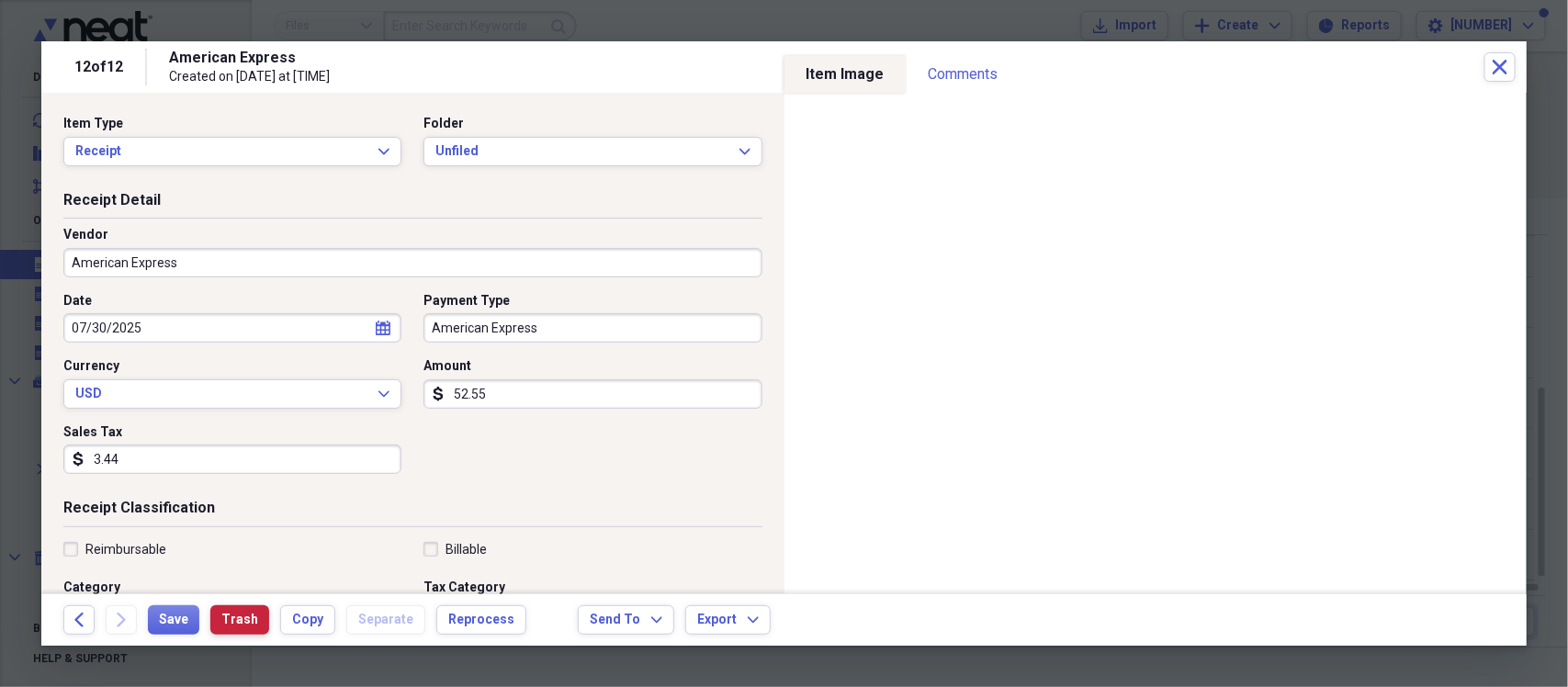 click on "Trash" at bounding box center [240, 620] 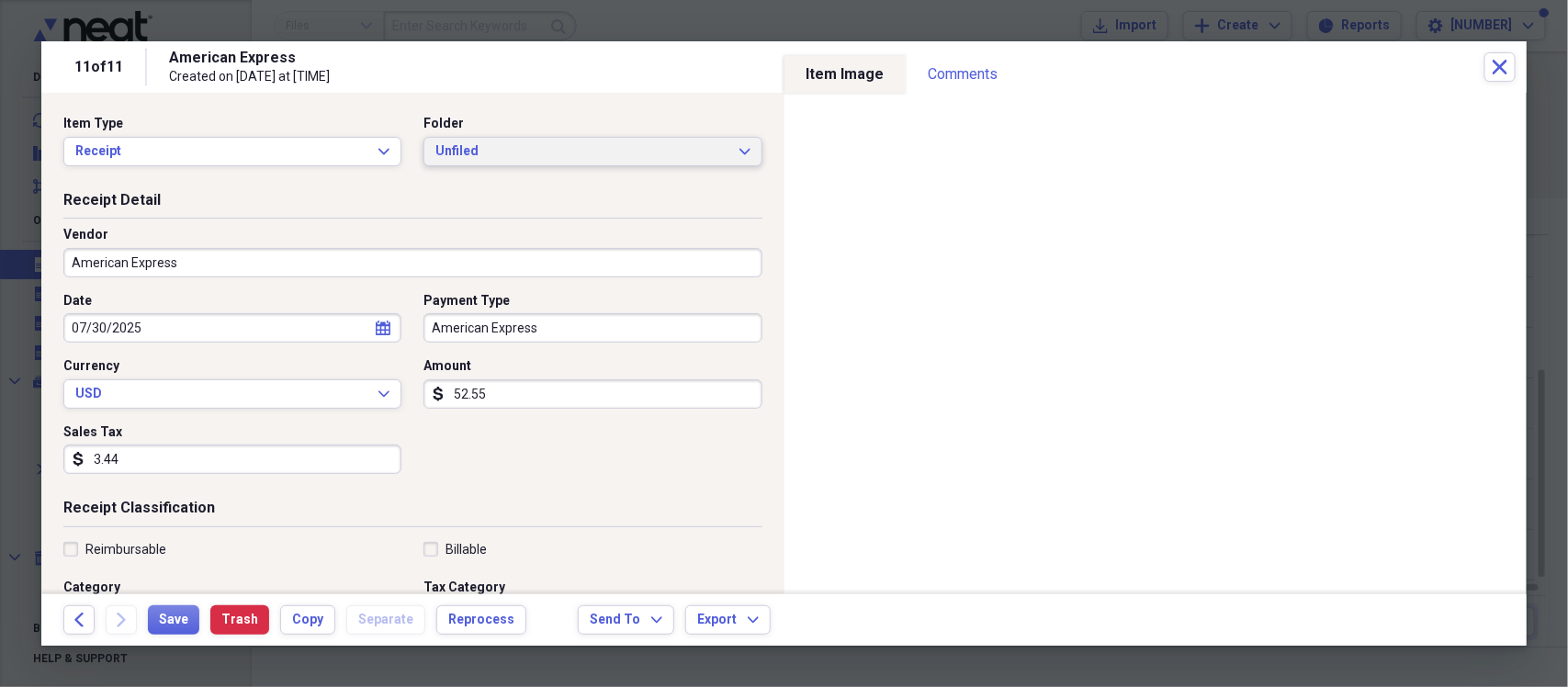 drag, startPoint x: 572, startPoint y: 147, endPoint x: 590, endPoint y: 152, distance: 18.681542 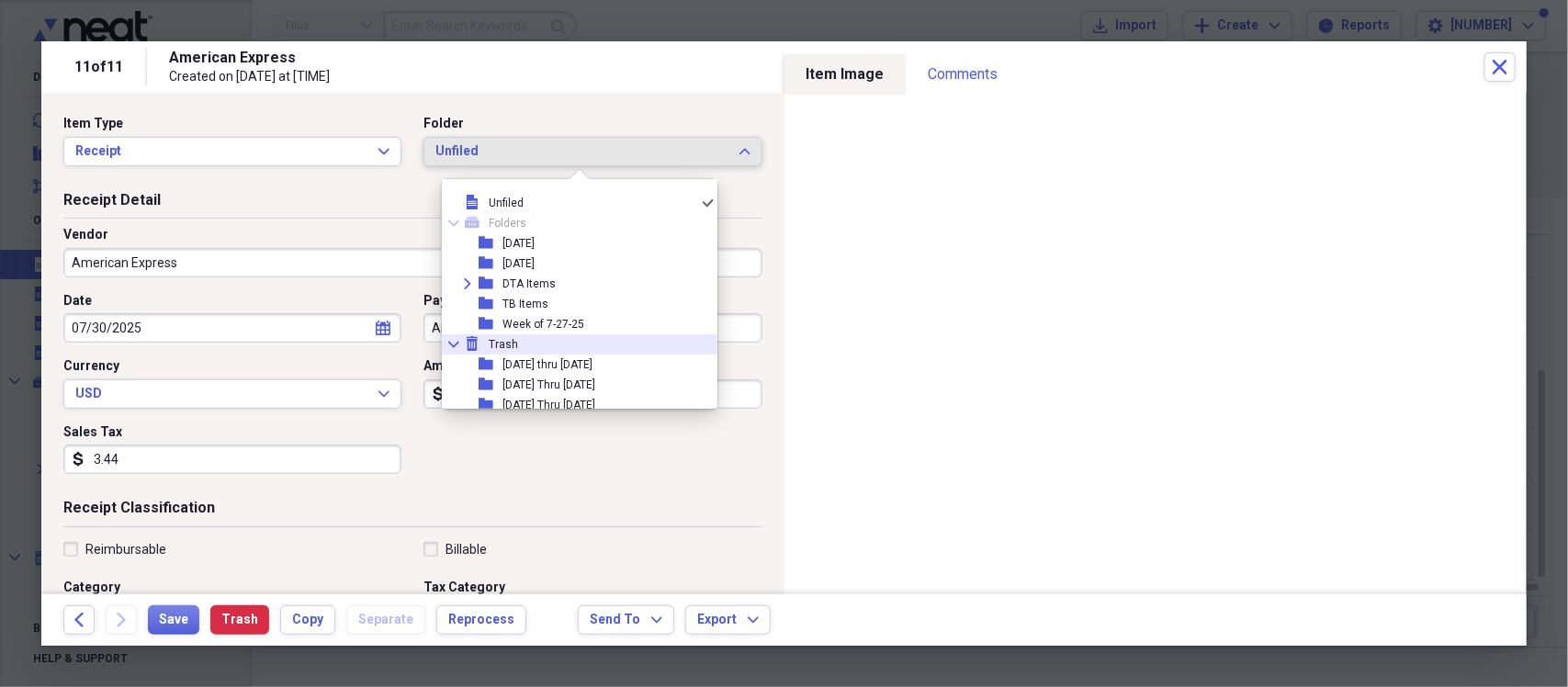 click on "Collapse trash Trash" at bounding box center [572, 344] 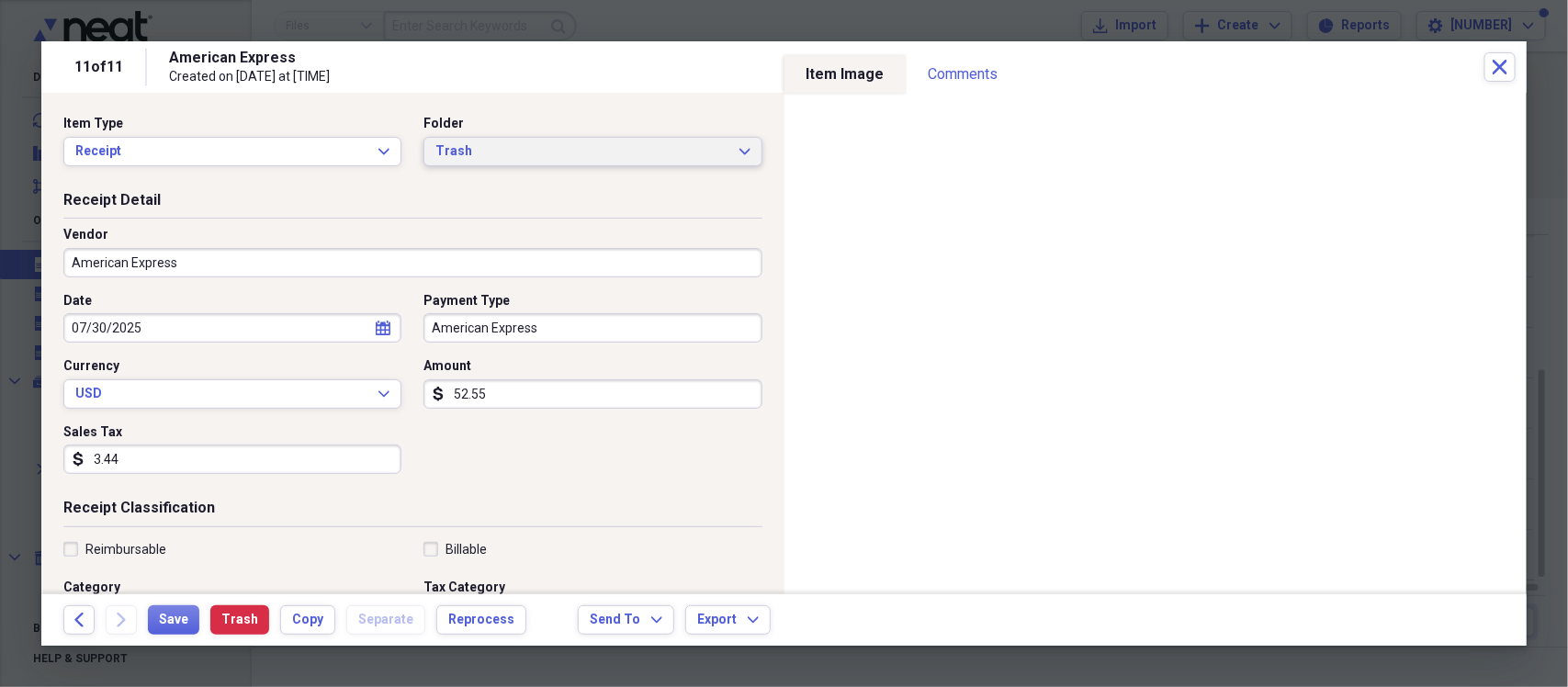 click on "Trash" at bounding box center (581, 152) 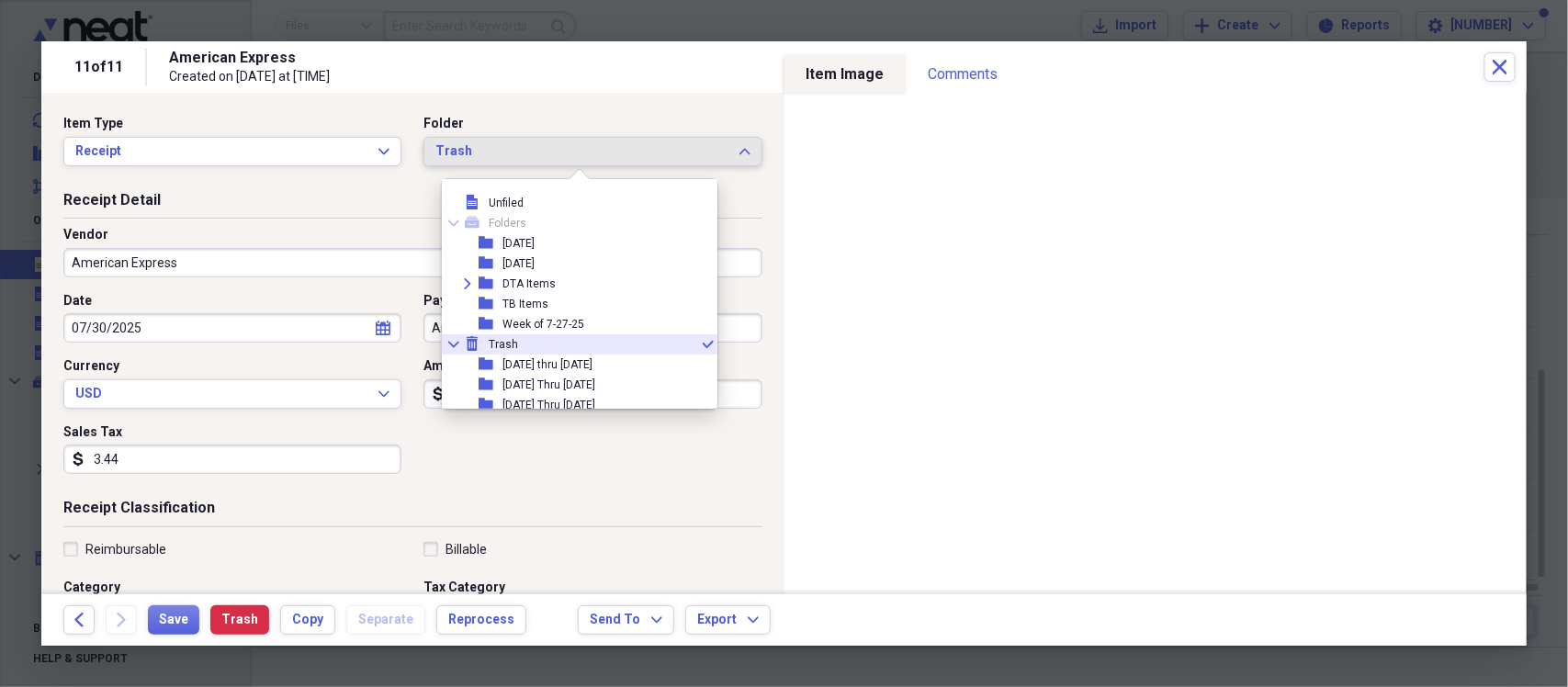 scroll, scrollTop: 51, scrollLeft: 0, axis: vertical 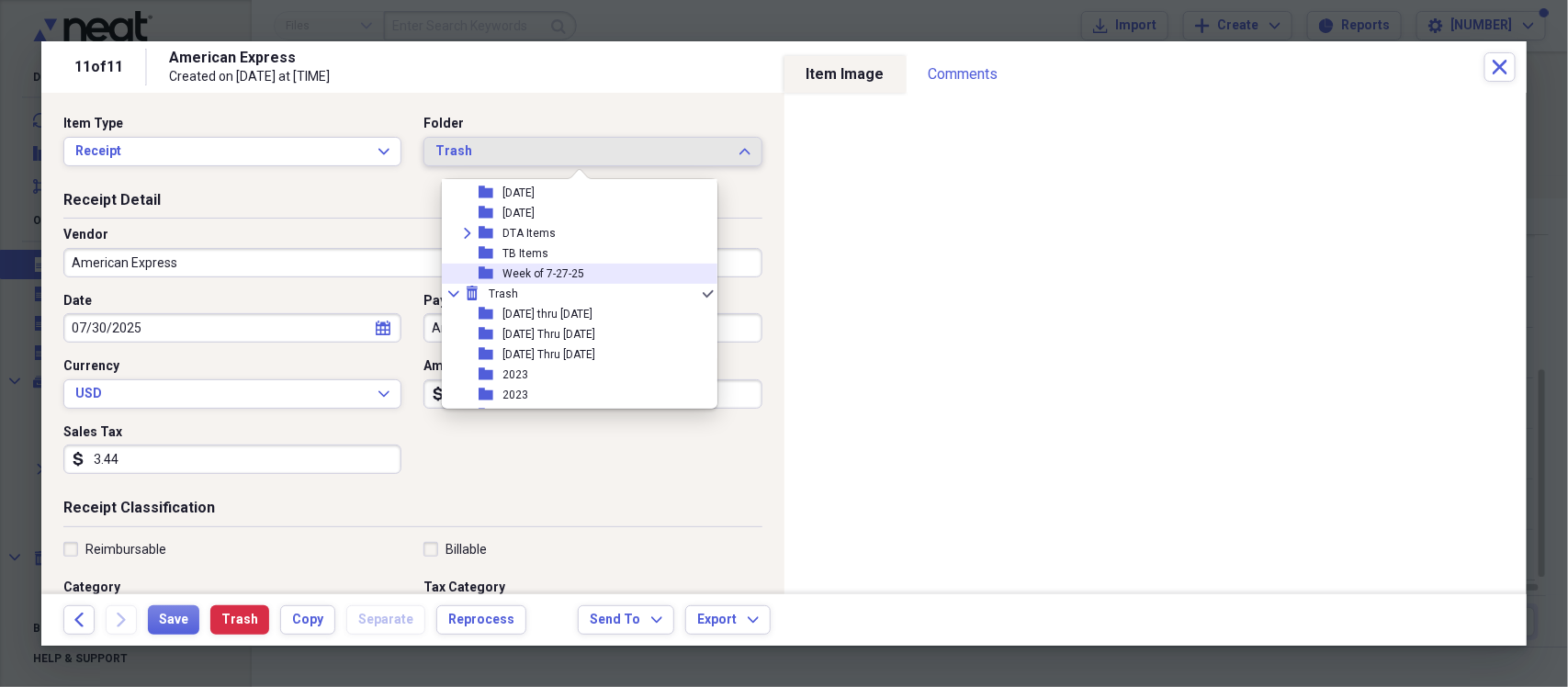 click on "Week of 7-27-25" at bounding box center [543, 274] 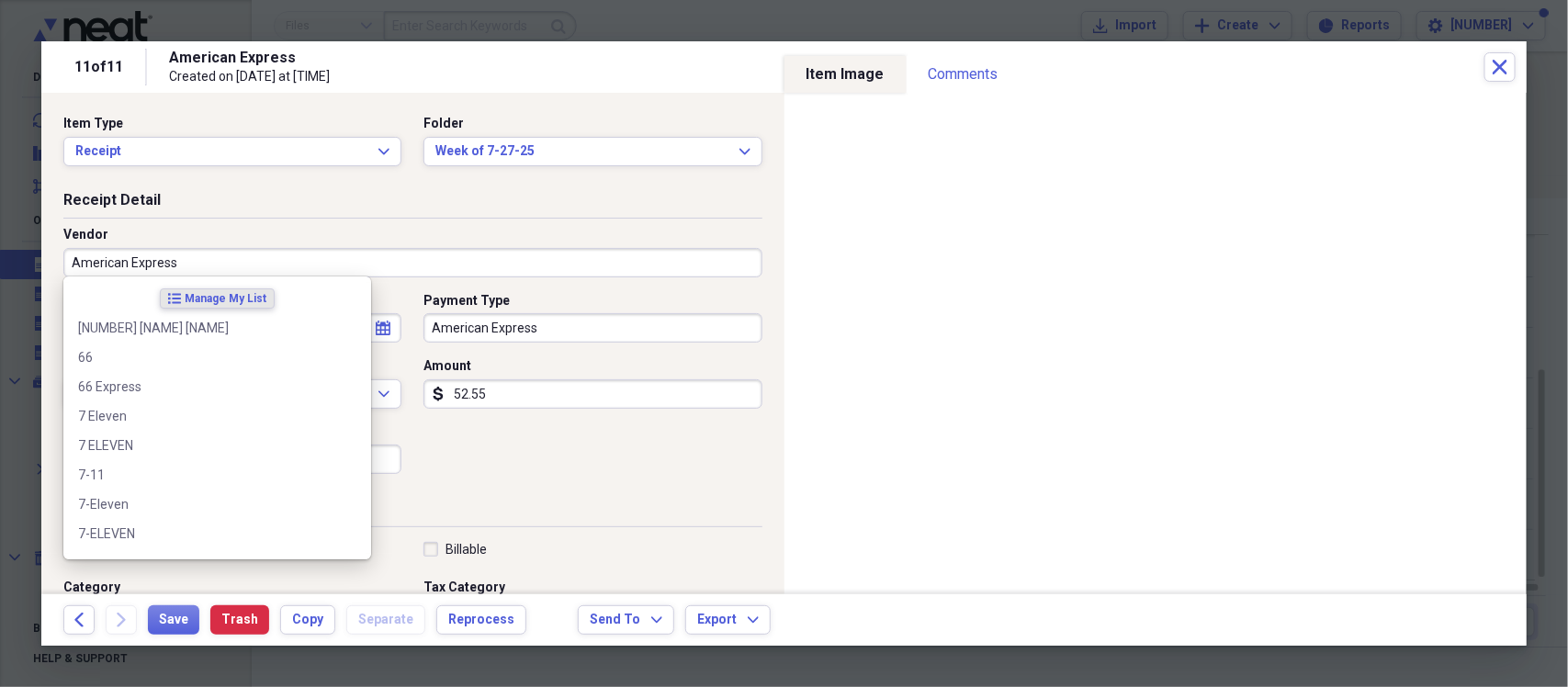 click on "American Express" at bounding box center [412, 263] 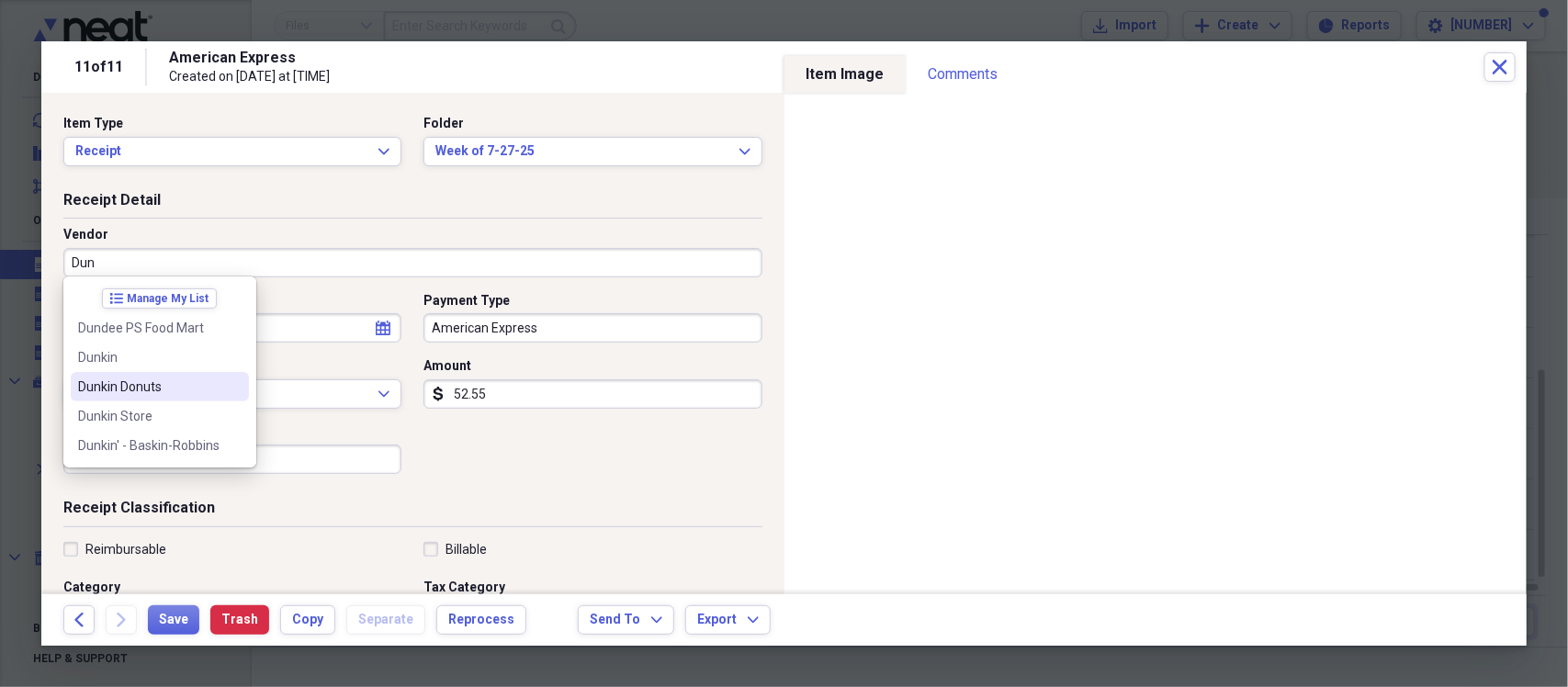 click on "Dunkin Donuts" at bounding box center (149, 387) 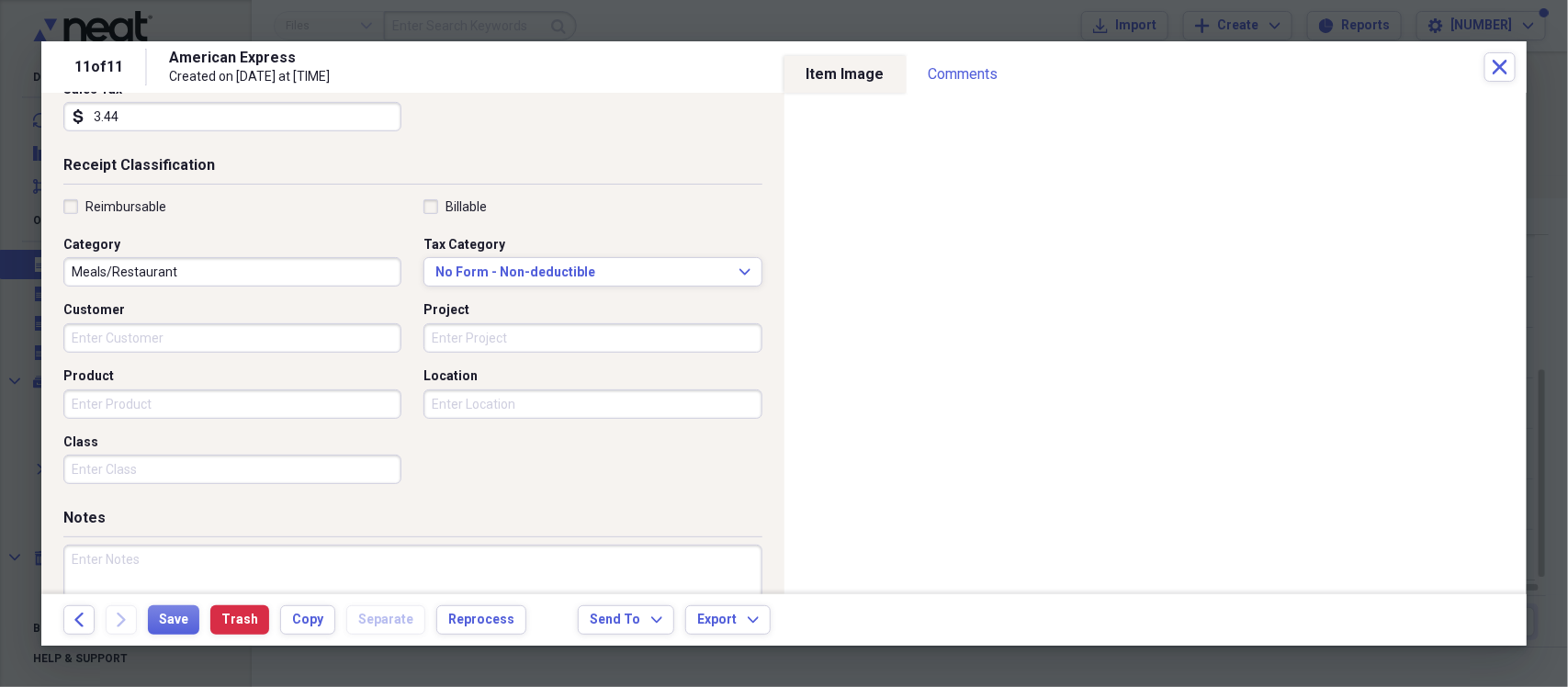 scroll, scrollTop: 344, scrollLeft: 0, axis: vertical 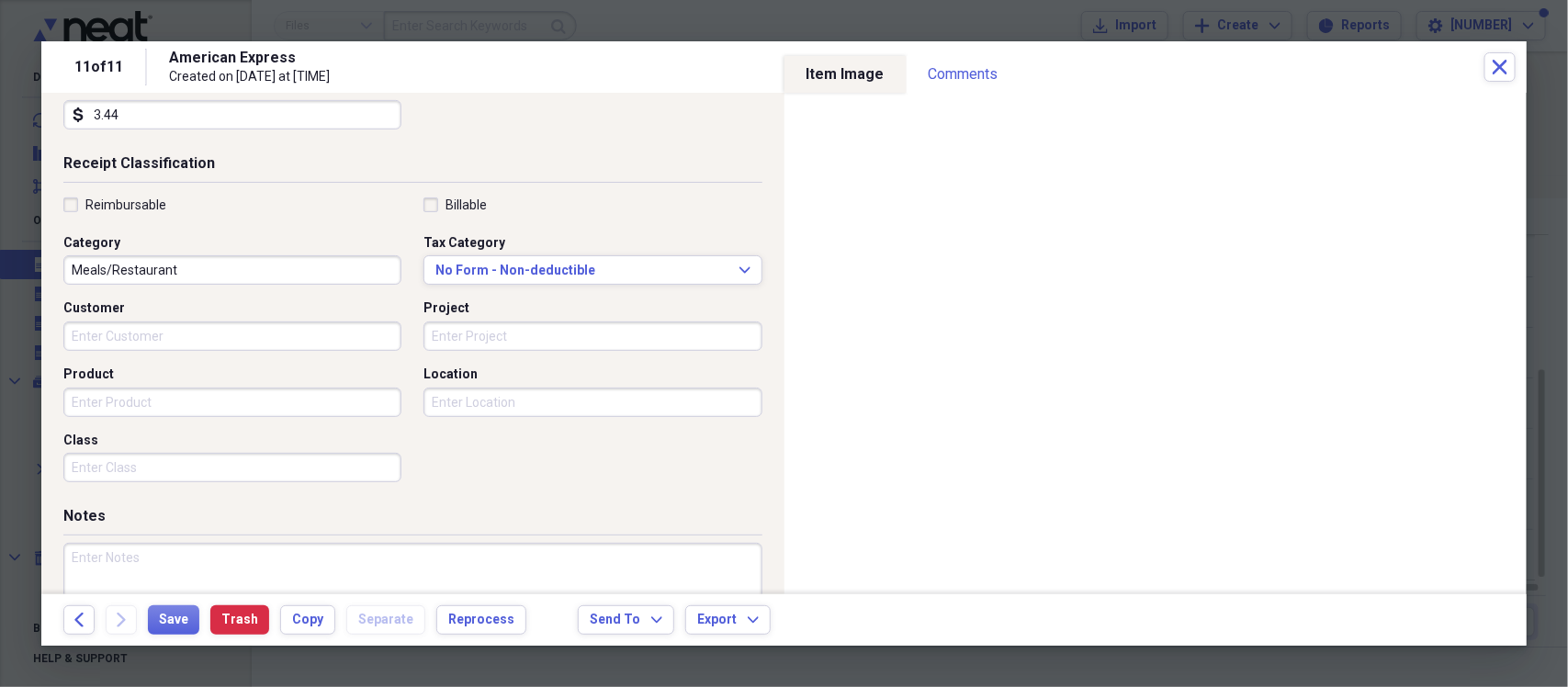 click on "Reimbursable" at bounding box center [115, 205] 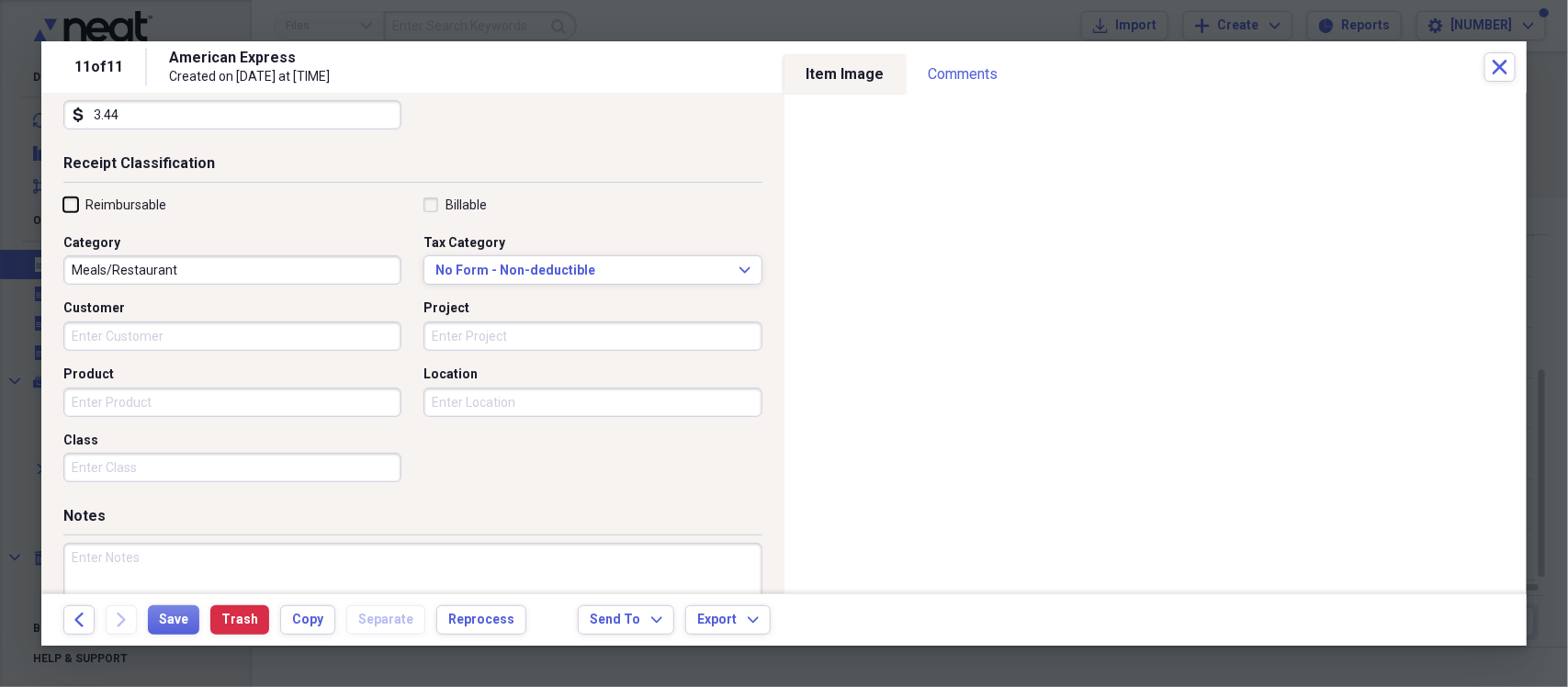 click on "Reimbursable" at bounding box center [63, 204] 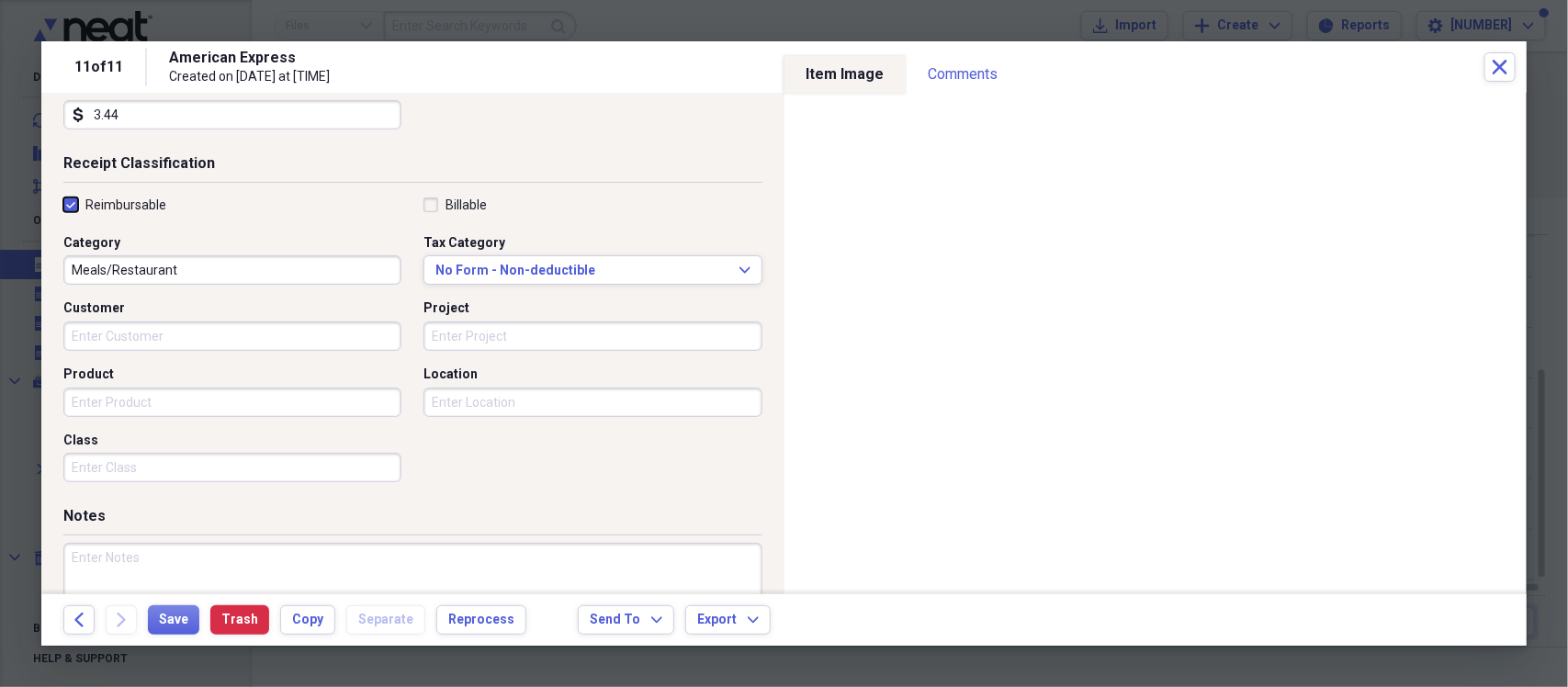 checkbox on "true" 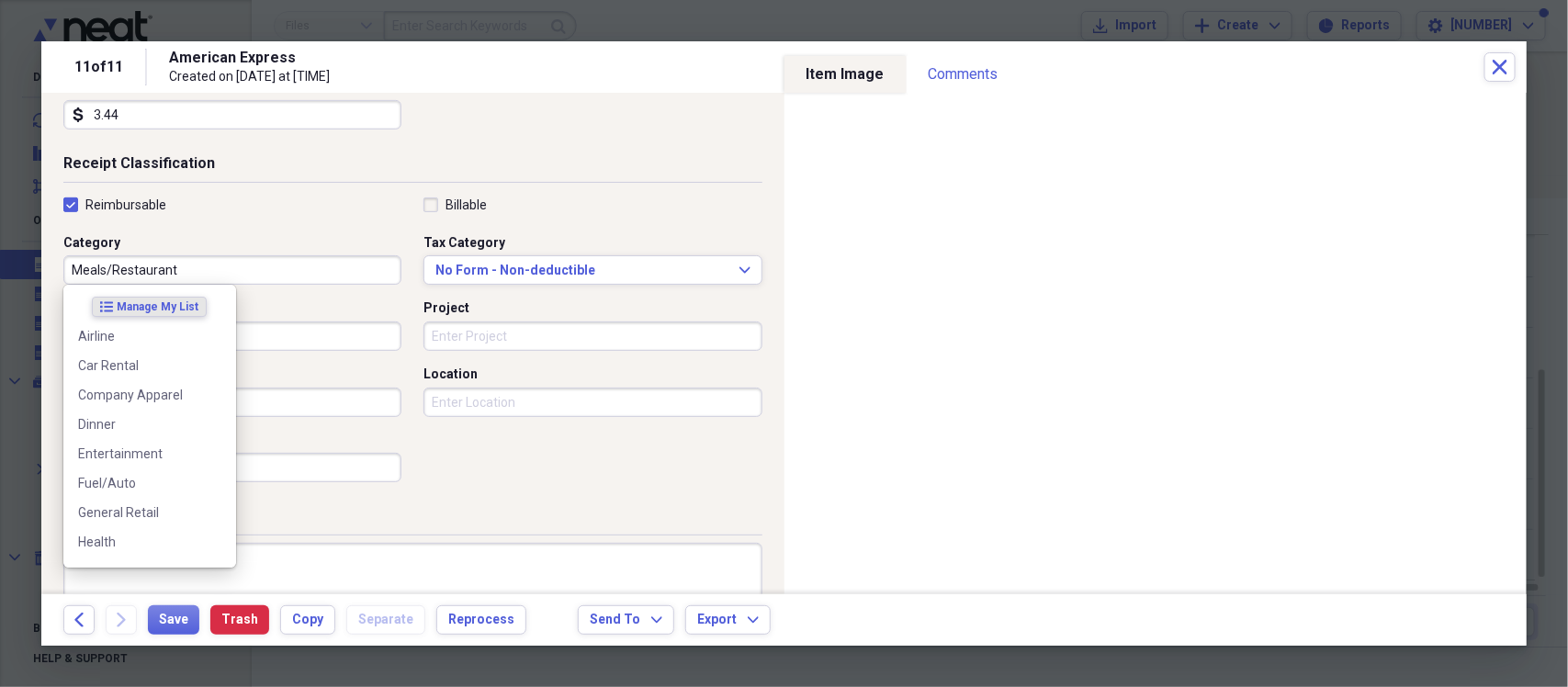 click on "Meals/Restaurant" at bounding box center (232, 270) 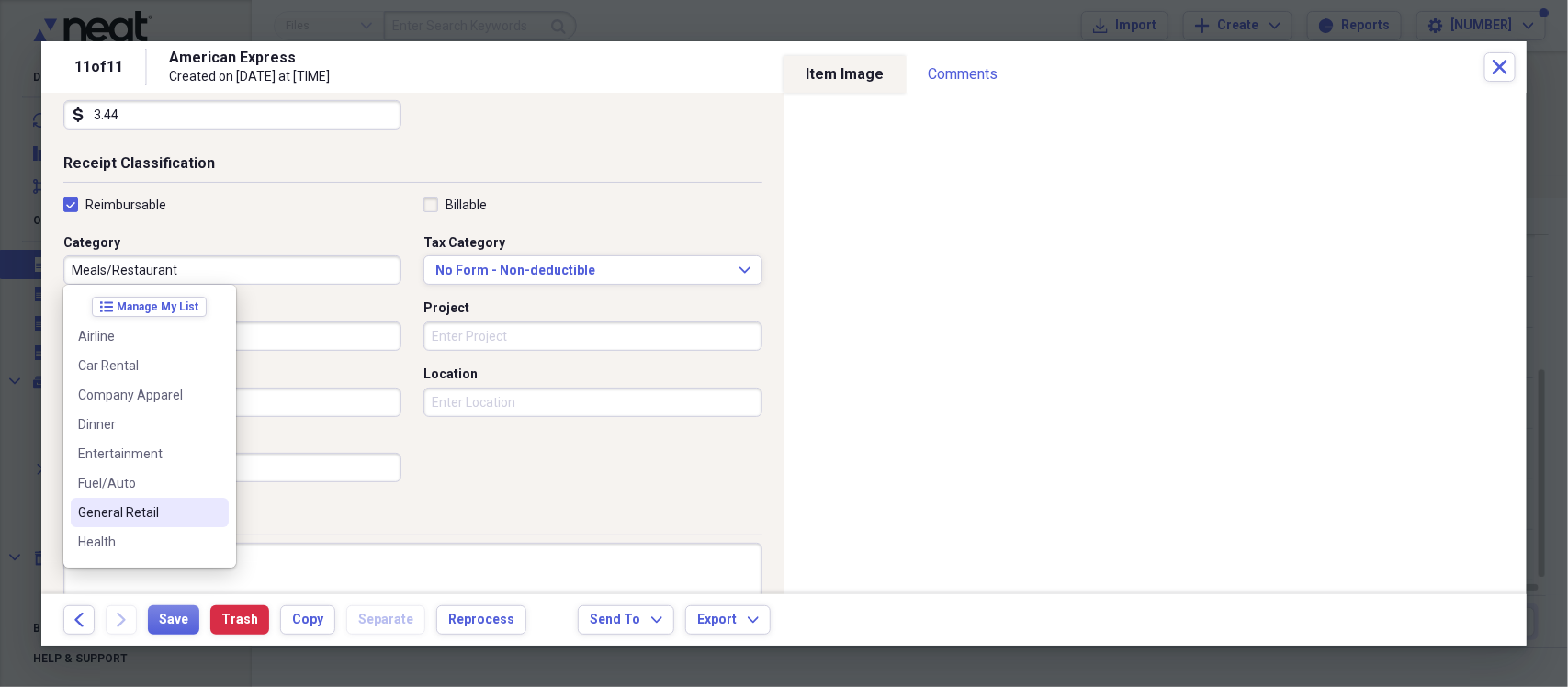 scroll, scrollTop: 241, scrollLeft: 0, axis: vertical 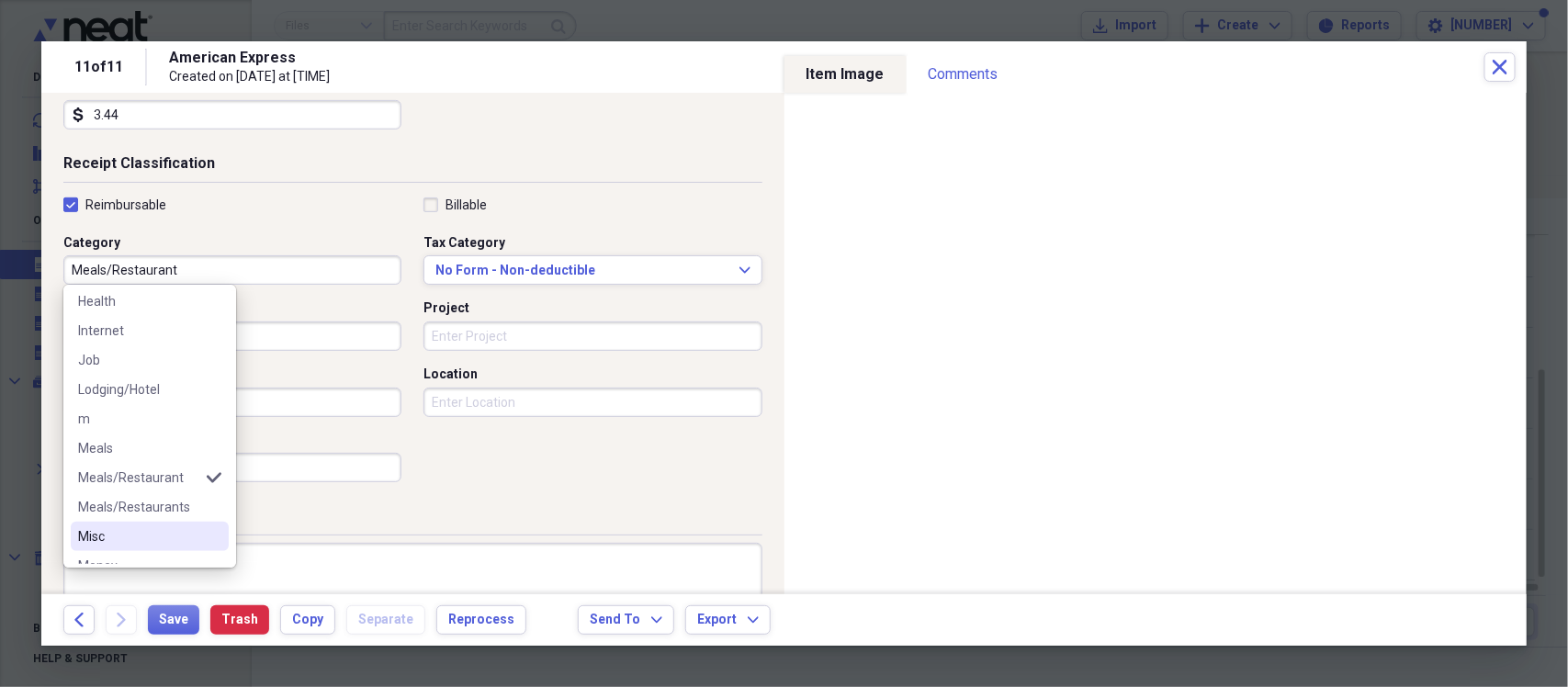 click on "Misc" at bounding box center [139, 536] 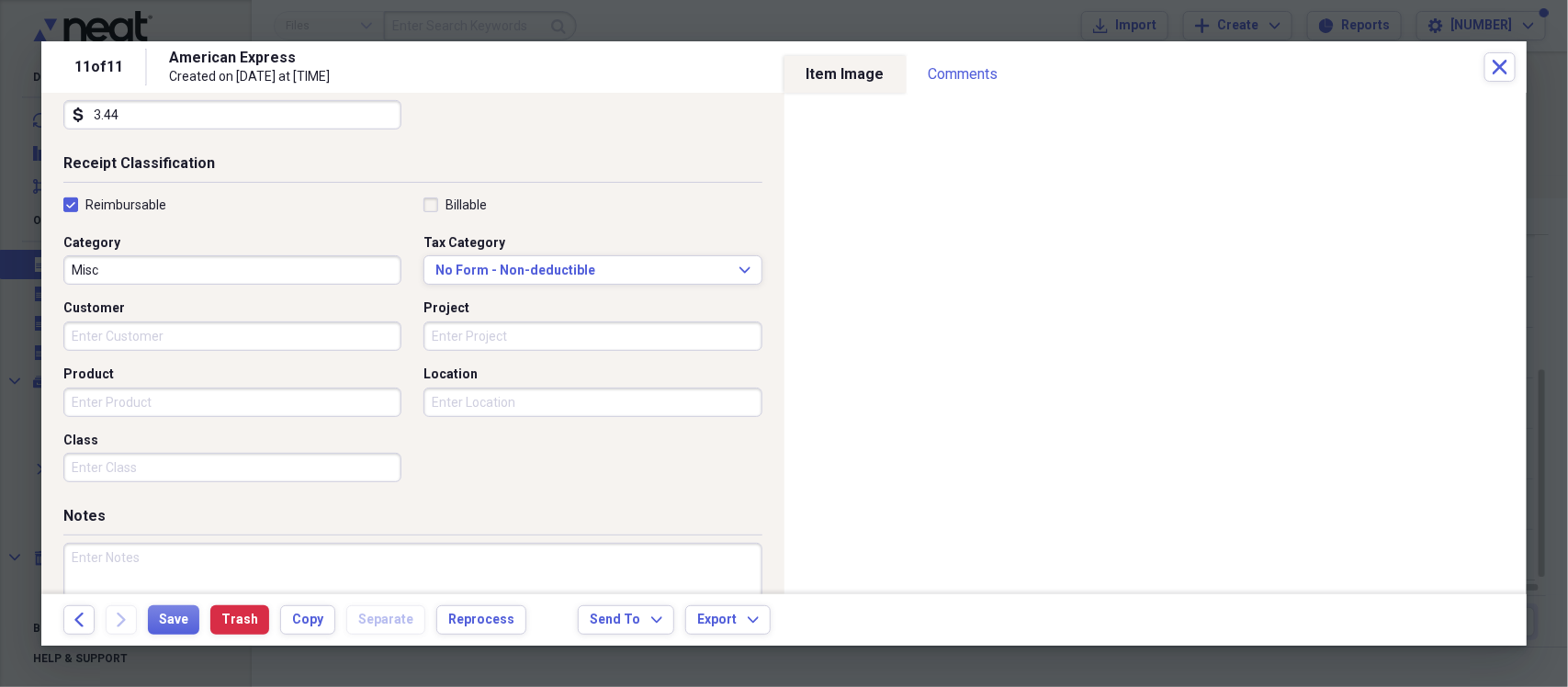 click at bounding box center [412, 603] 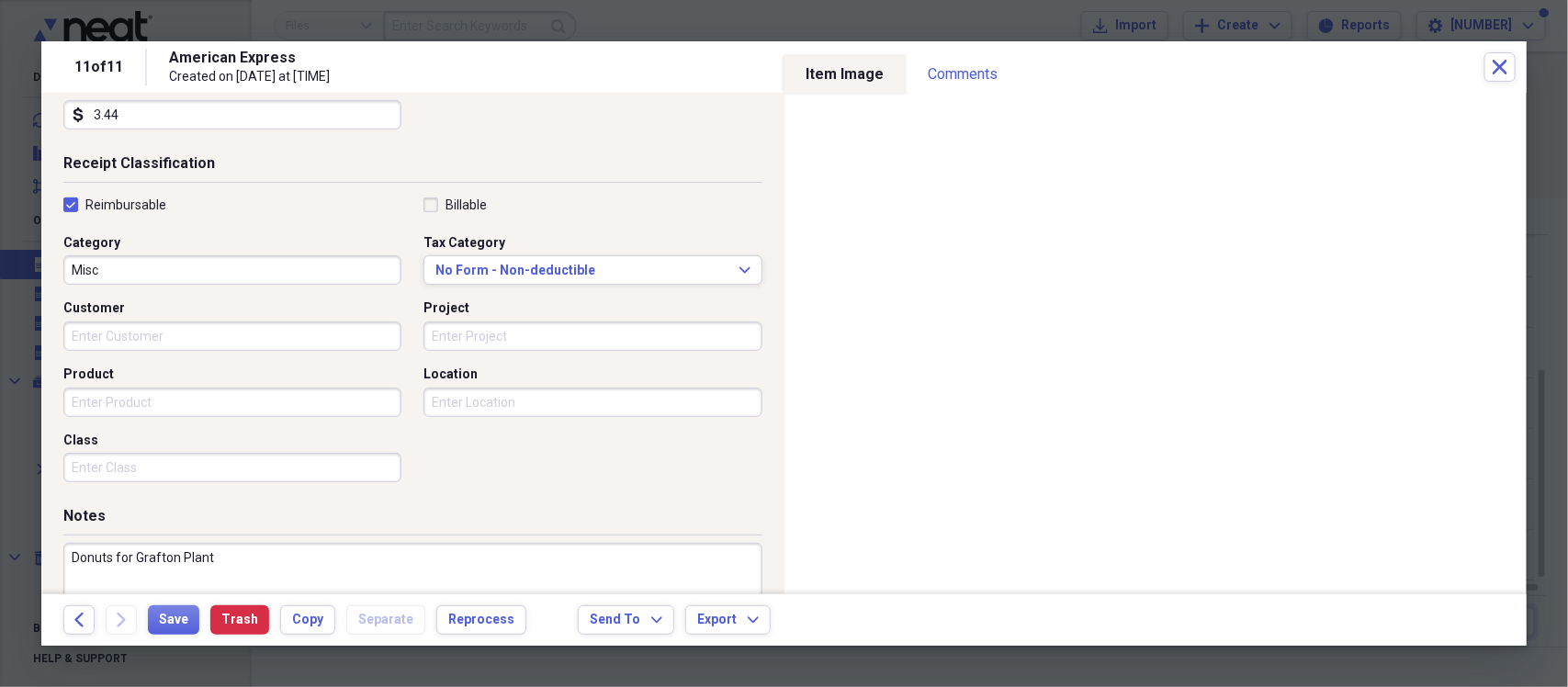 scroll, scrollTop: 436, scrollLeft: 0, axis: vertical 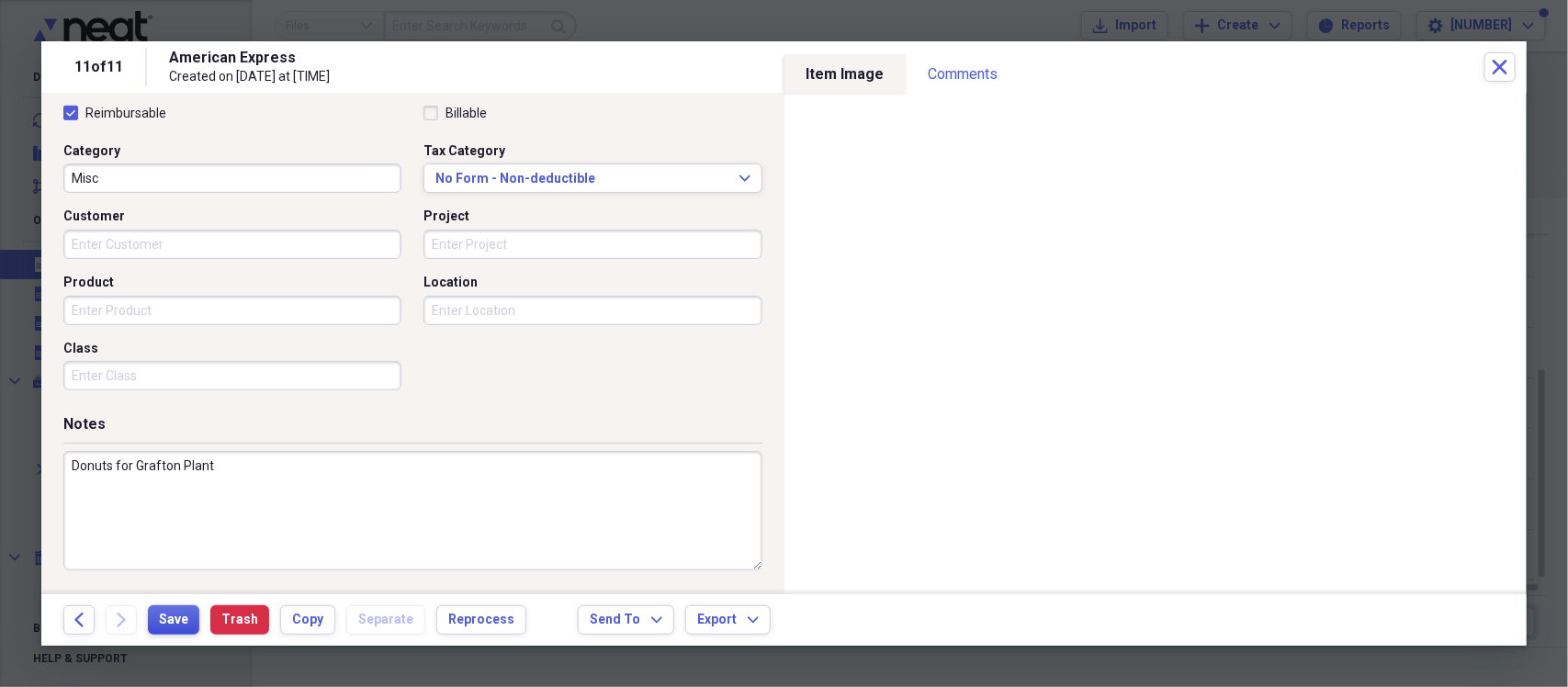 type on "Donuts for Grafton Plant" 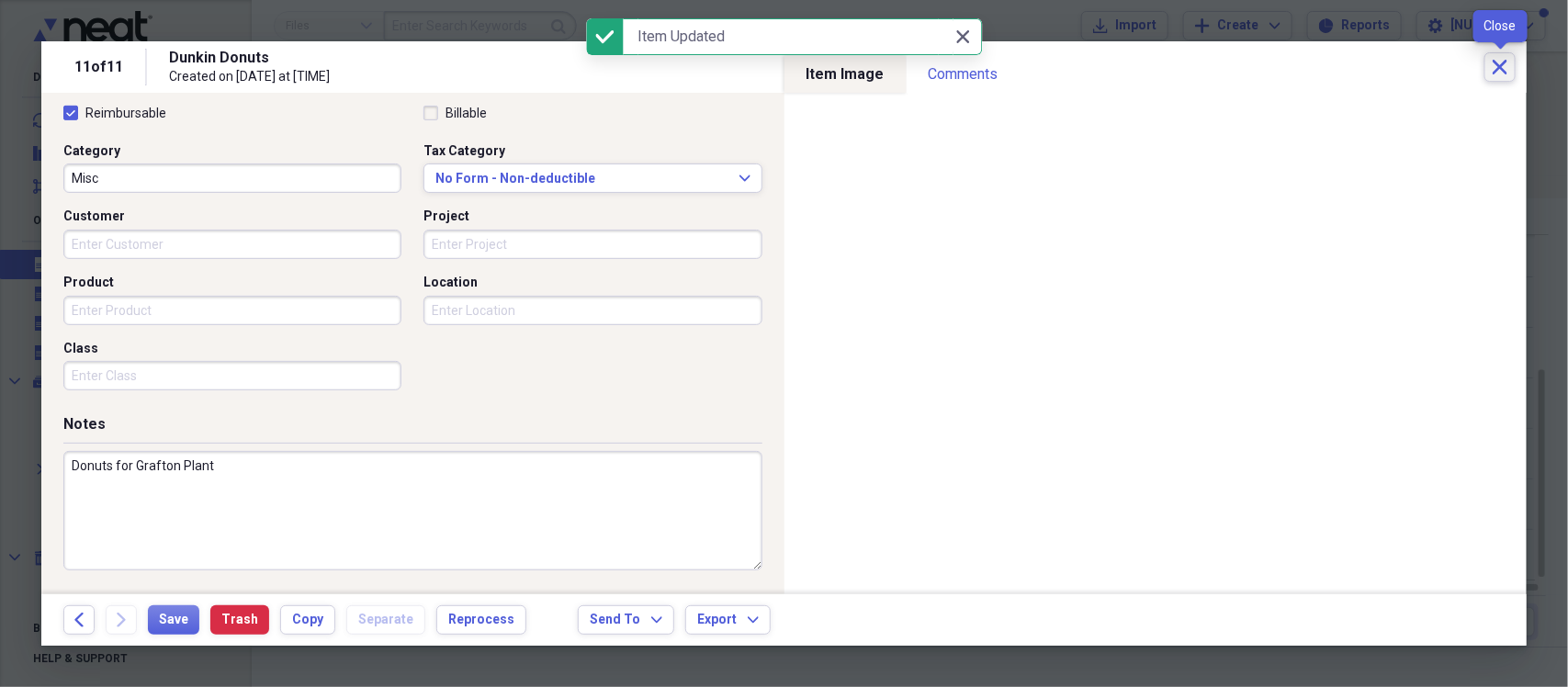 click on "Close" at bounding box center (1500, 67) 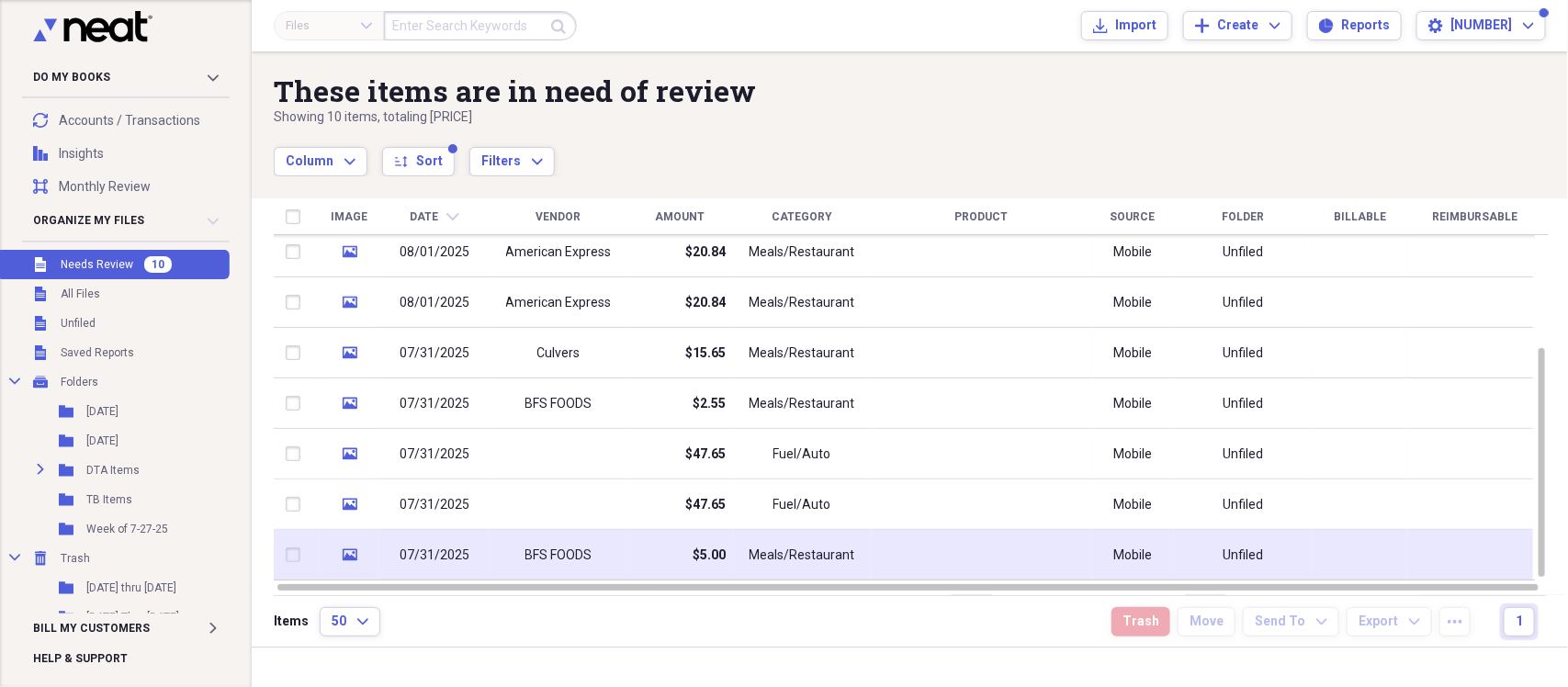 click on "BFS FOODS" at bounding box center (558, 556) 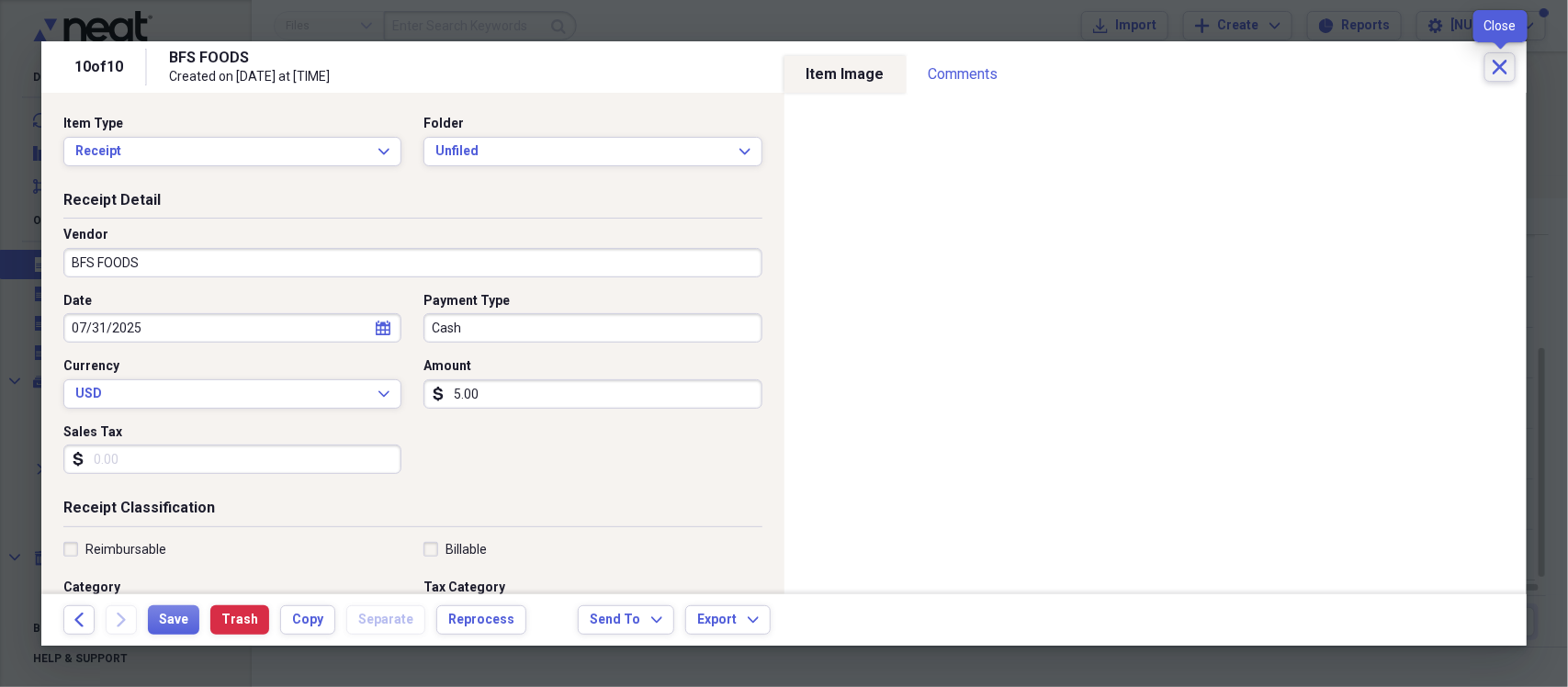click on "Close" at bounding box center [1500, 67] 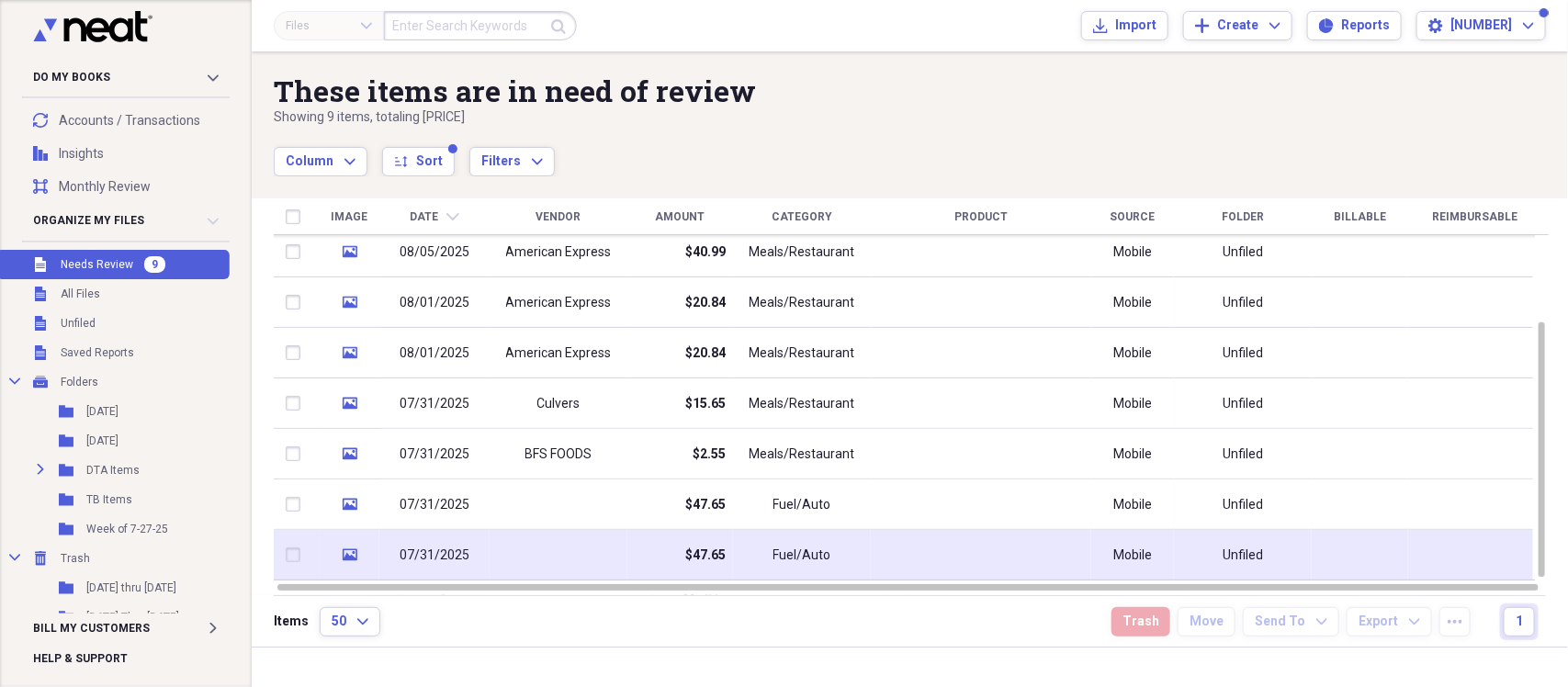 click on "07/31/2025" at bounding box center [434, 555] 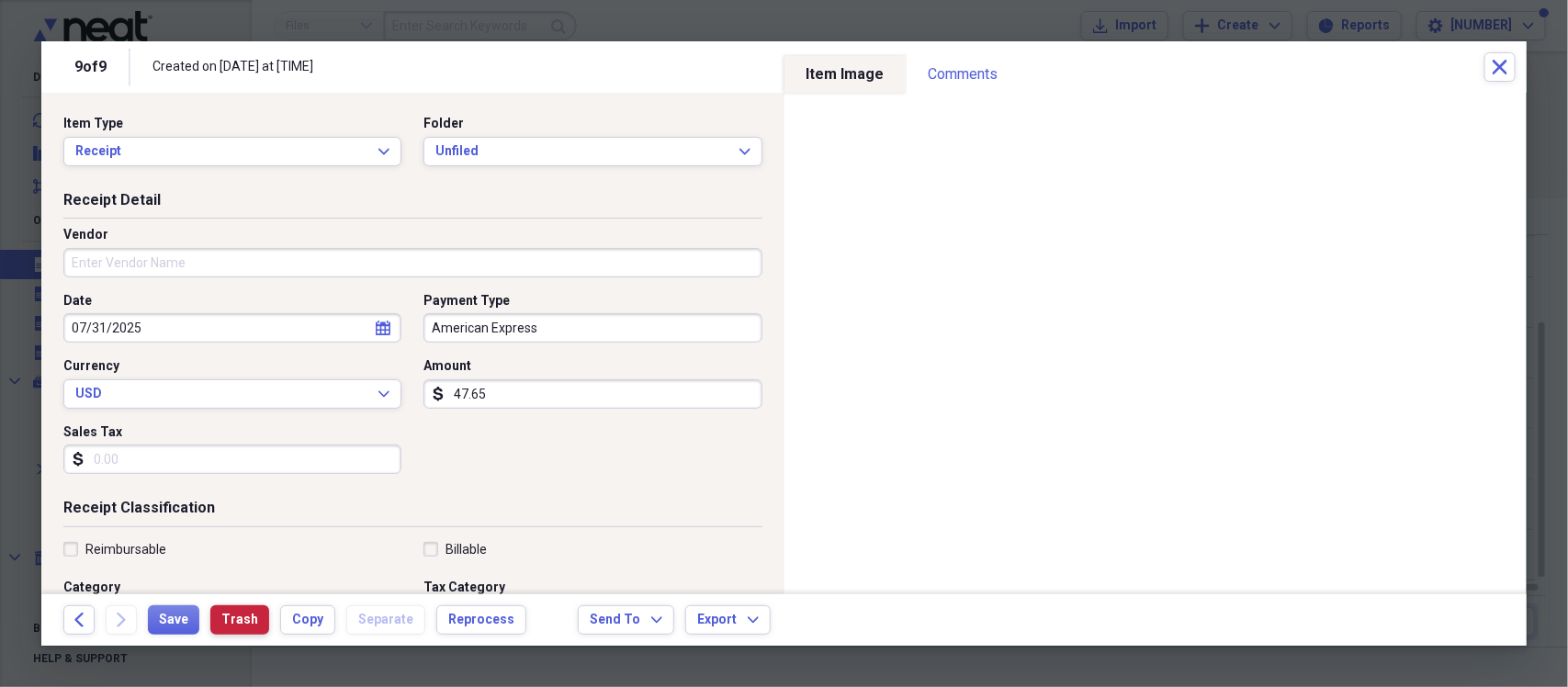 click on "Trash" at bounding box center (240, 620) 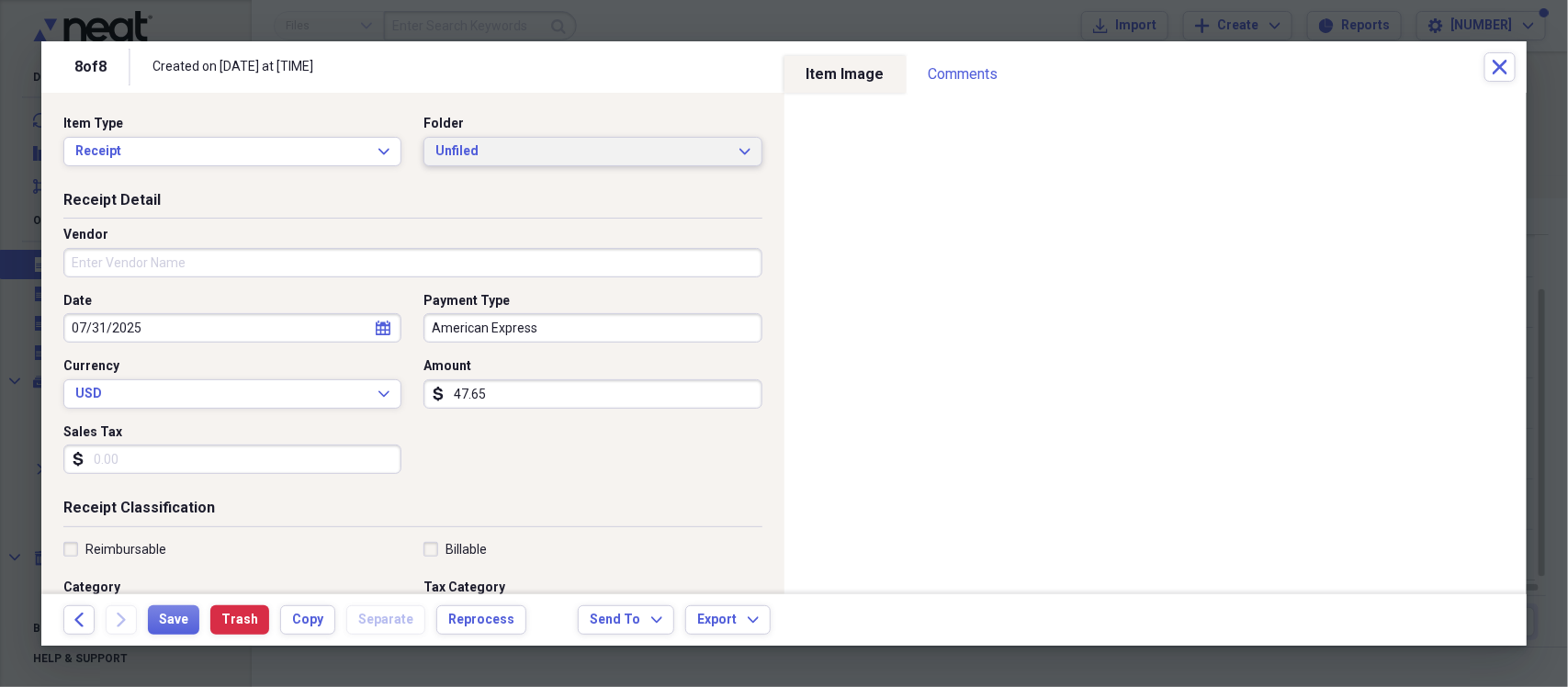click on "Unfiled" at bounding box center [581, 152] 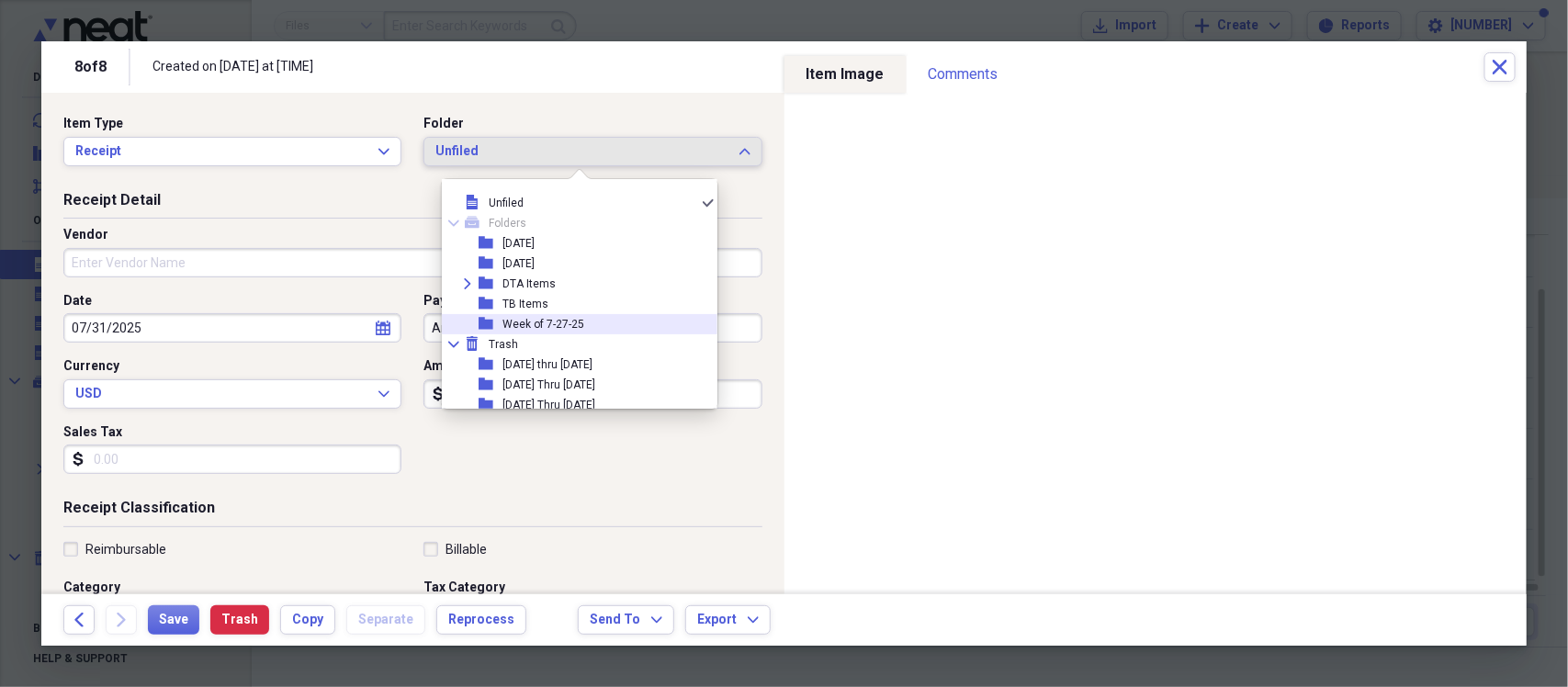click on "Week of 7-27-25" at bounding box center (543, 324) 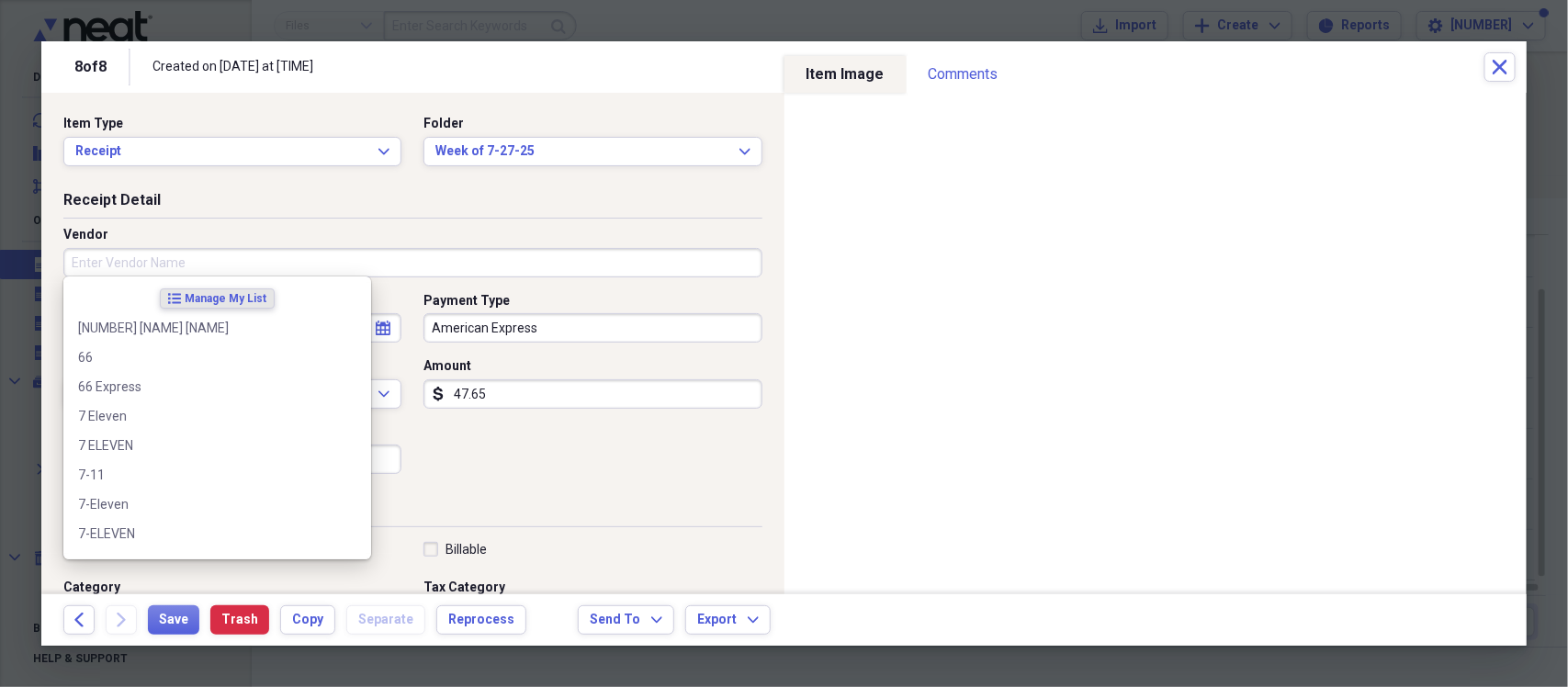 click on "Vendor" at bounding box center [412, 263] 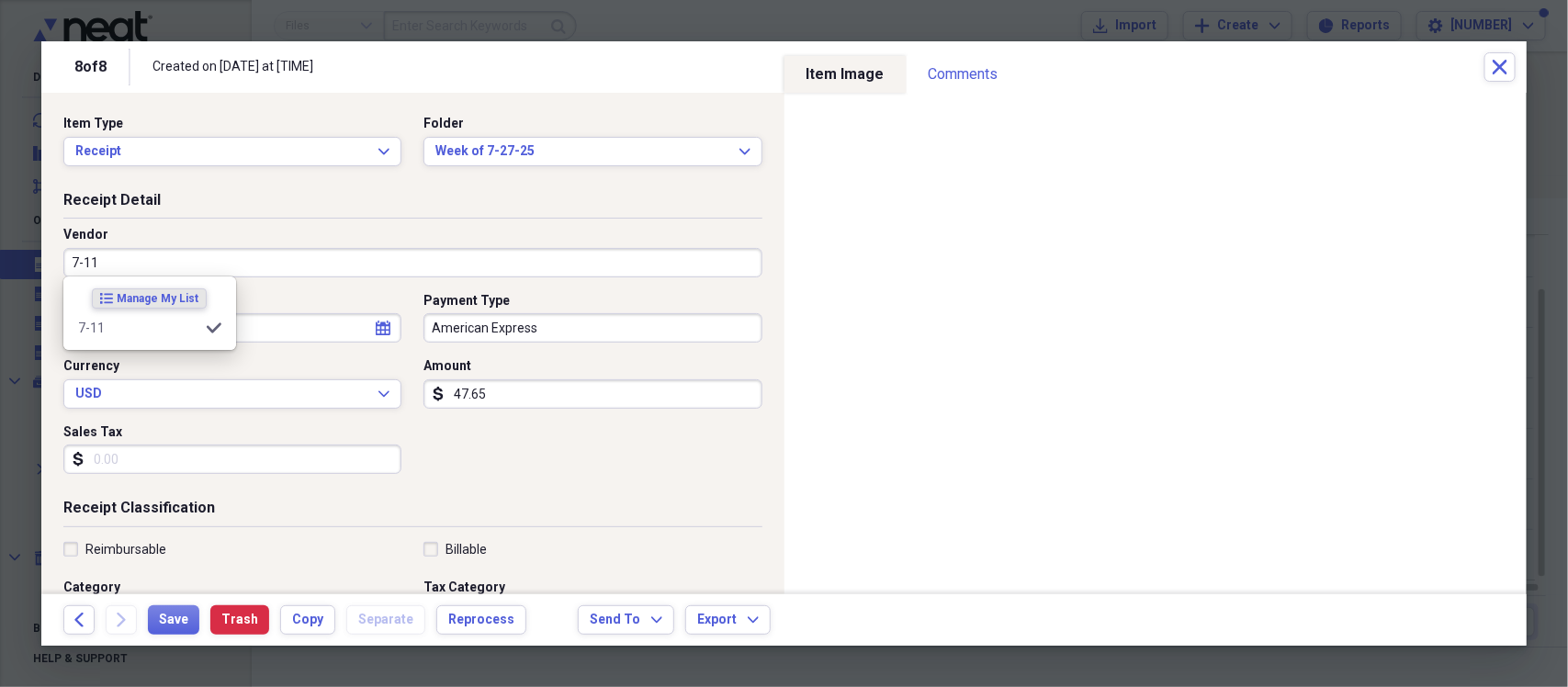 type on "7-11" 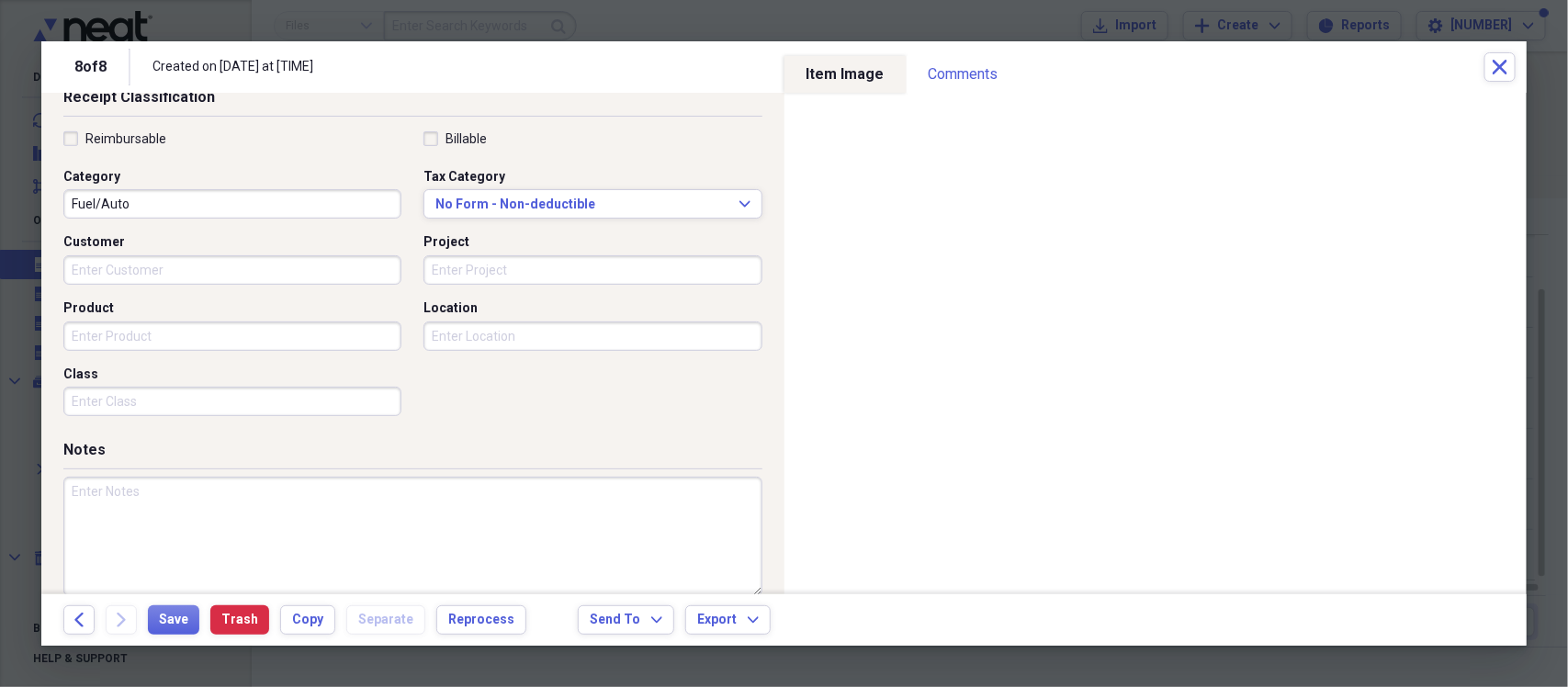 scroll, scrollTop: 436, scrollLeft: 0, axis: vertical 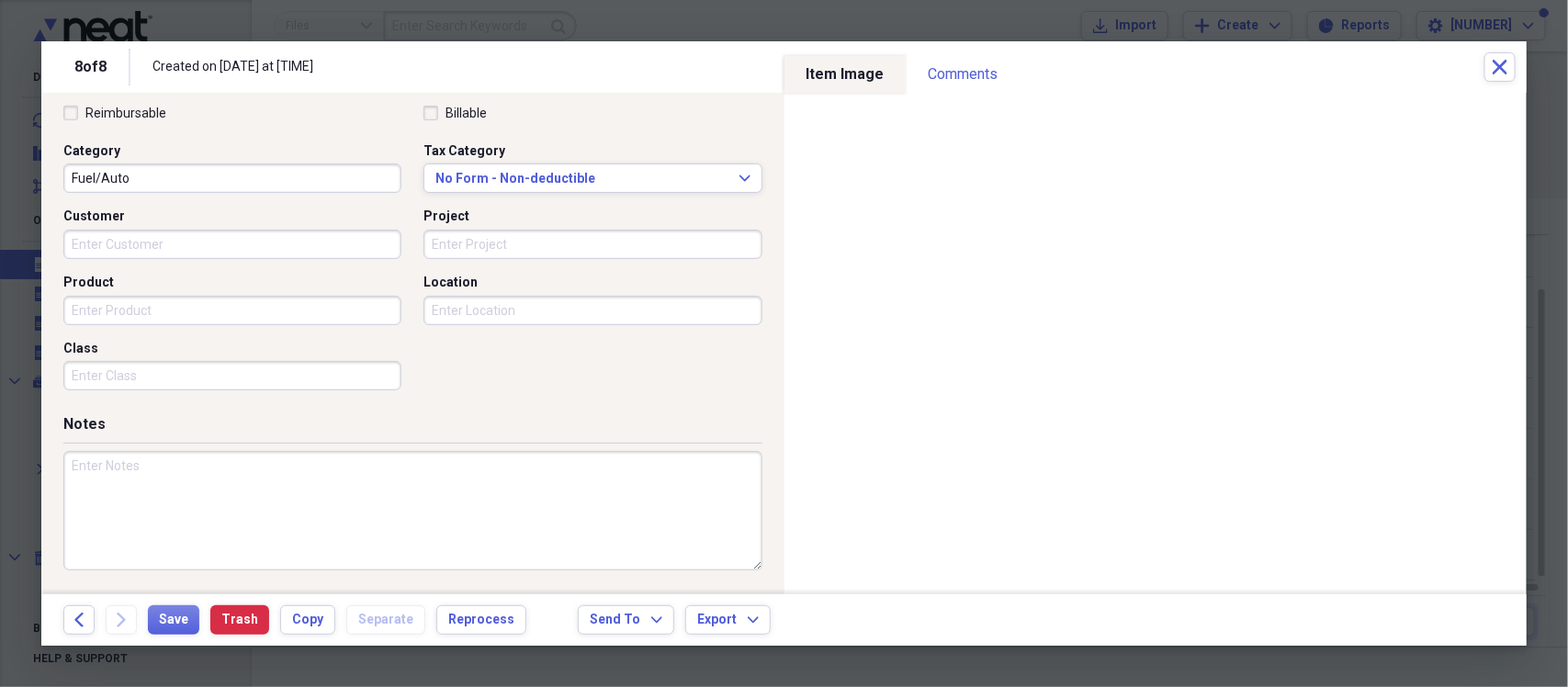 click on "Reimbursable" at bounding box center (115, 113) 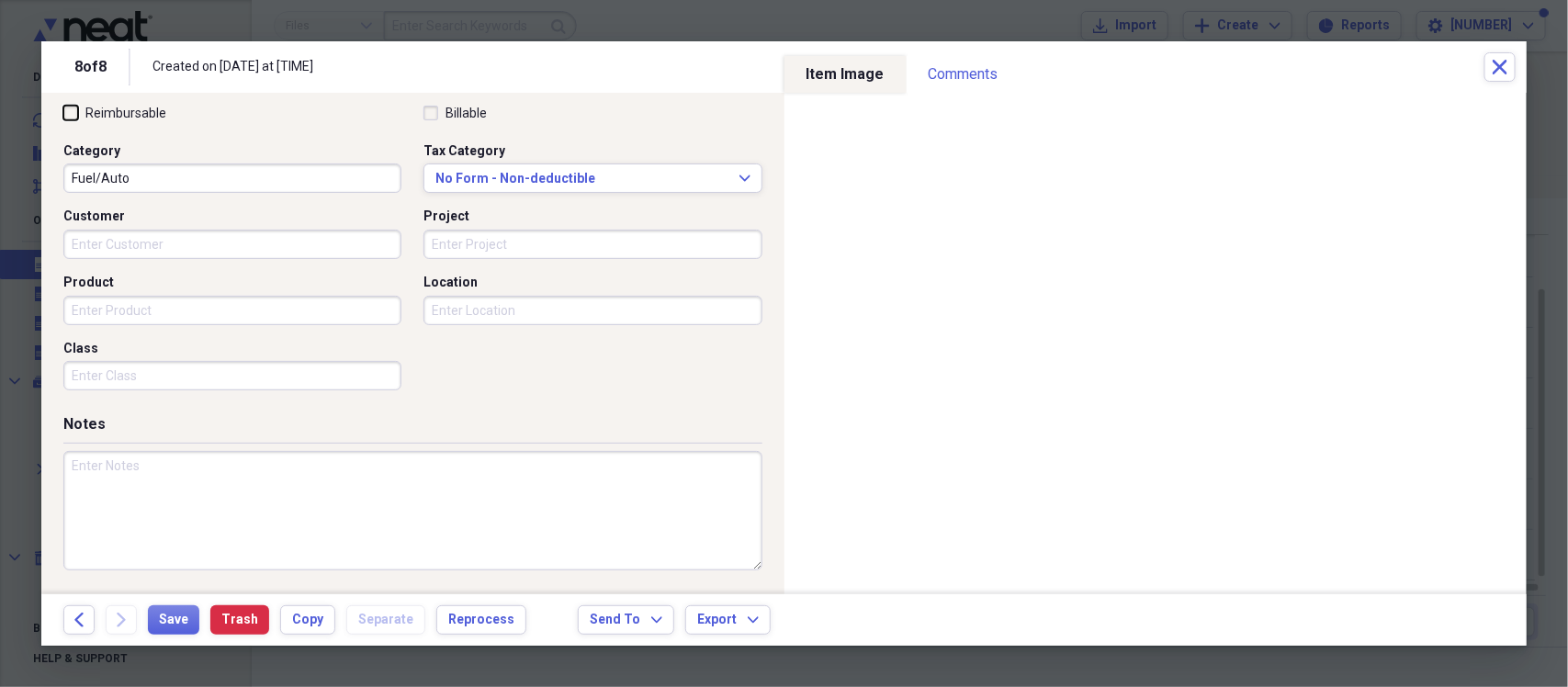 click on "Reimbursable" at bounding box center (63, 112) 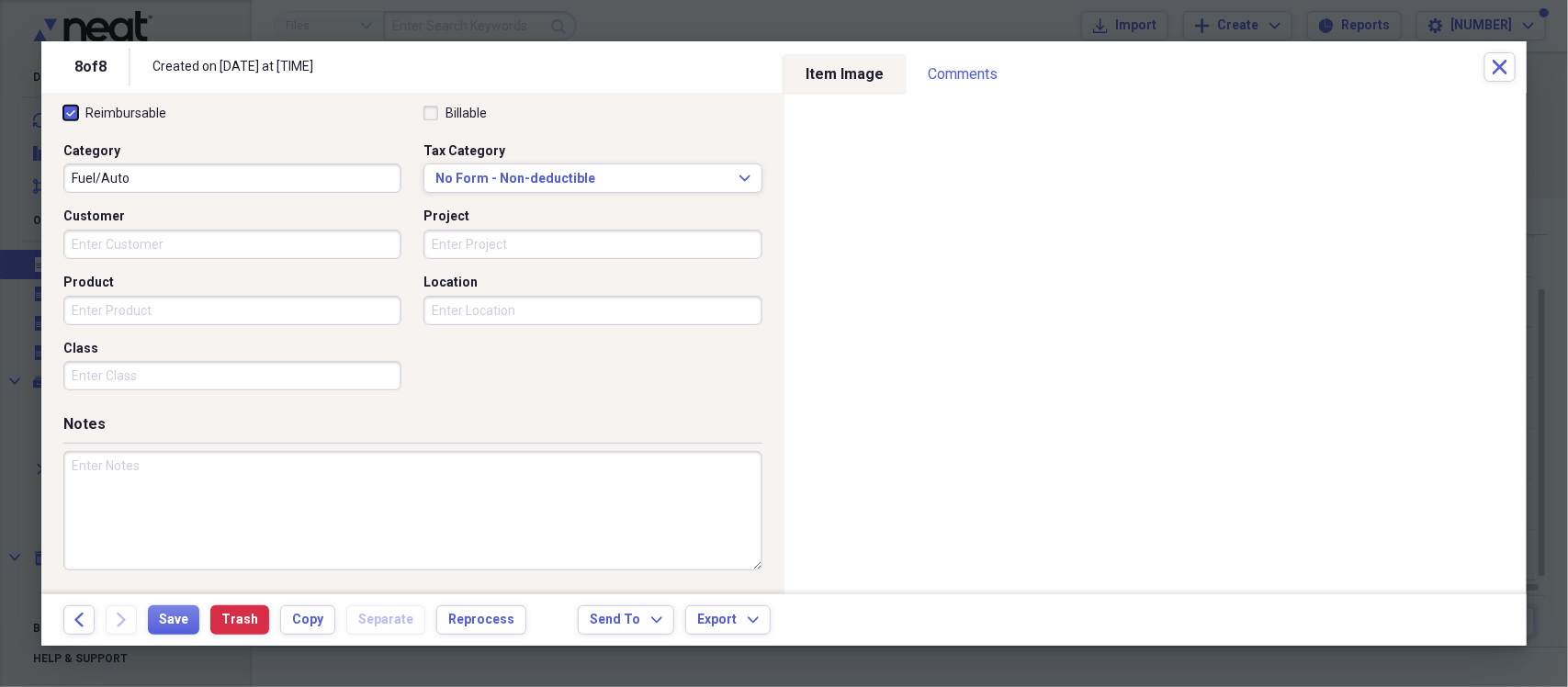 checkbox on "true" 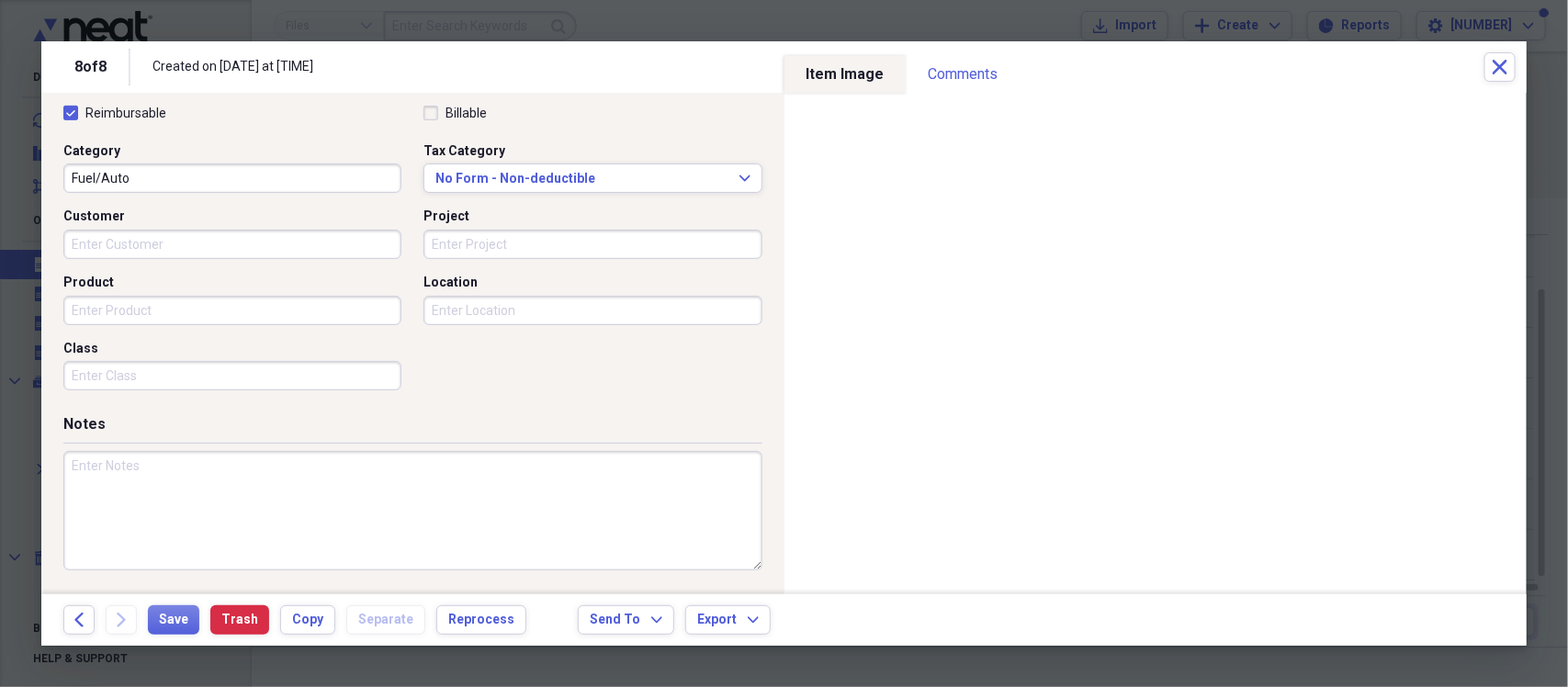 click at bounding box center (412, 511) 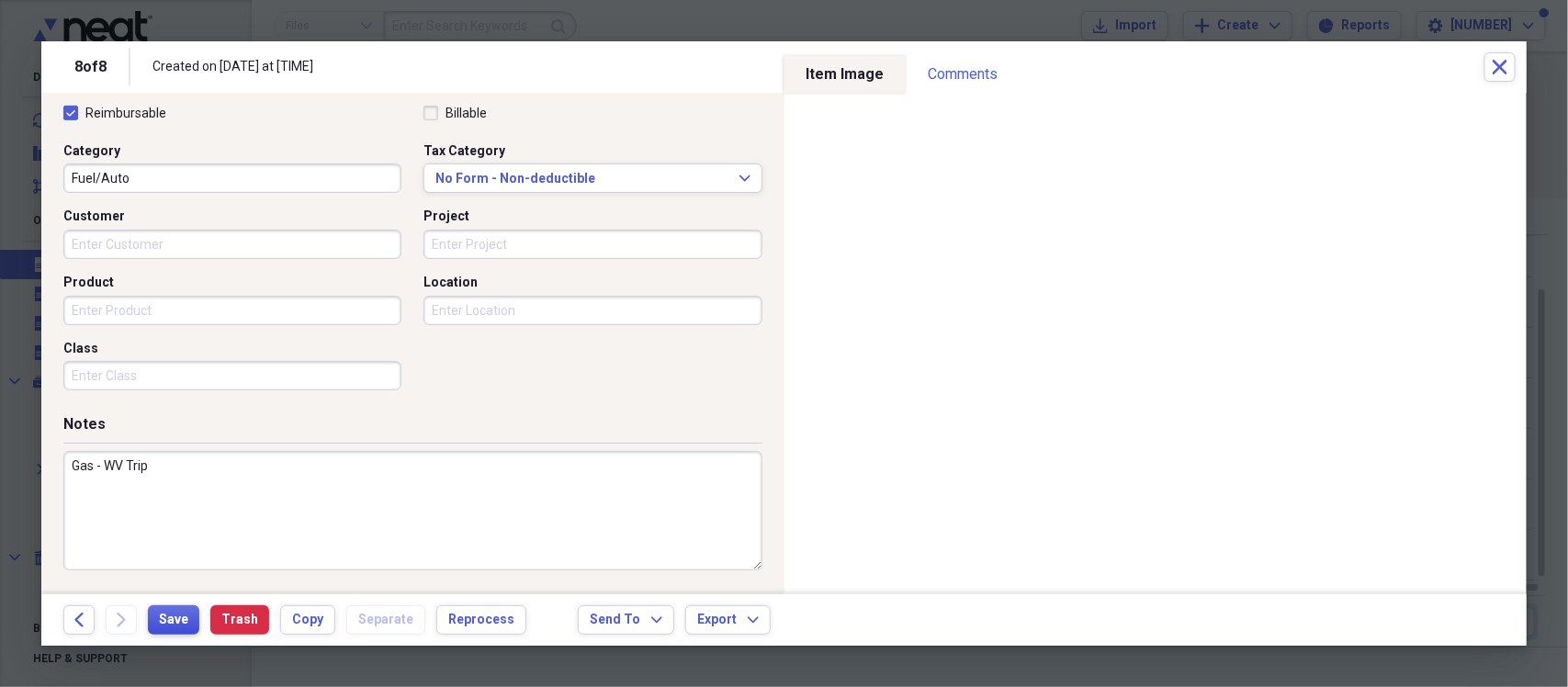 type on "Gas - WV Trip" 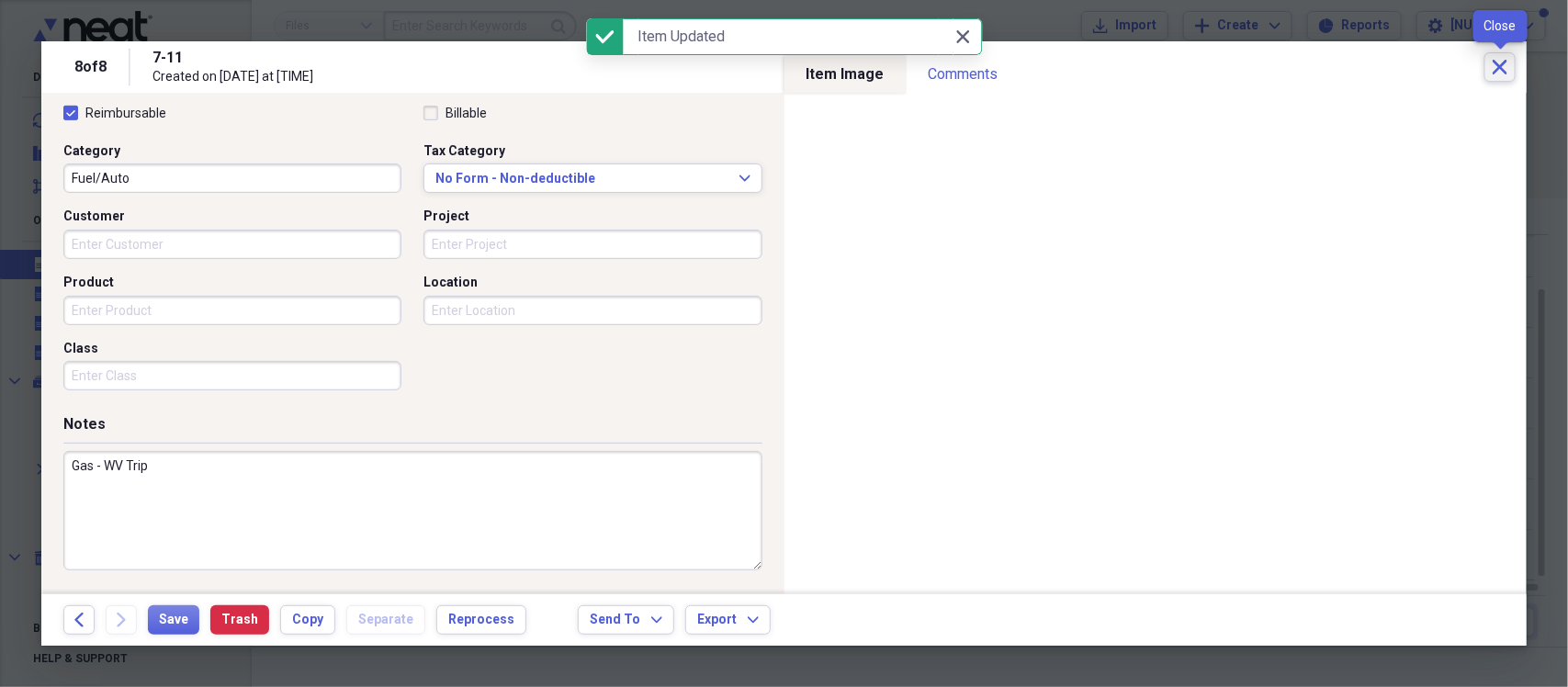 click 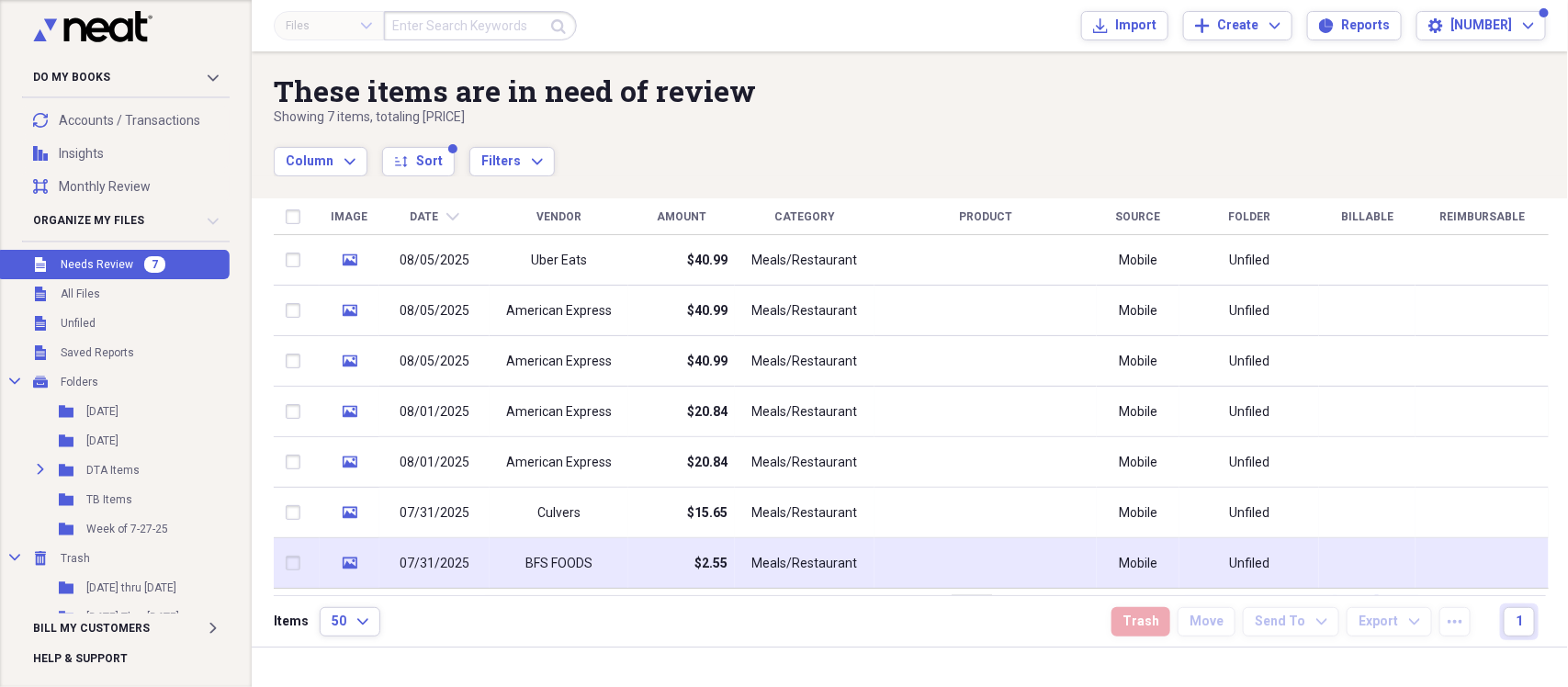click on "BFS FOODS" at bounding box center [558, 563] 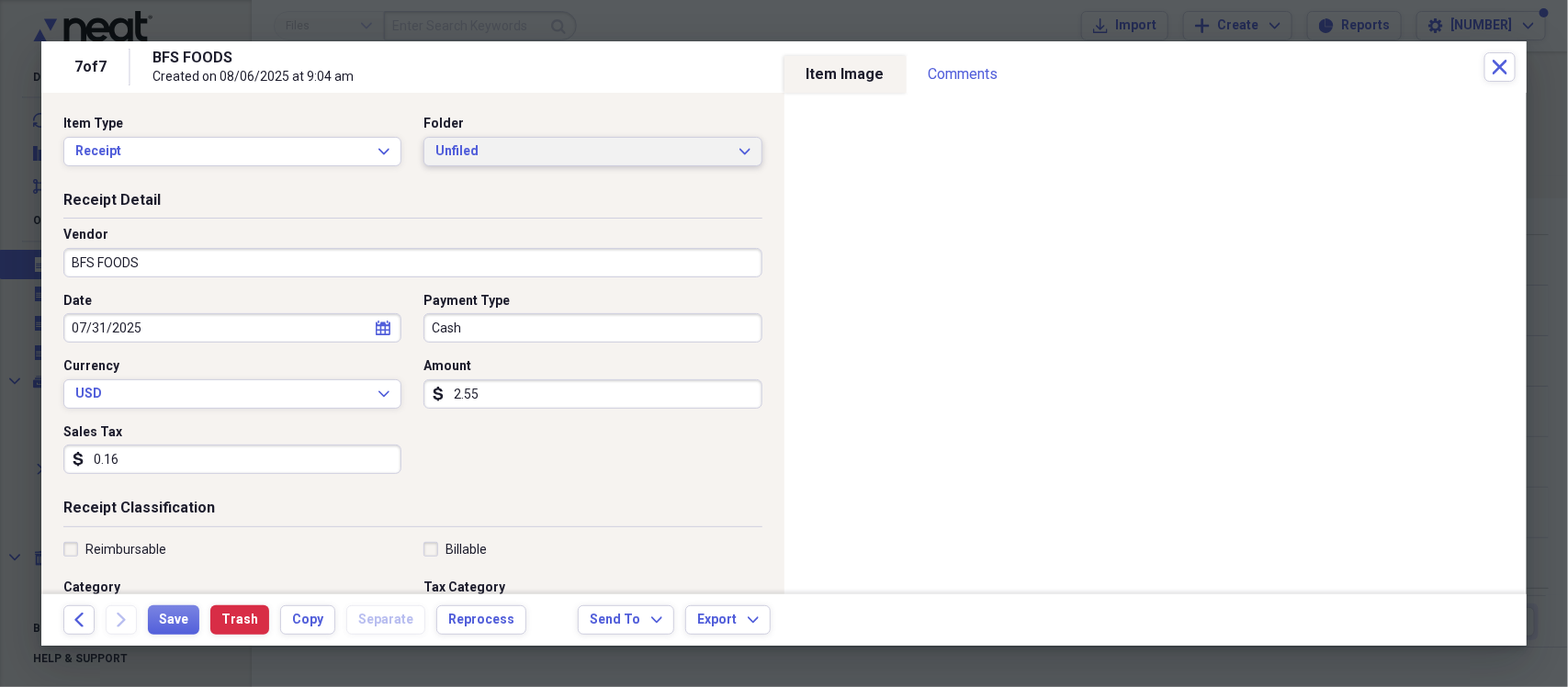 click on "Unfiled" at bounding box center (581, 152) 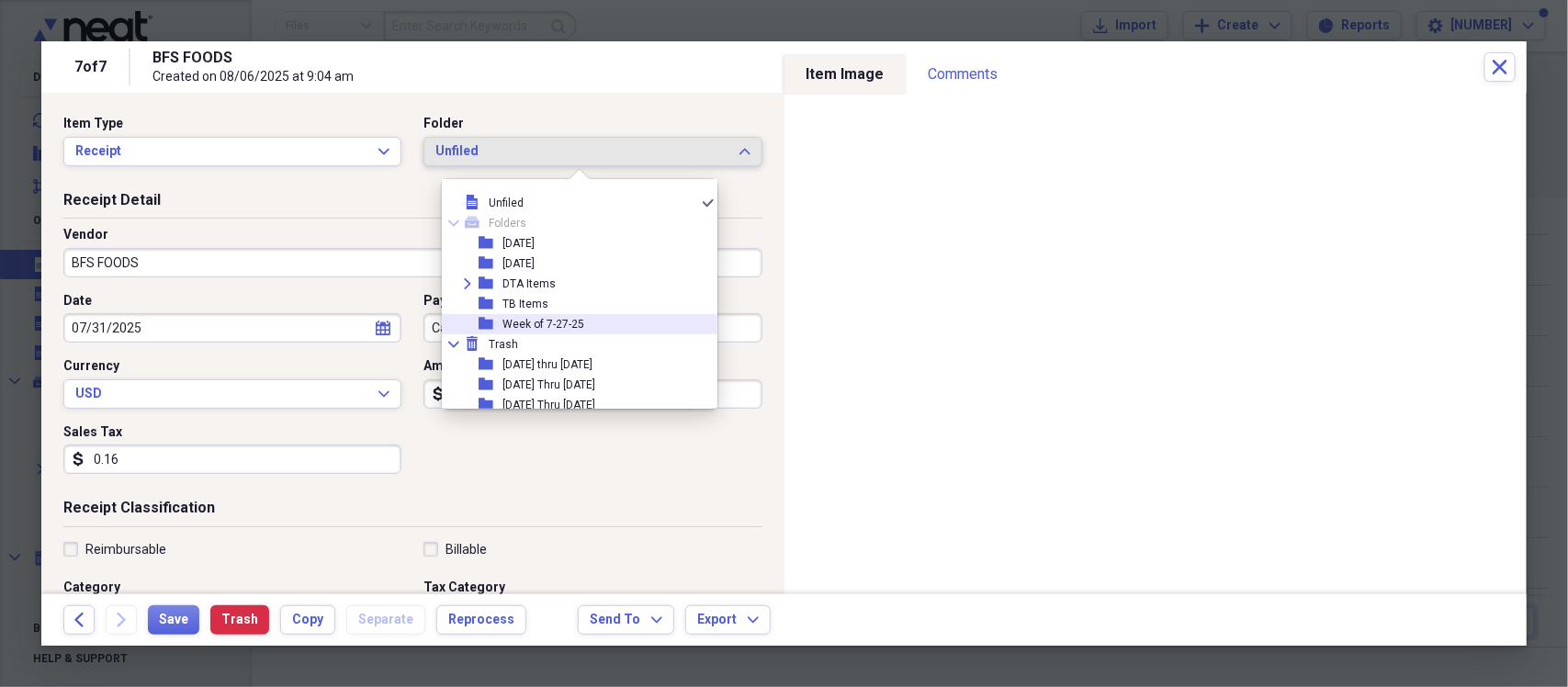 click on "Week of 7-27-25" at bounding box center (543, 324) 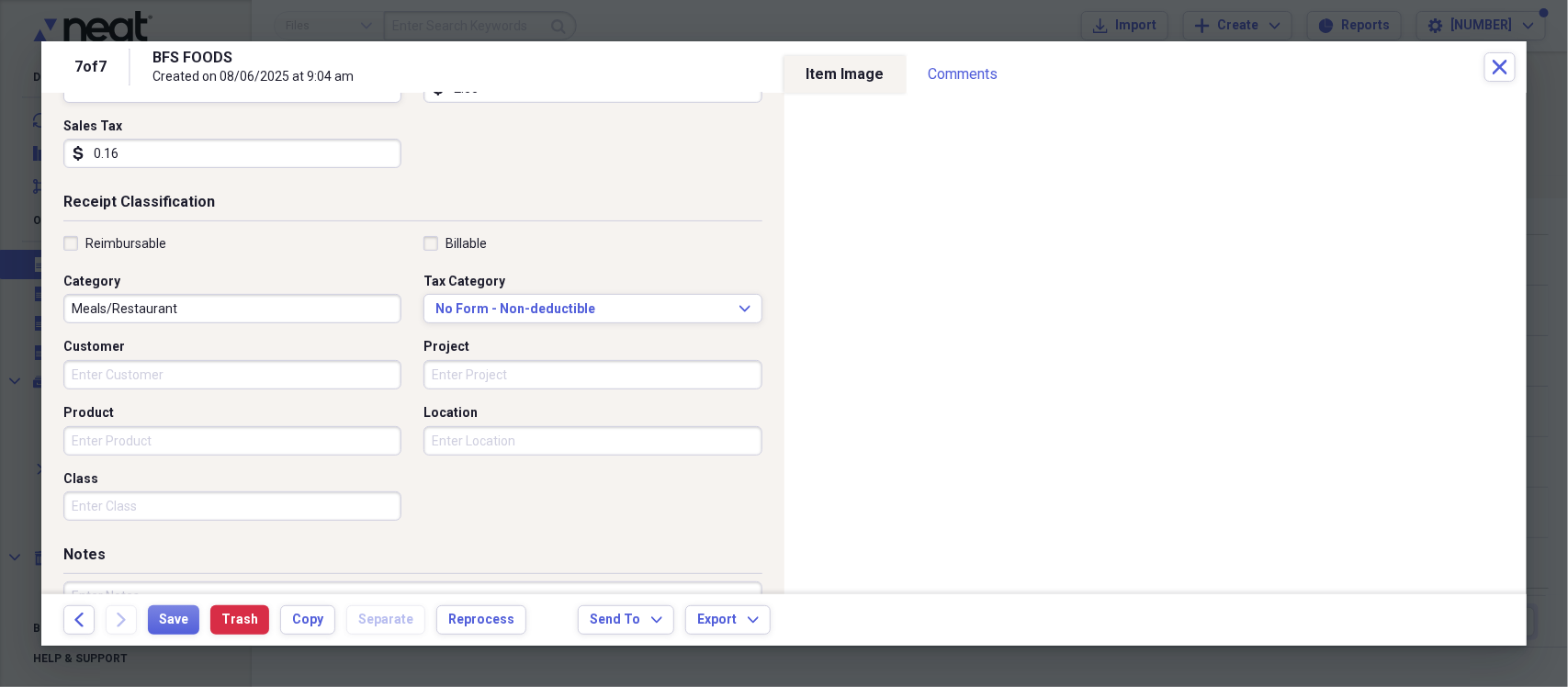 scroll, scrollTop: 344, scrollLeft: 0, axis: vertical 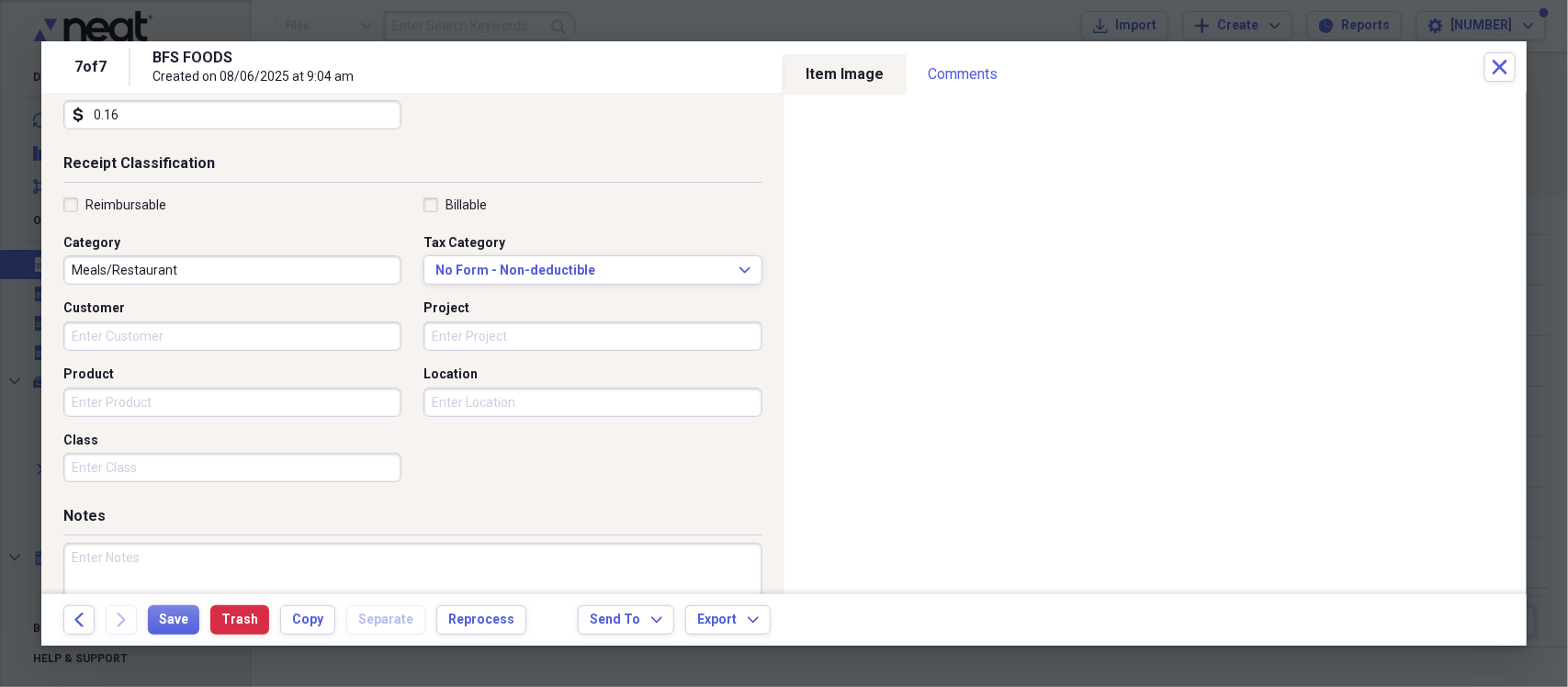 drag, startPoint x: 74, startPoint y: 208, endPoint x: 75, endPoint y: 225, distance: 17.029386 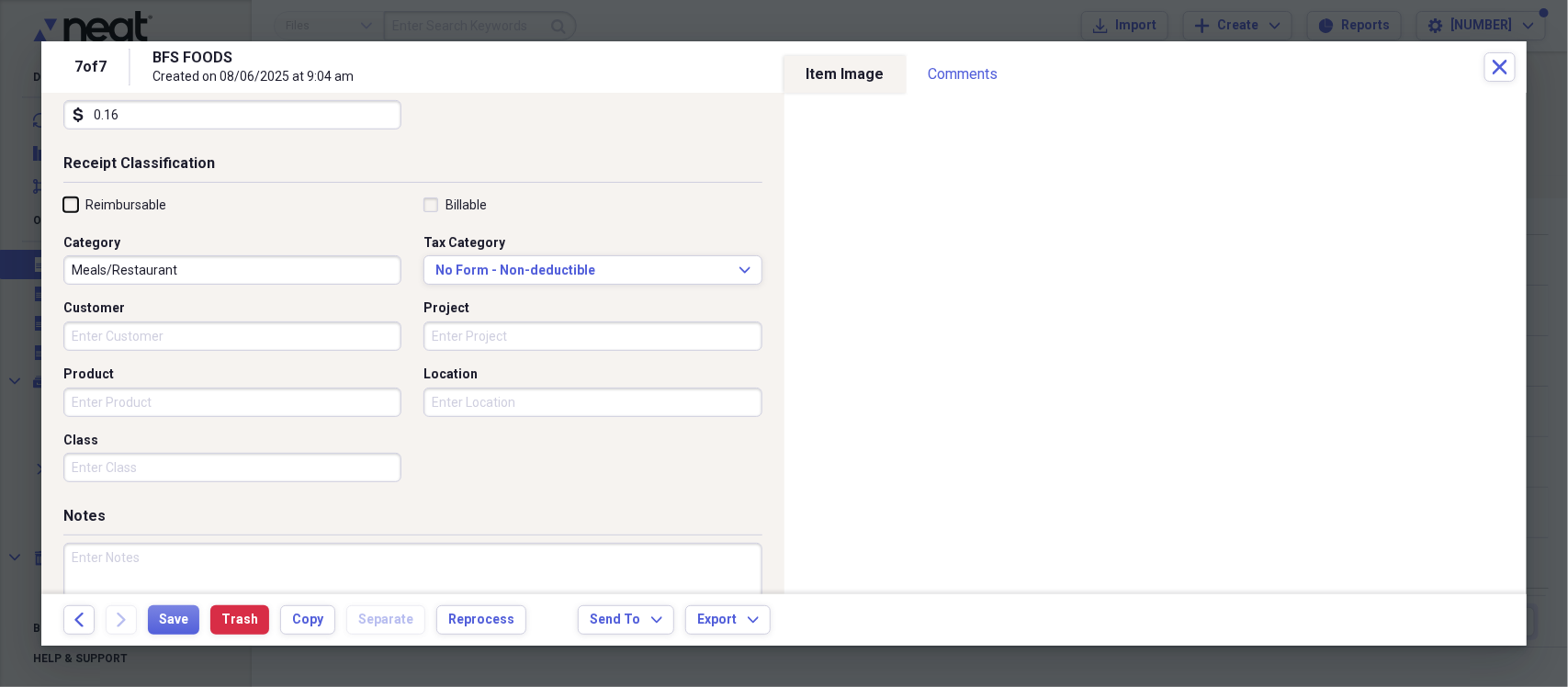 click on "Reimbursable" at bounding box center [63, 204] 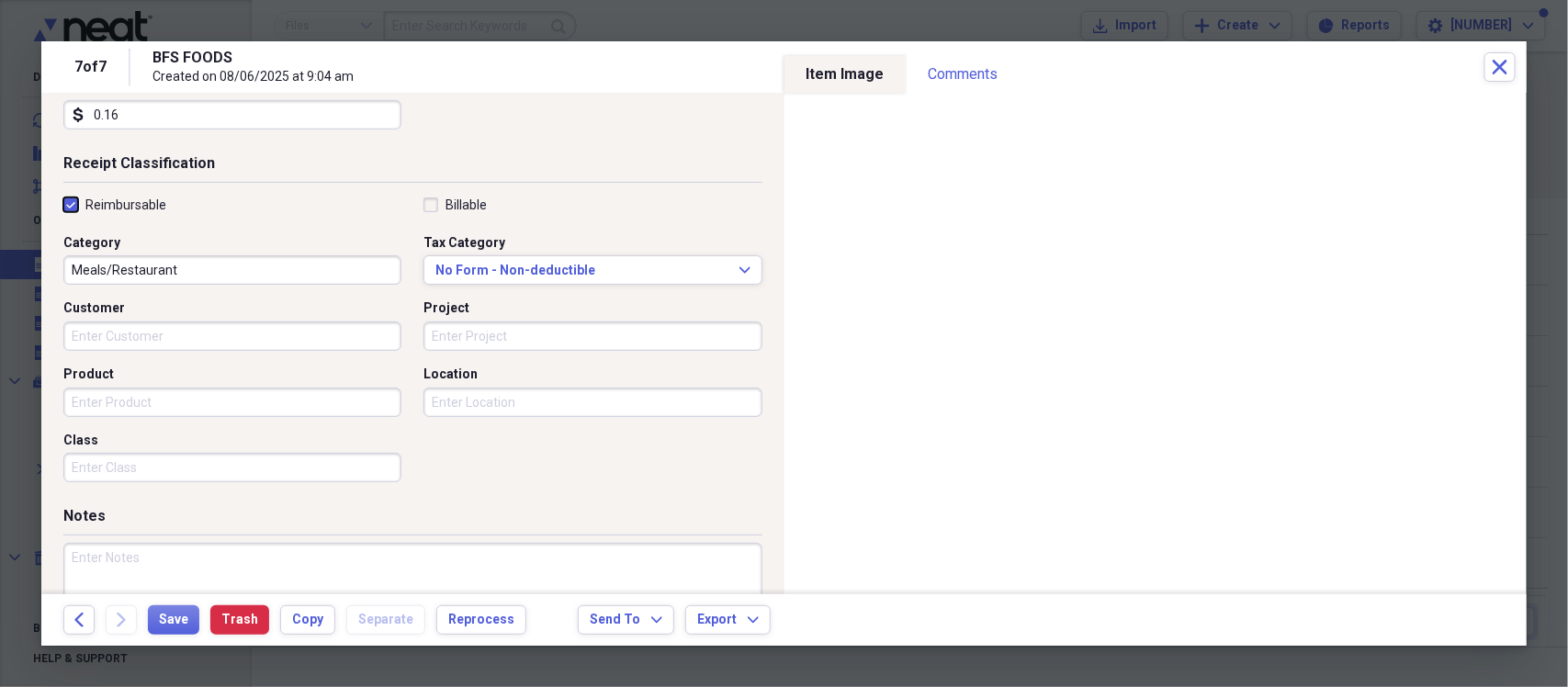 checkbox on "true" 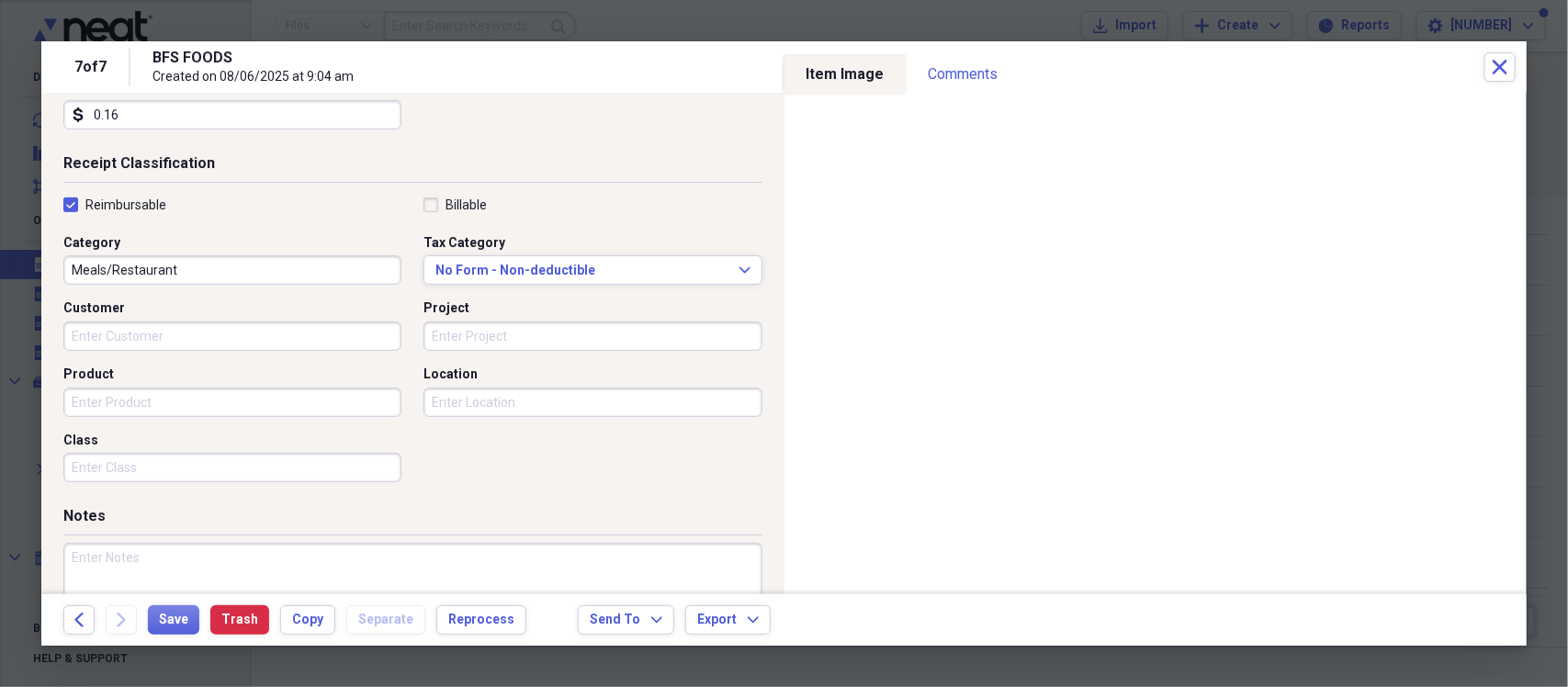click at bounding box center [412, 603] 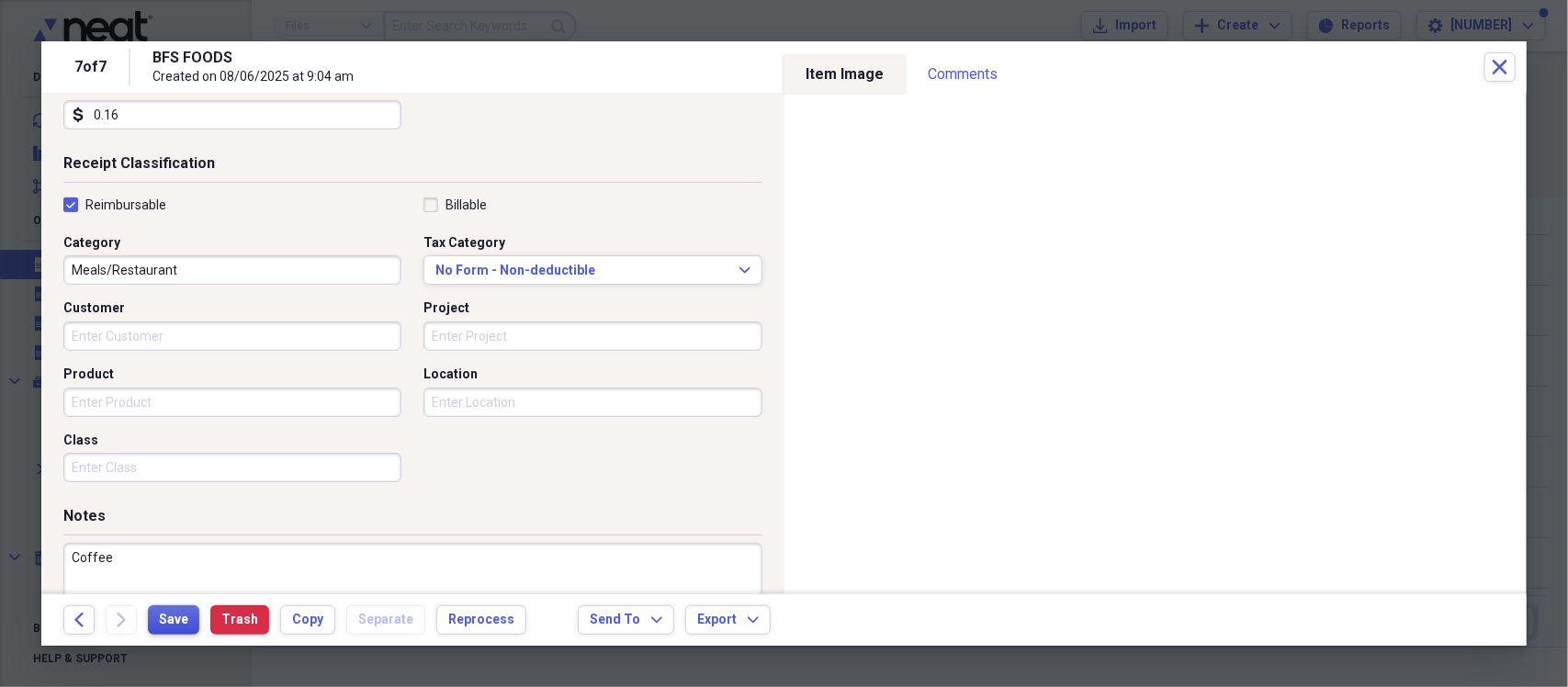 type on "Coffee" 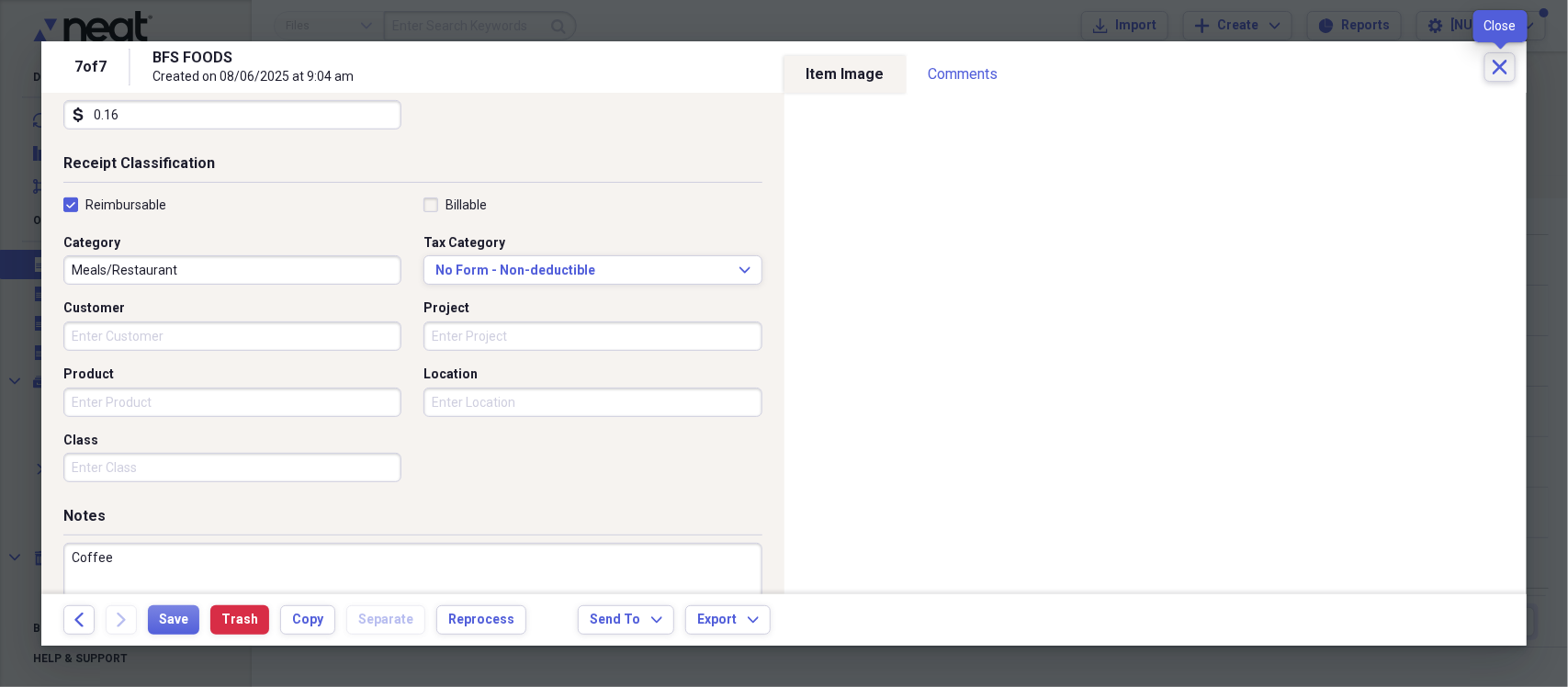 click on "Close" 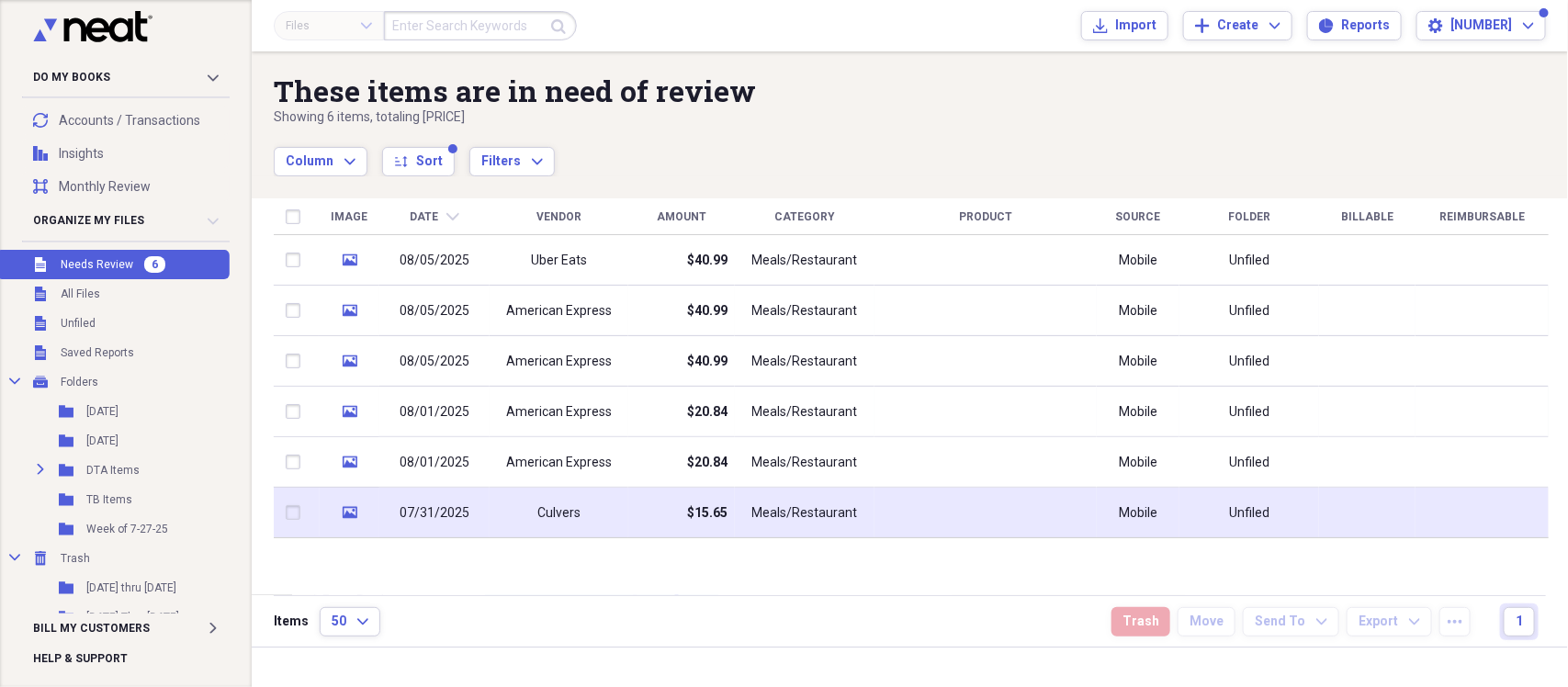 click on "Culvers" at bounding box center [558, 512] 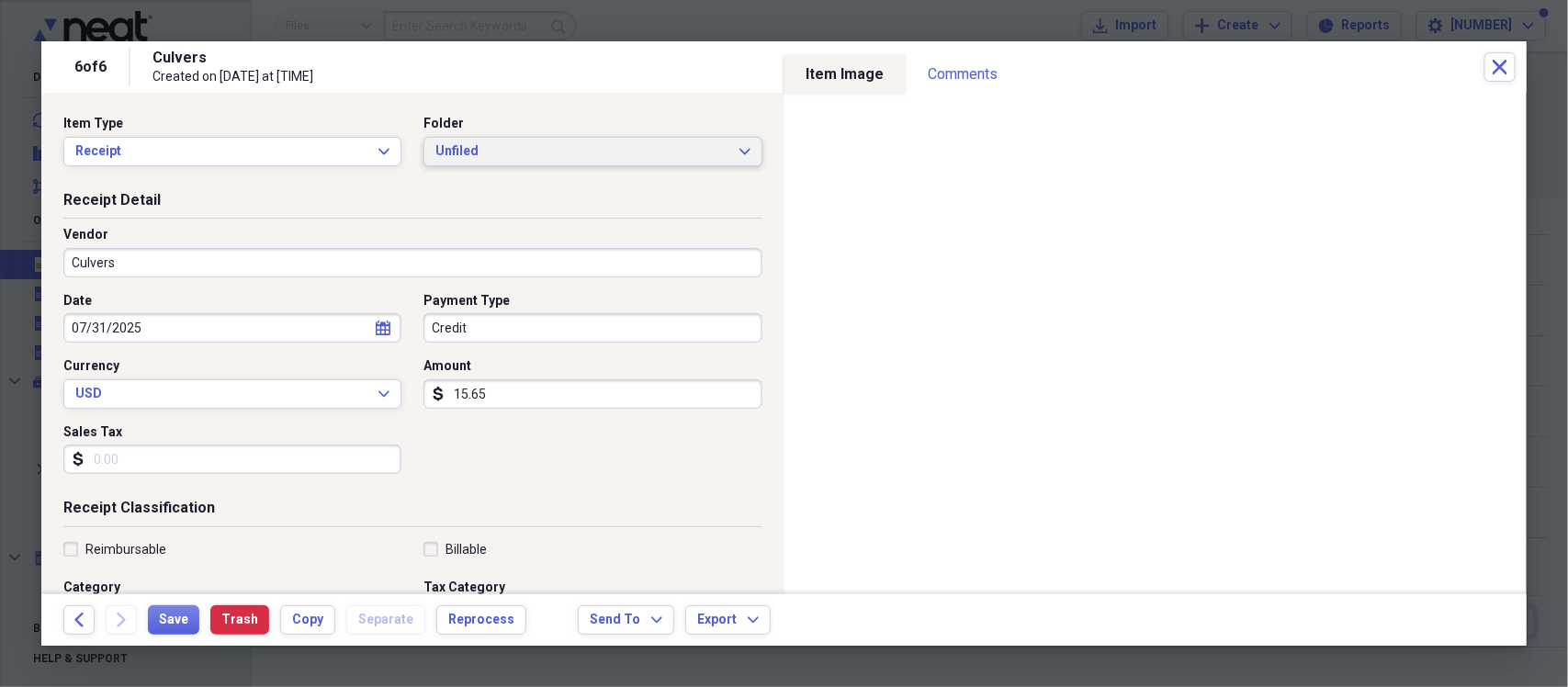 click on "Unfiled" at bounding box center [581, 152] 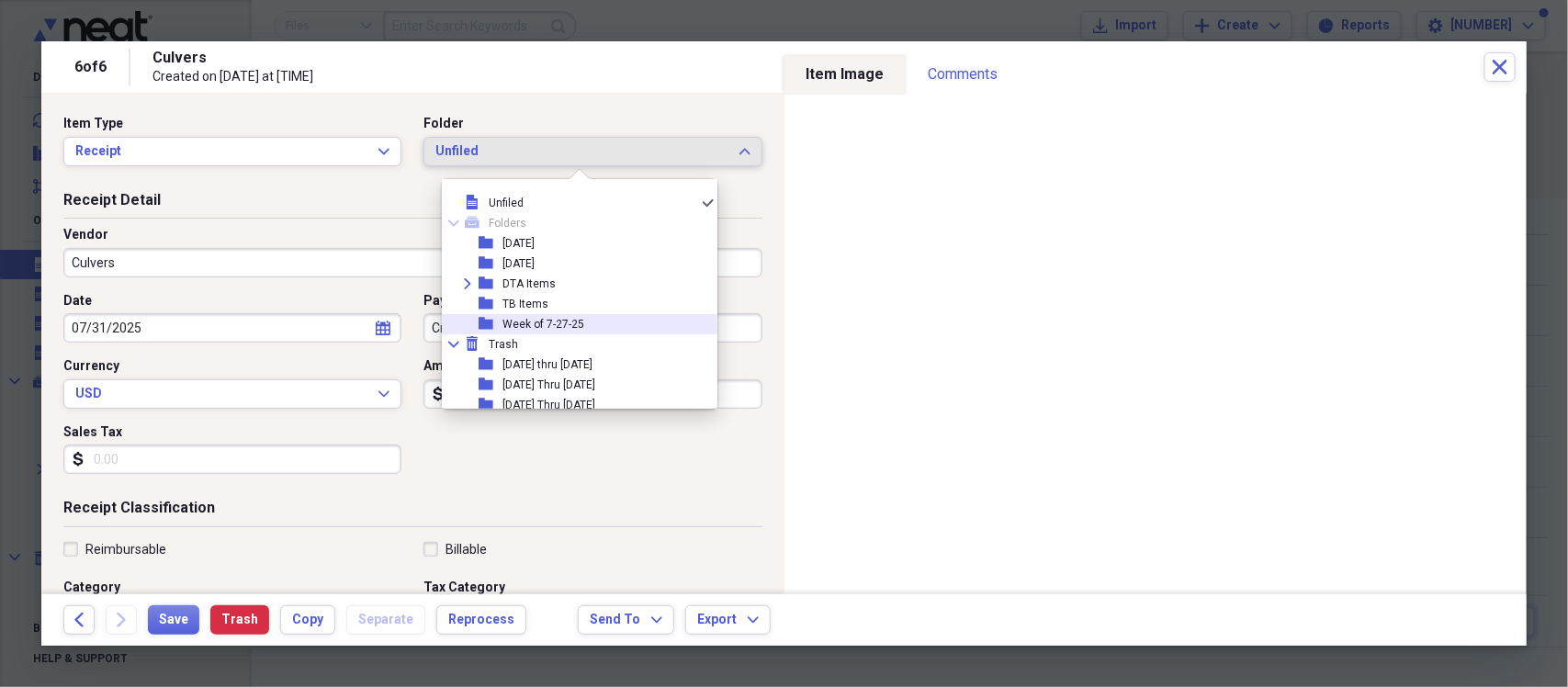 click on "Week of 7-27-25" at bounding box center [543, 324] 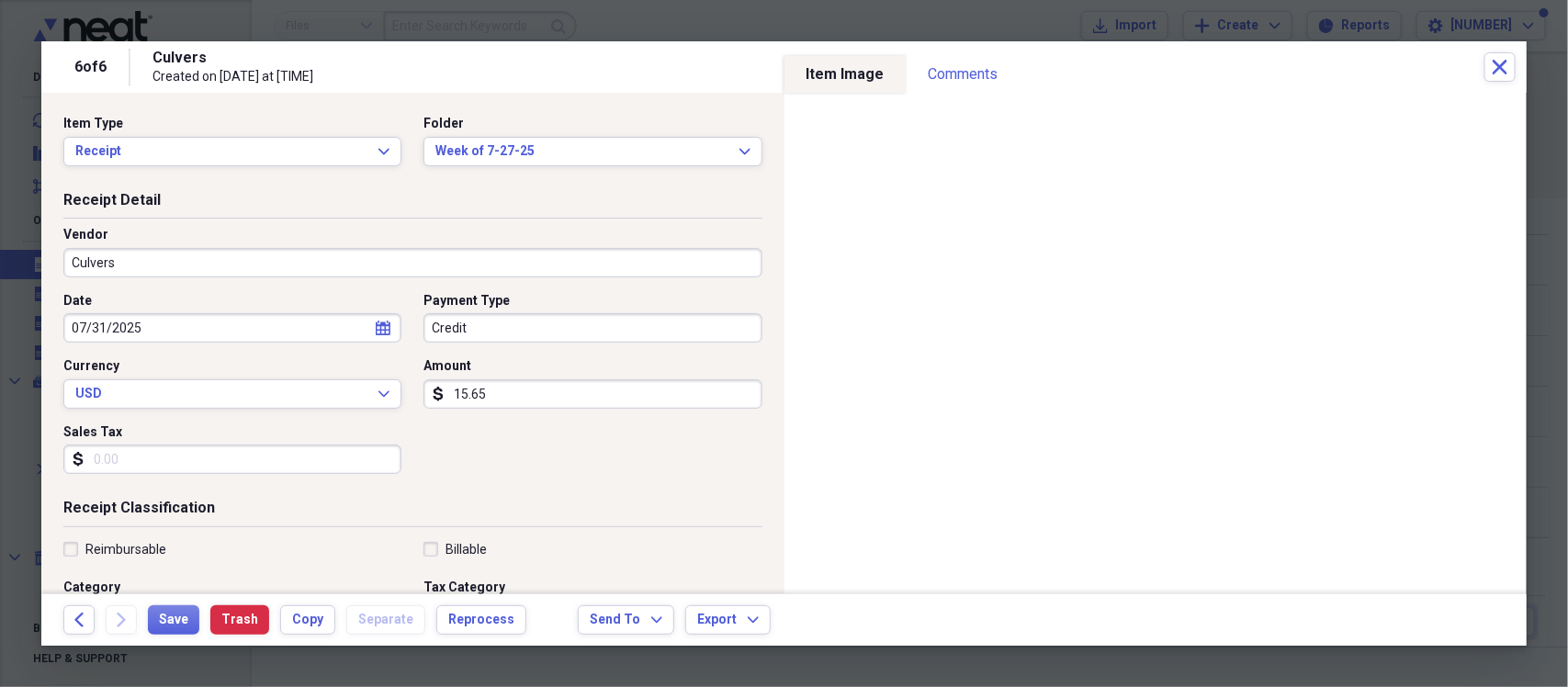 click on "Credit" at bounding box center [592, 328] 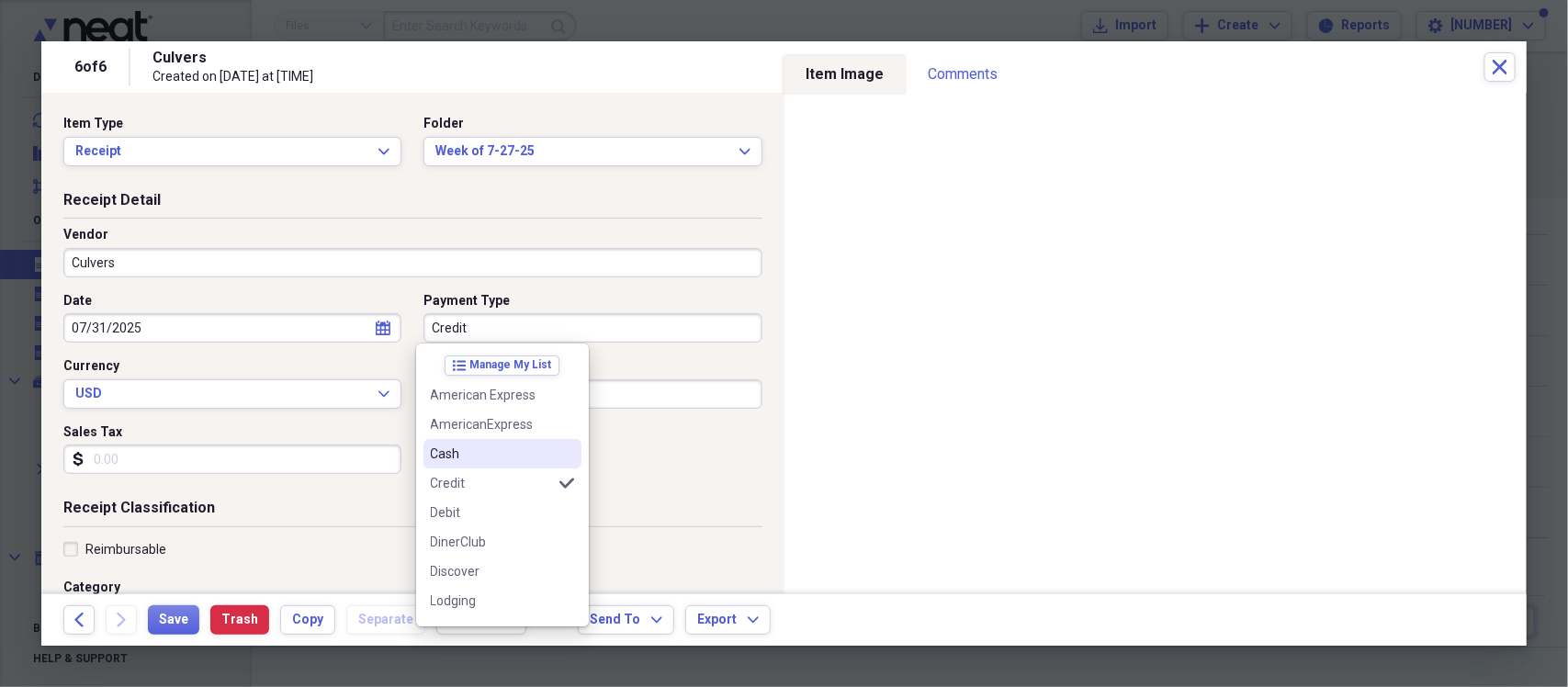 click on "Cash" at bounding box center (491, 454) 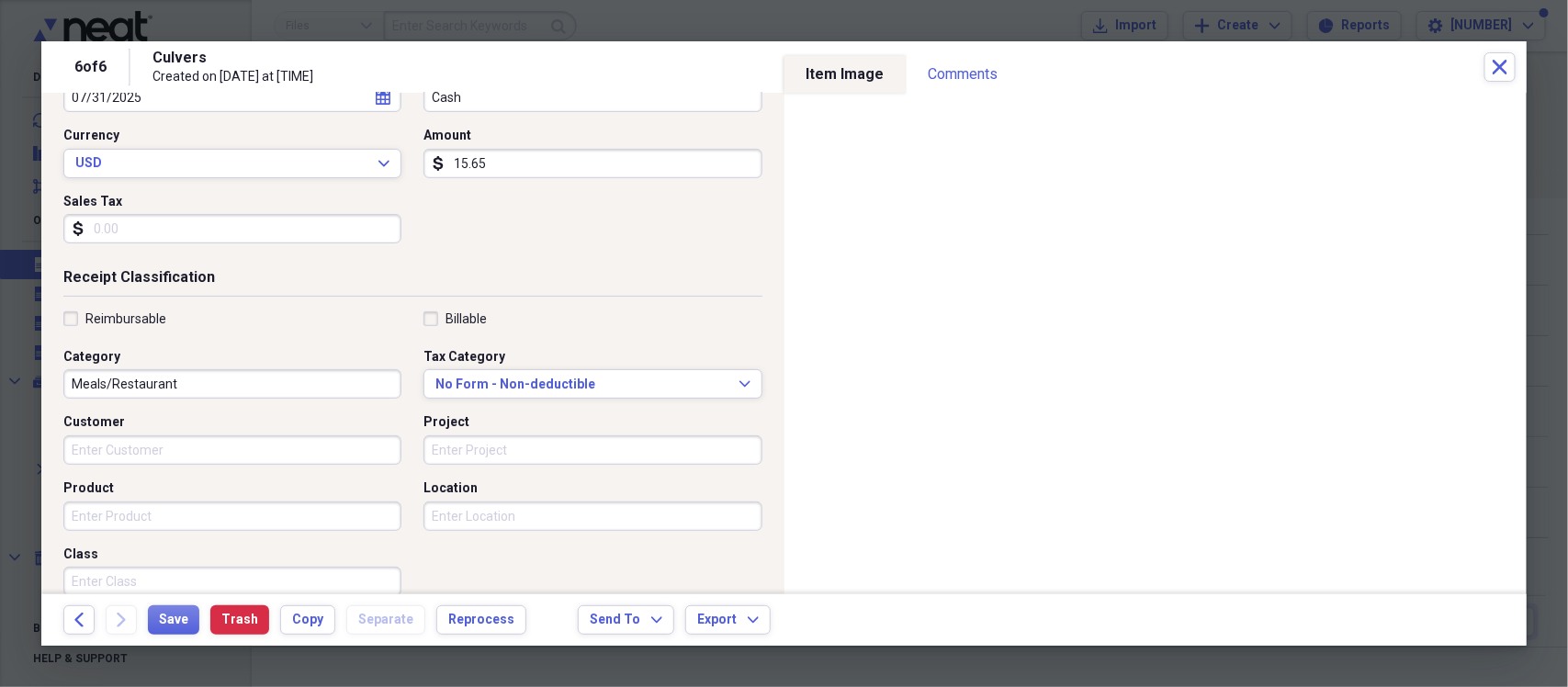 scroll, scrollTop: 344, scrollLeft: 0, axis: vertical 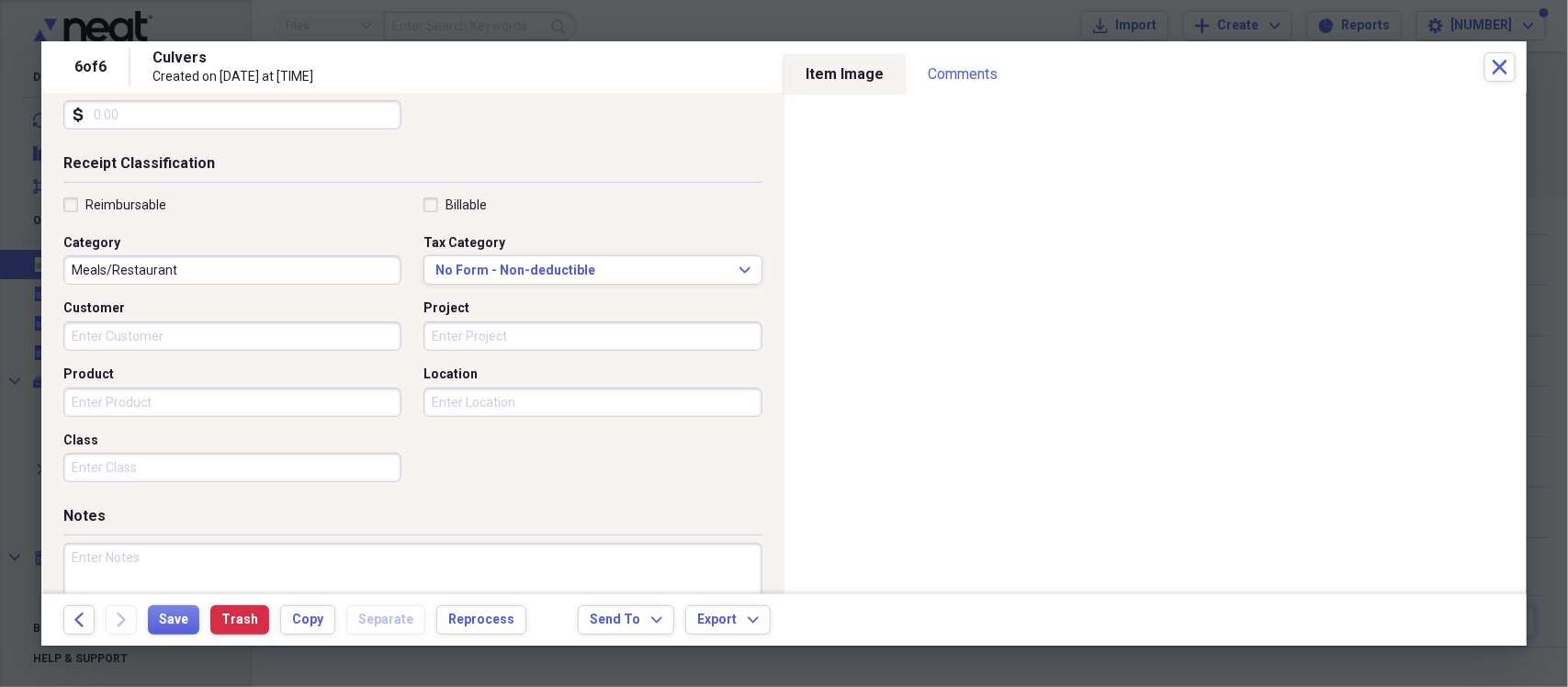 click on "Reimbursable" at bounding box center (115, 205) 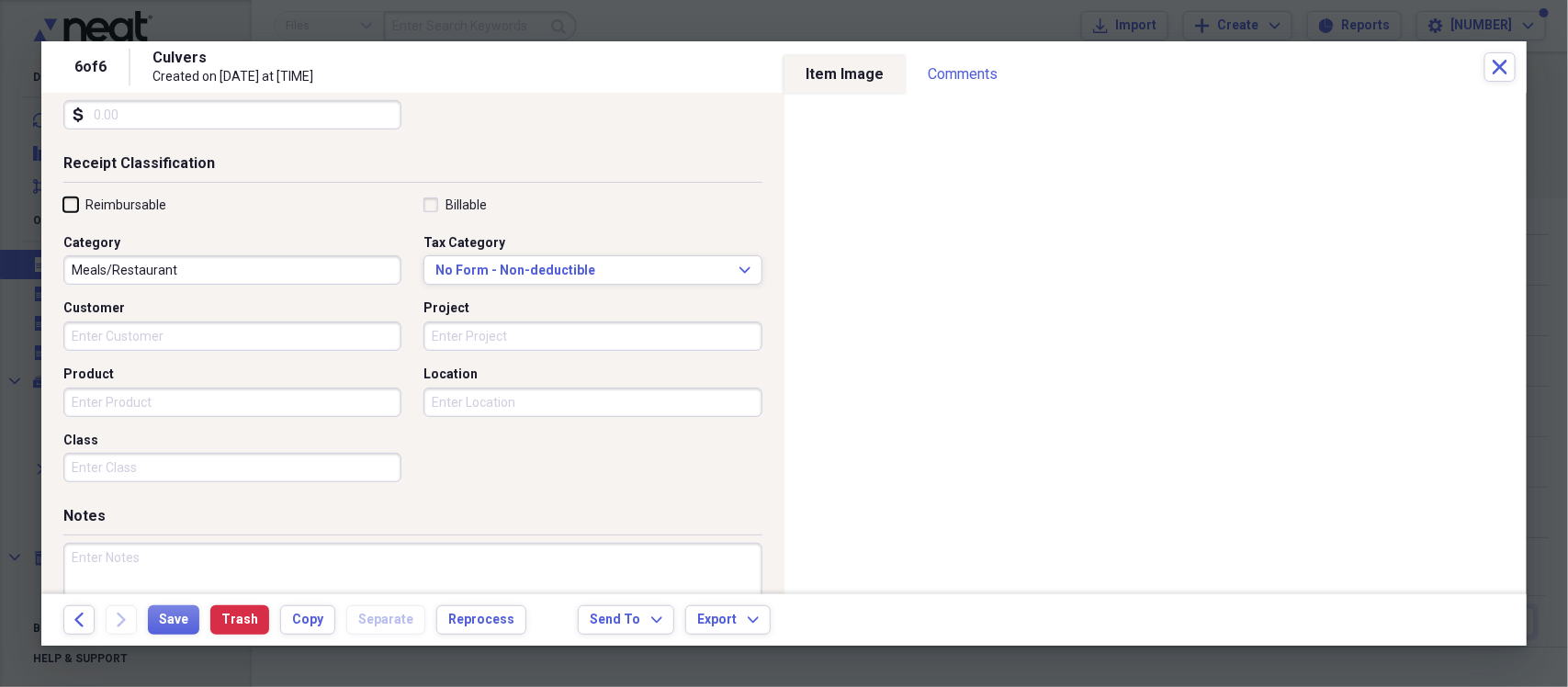 click on "Reimbursable" at bounding box center [63, 204] 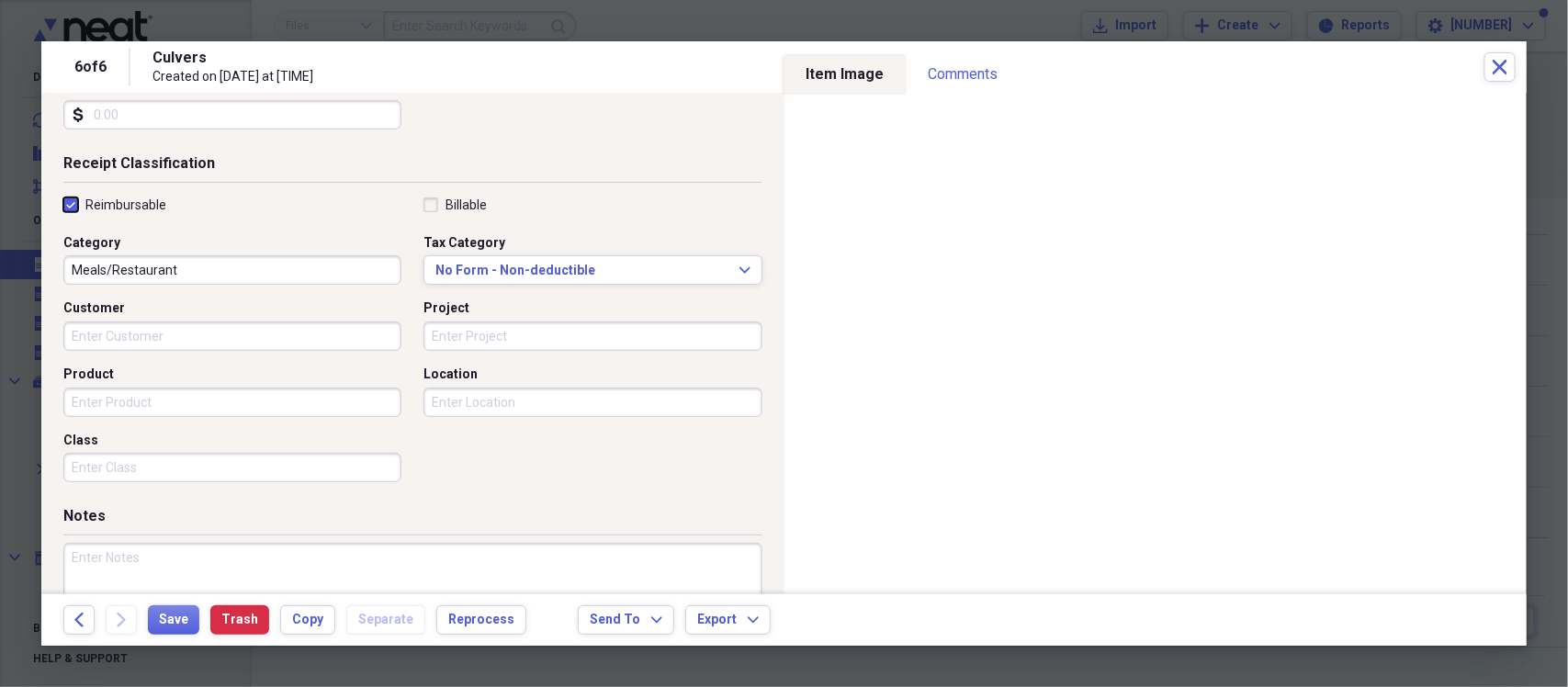 checkbox on "true" 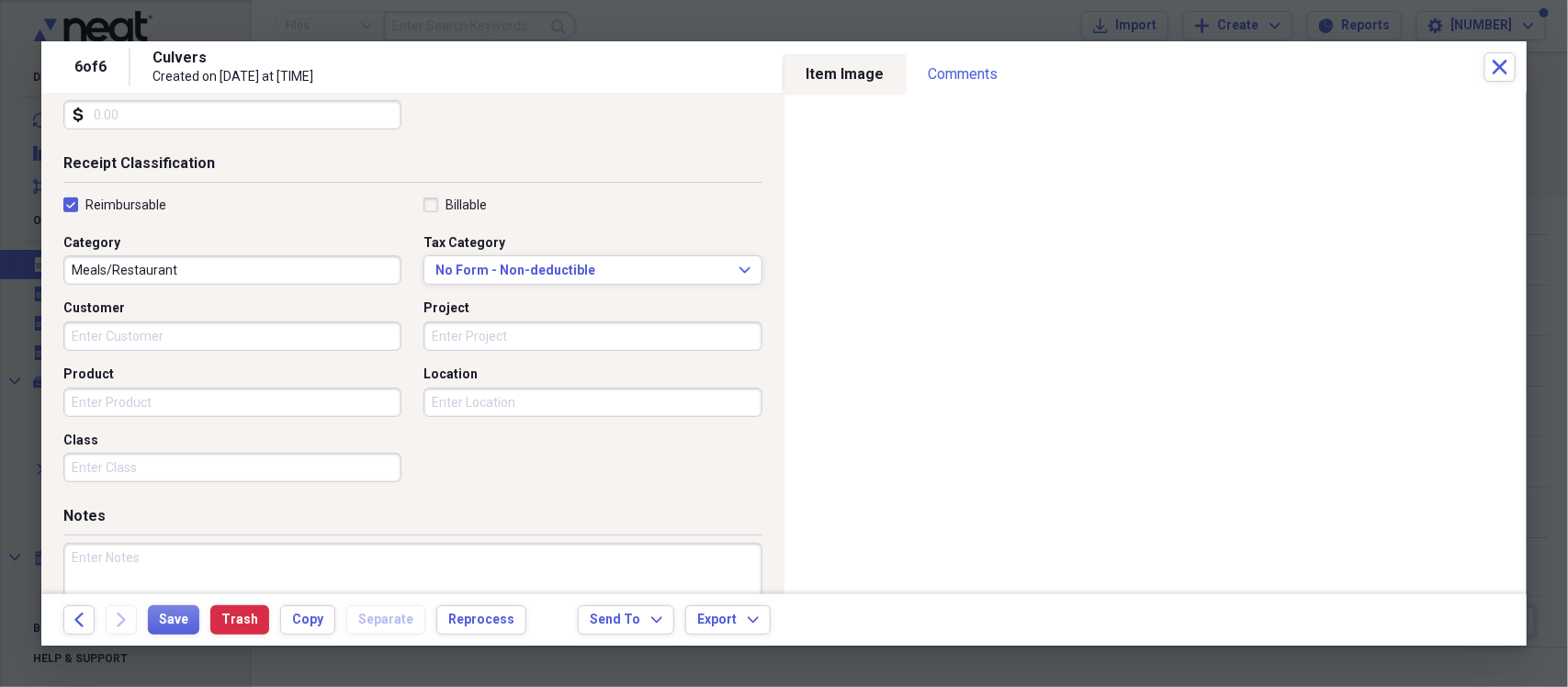 click at bounding box center [412, 603] 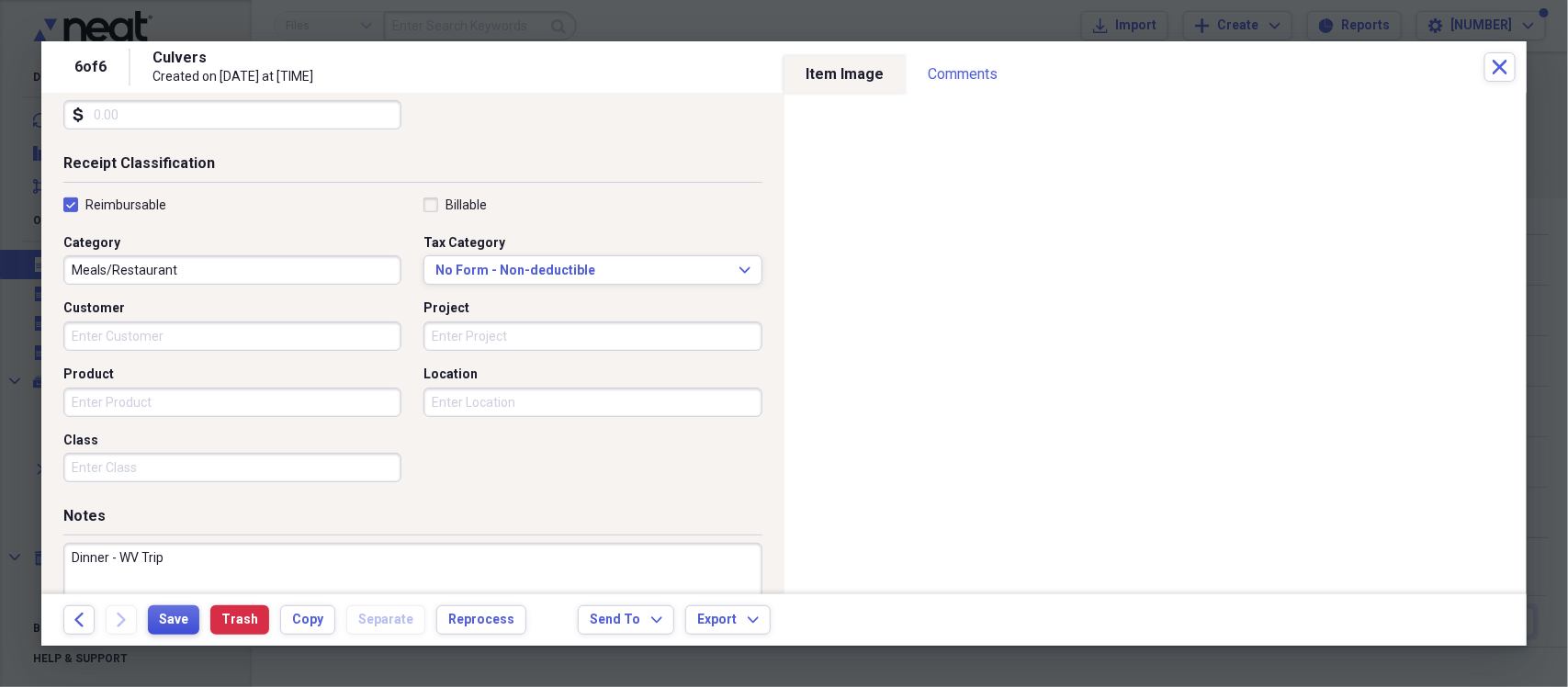 type on "Dinner - WV Trip" 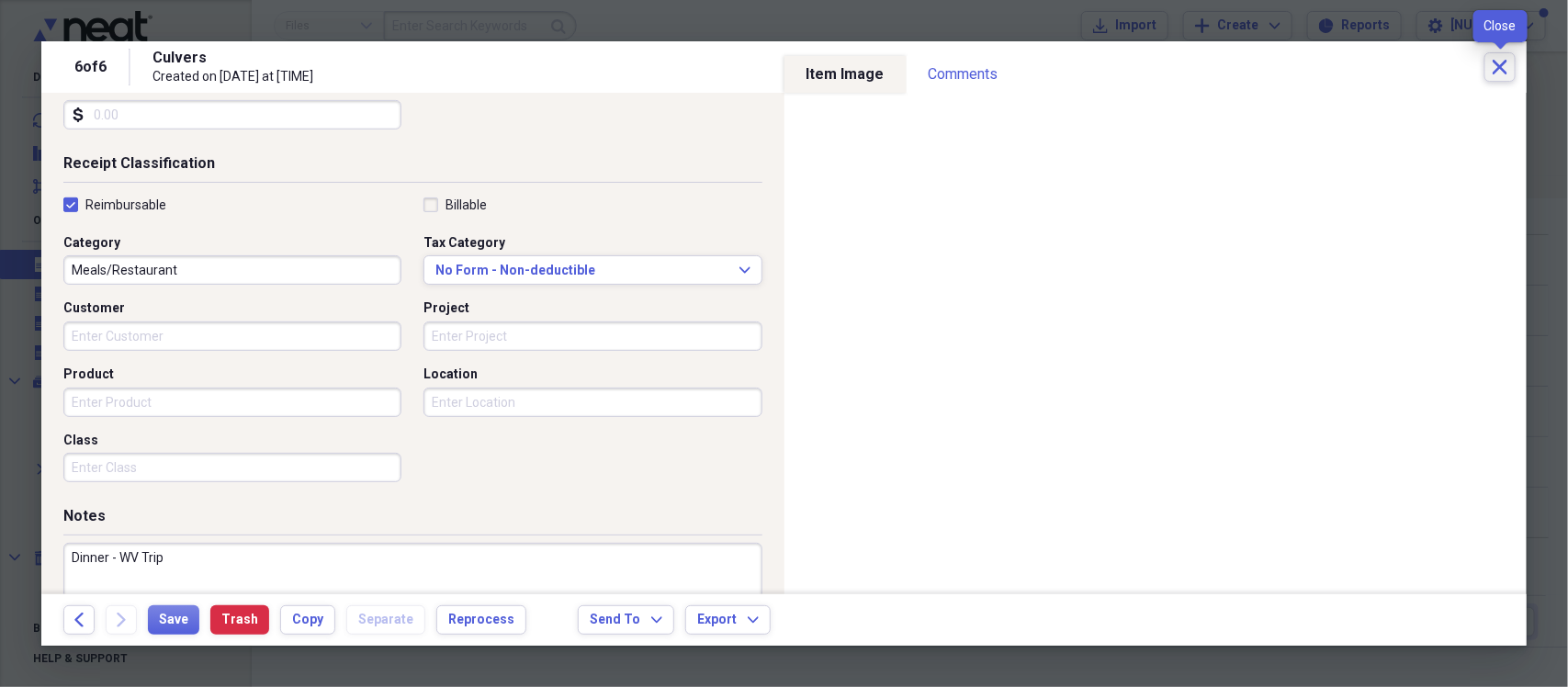 click on "Close" 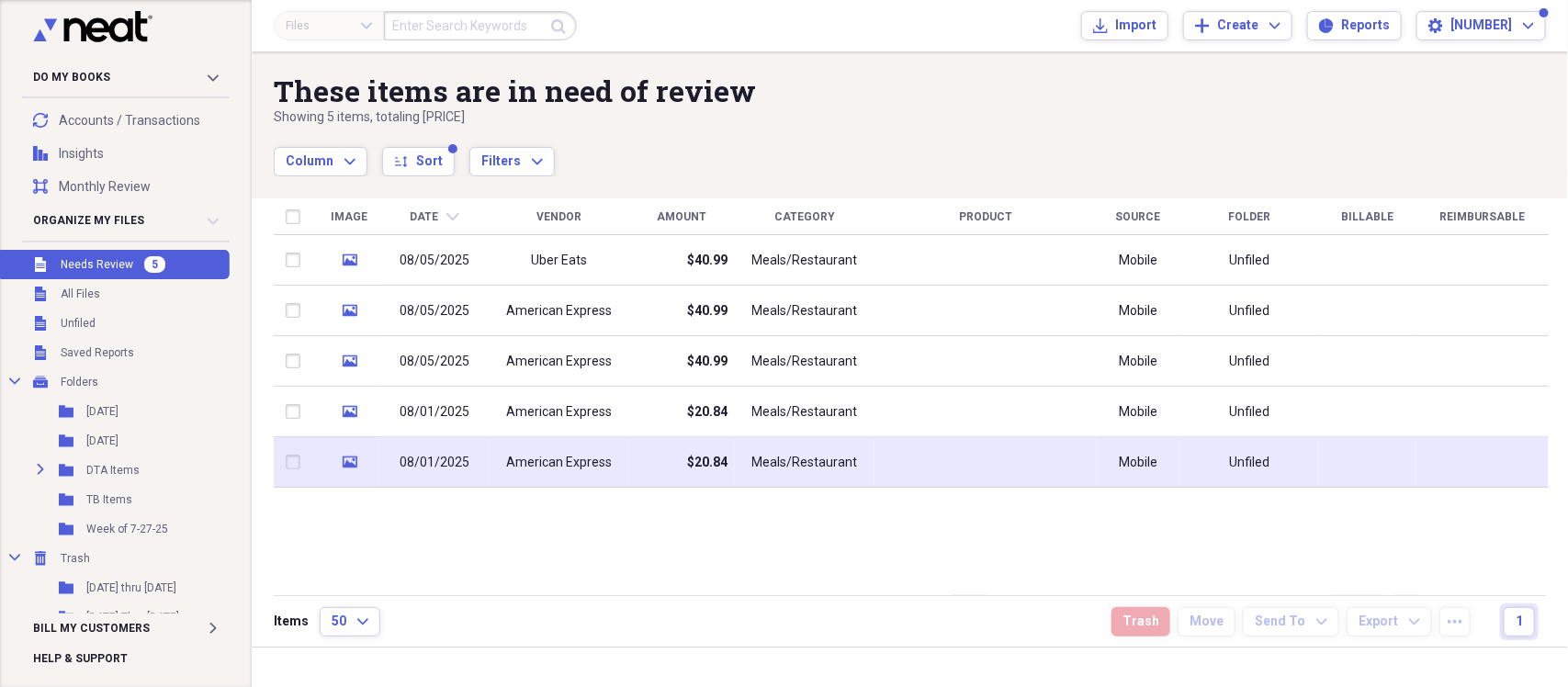 click on "American Express" at bounding box center (558, 463) 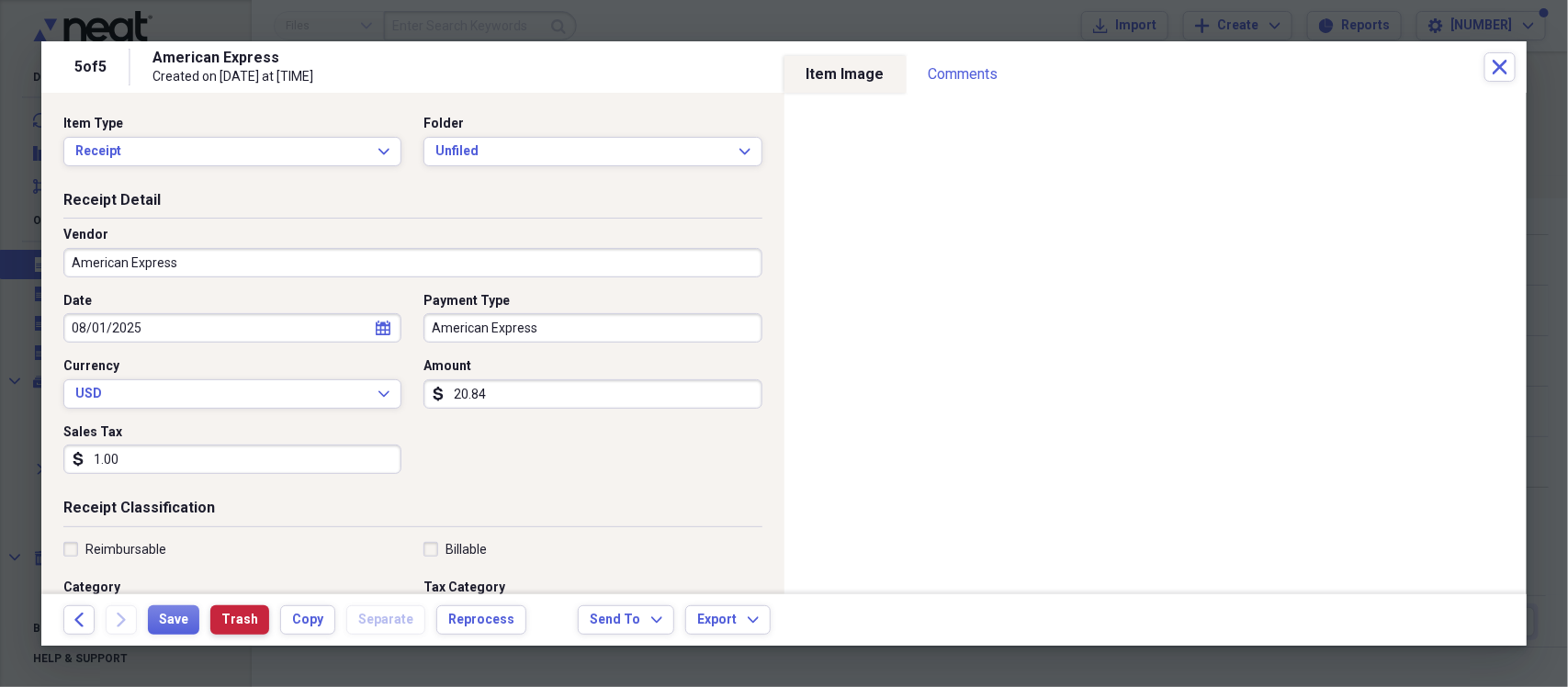click on "Trash" at bounding box center [240, 620] 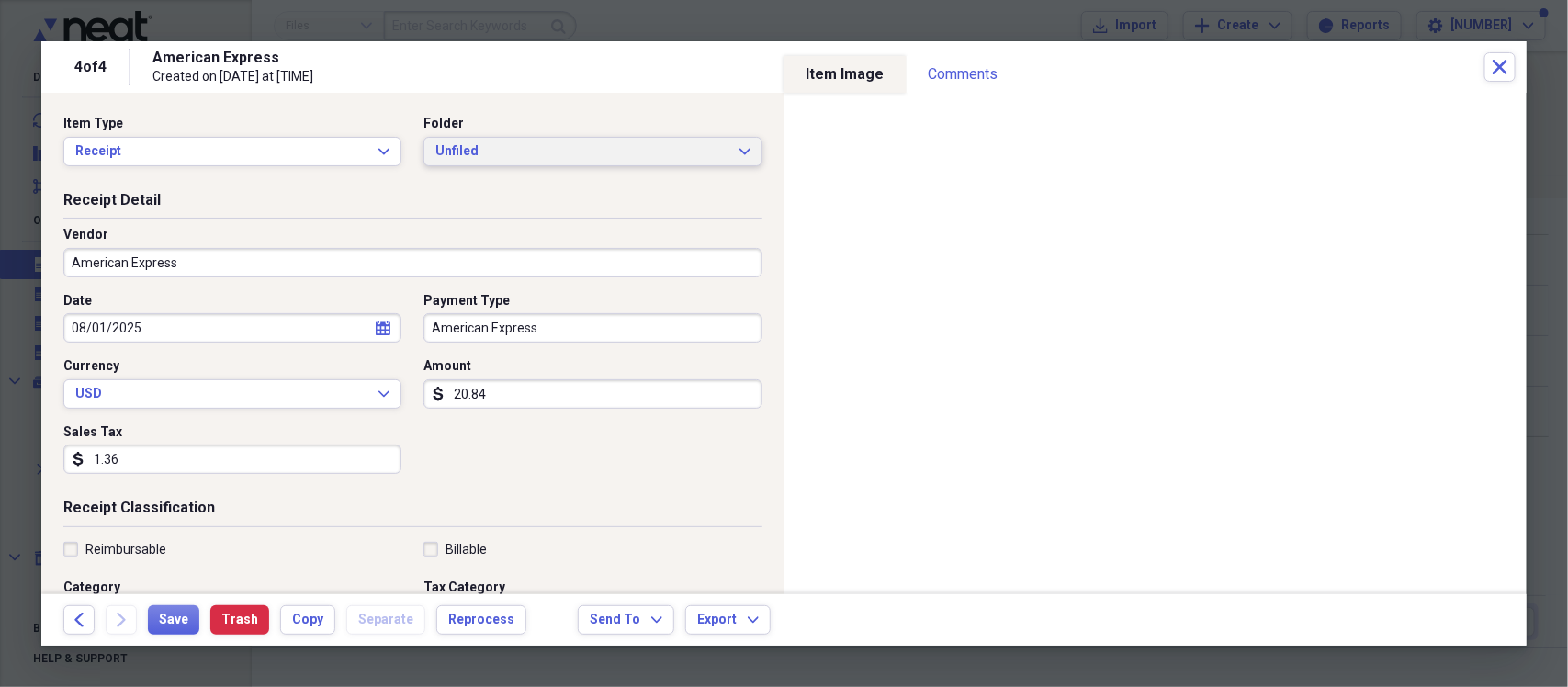 click on "Unfiled" at bounding box center [581, 152] 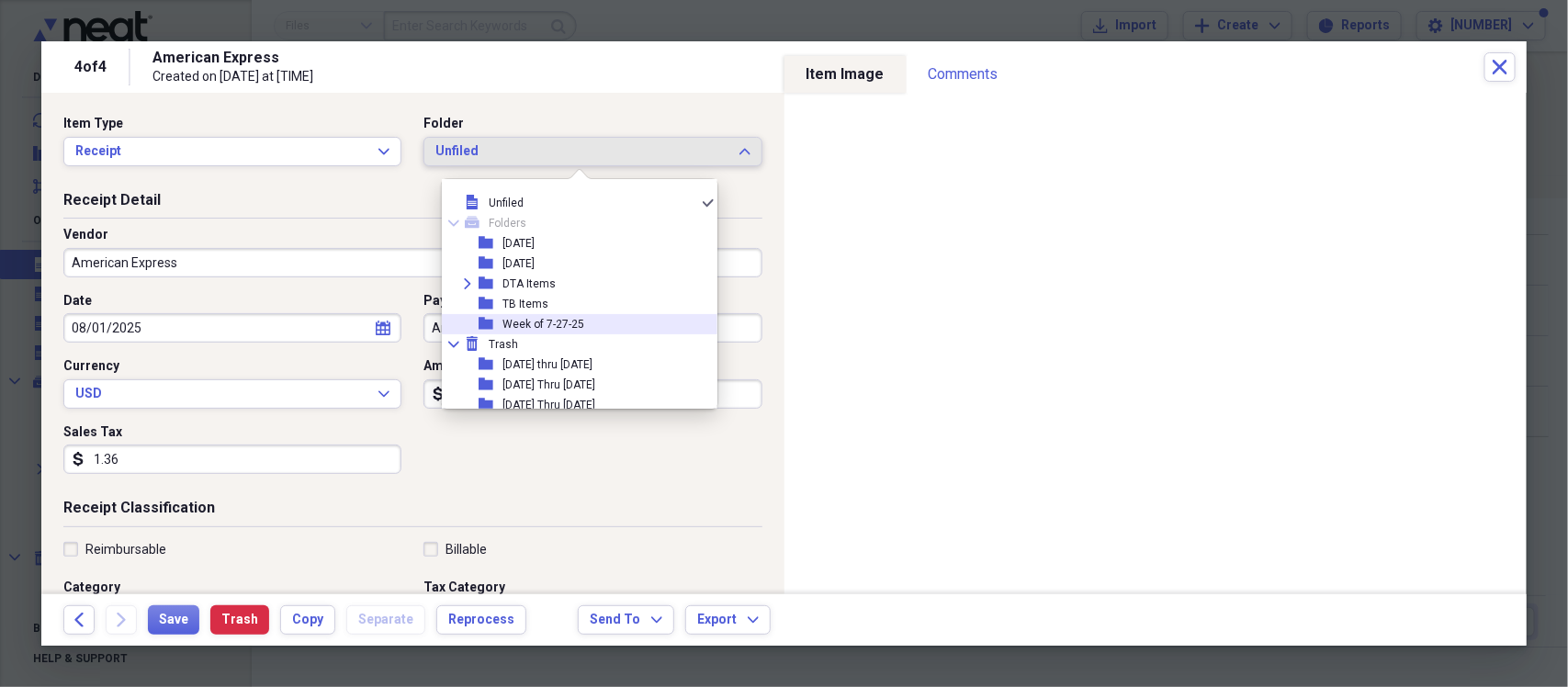 click on "Week of 7-27-25" at bounding box center [543, 324] 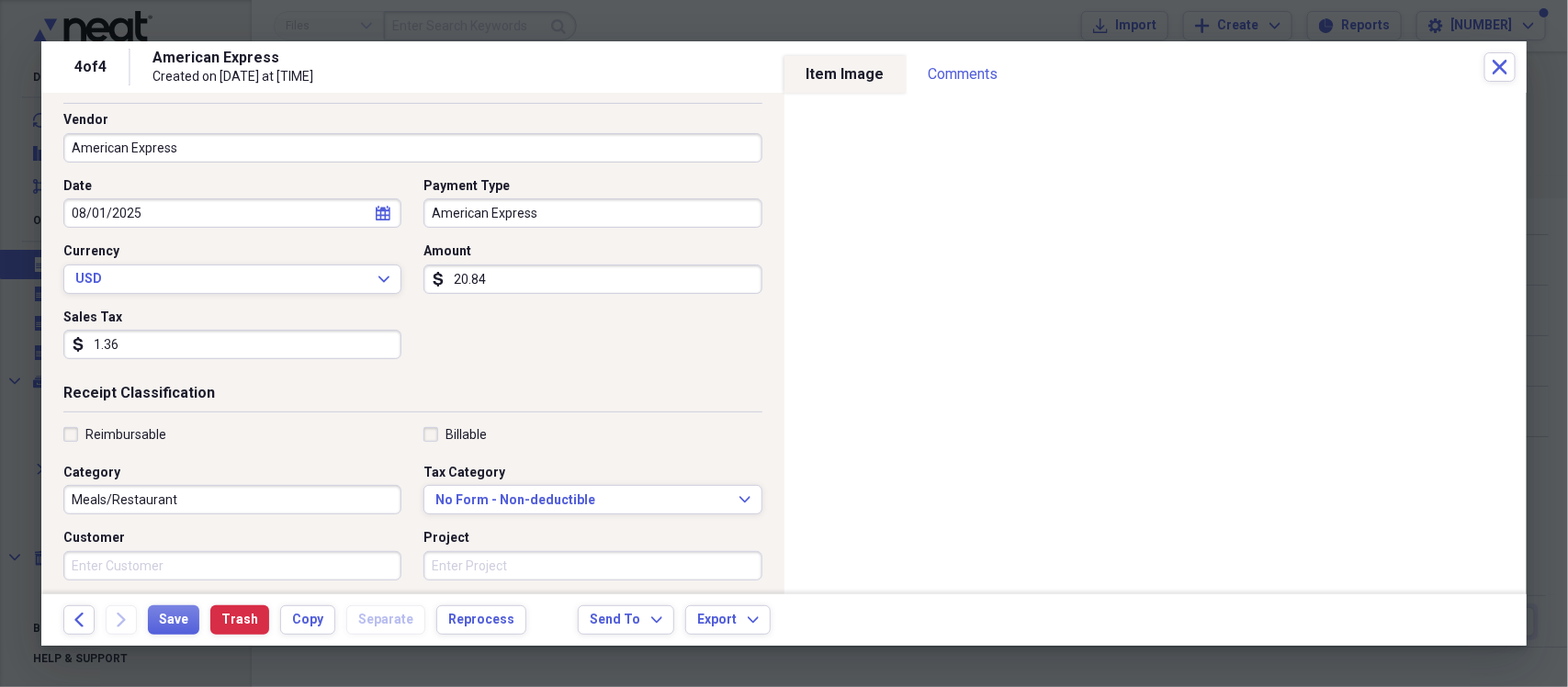 scroll, scrollTop: 0, scrollLeft: 0, axis: both 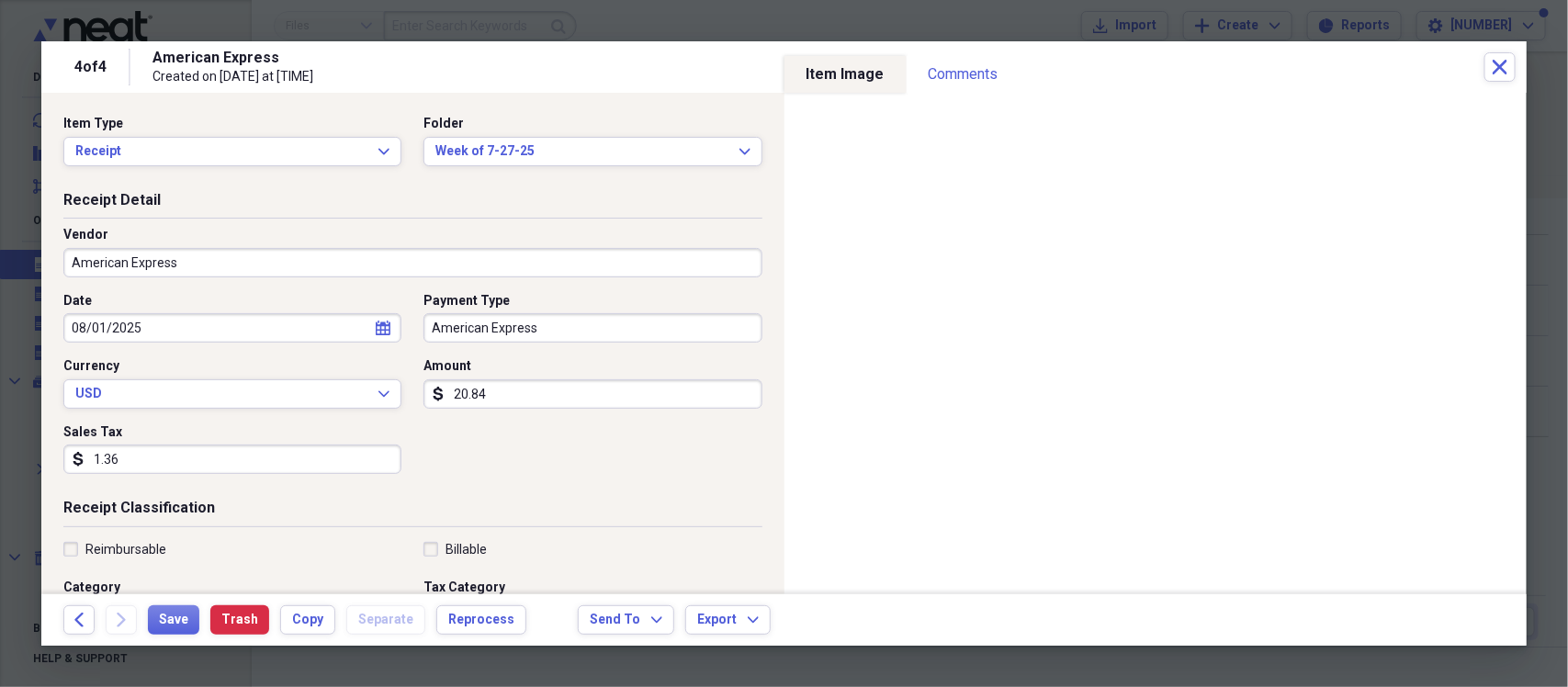 click on "American Express" at bounding box center [412, 263] 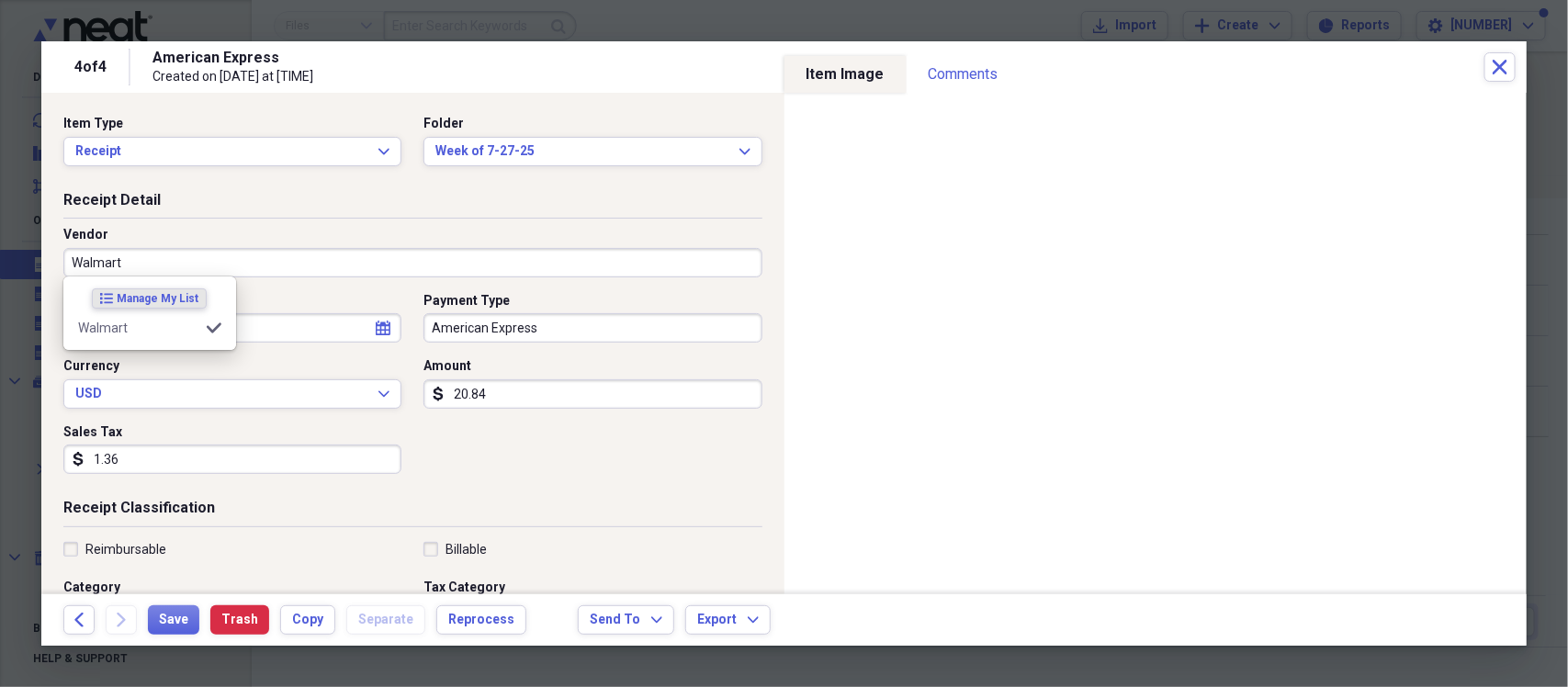 type on "Walmart" 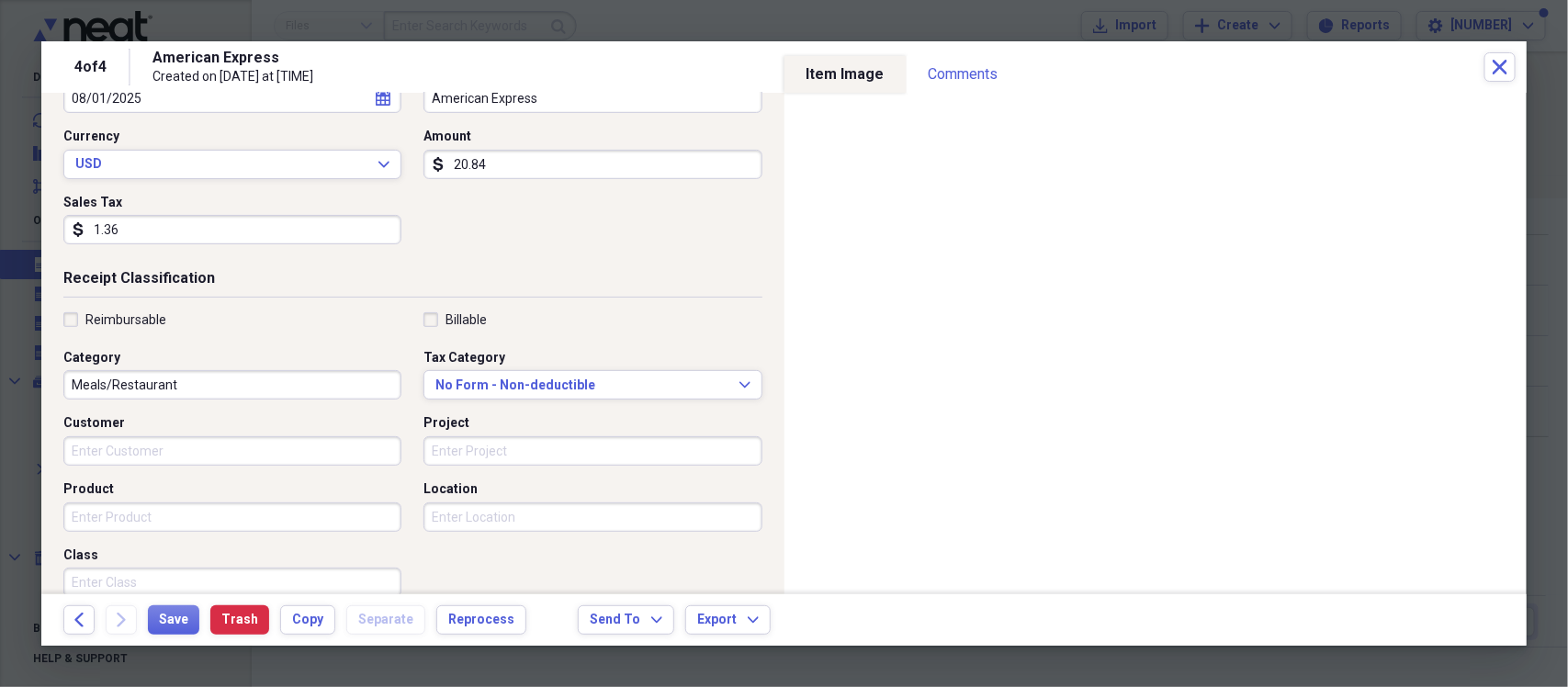 scroll, scrollTop: 344, scrollLeft: 0, axis: vertical 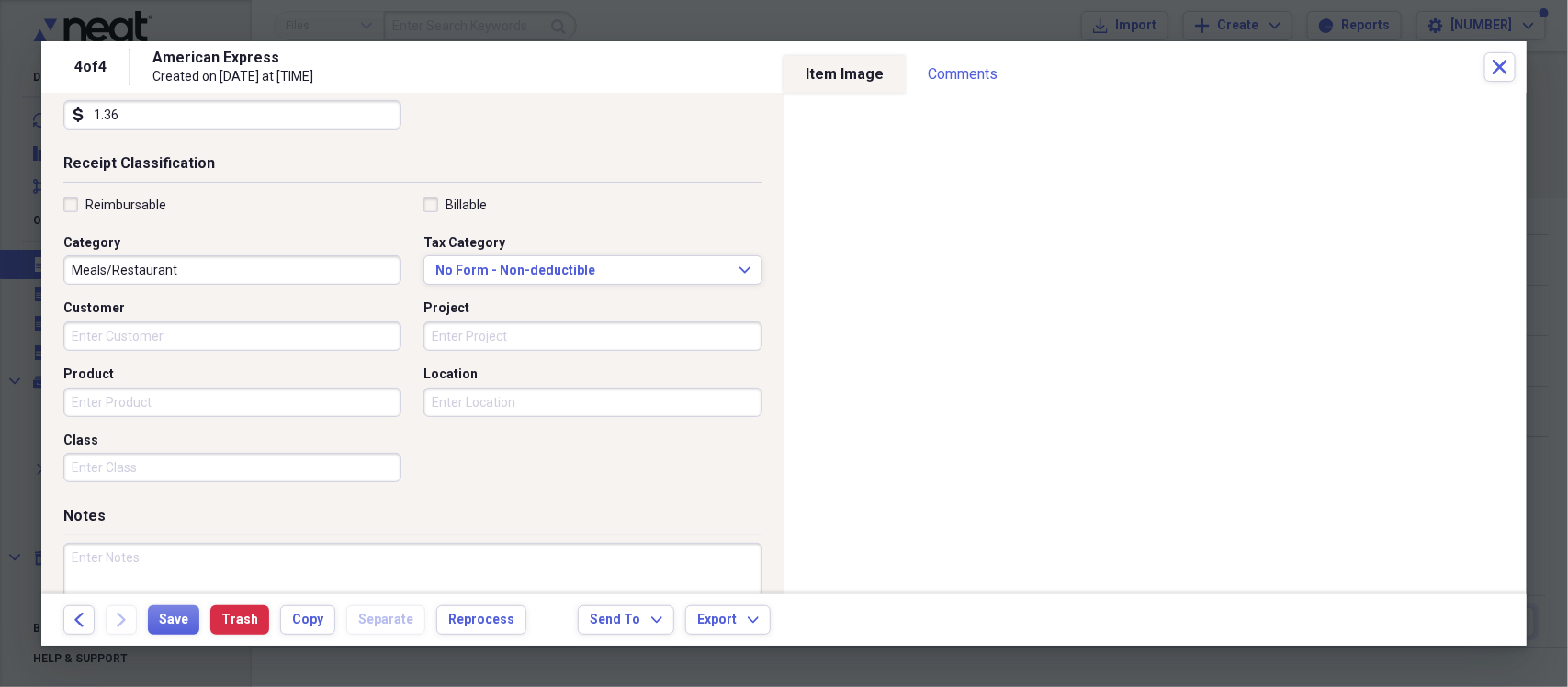 click on "Reimbursable" at bounding box center (115, 205) 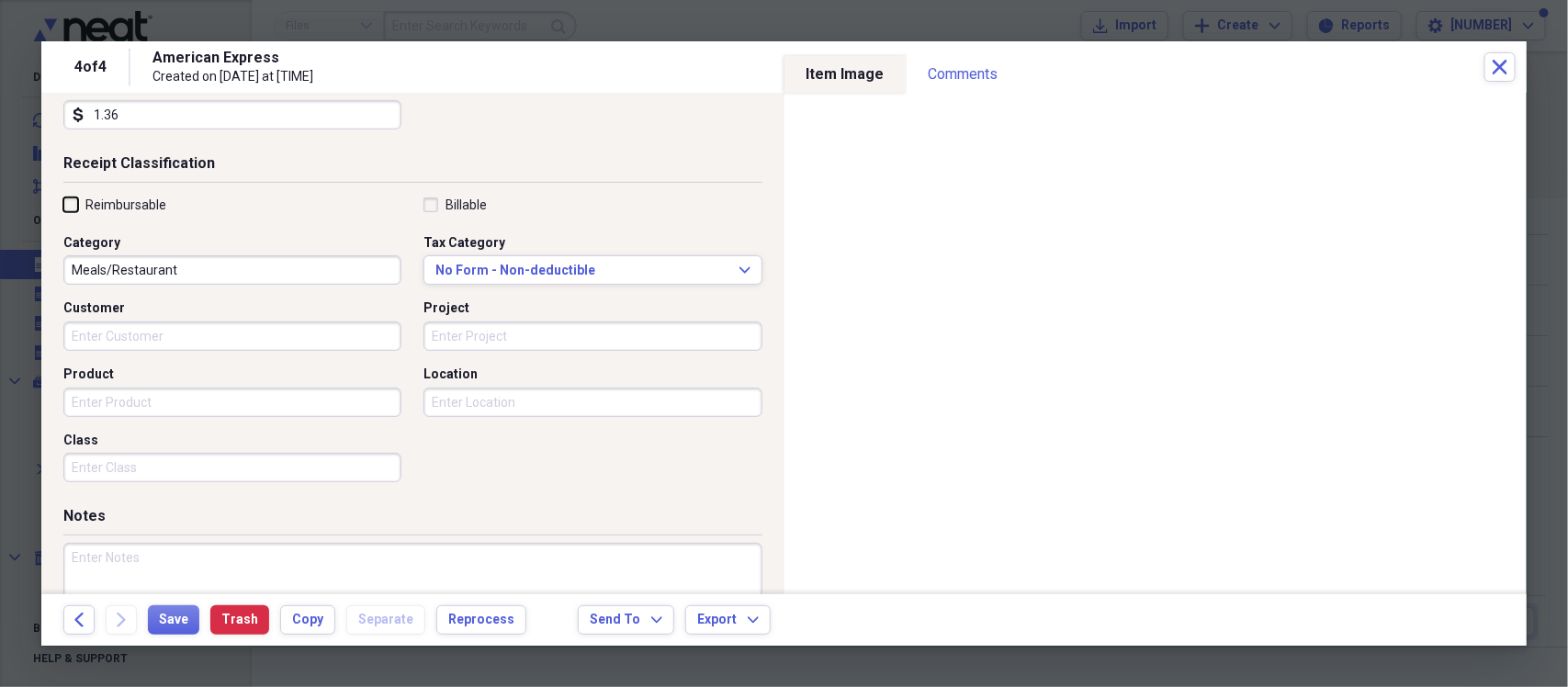 click on "Reimbursable" at bounding box center [63, 204] 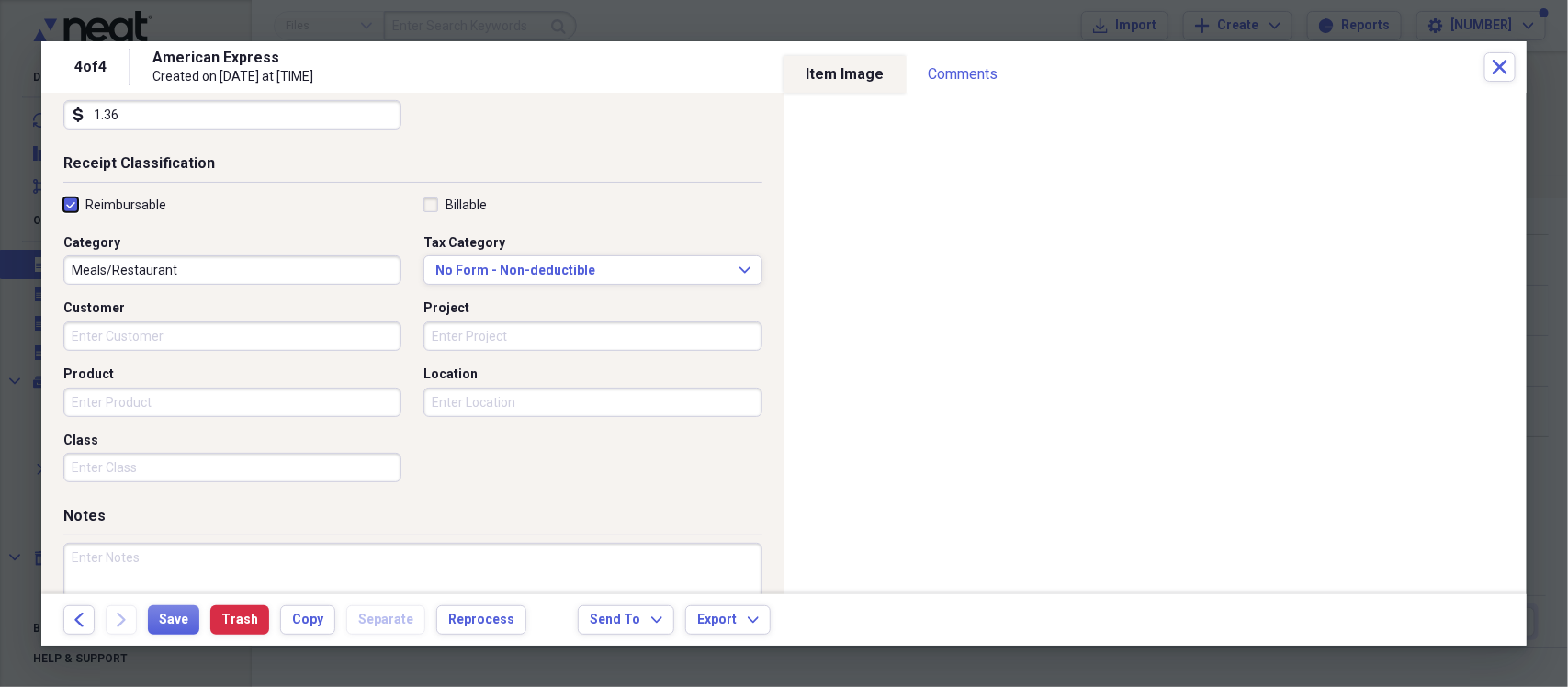 checkbox on "true" 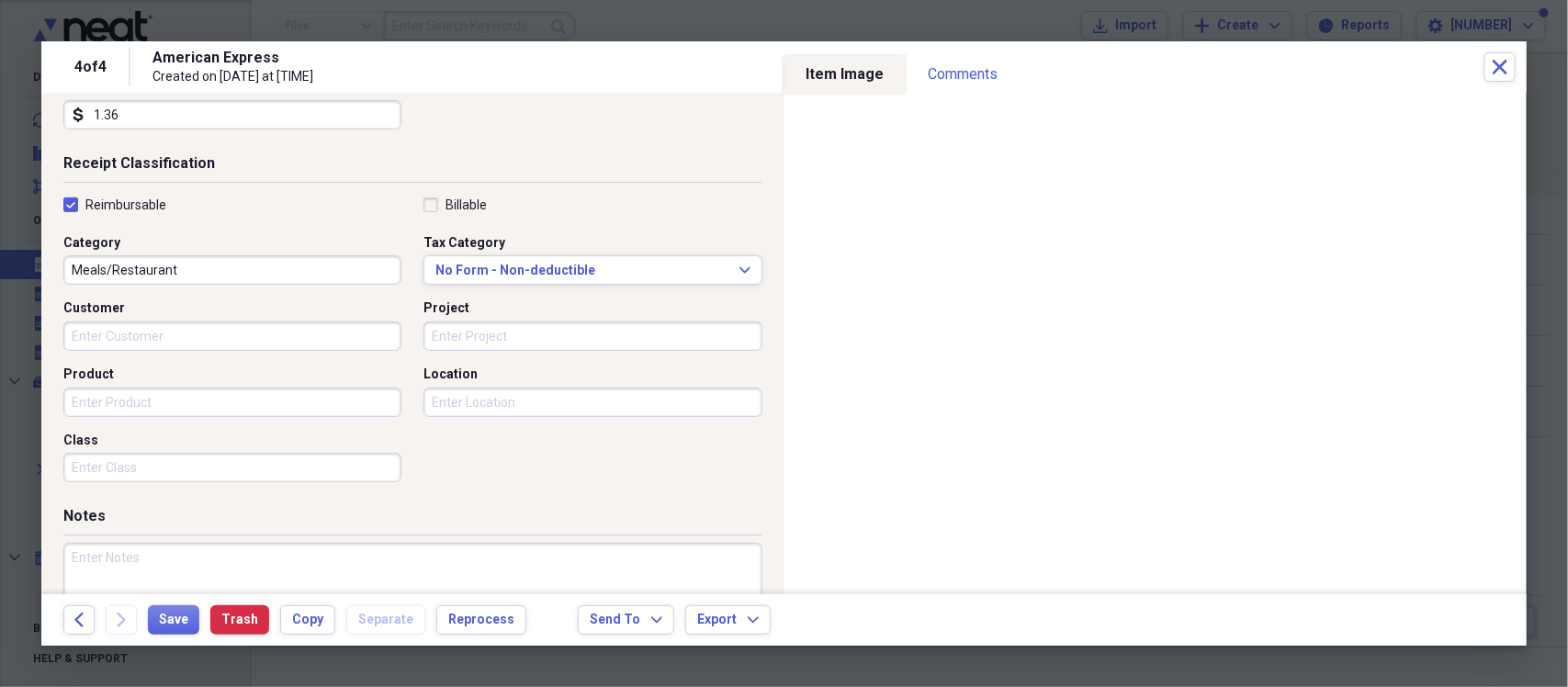 click at bounding box center [412, 603] 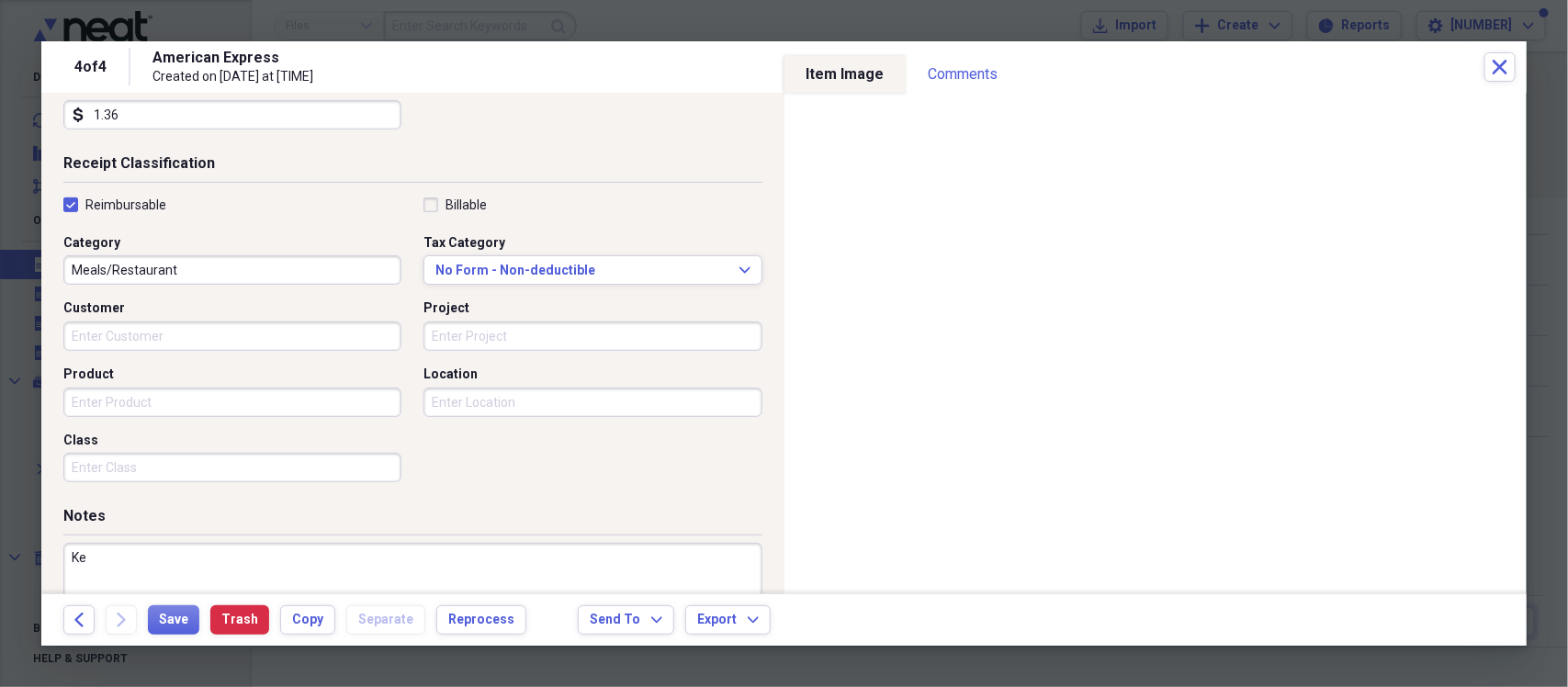 type on "K" 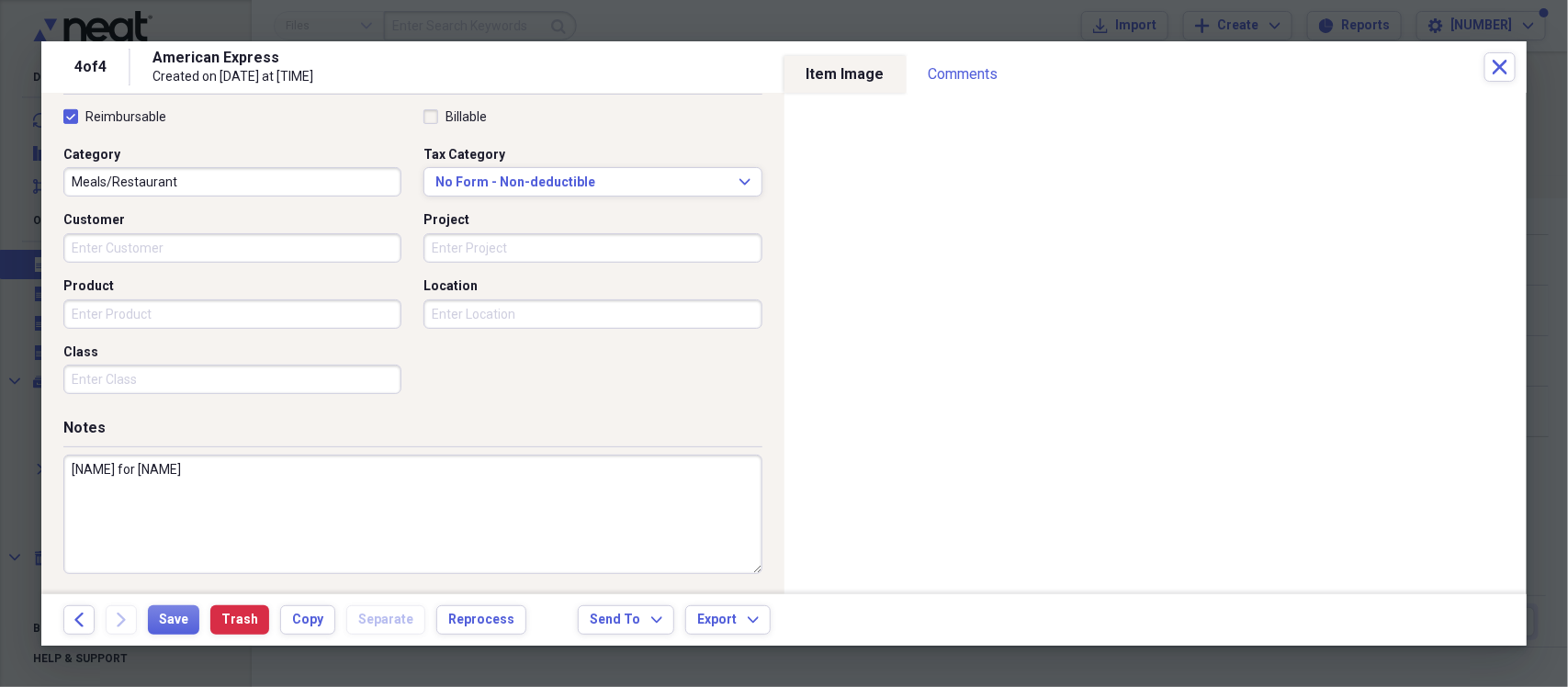 scroll, scrollTop: 436, scrollLeft: 0, axis: vertical 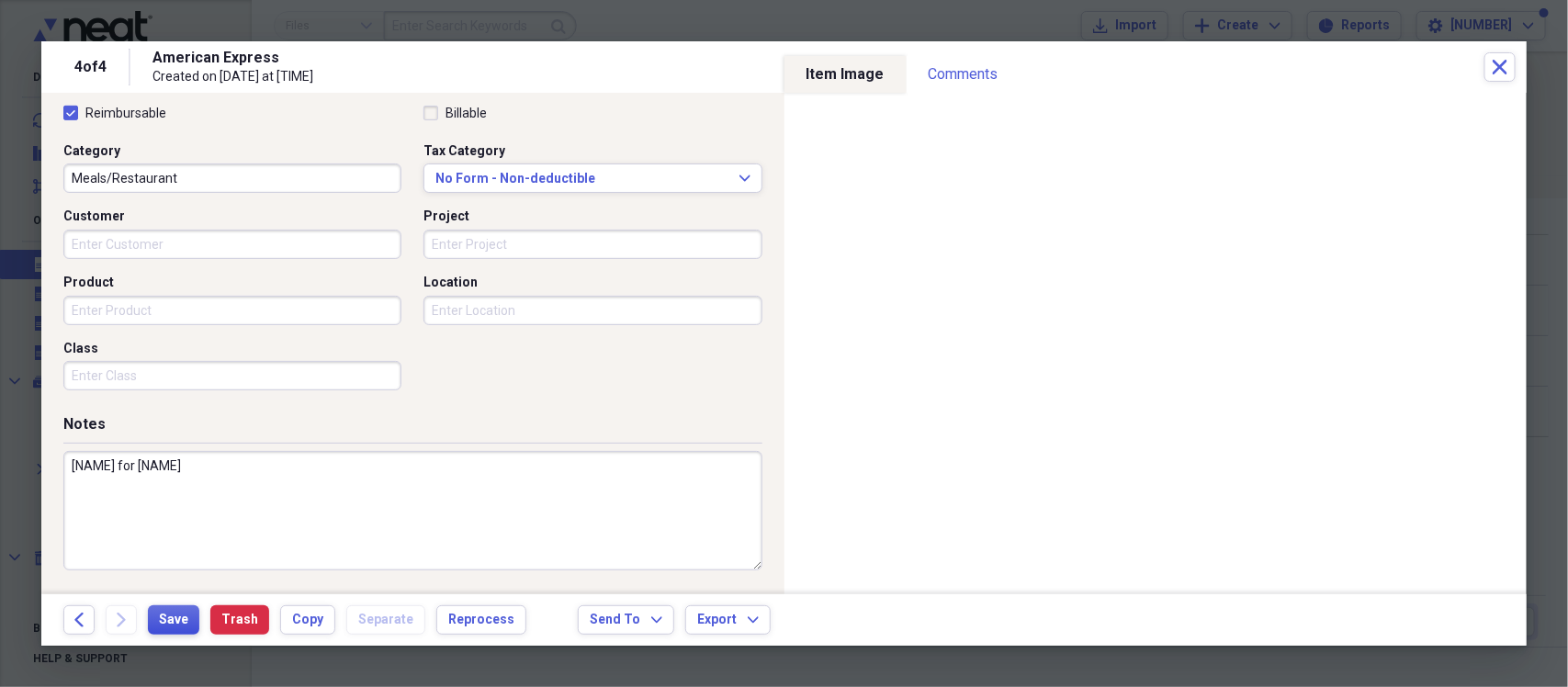 type on "[NAME] for [NAME]" 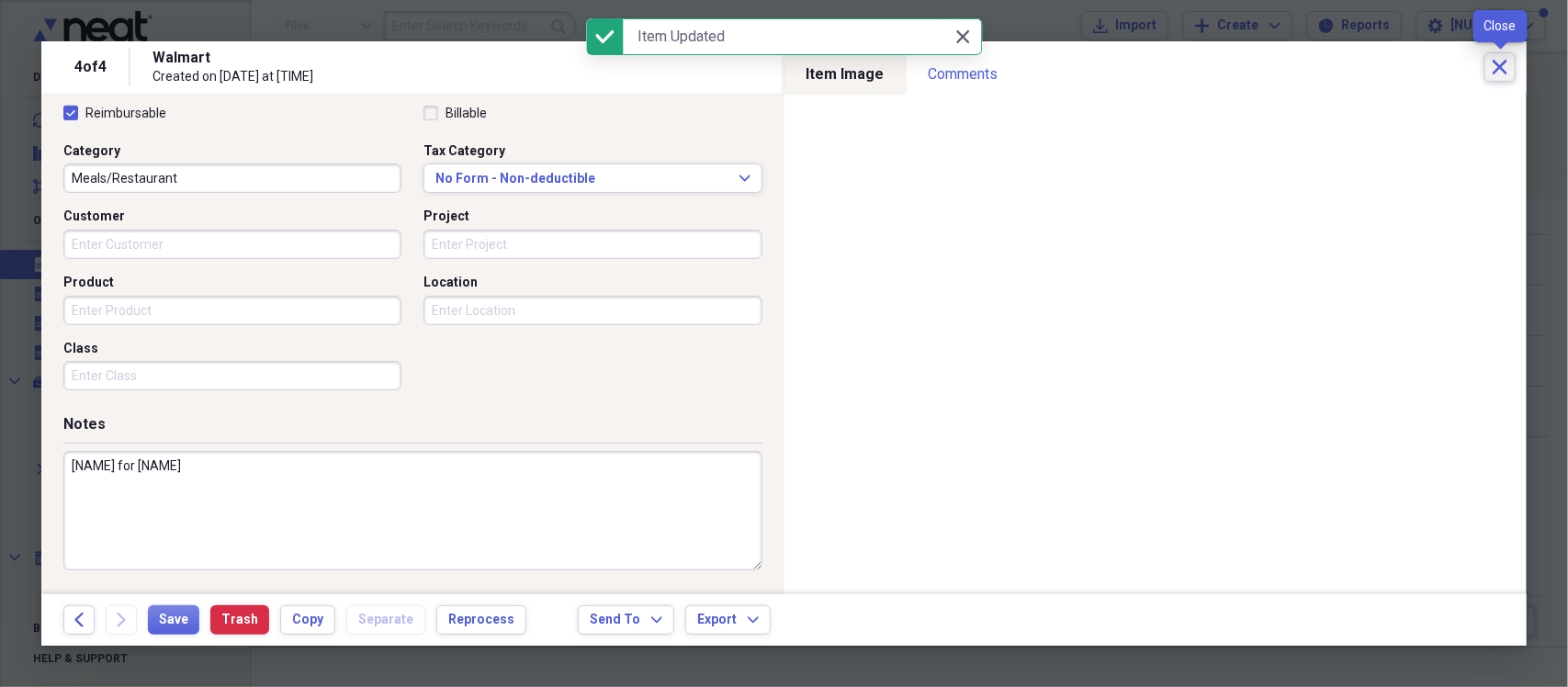click on "Close" 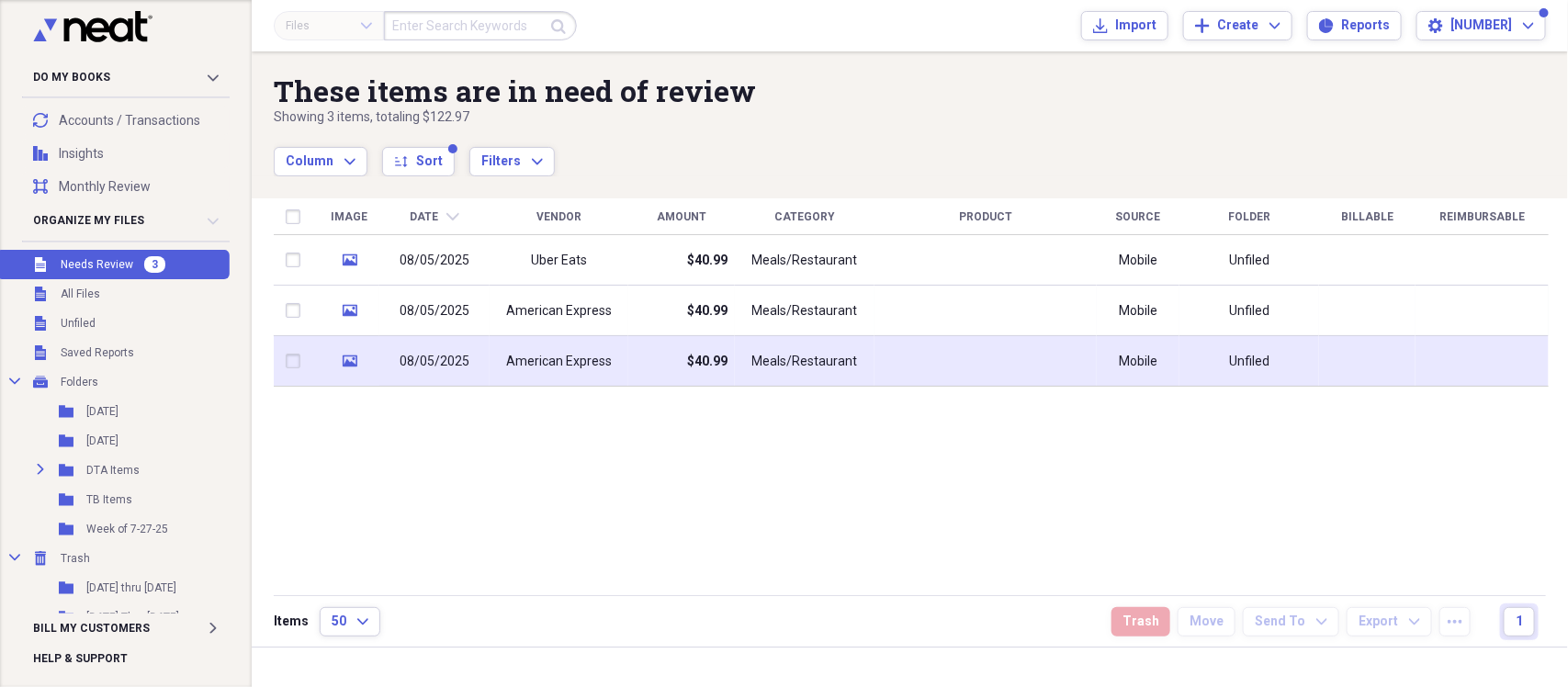 click on "$40.99" at bounding box center [682, 361] 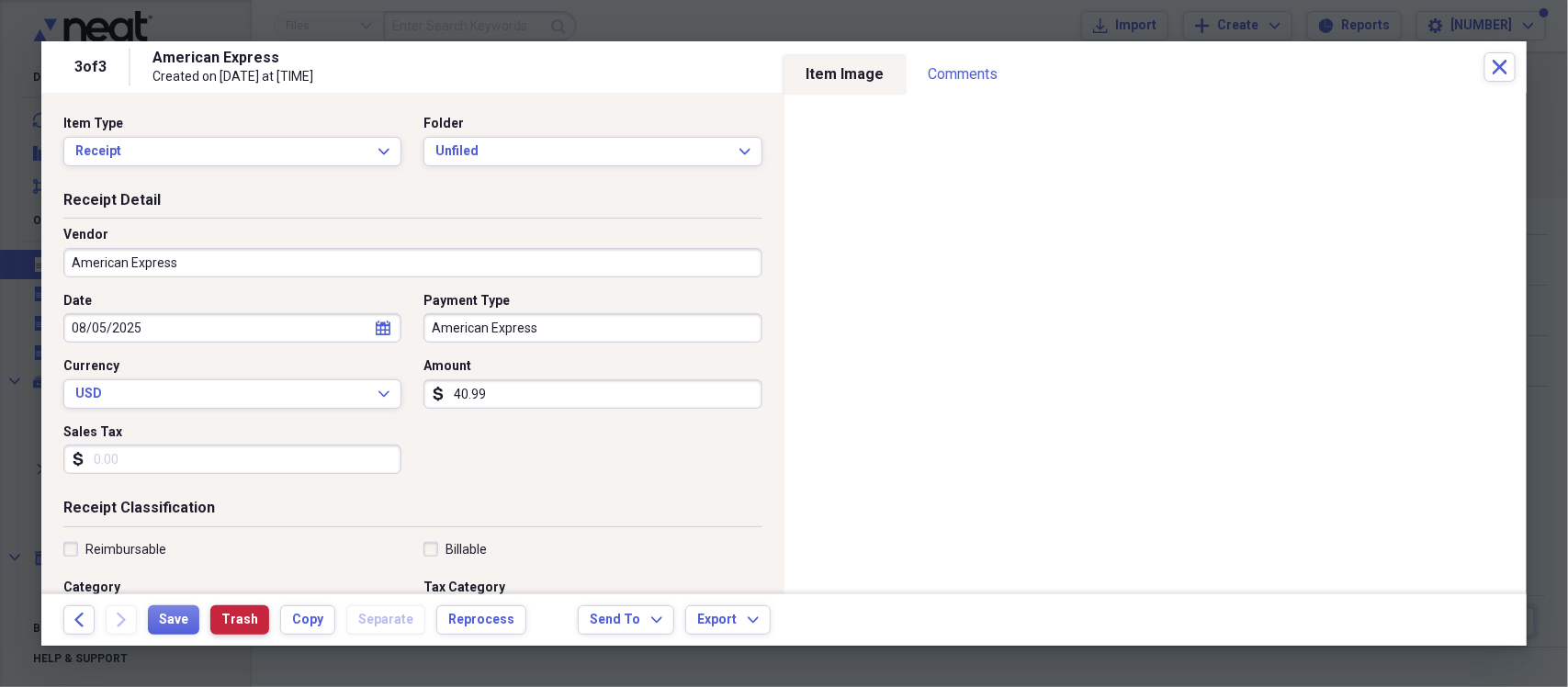 click on "Trash" at bounding box center [240, 620] 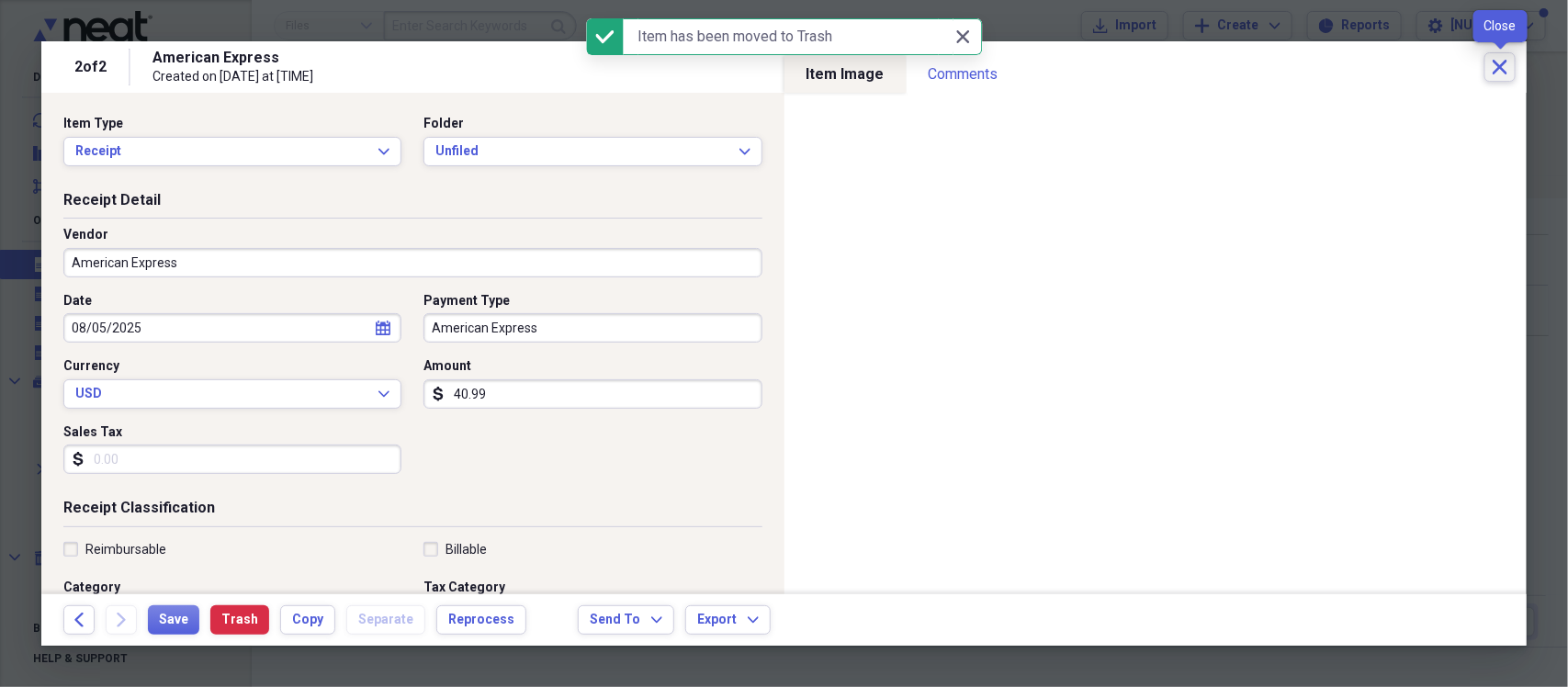 click on "Close" 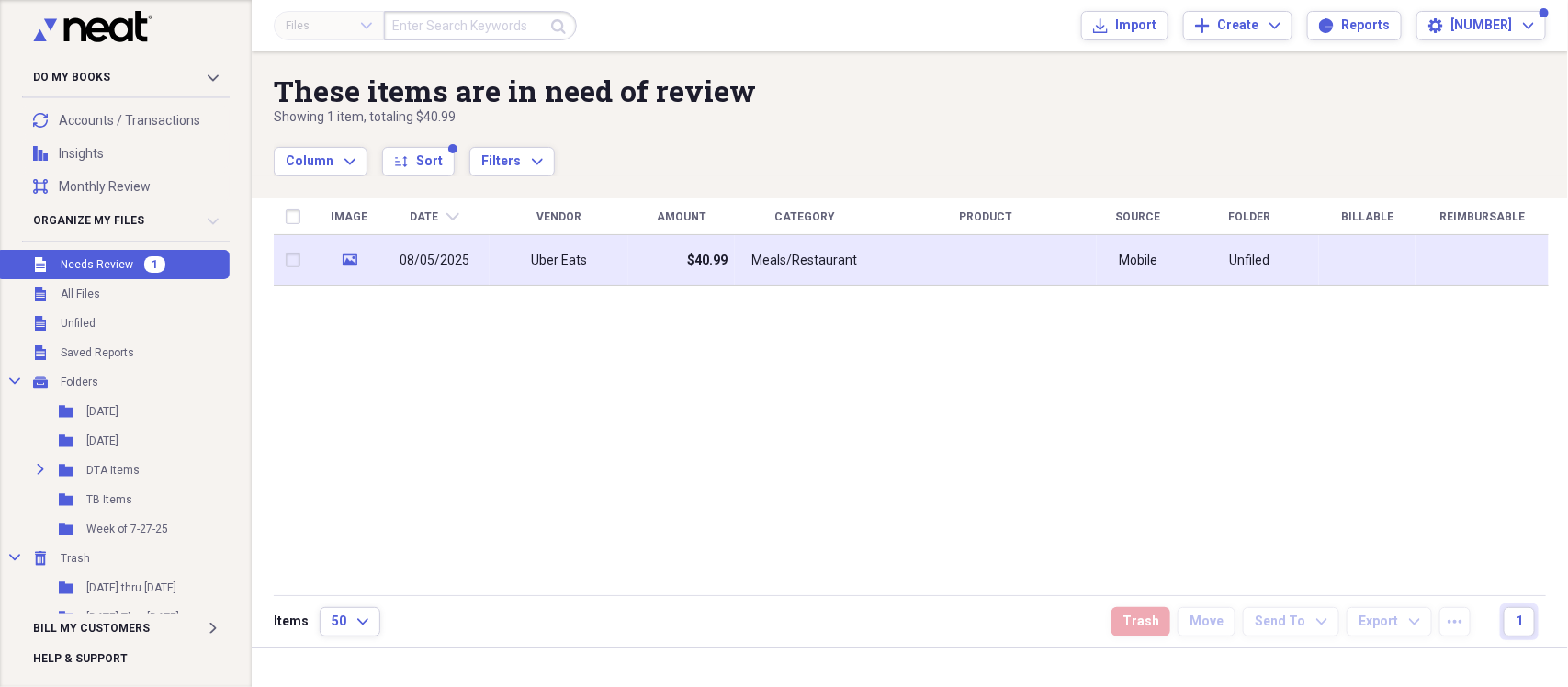 click on "Uber Eats" at bounding box center [558, 261] 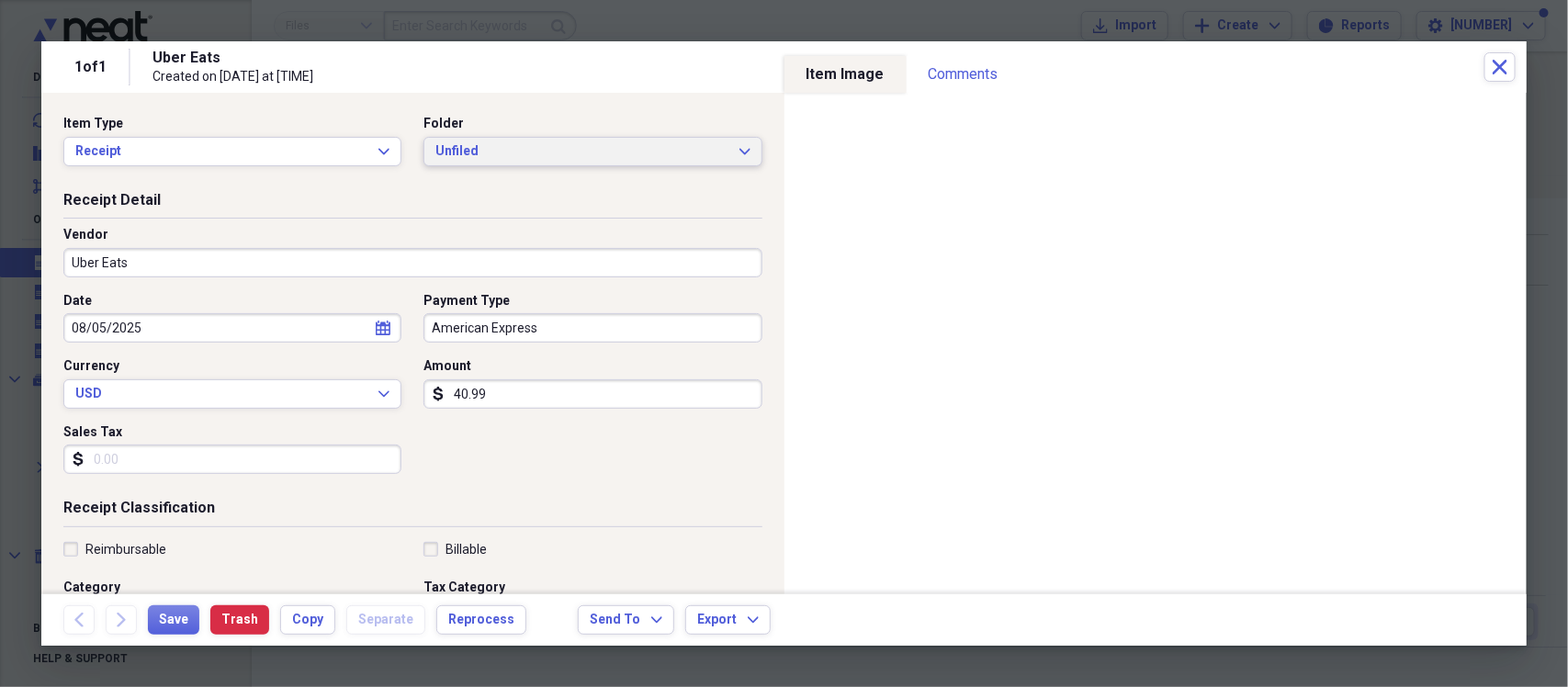 click on "Unfiled" at bounding box center [581, 152] 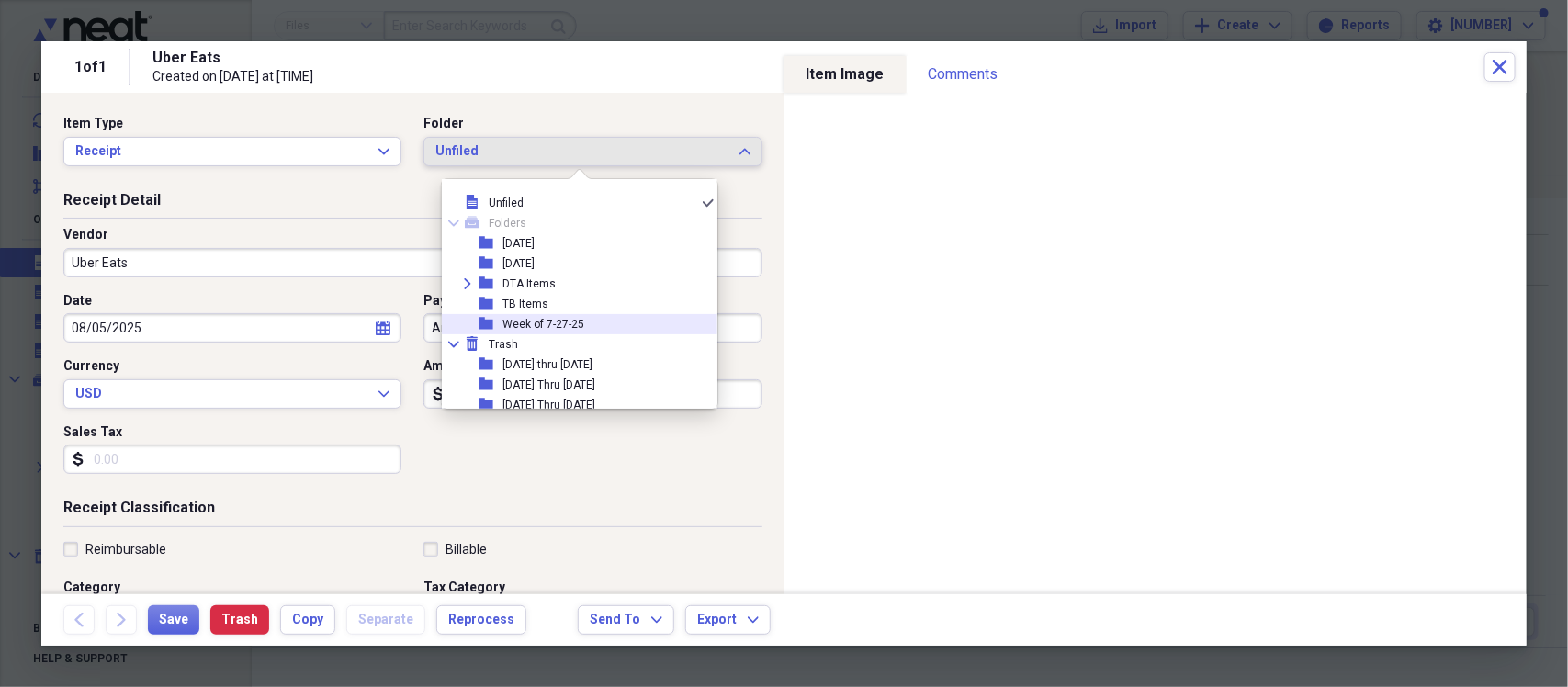 click on "Week of 7-27-25" at bounding box center (543, 324) 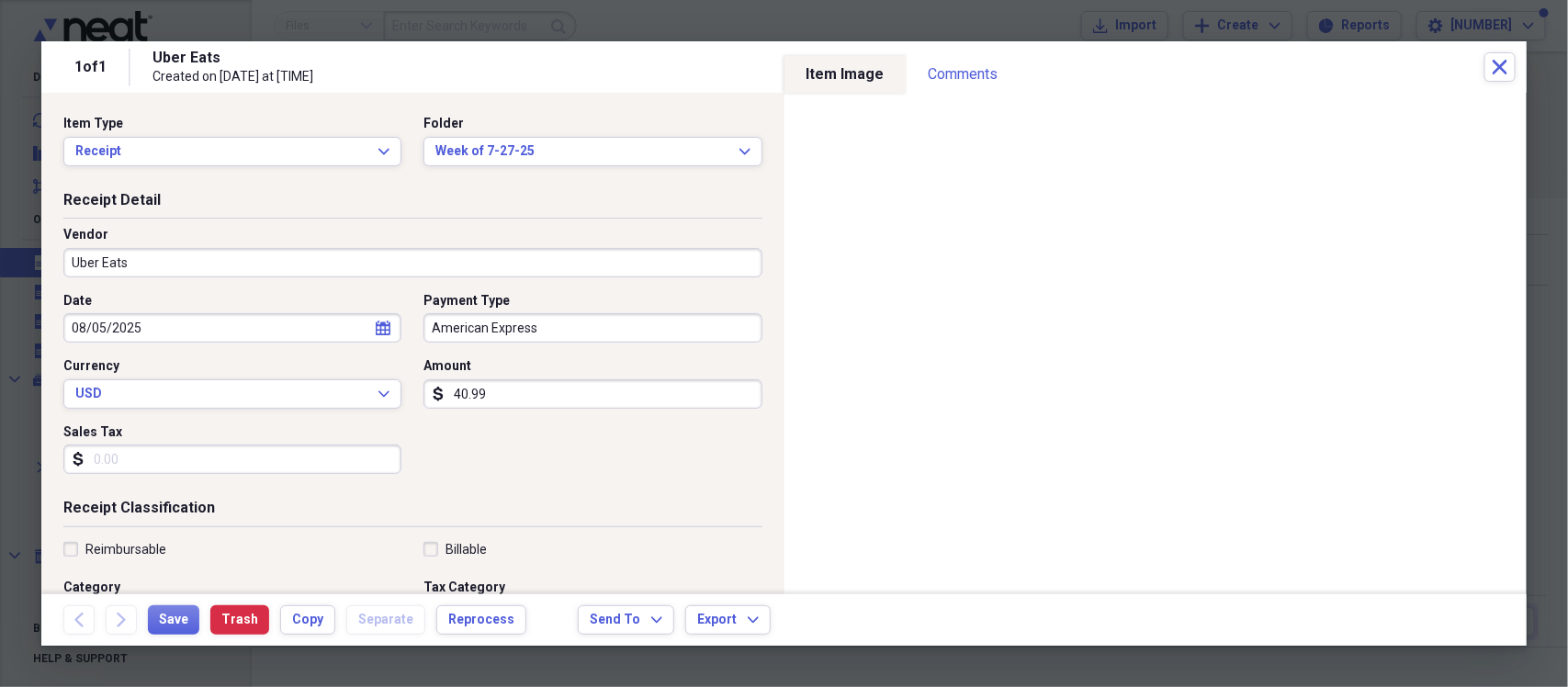 click 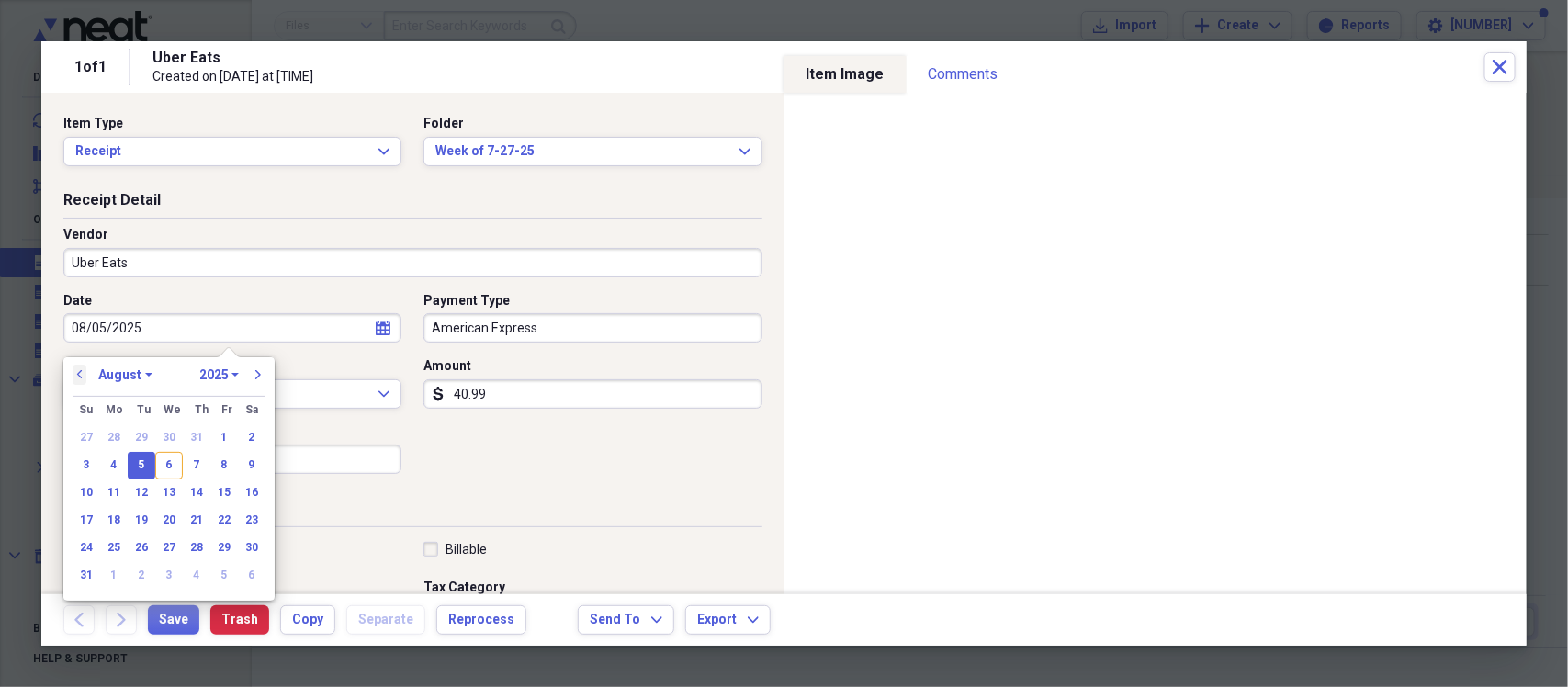 click on "previous" at bounding box center [80, 375] 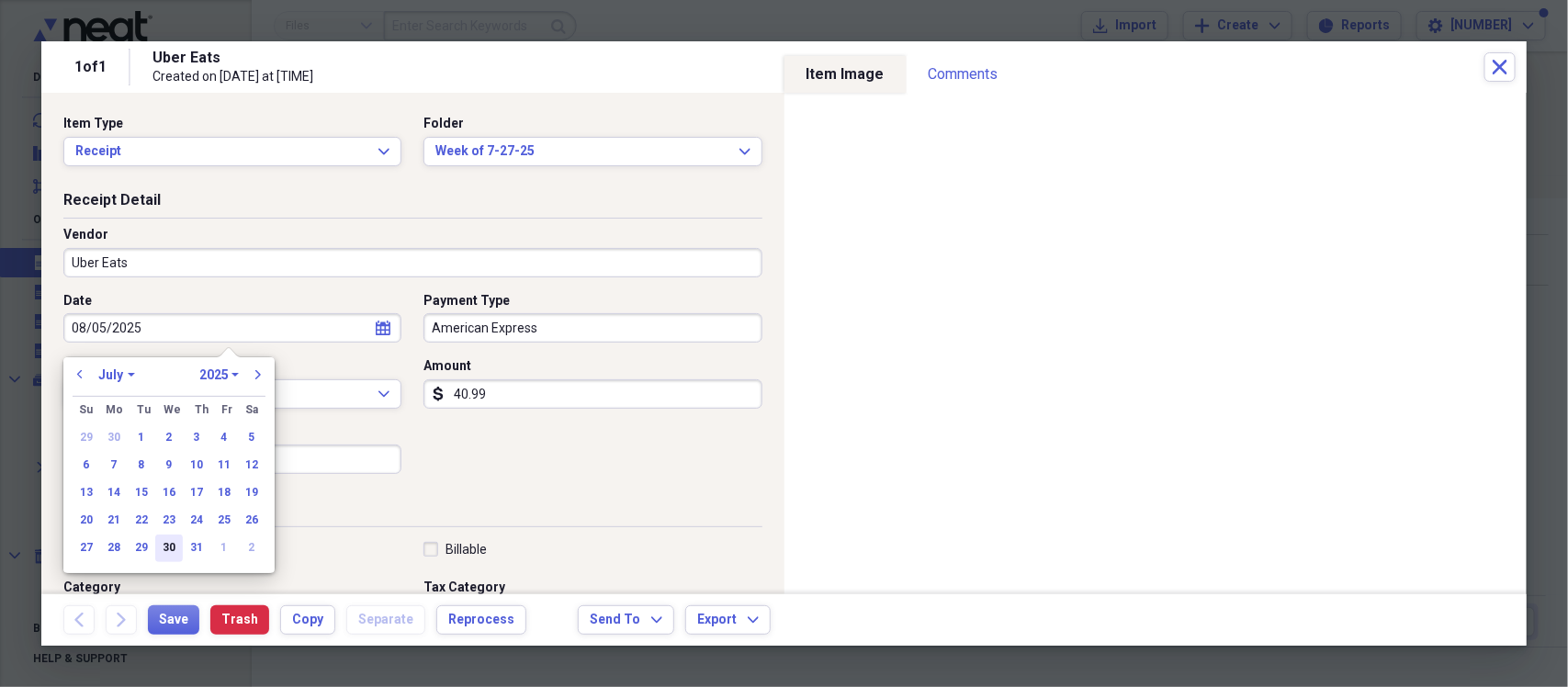 click on "30" at bounding box center (169, 548) 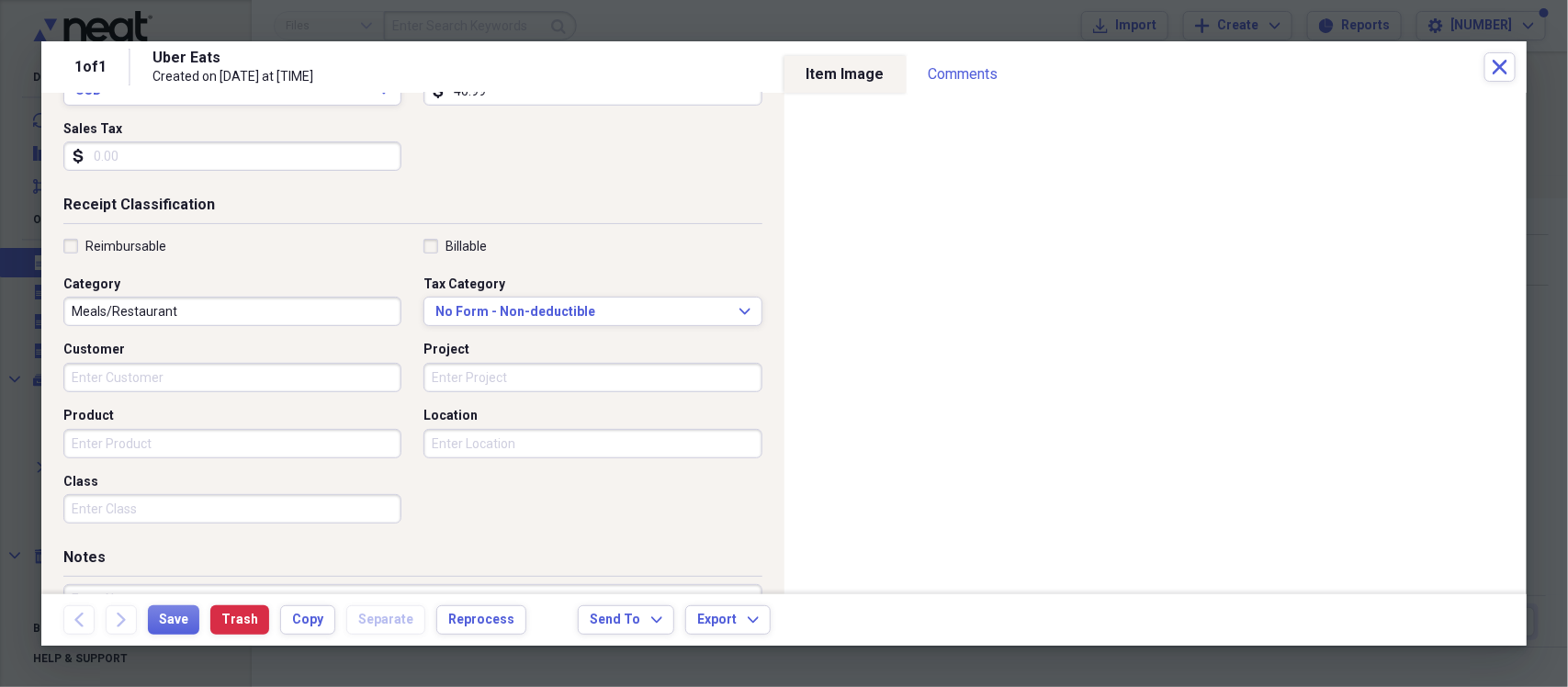 scroll, scrollTop: 344, scrollLeft: 0, axis: vertical 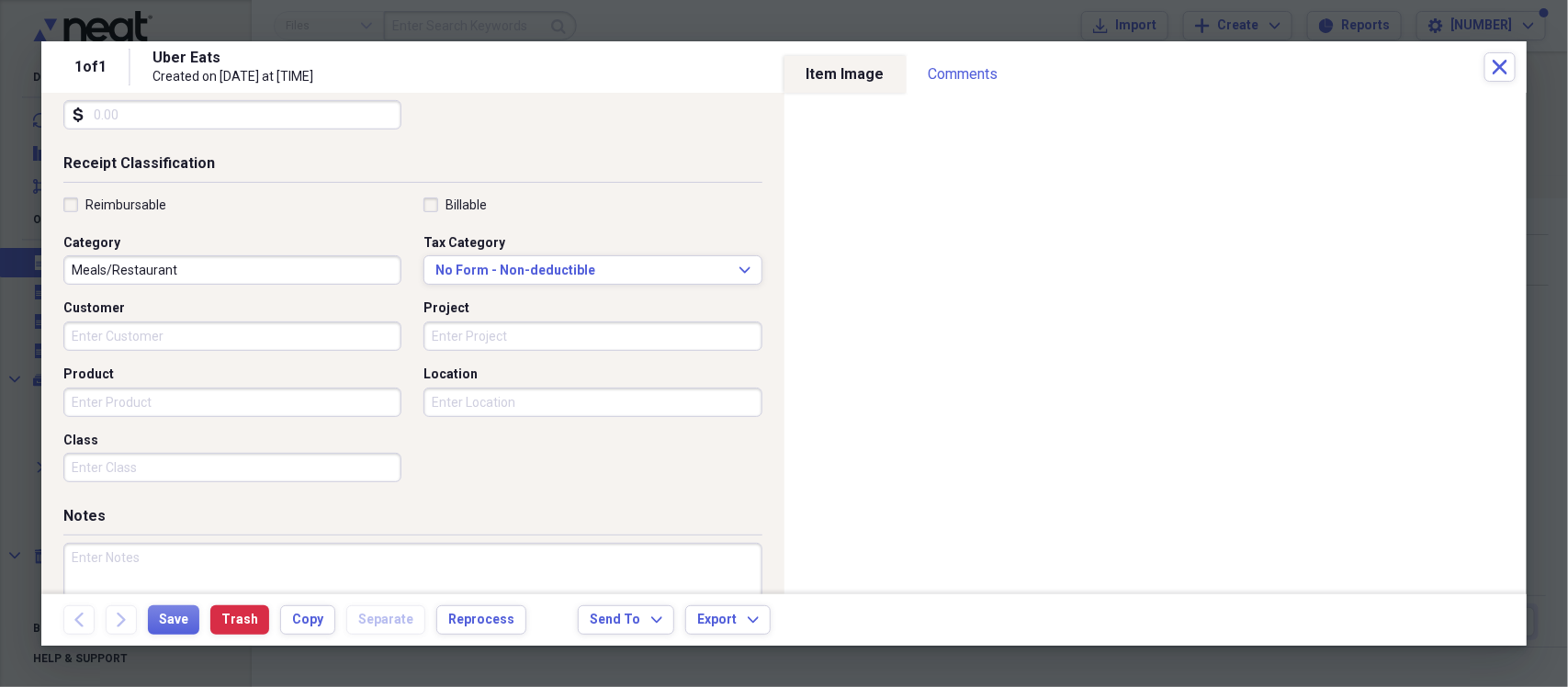 click on "Reimbursable" at bounding box center (115, 205) 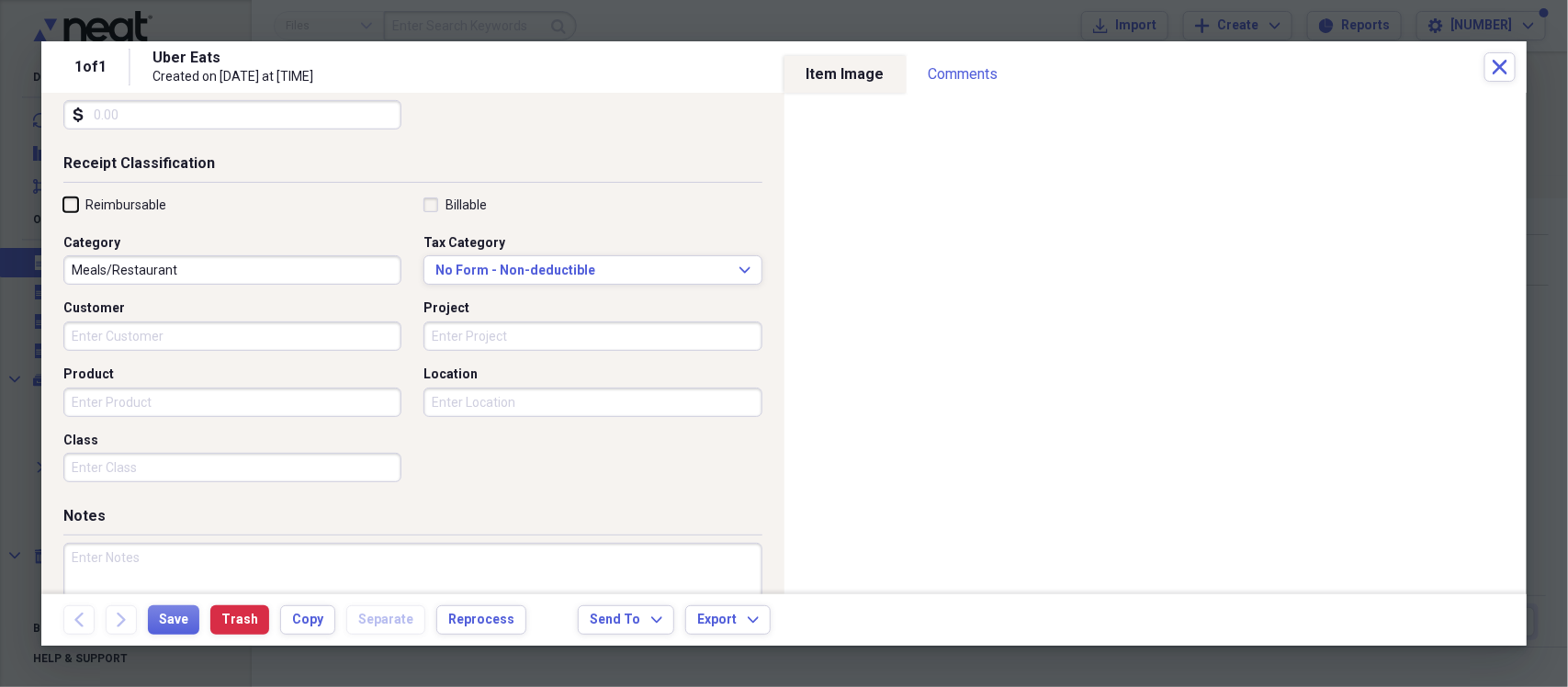 click on "Reimbursable" at bounding box center (63, 204) 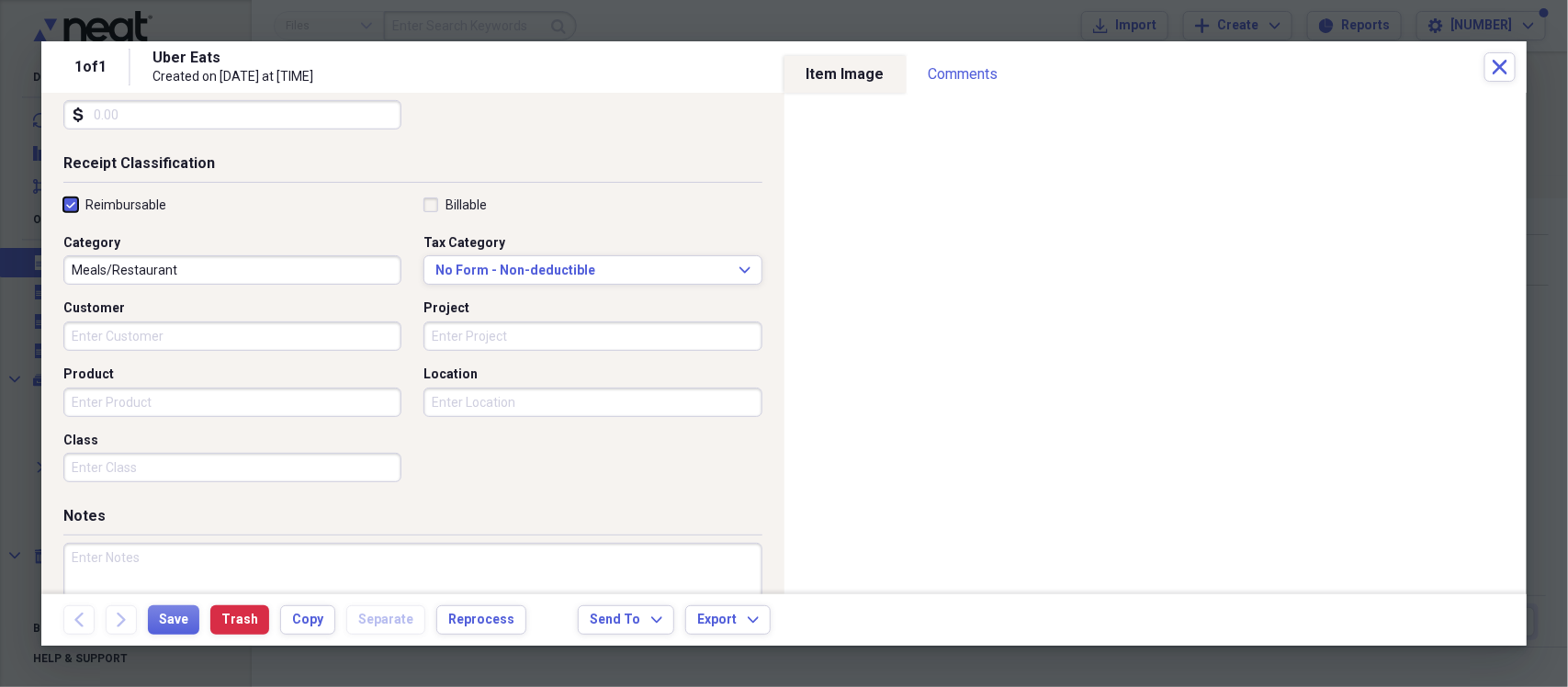 checkbox on "true" 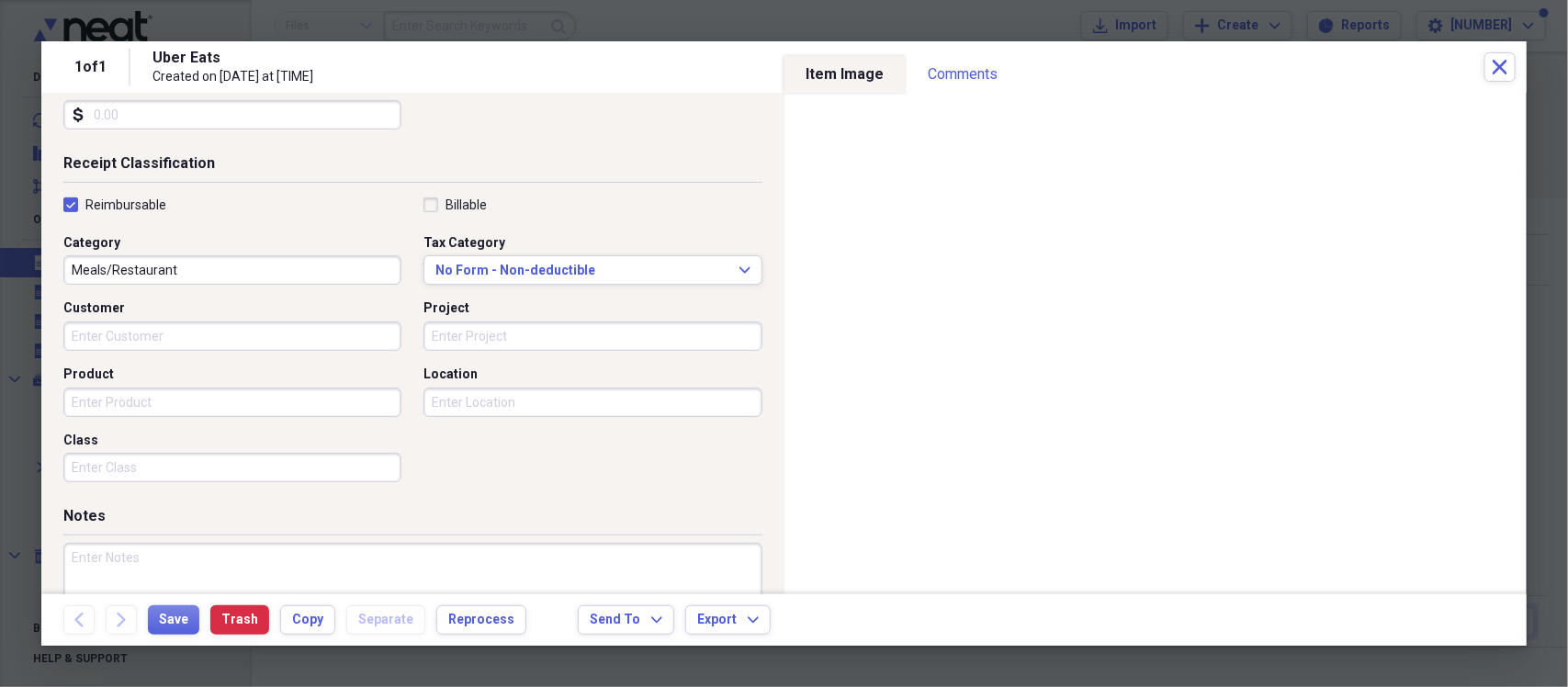 click at bounding box center [412, 603] 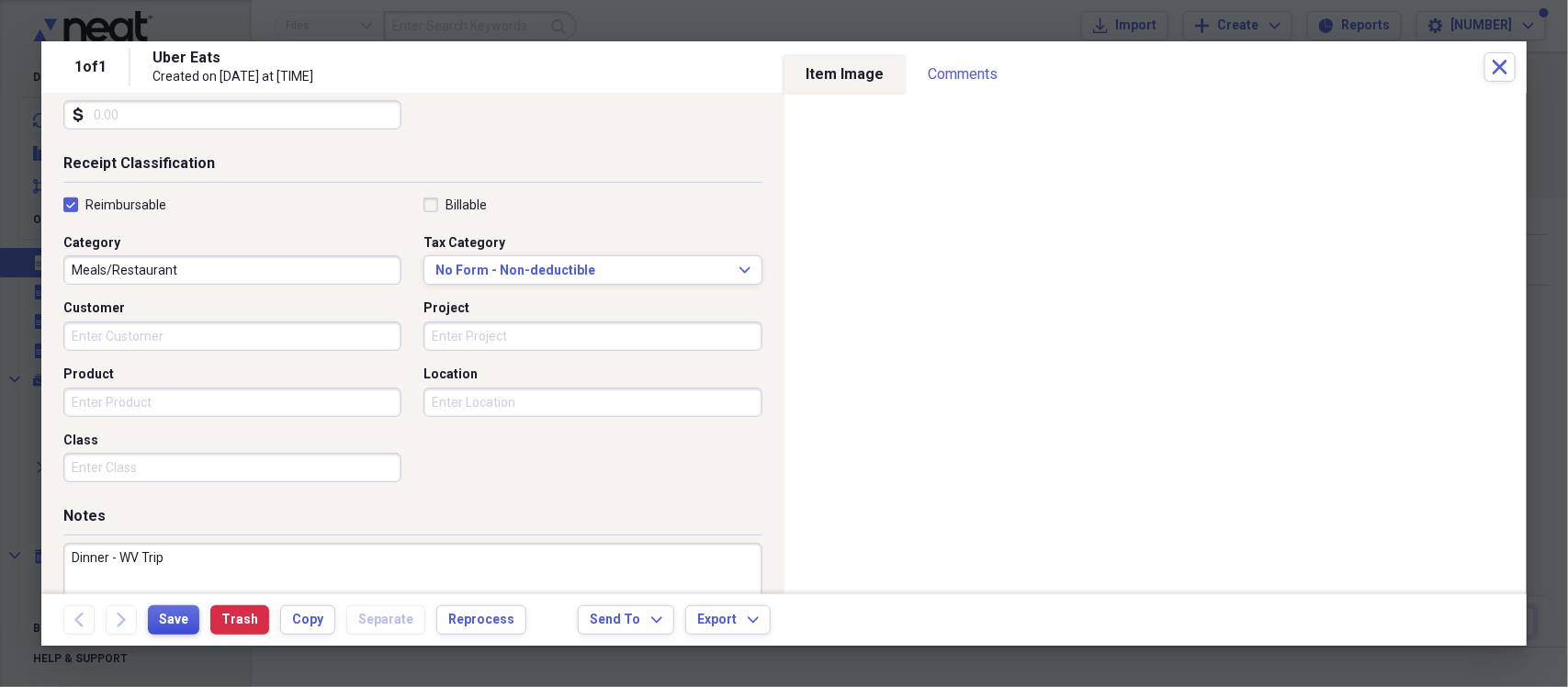 type on "Dinner - WV Trip" 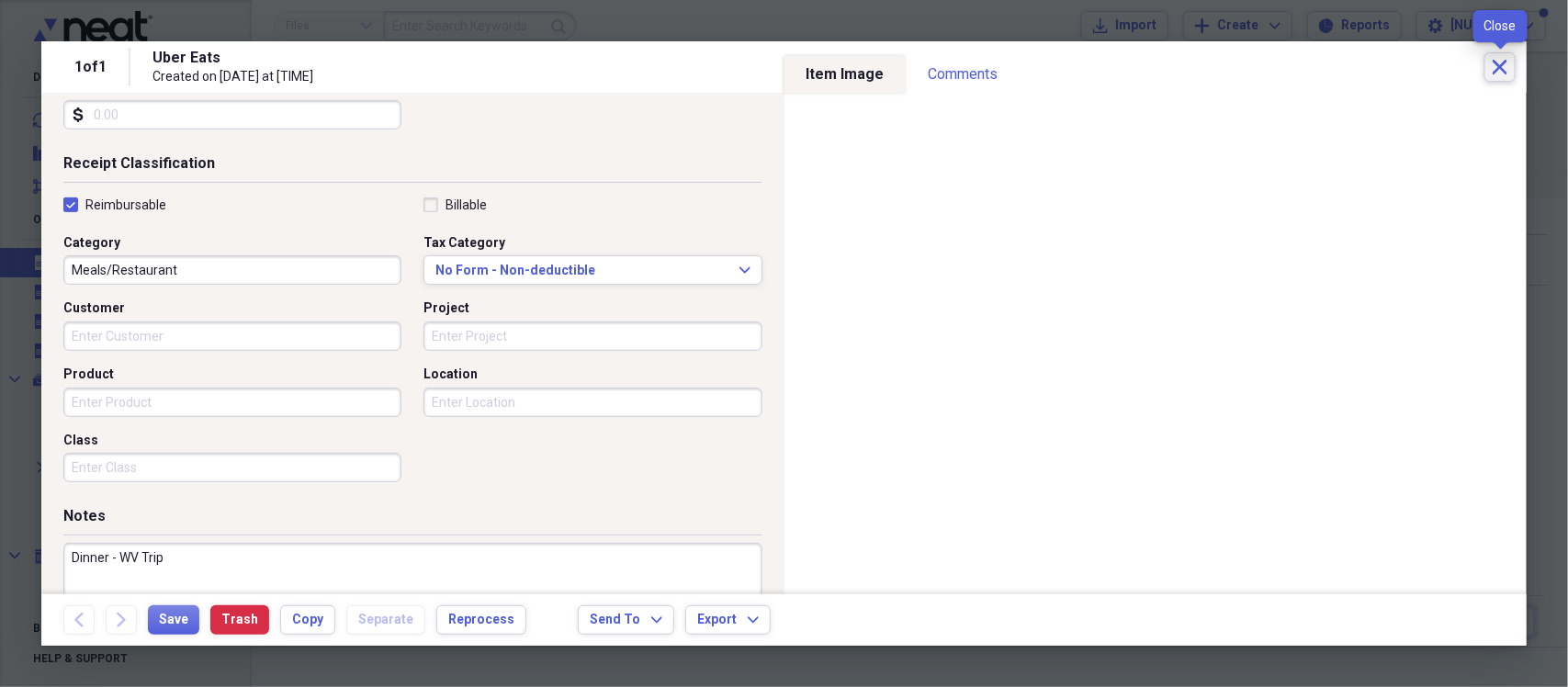 click 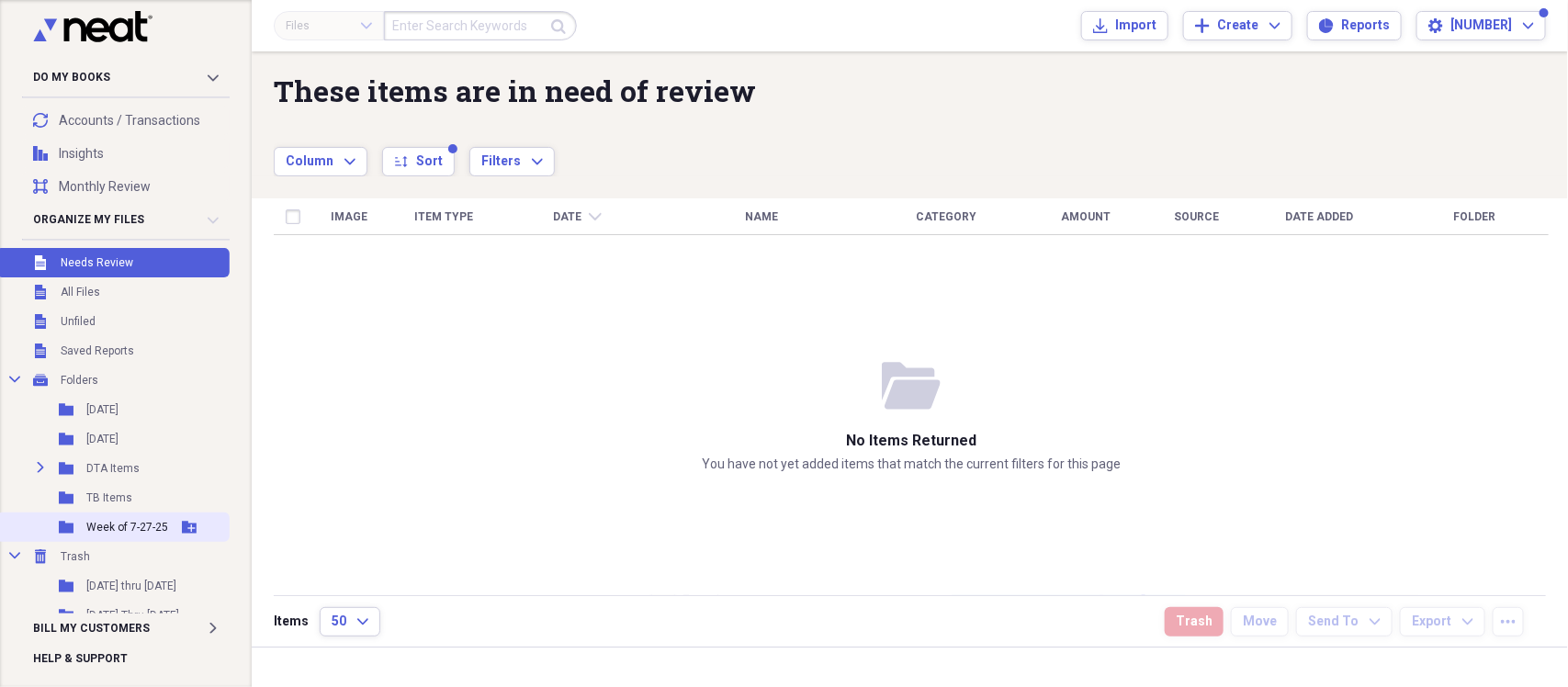 click on "Week of 7-27-25" at bounding box center (127, 527) 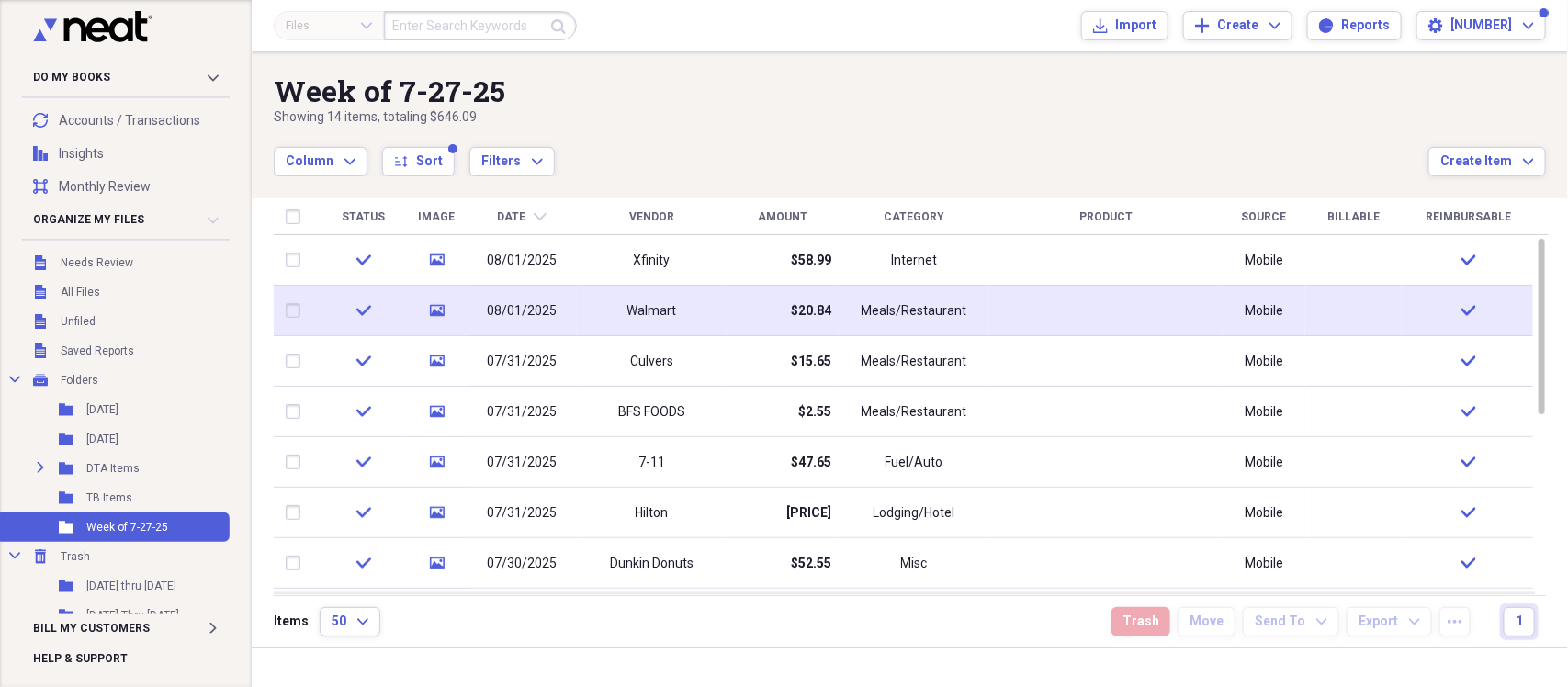 click on "Walmart" at bounding box center (651, 310) 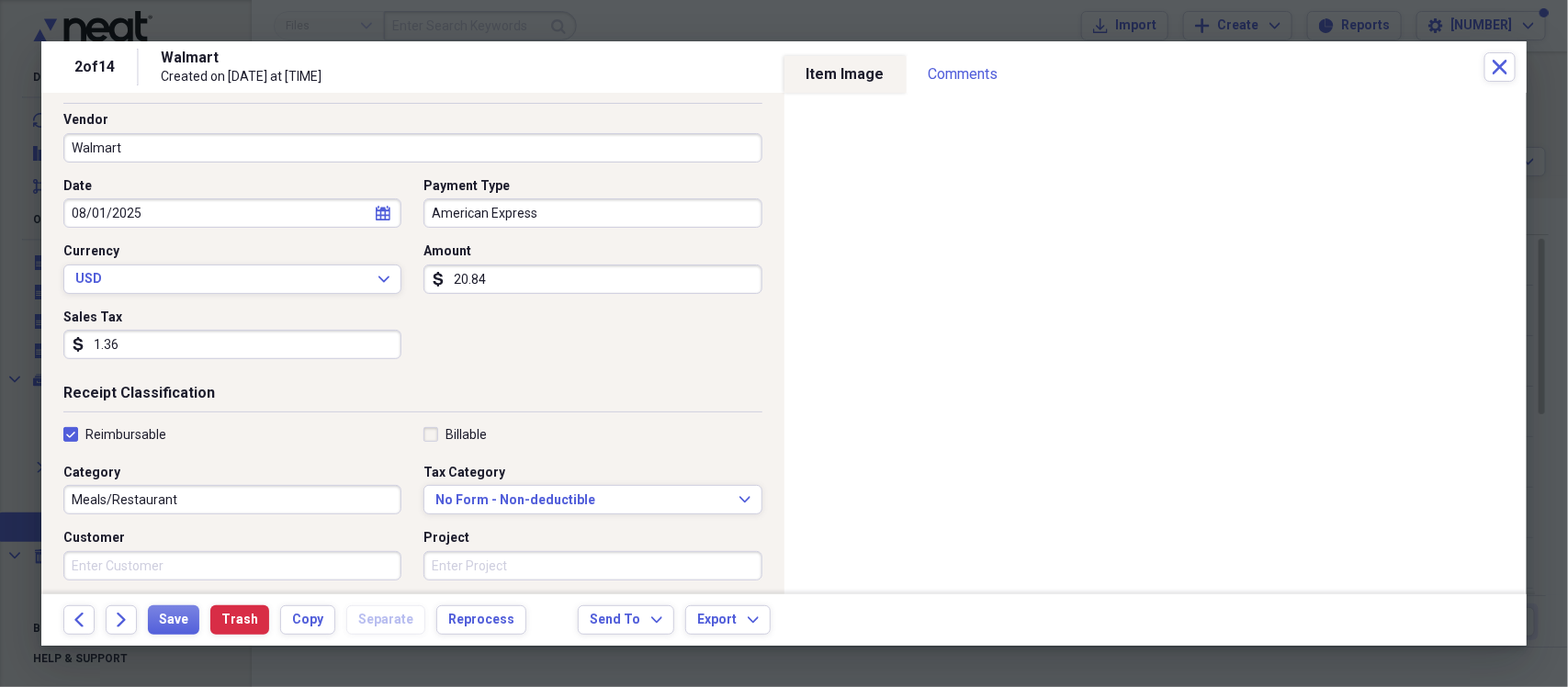 scroll, scrollTop: 230, scrollLeft: 0, axis: vertical 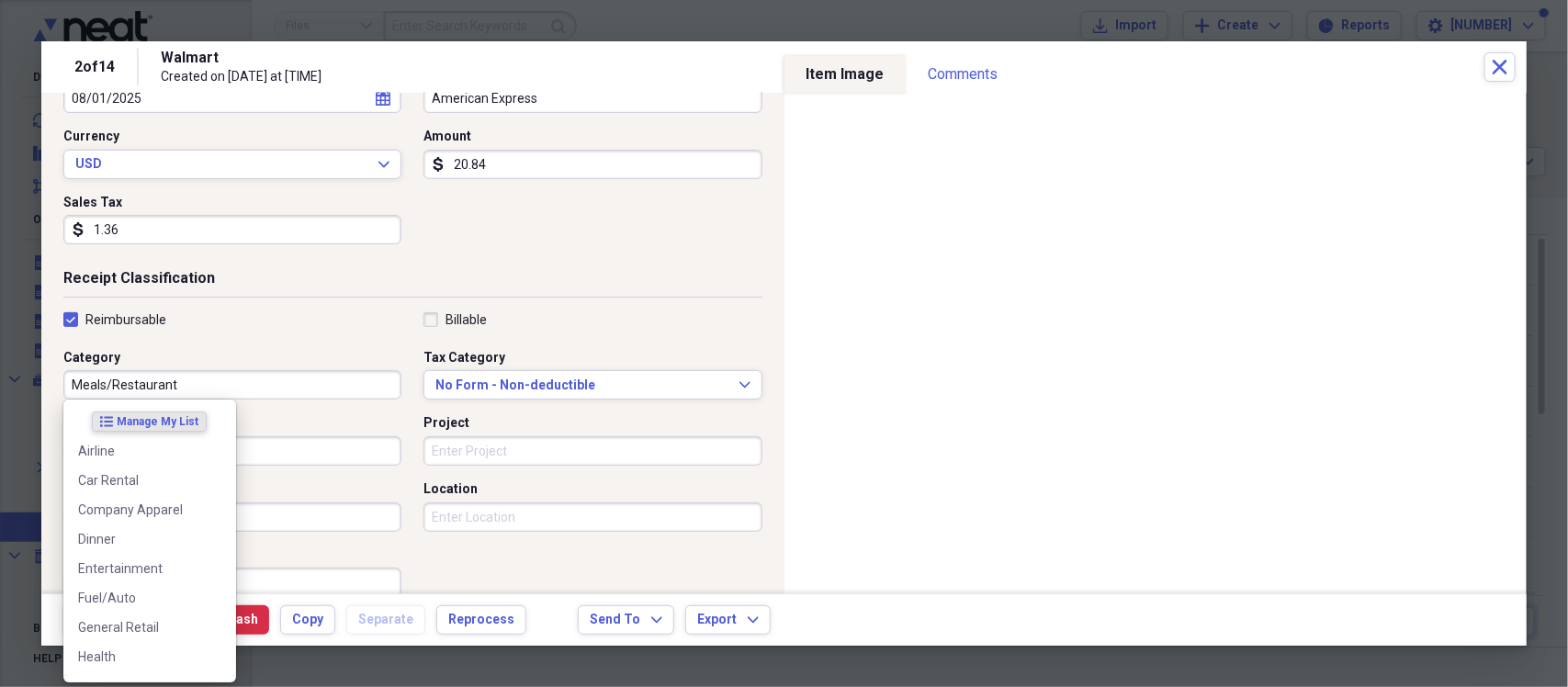 click on "Meals/Restaurant" at bounding box center (232, 385) 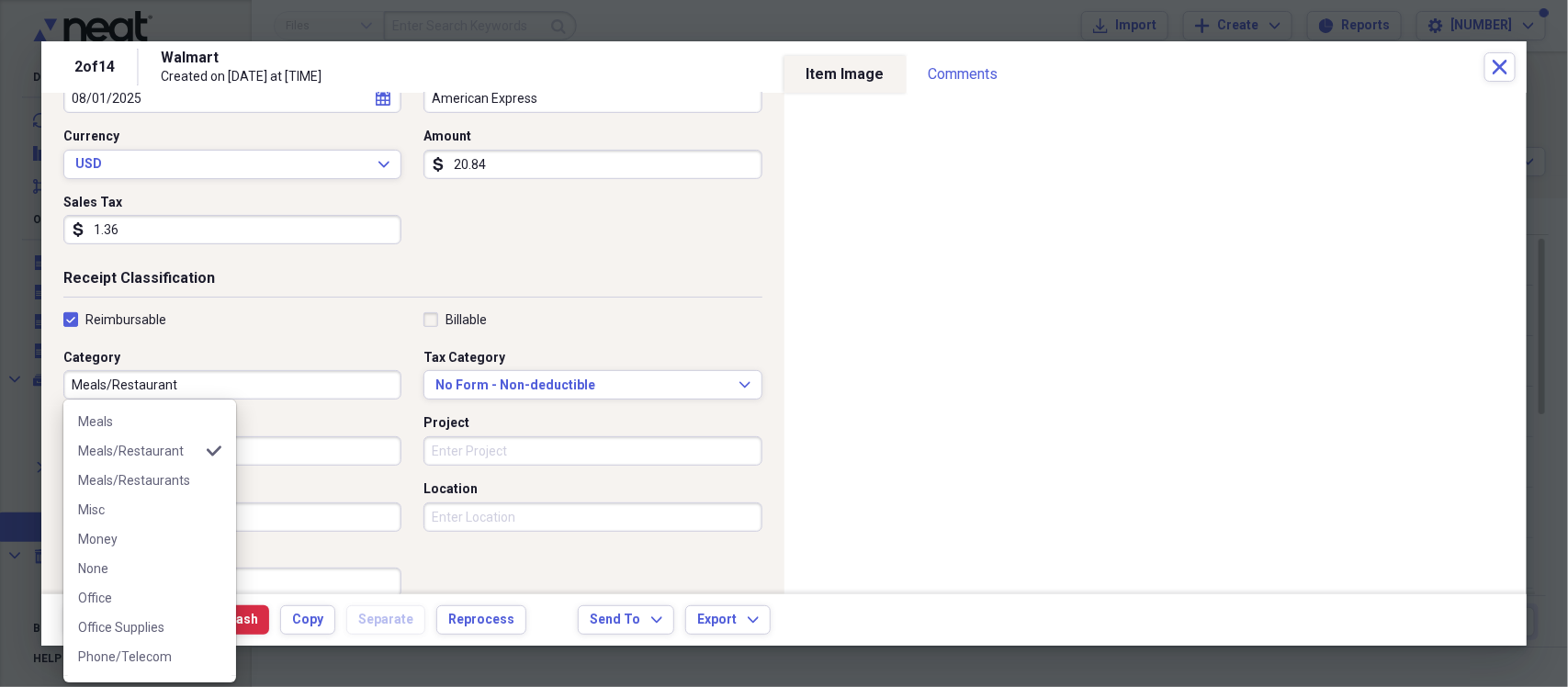 scroll, scrollTop: 396, scrollLeft: 0, axis: vertical 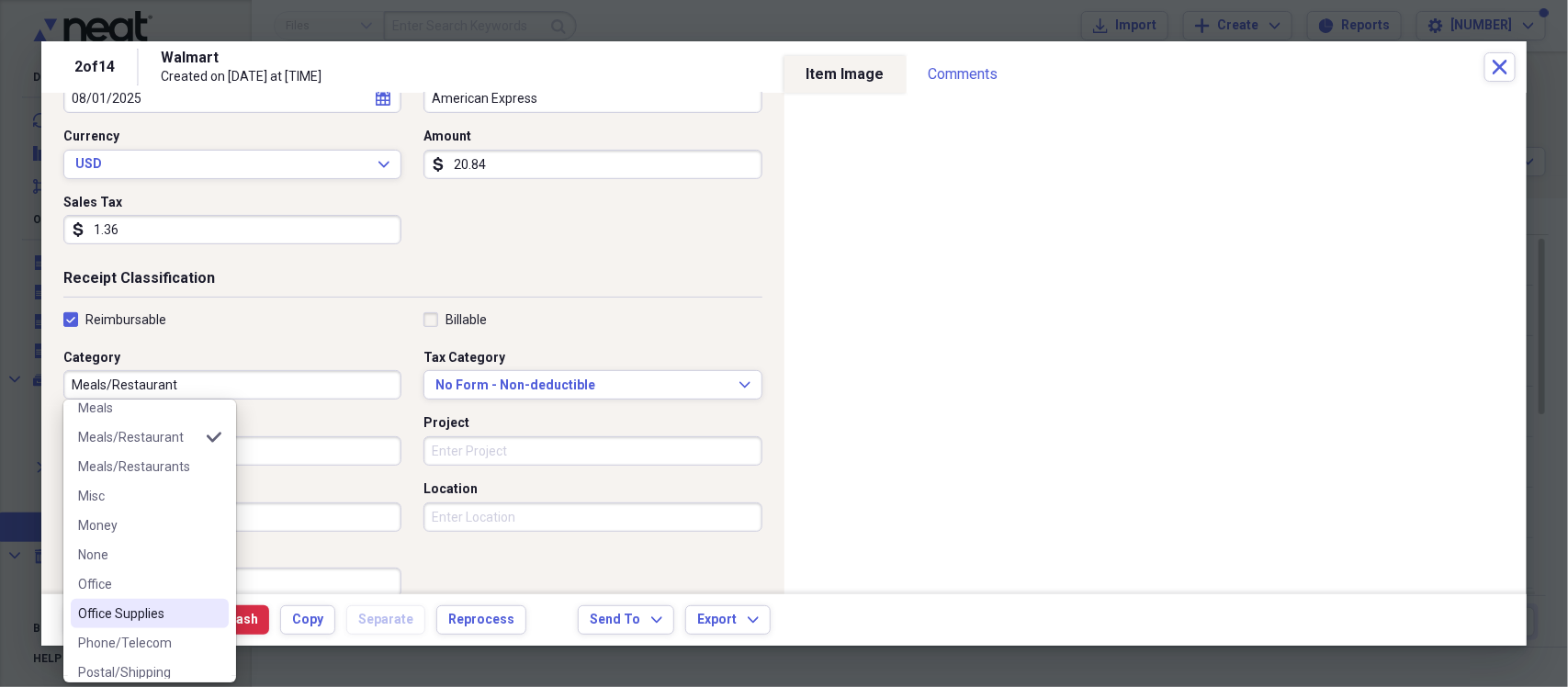 click on "Office Supplies" at bounding box center (139, 614) 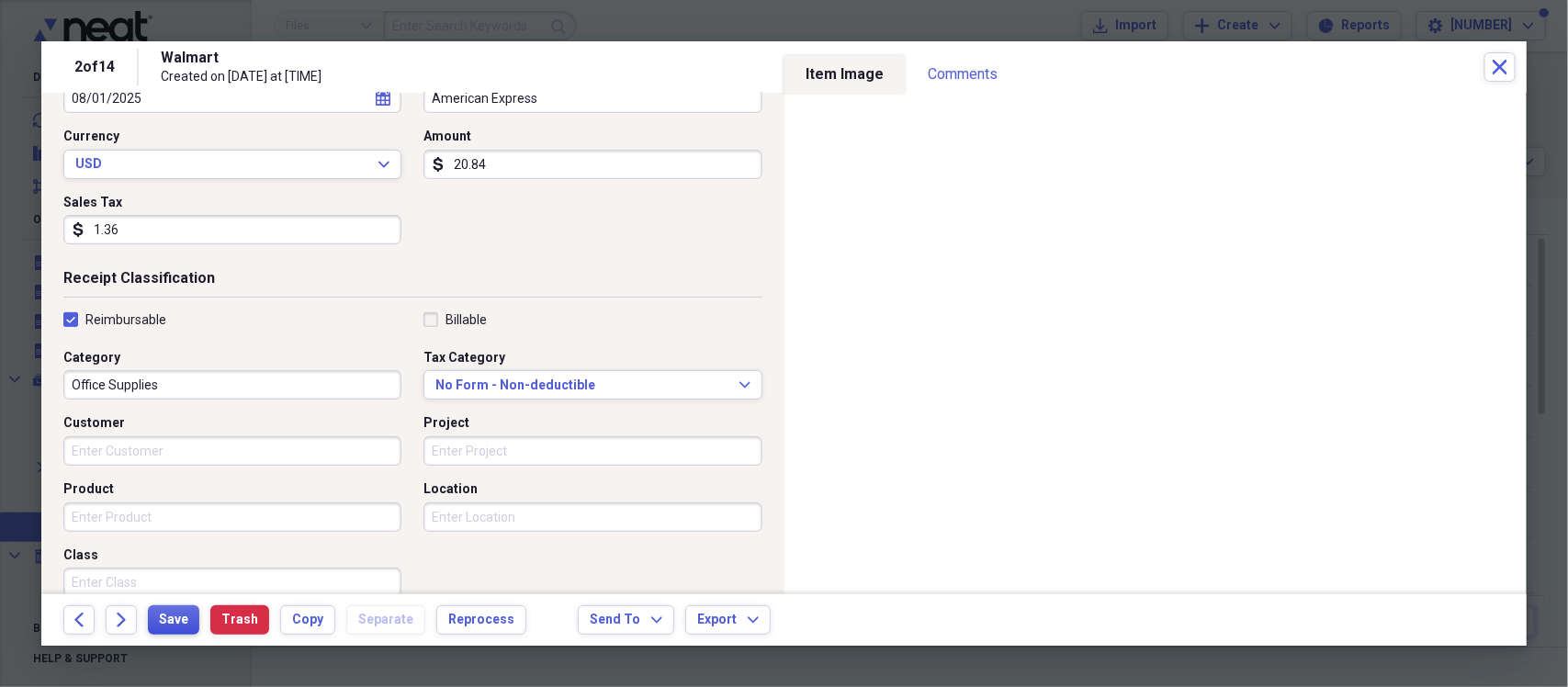 click on "Save" at bounding box center (174, 620) 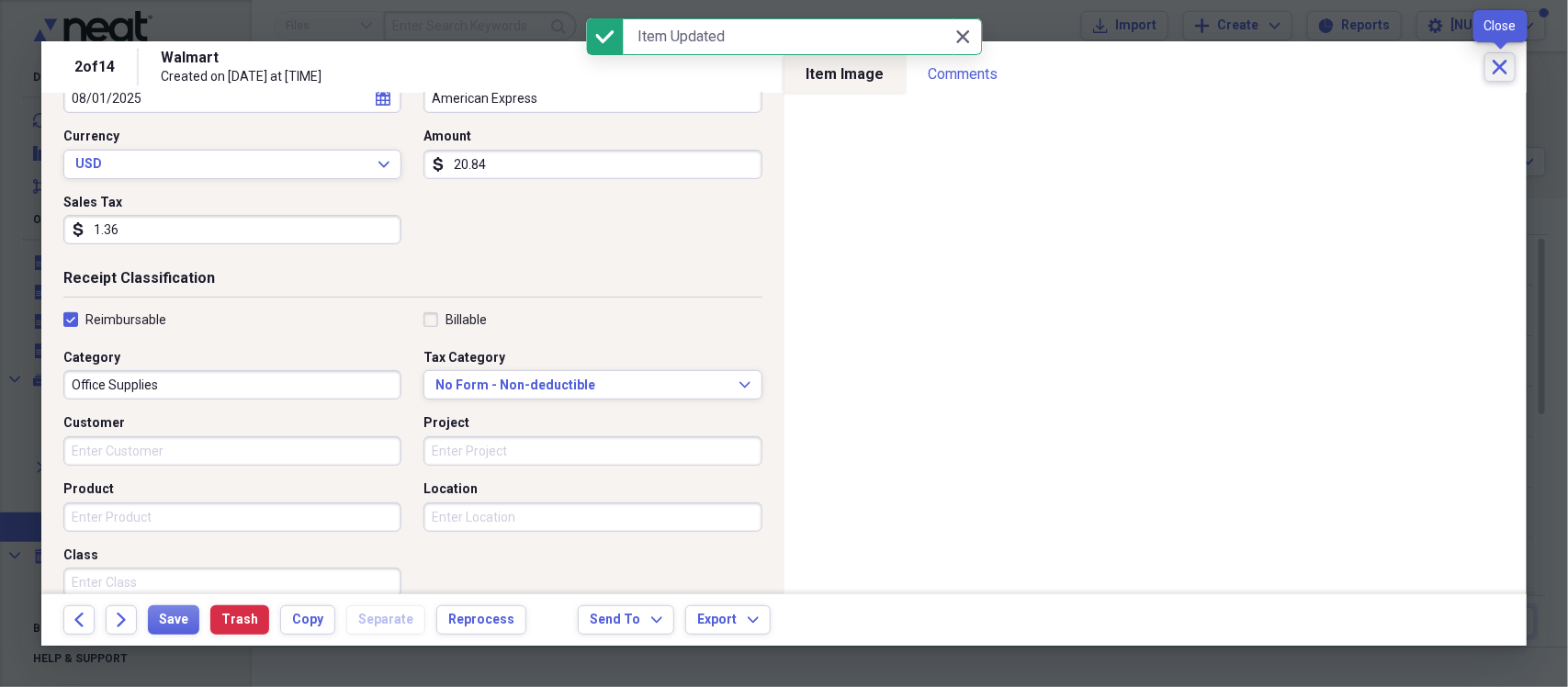click on "Close" at bounding box center (1500, 67) 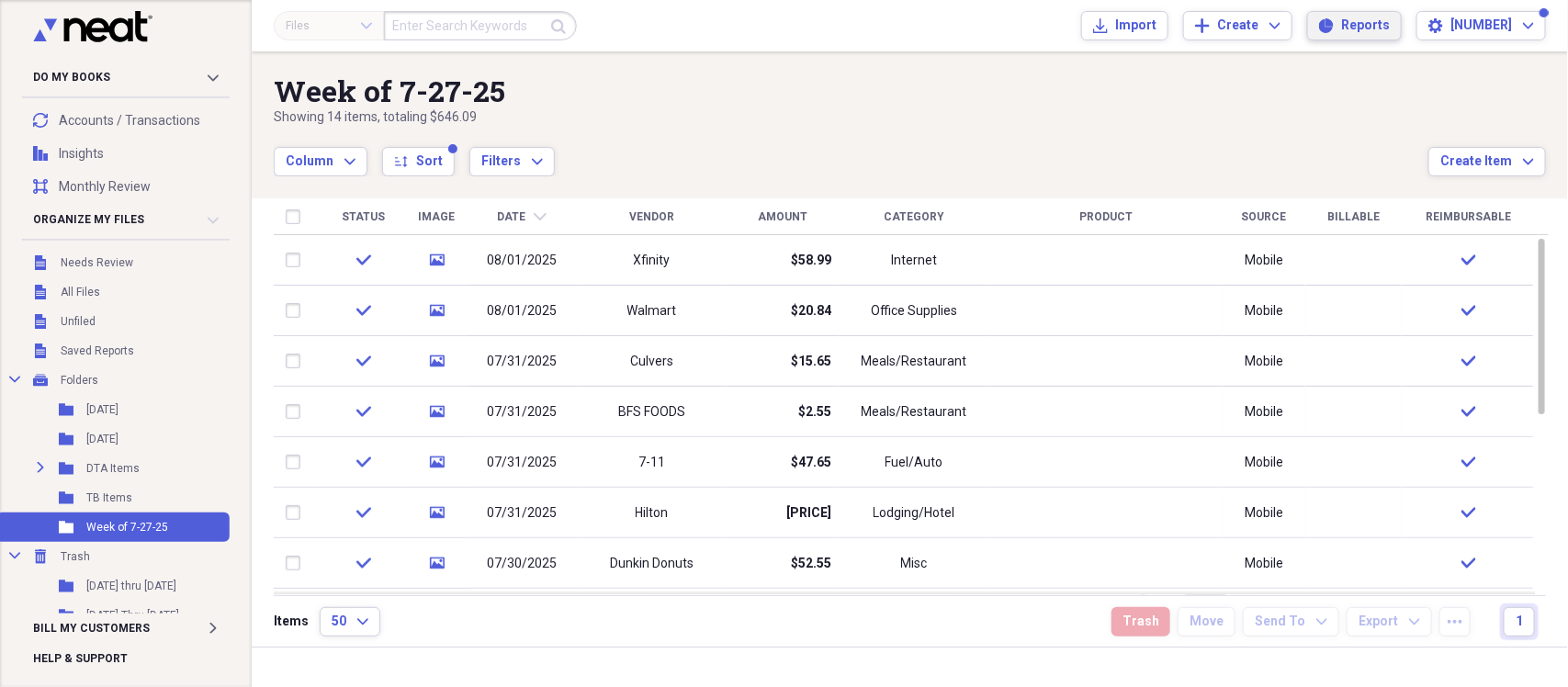 click on "Reports Reports" at bounding box center (1354, 26) 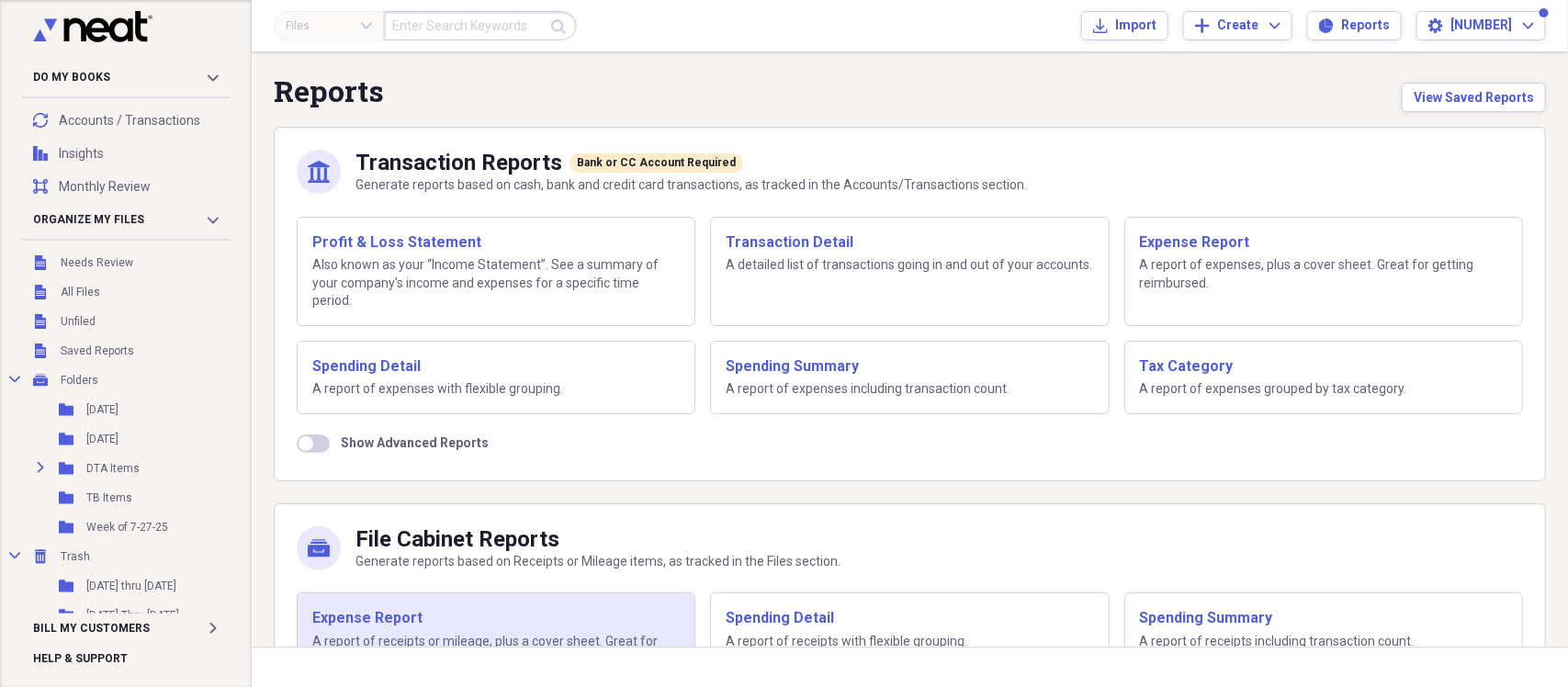 click on "Expense Report" at bounding box center [496, 618] 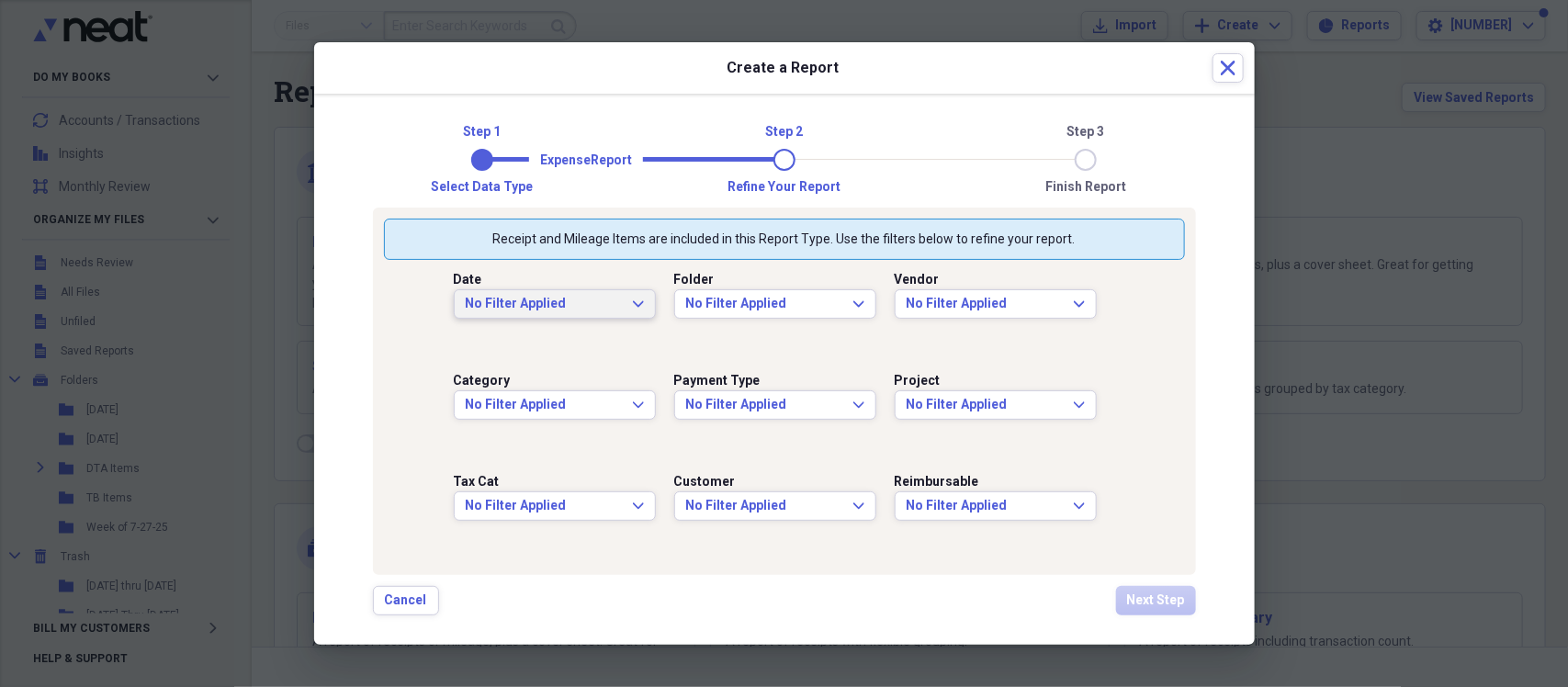 click on "No Filter Applied Expand" at bounding box center (555, 304) 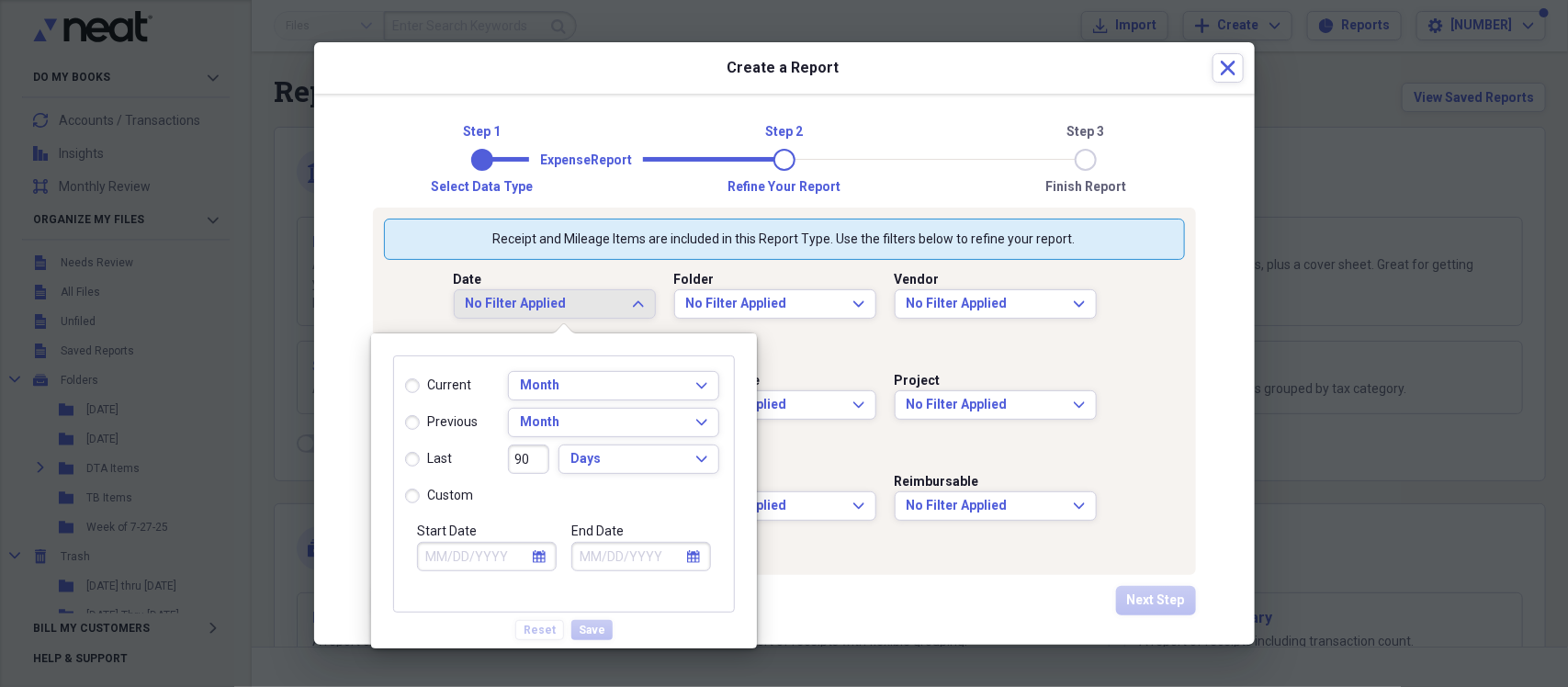 click on "calendar" 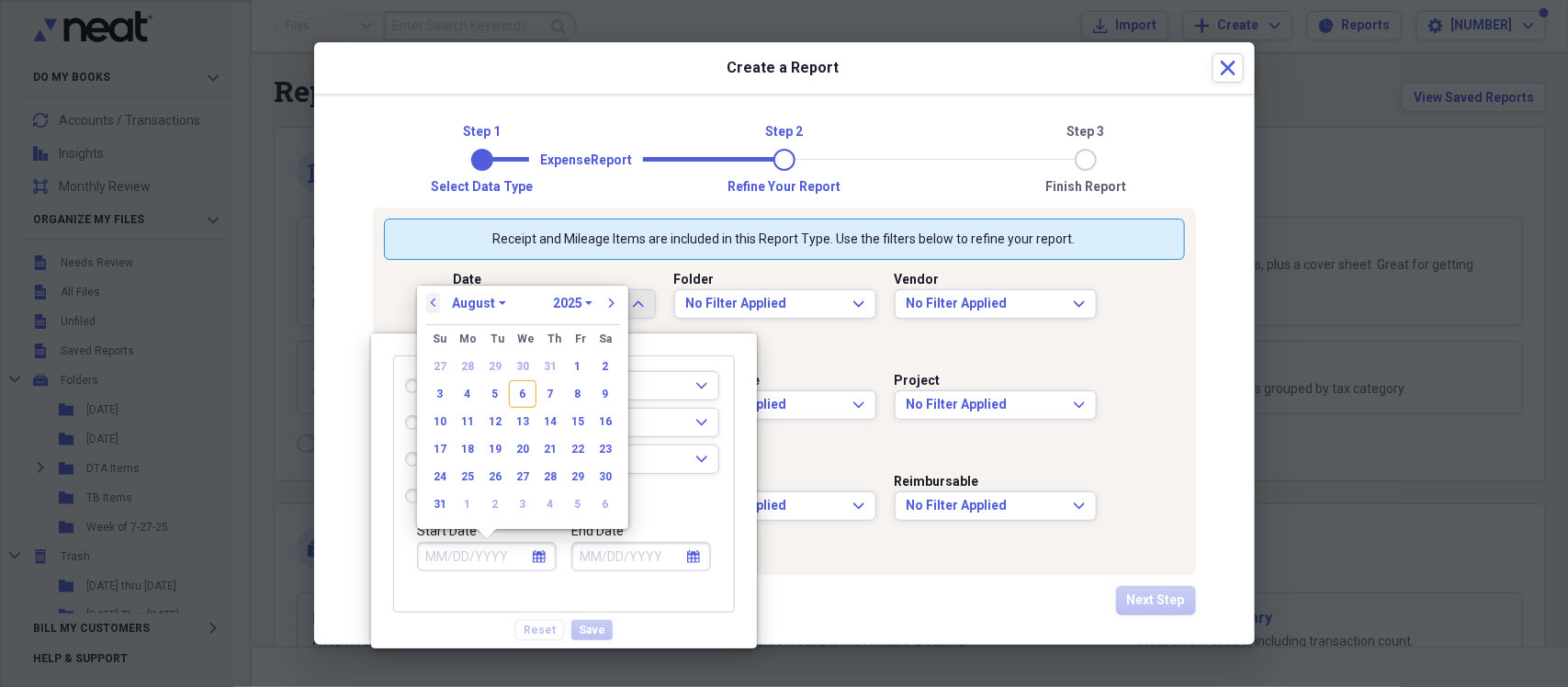click on "previous" at bounding box center [434, 303] 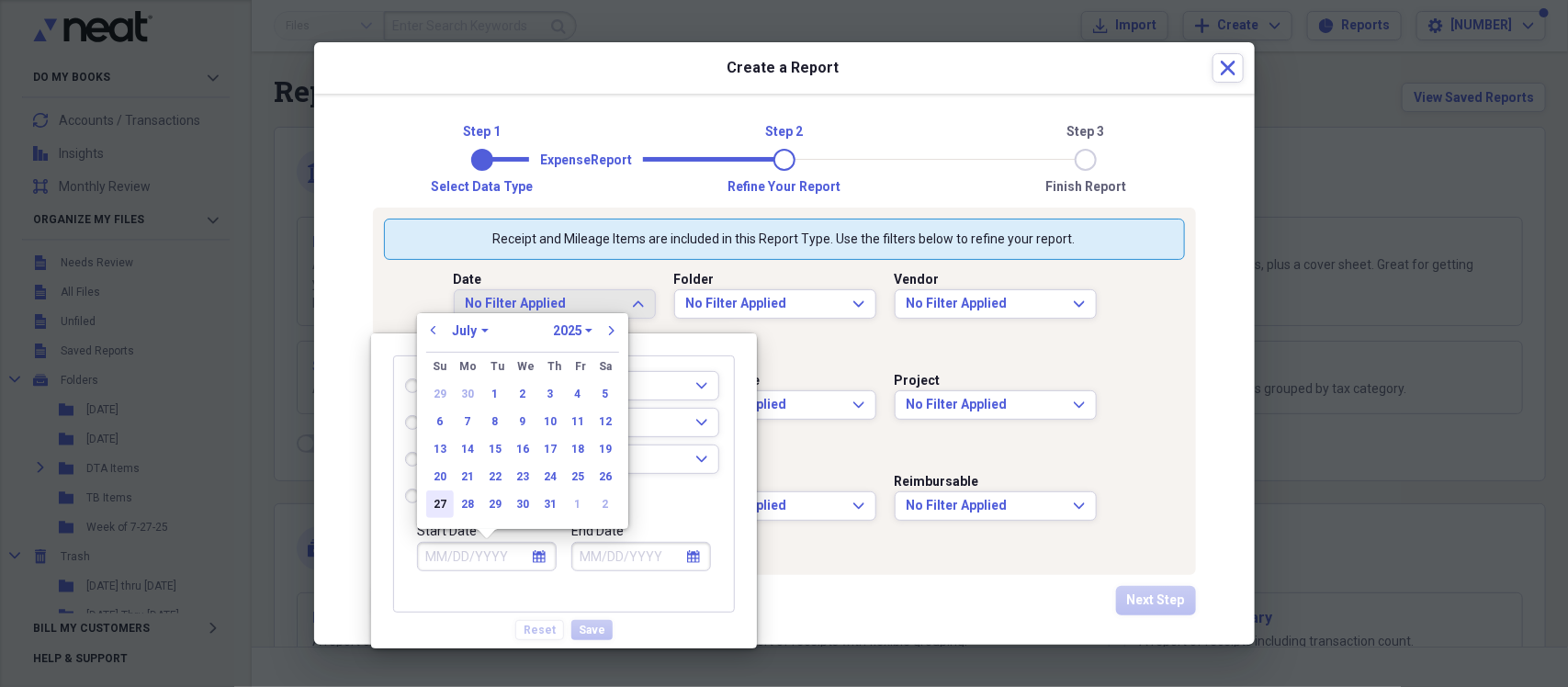 click on "27" at bounding box center [440, 504] 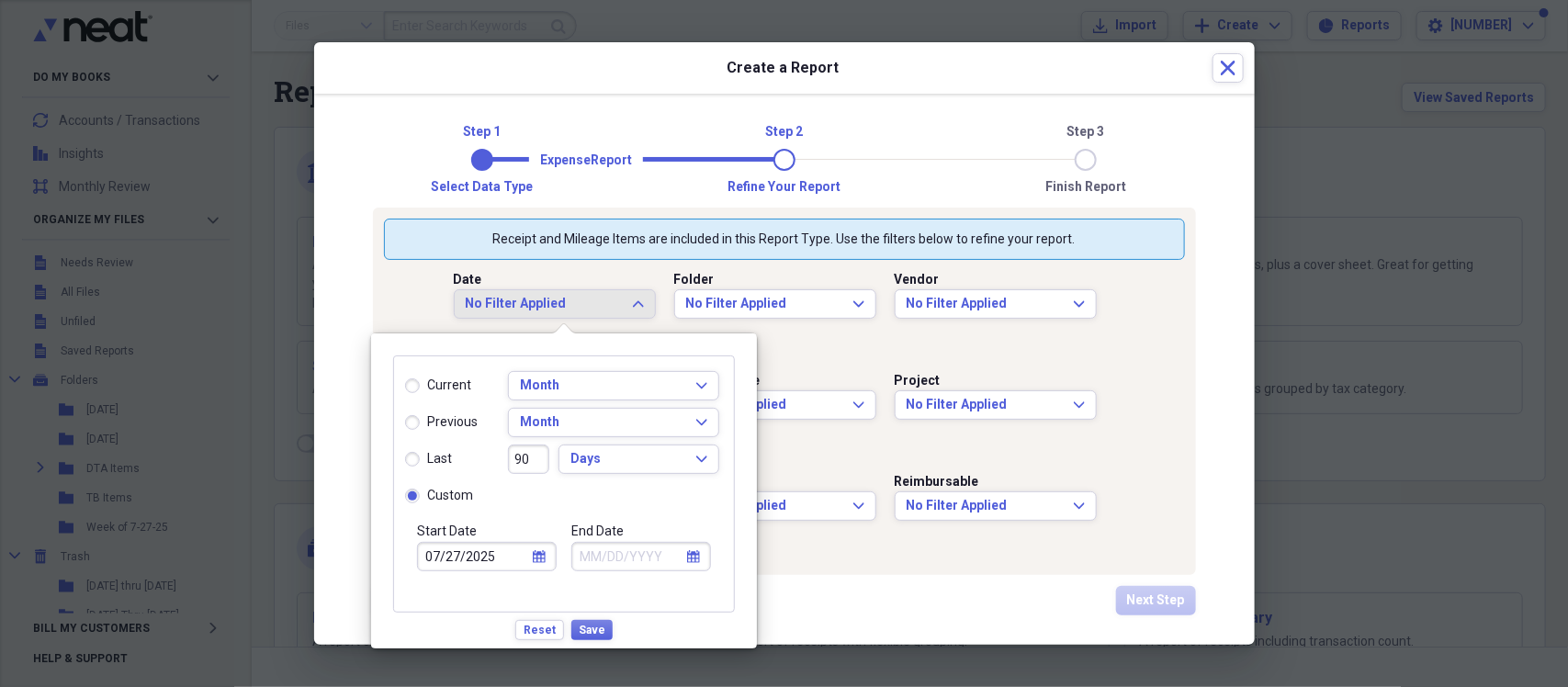 click on "calendar" 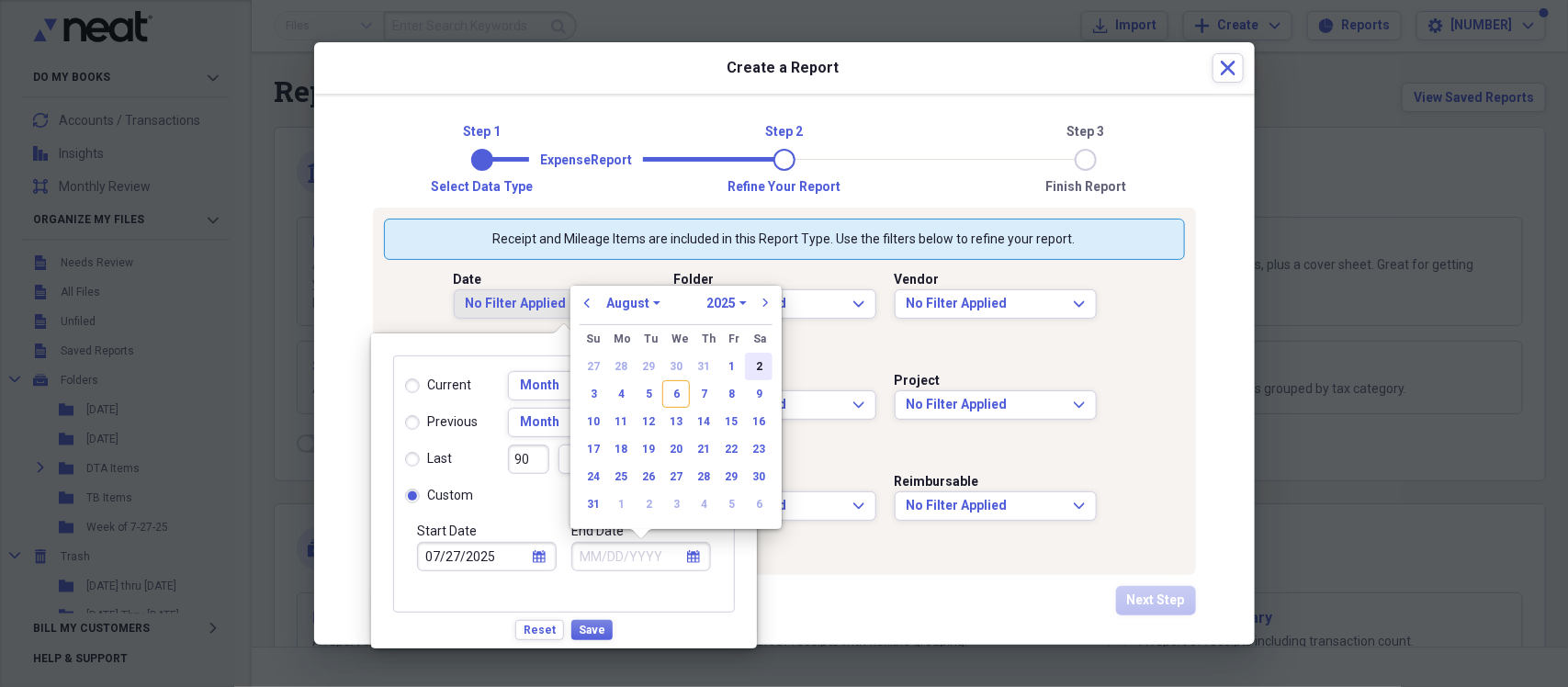 click on "2" at bounding box center [759, 366] 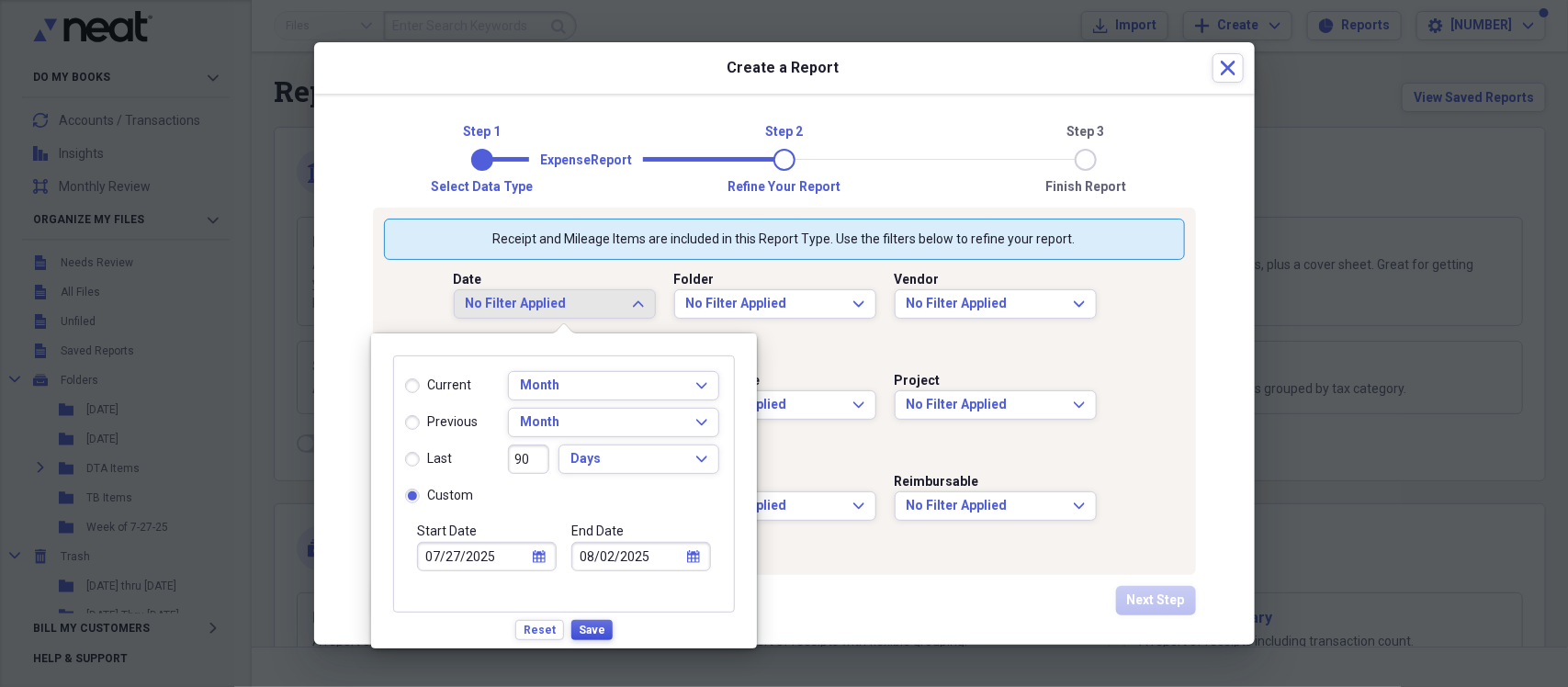 click on "Save" at bounding box center (592, 630) 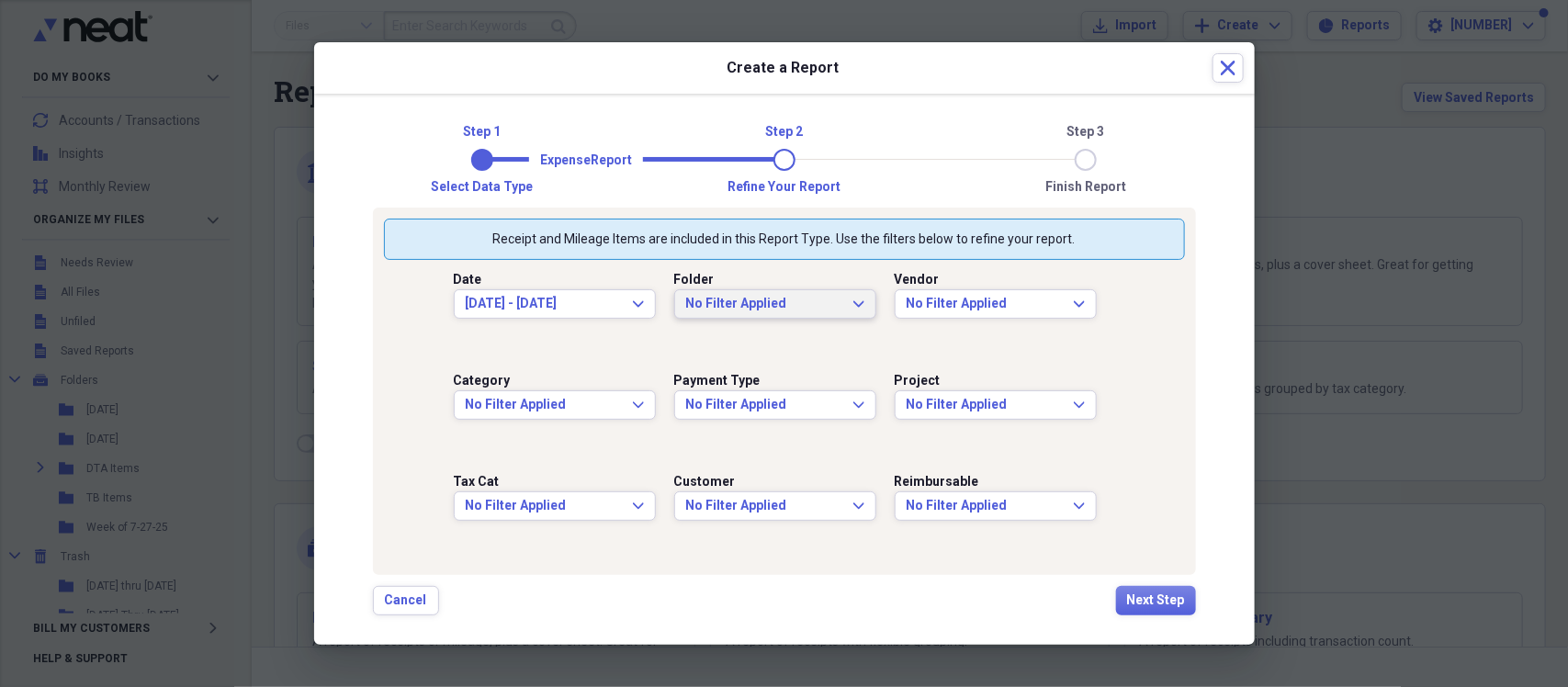 click on "No Filter Applied" at bounding box center (764, 304) 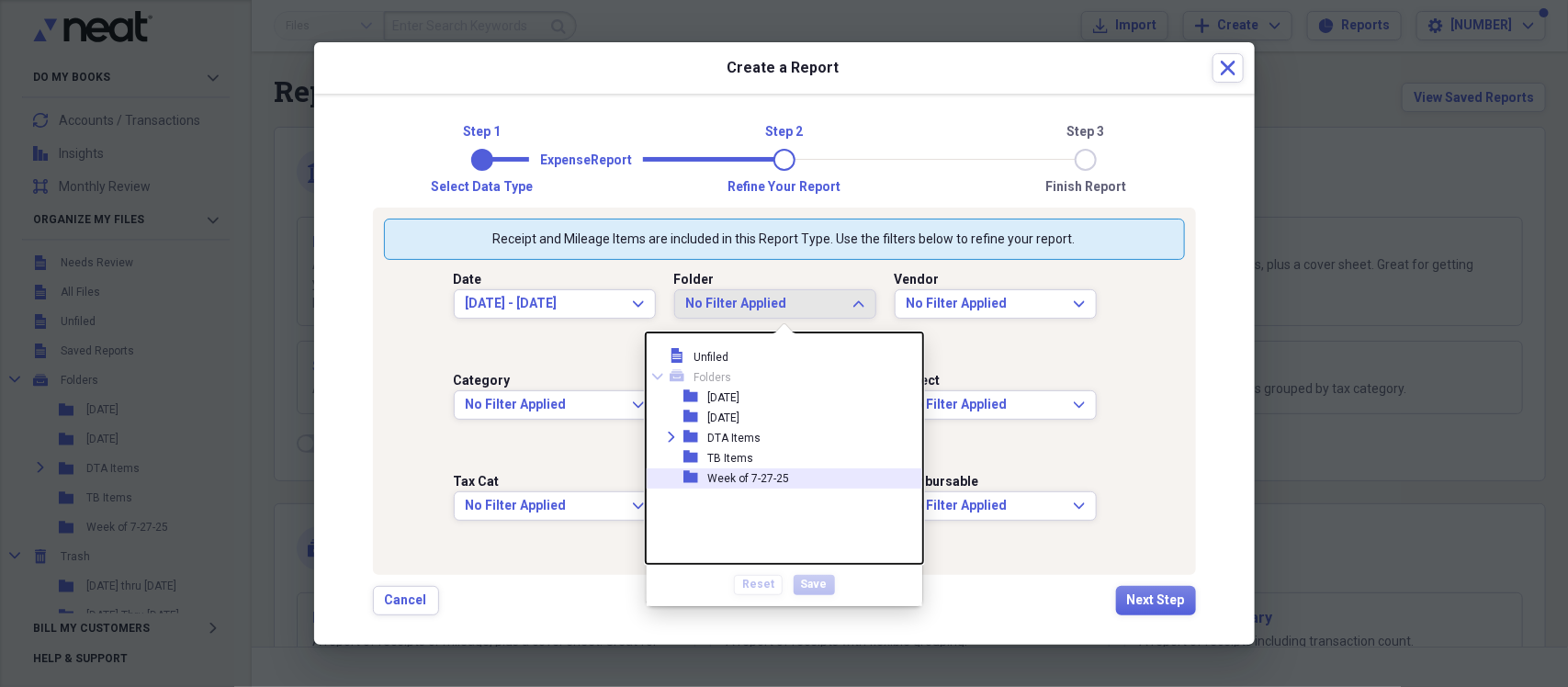click on "Week of 7-27-25" at bounding box center (748, 479) 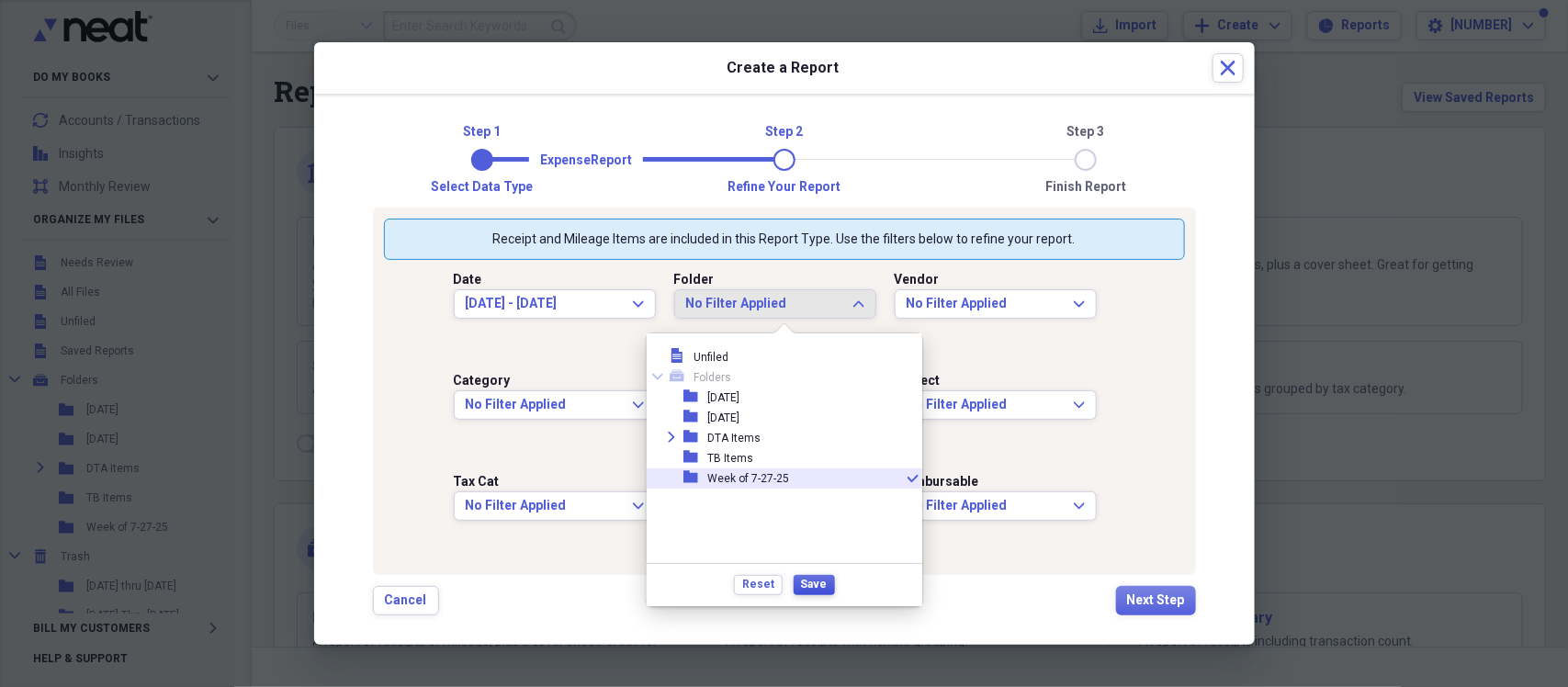 click on "Save" at bounding box center [814, 584] 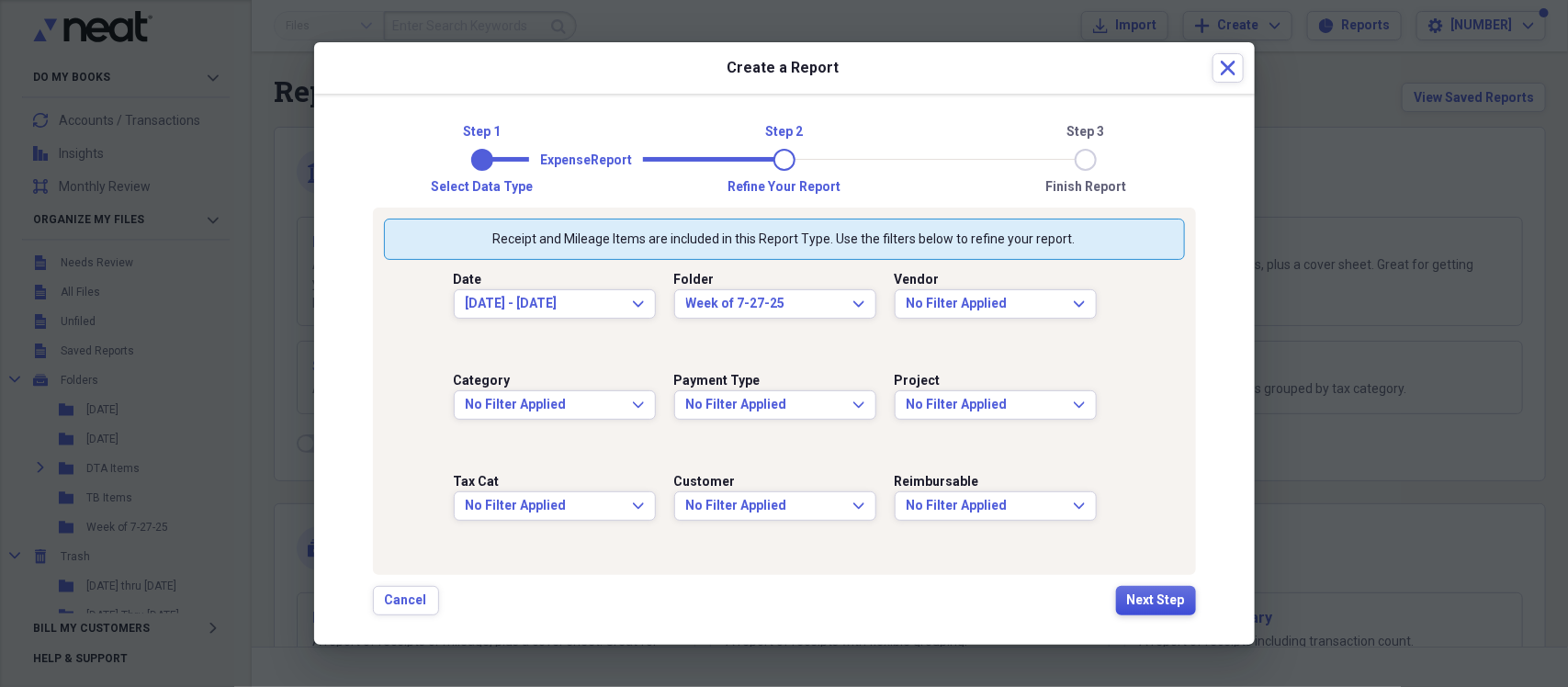 click on "Next Step" at bounding box center [1156, 601] 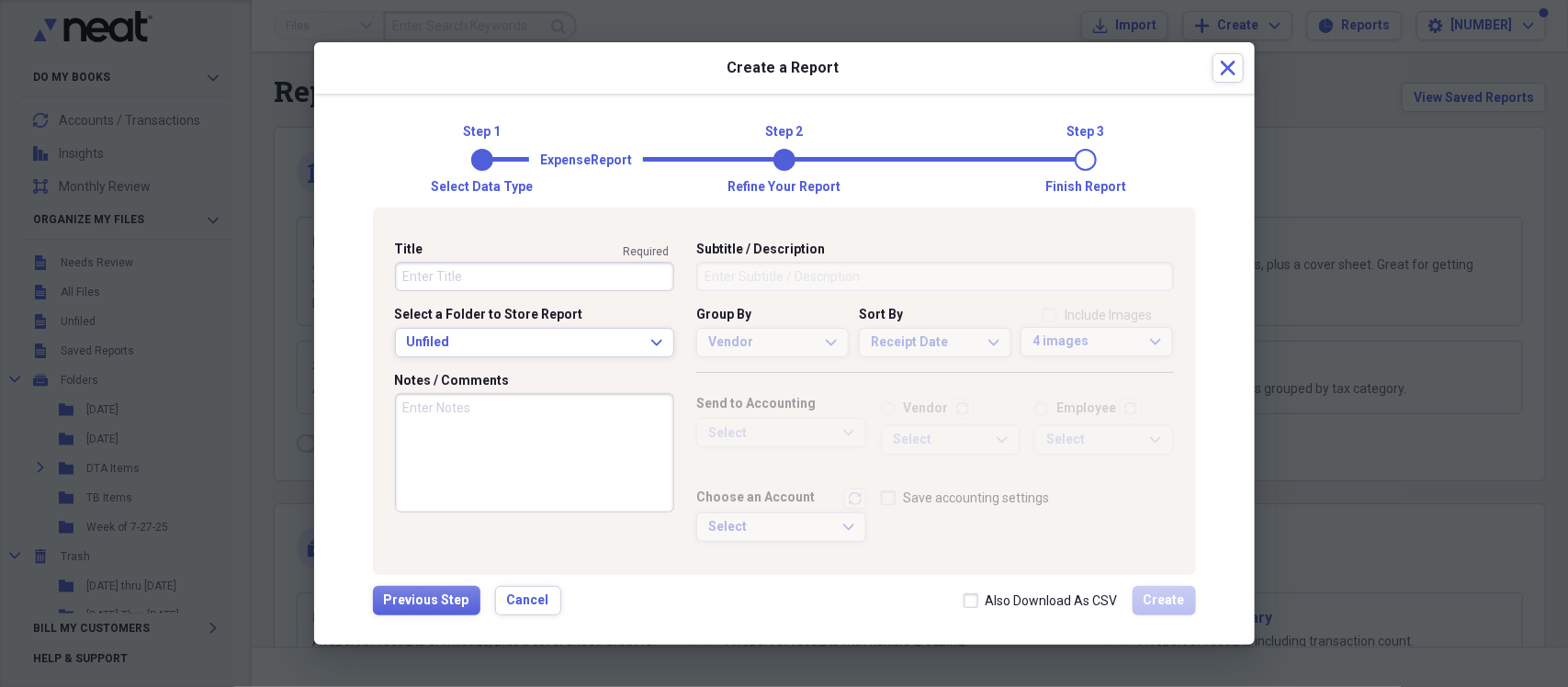 click on "Title" at bounding box center (535, 276) 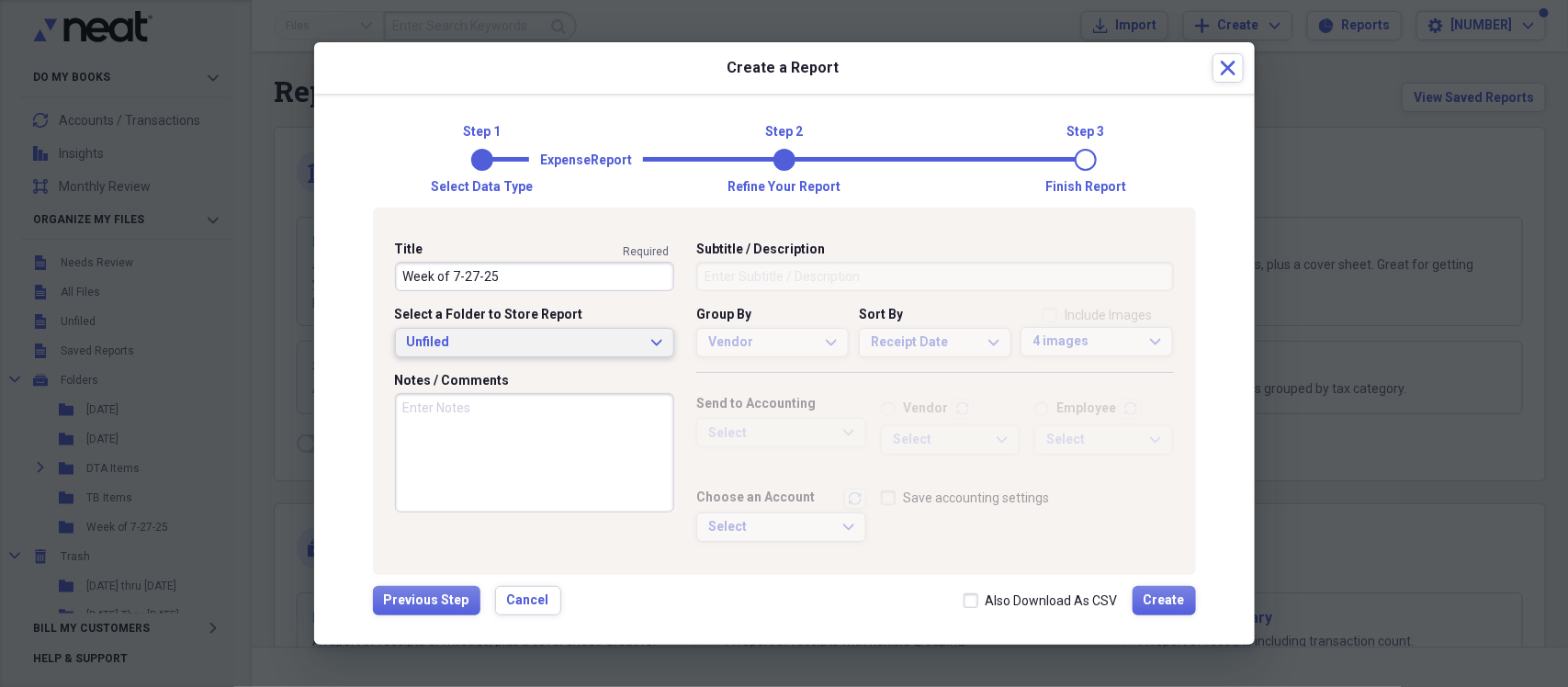type on "Week of 7-27-25" 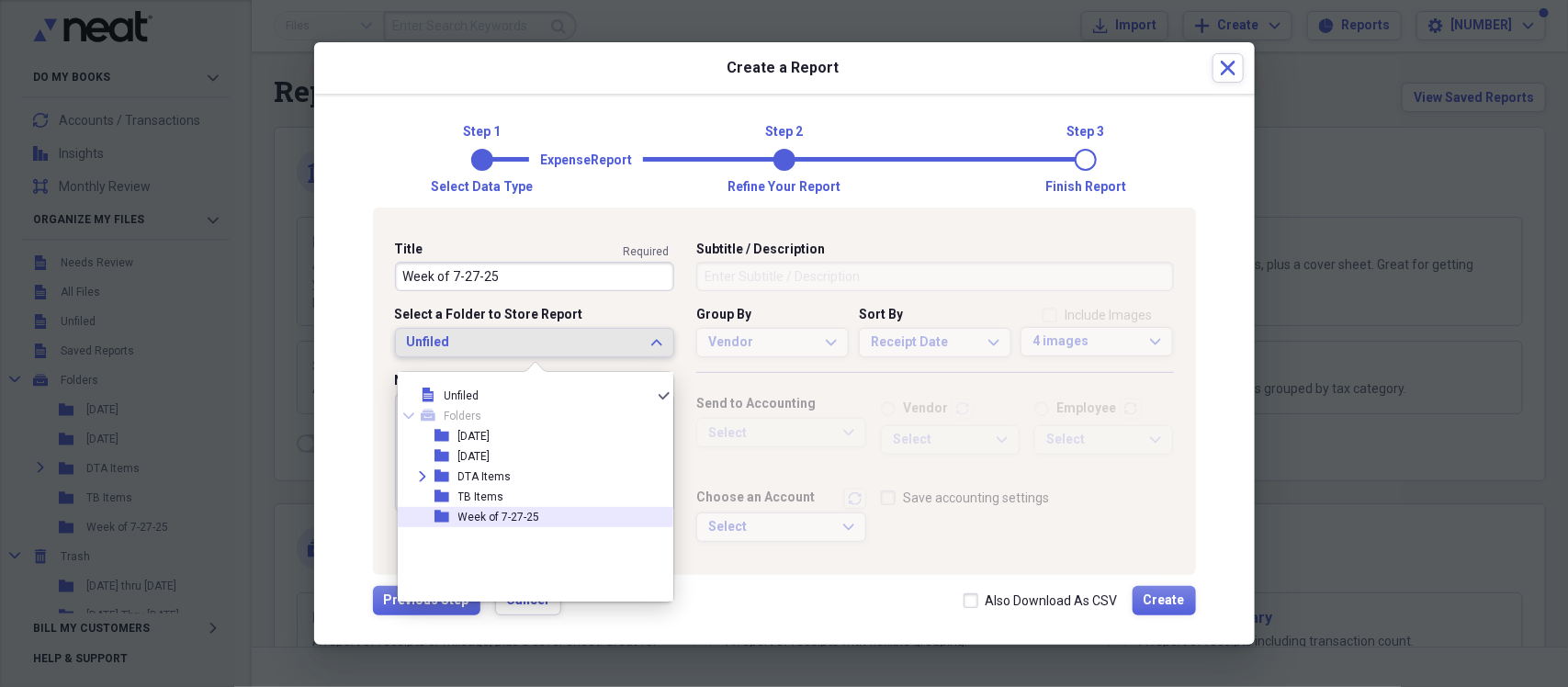 click on "Week of 7-27-25" at bounding box center [499, 517] 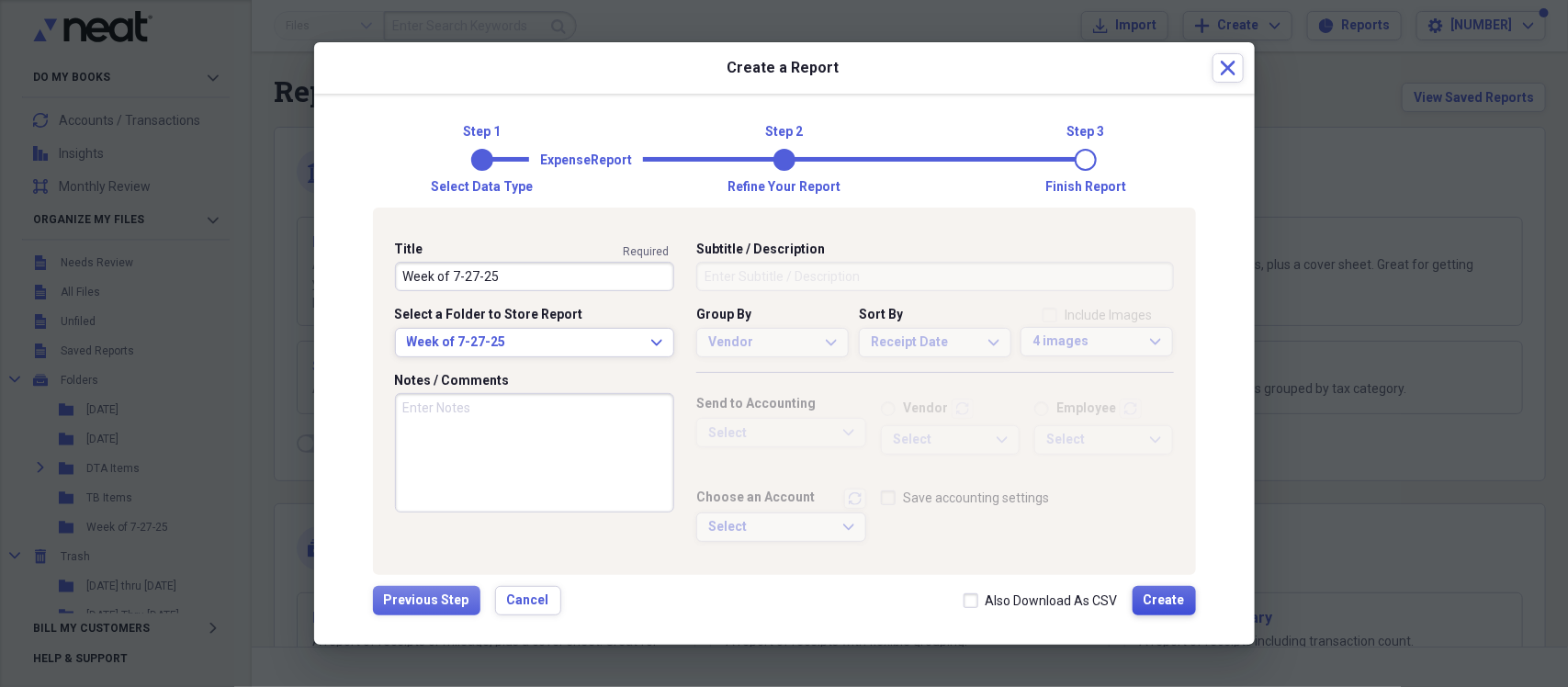 click on "Create" at bounding box center (1164, 601) 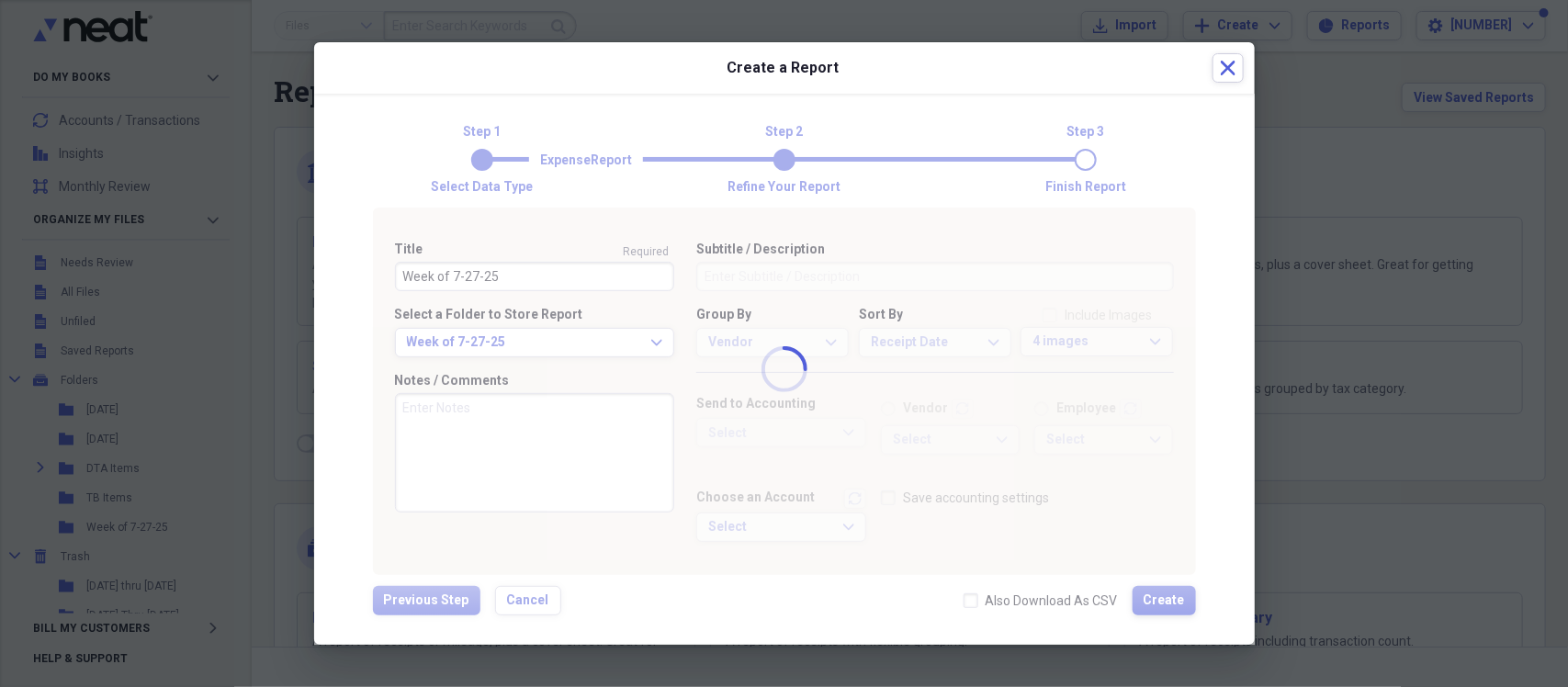 type 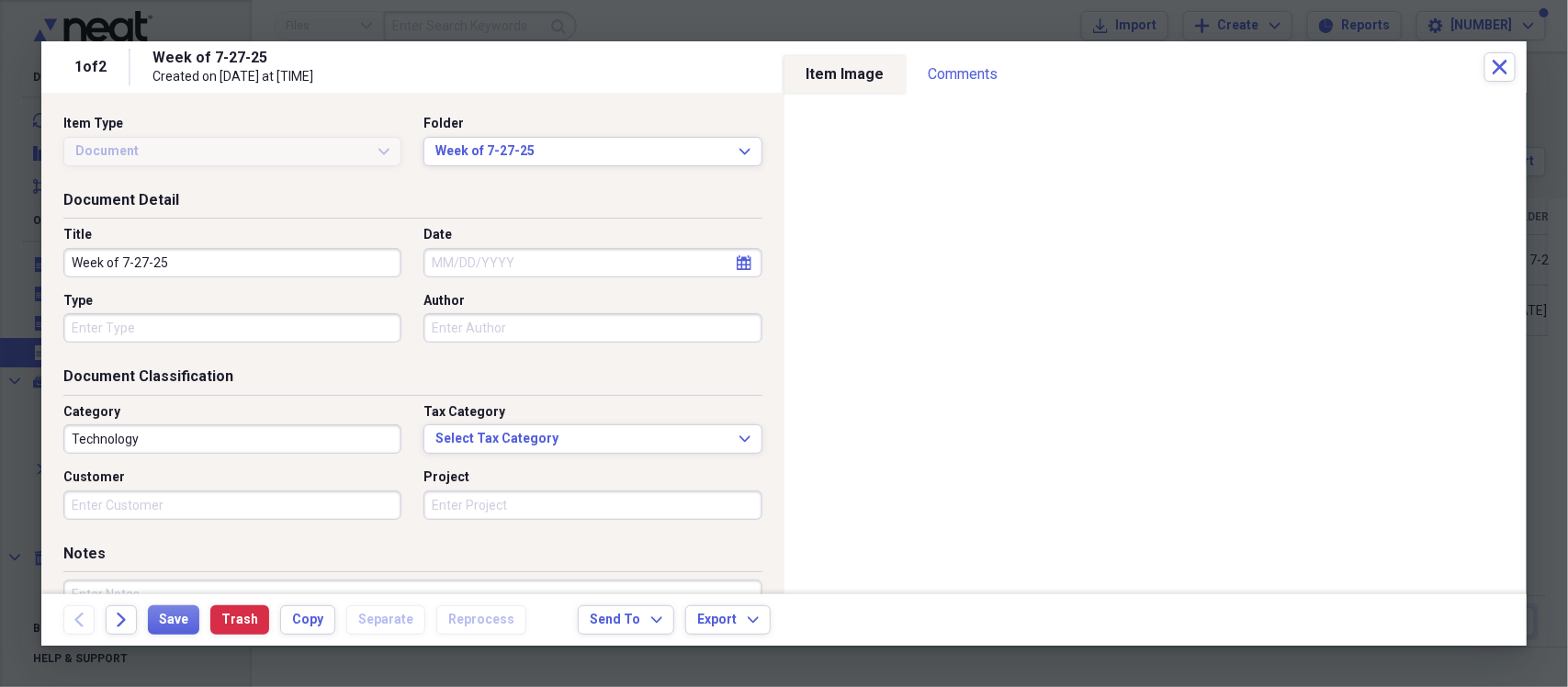 type on "Technology" 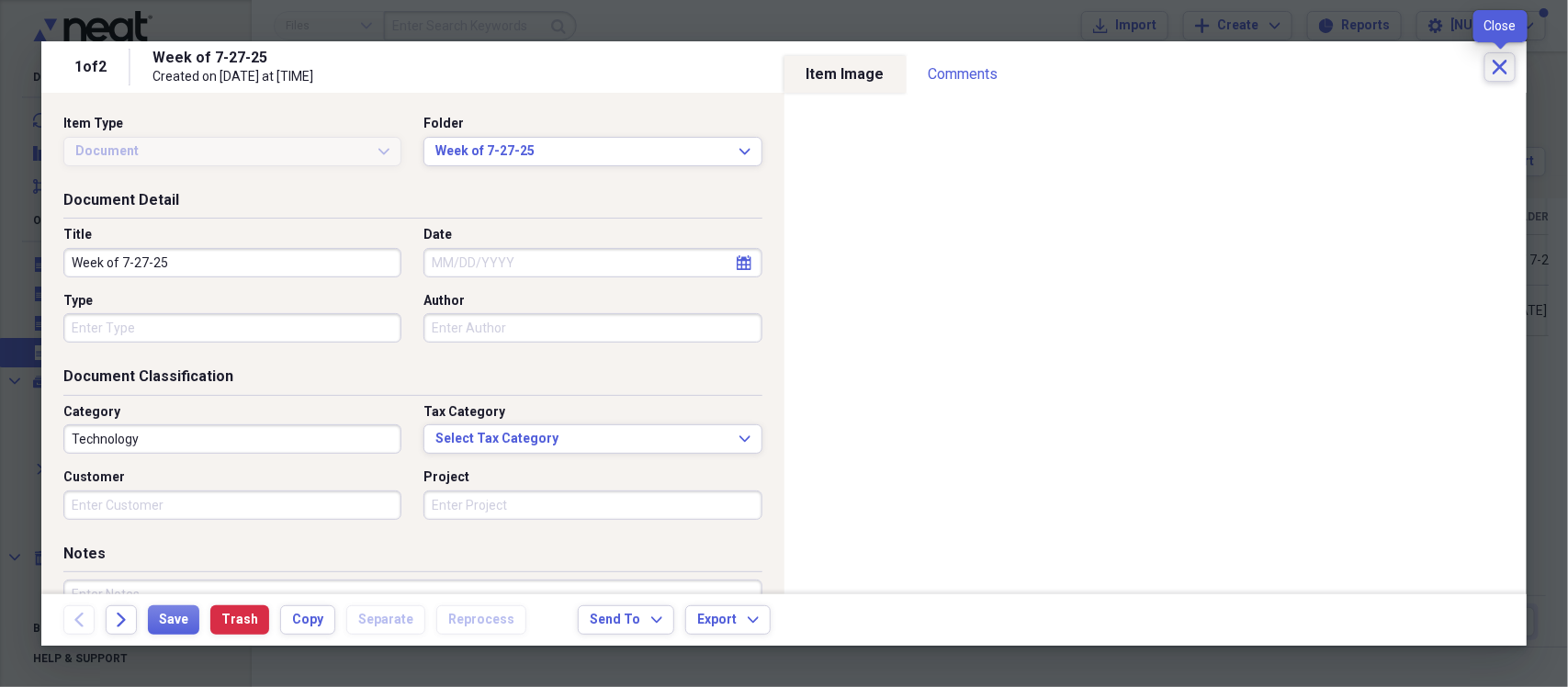 click 